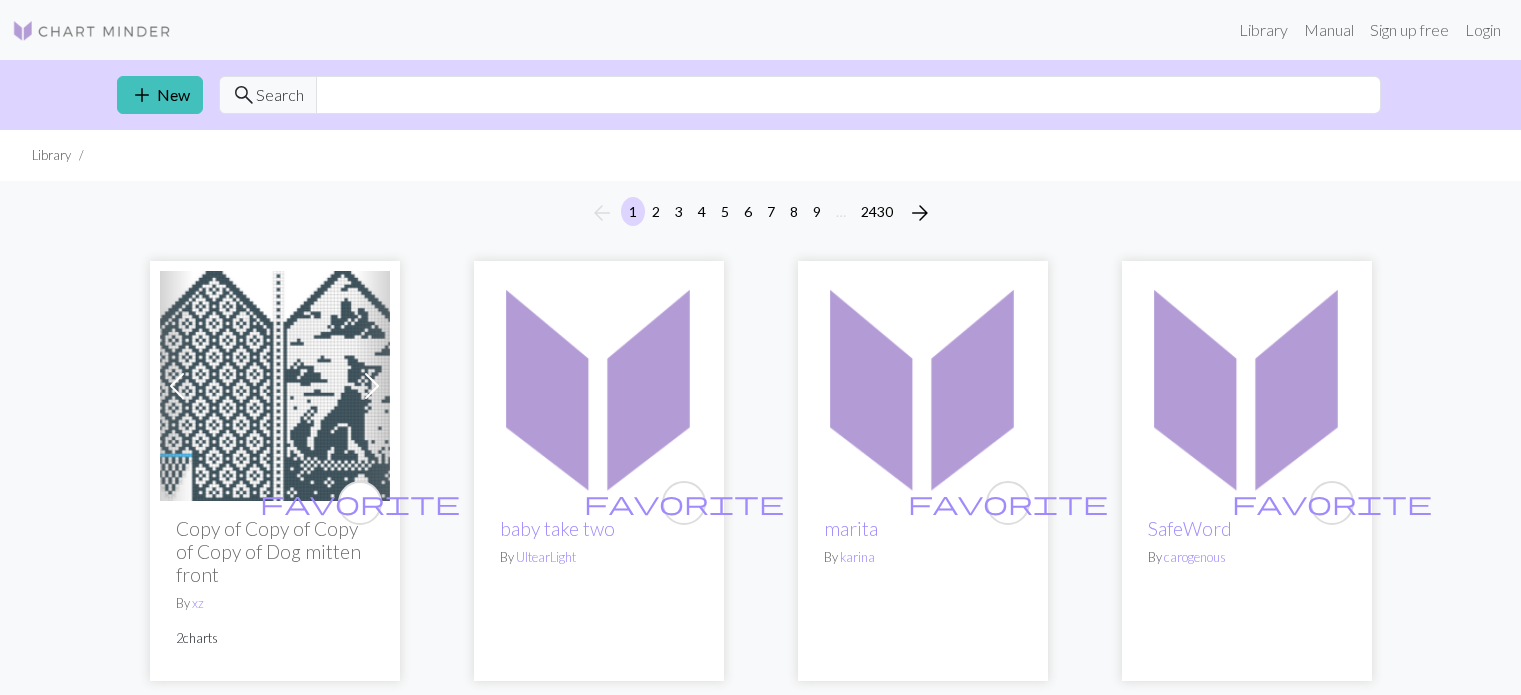 scroll, scrollTop: 0, scrollLeft: 0, axis: both 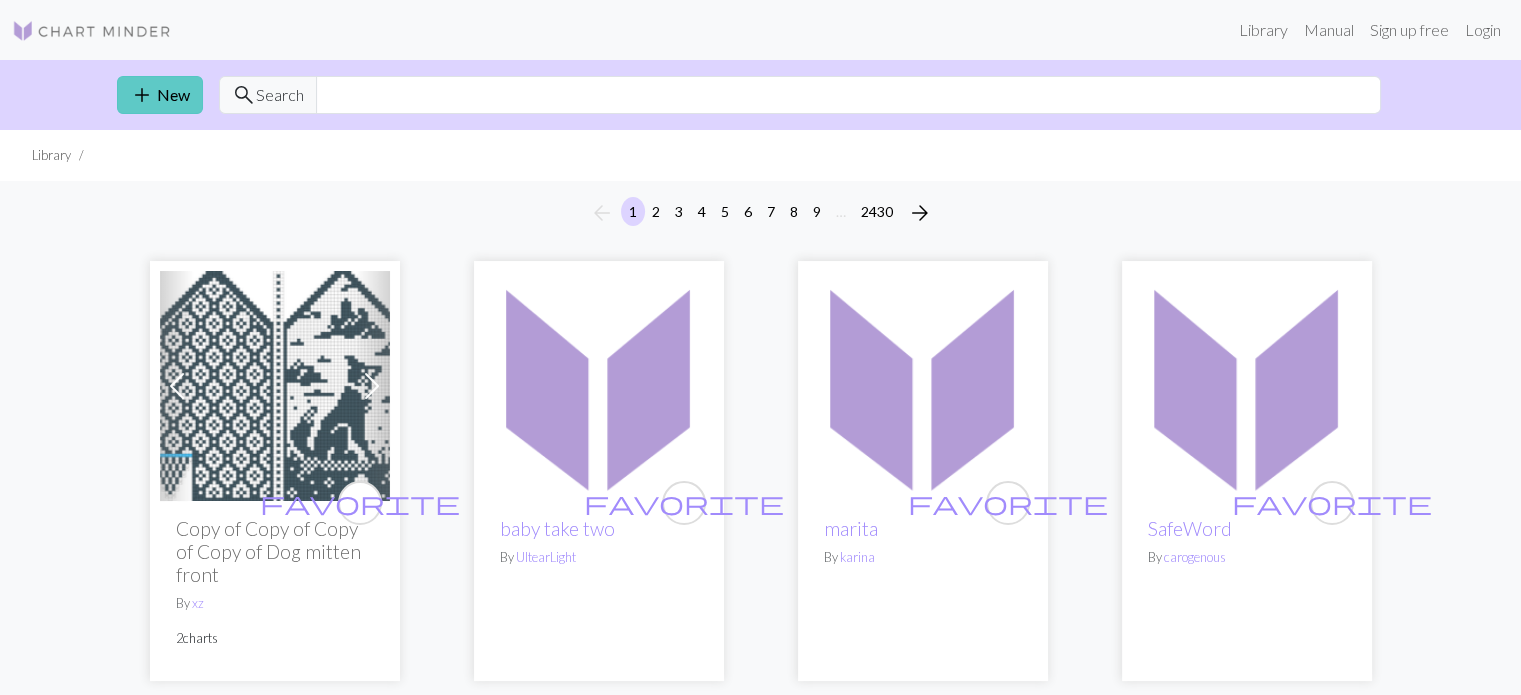 click on "add   New" at bounding box center (160, 95) 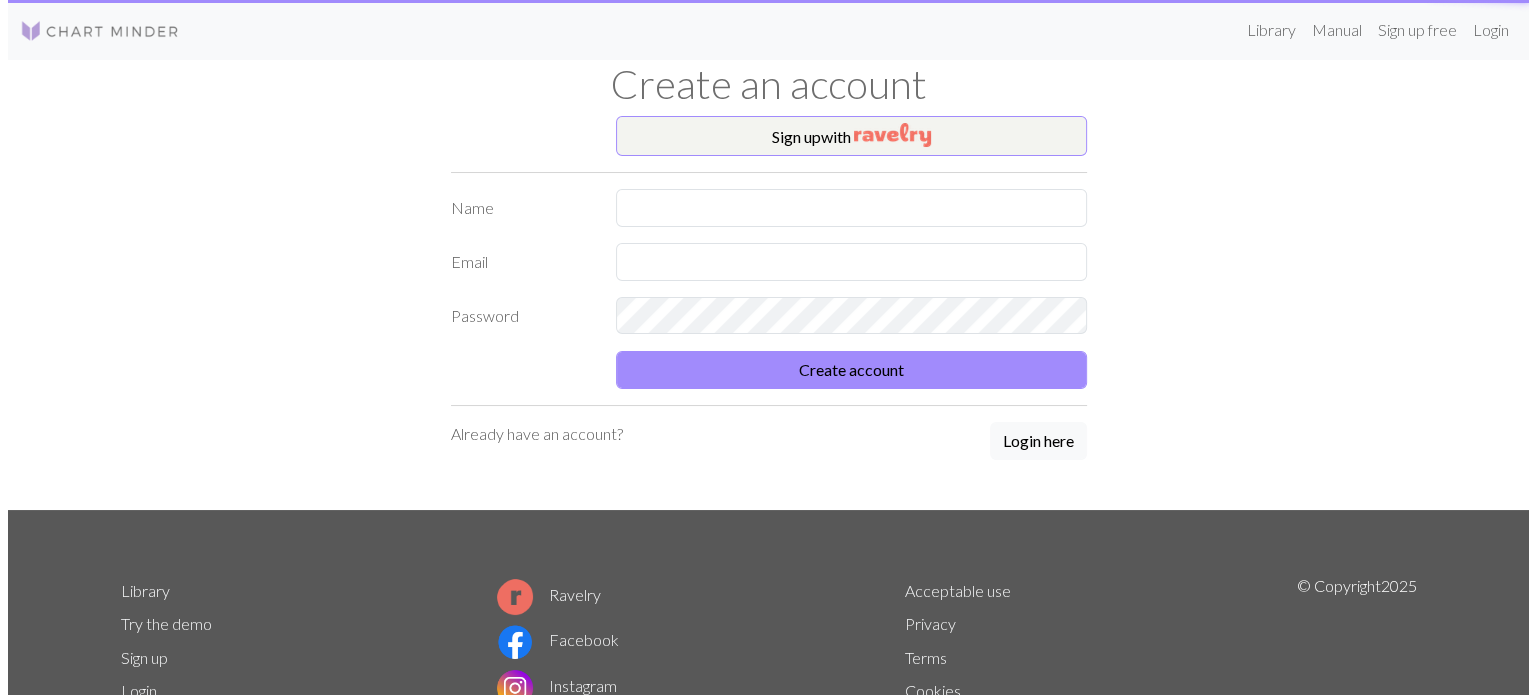 scroll, scrollTop: 0, scrollLeft: 0, axis: both 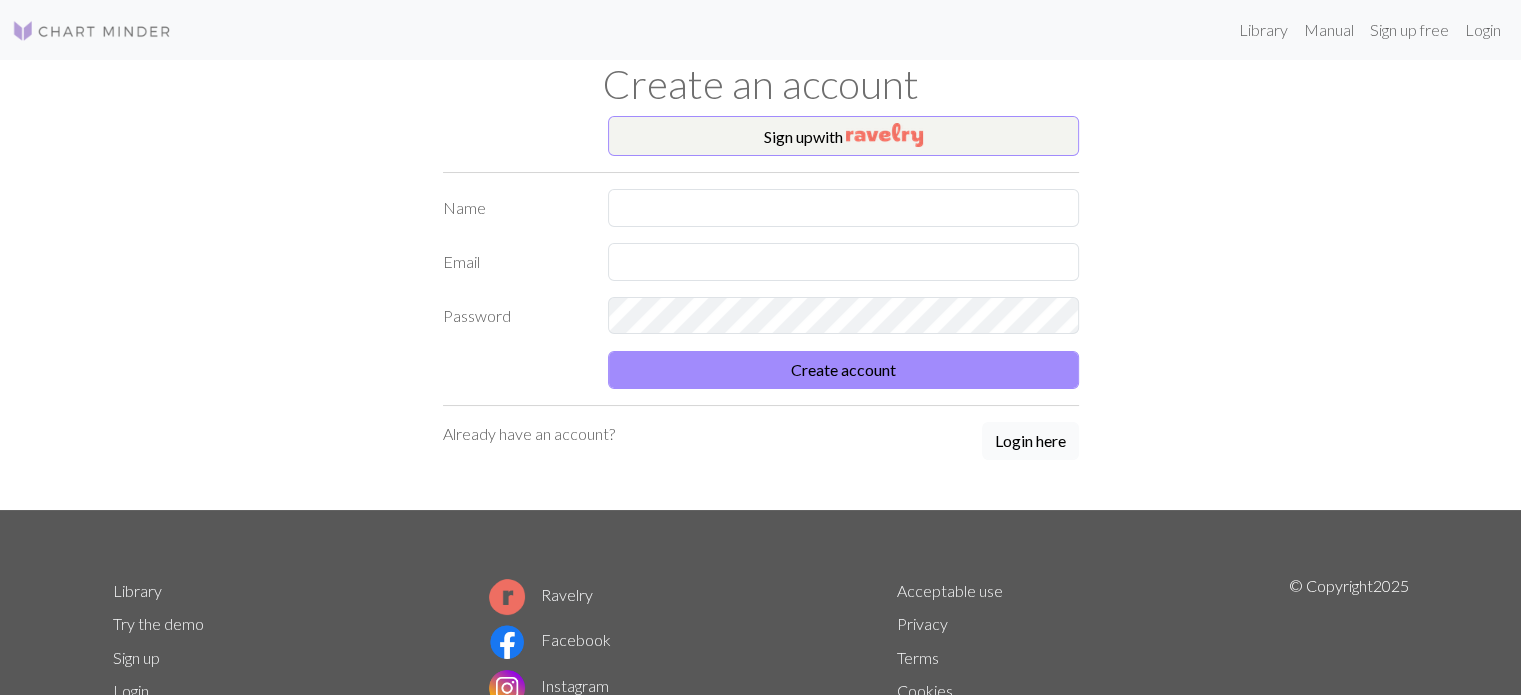 click on "Login here" at bounding box center [1030, 441] 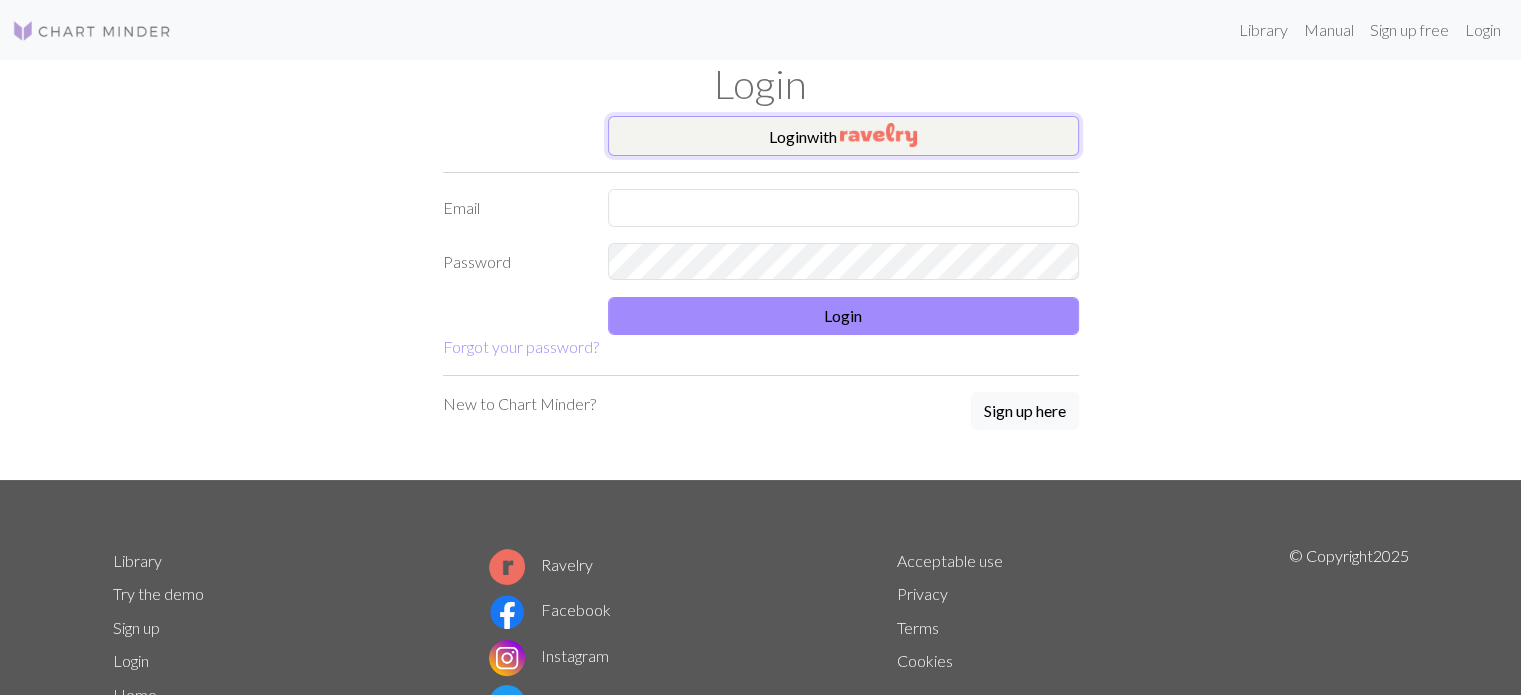 click on "Login  with" at bounding box center [843, 136] 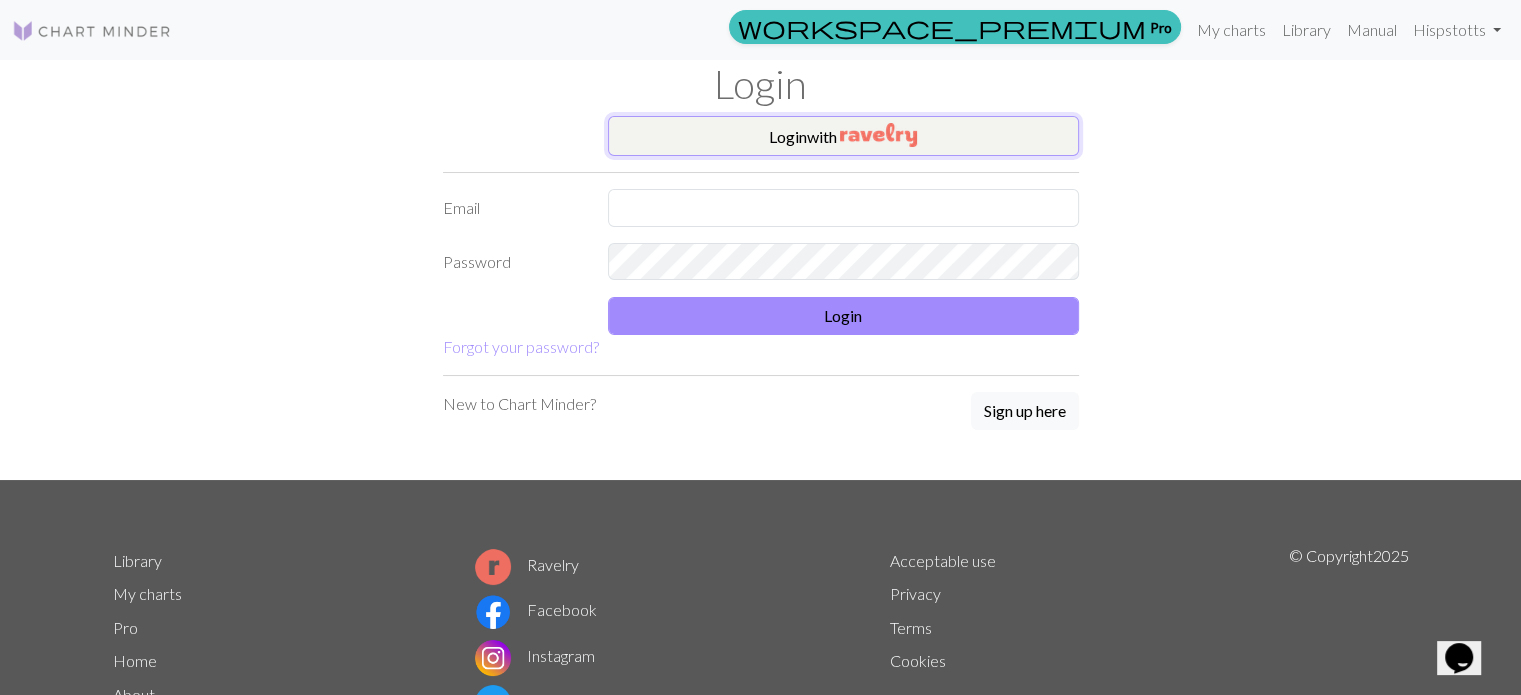 click on "Login  with" at bounding box center [843, 136] 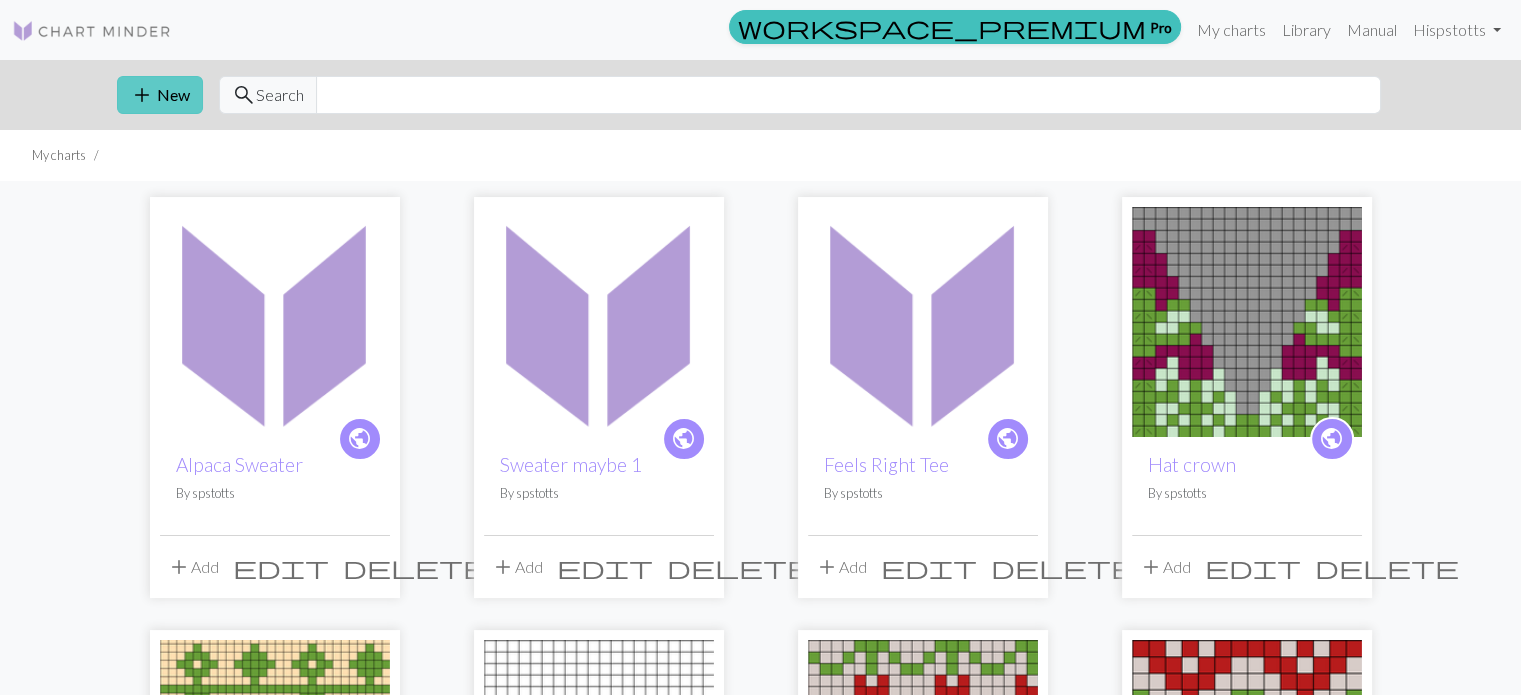 click on "add   New" at bounding box center [160, 95] 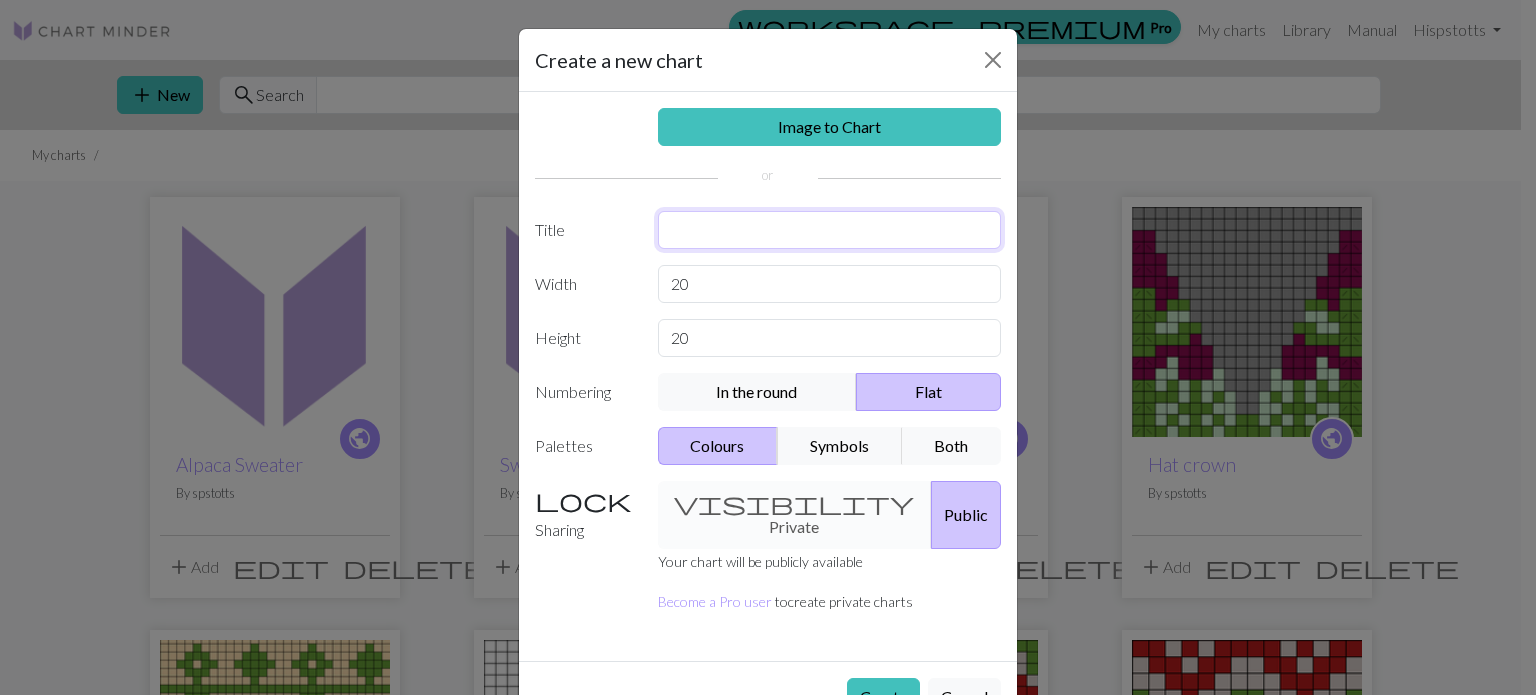 click at bounding box center [830, 230] 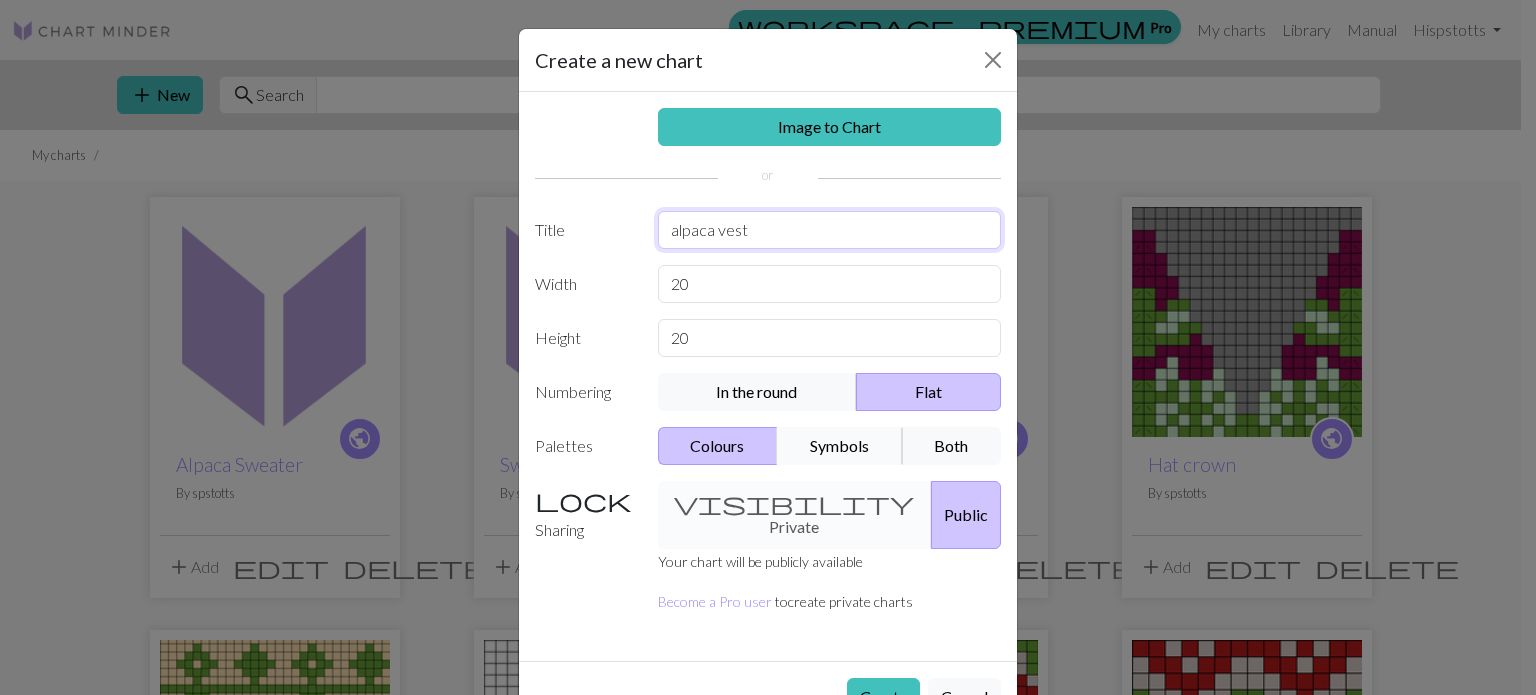 type on "alpaca vest" 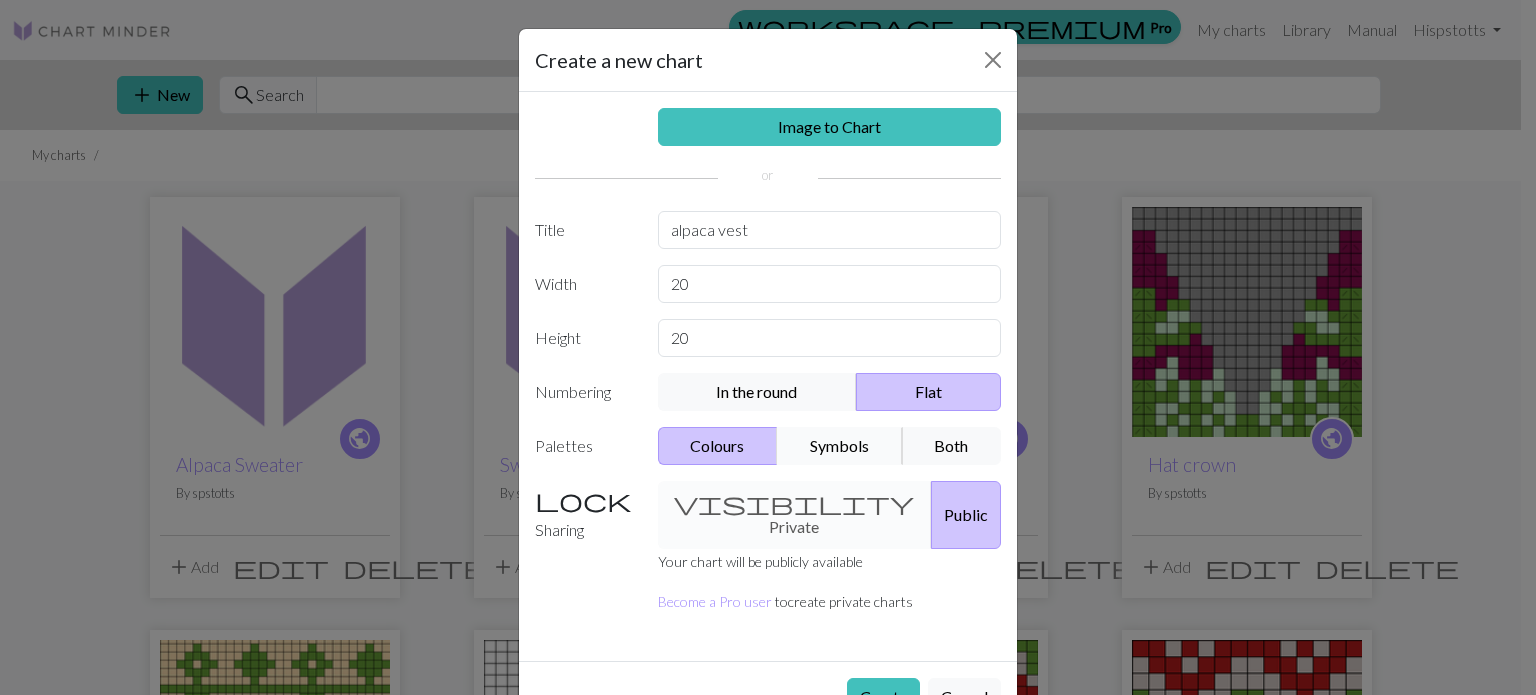 click on "Symbols" at bounding box center [840, 446] 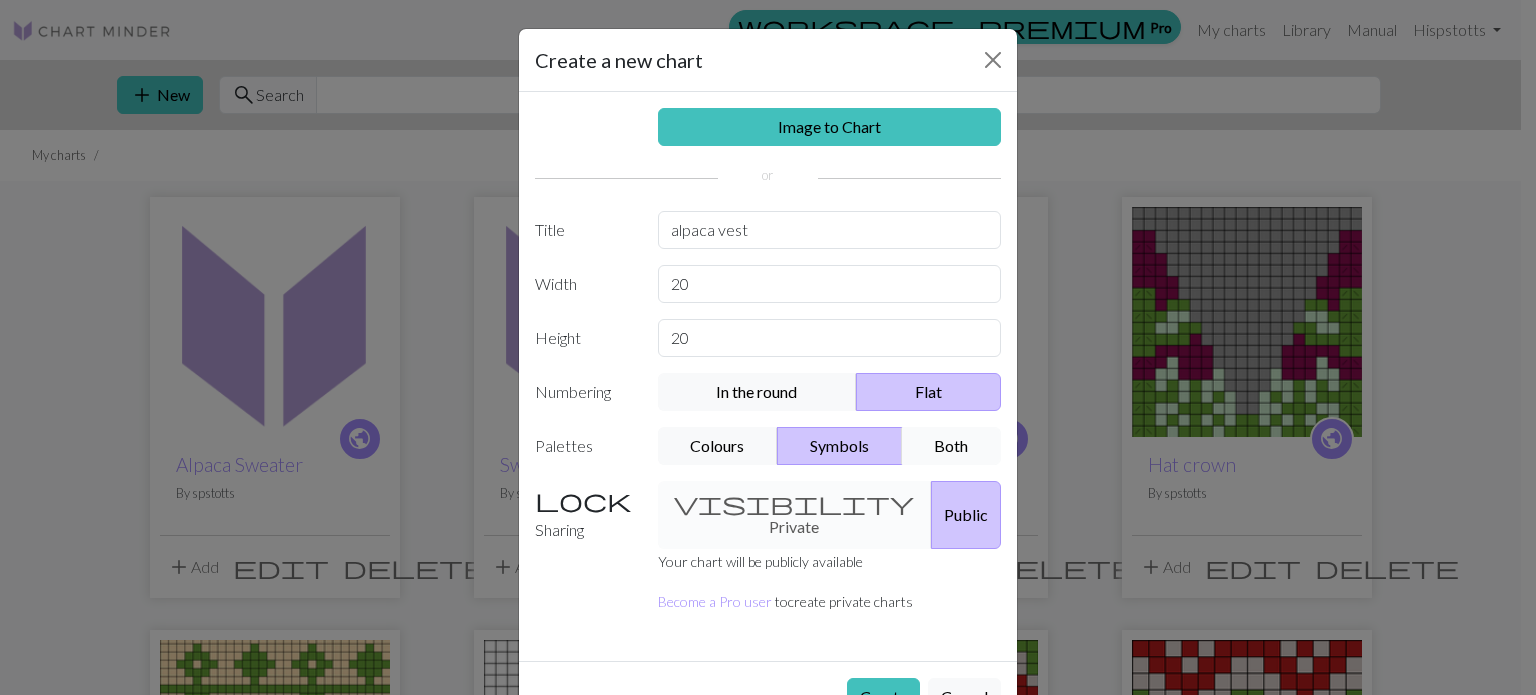 click on "Both" at bounding box center (952, 446) 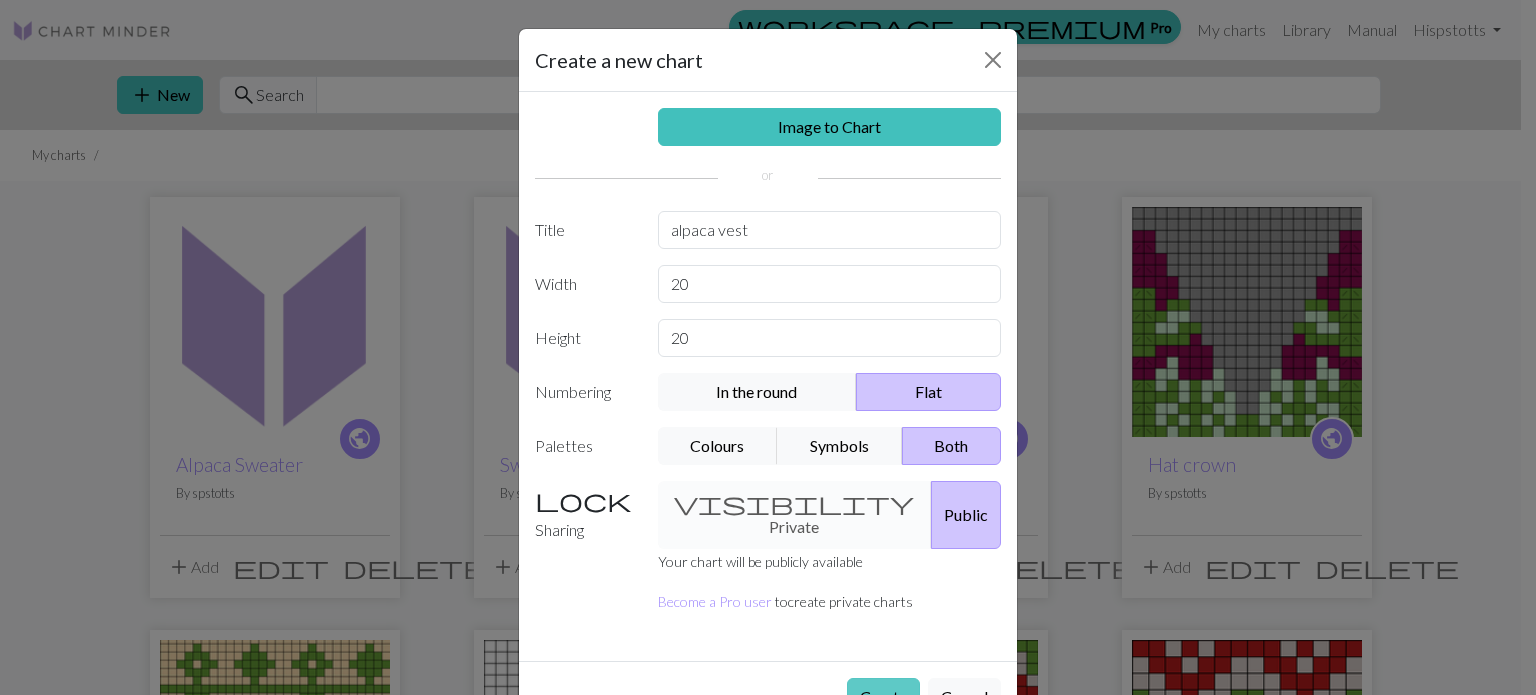 click on "Create" at bounding box center [883, 697] 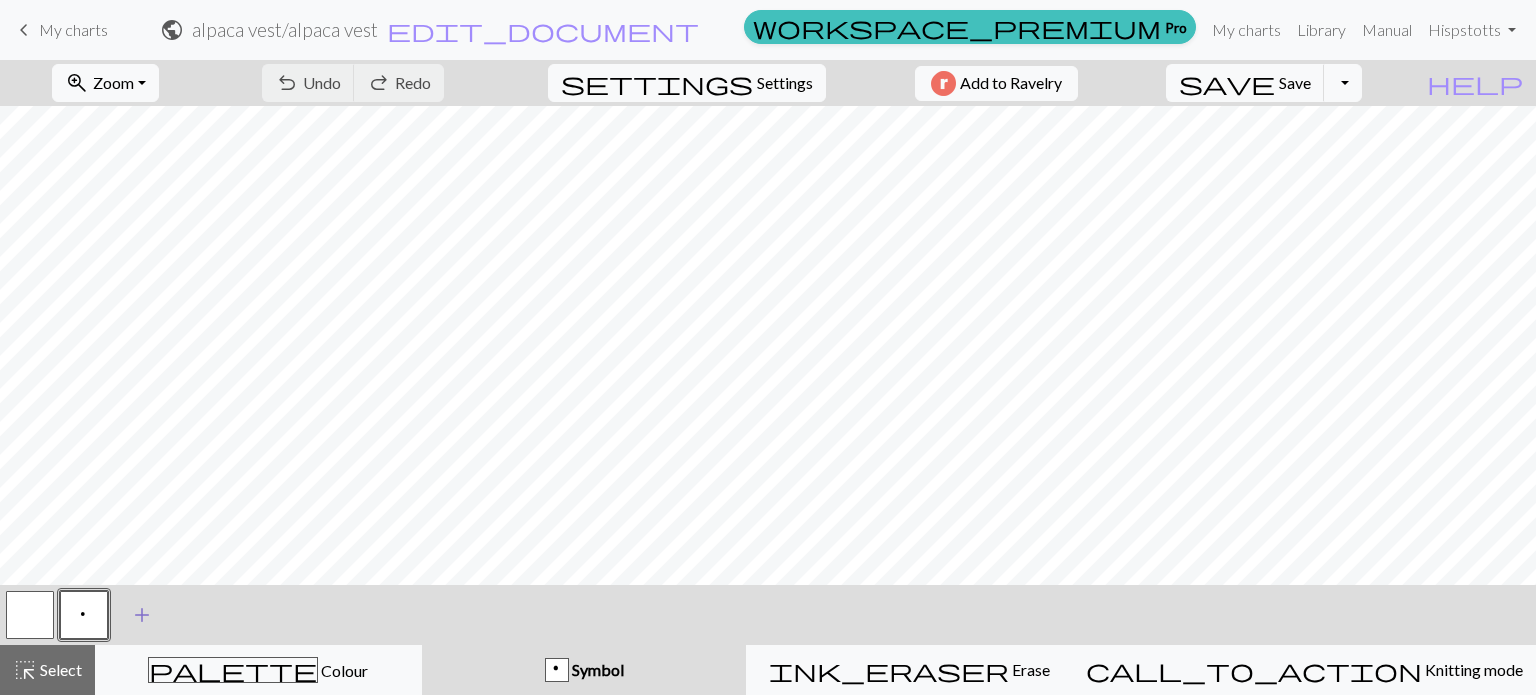 click on "add" at bounding box center [142, 615] 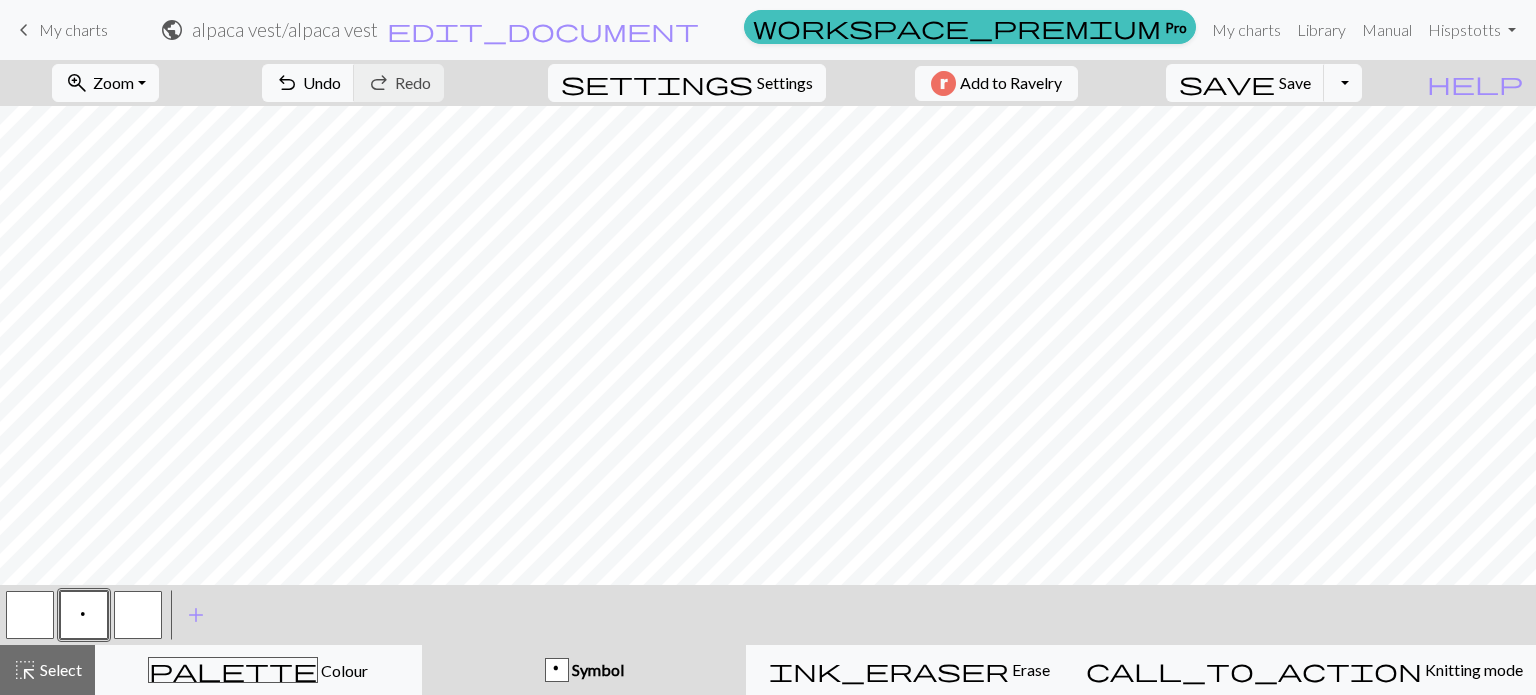 click at bounding box center [138, 615] 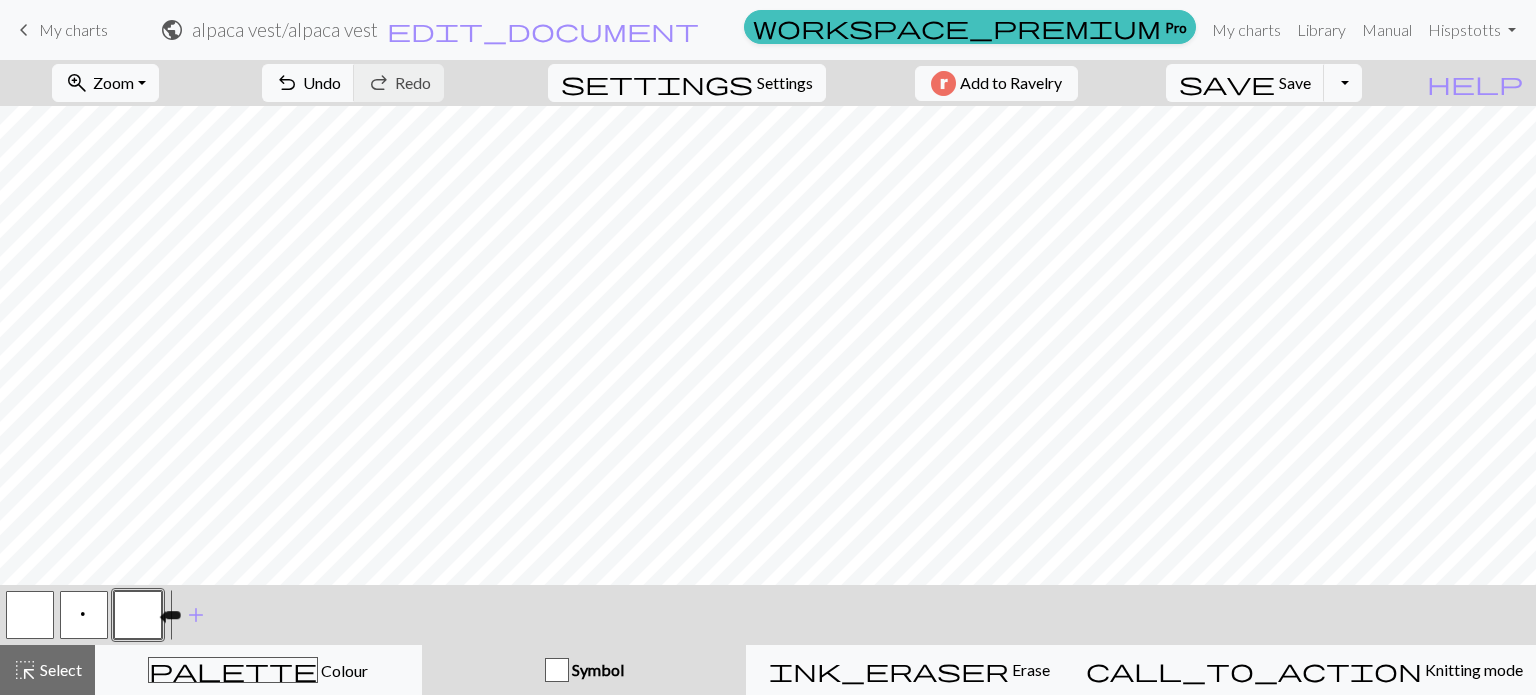 click at bounding box center [138, 615] 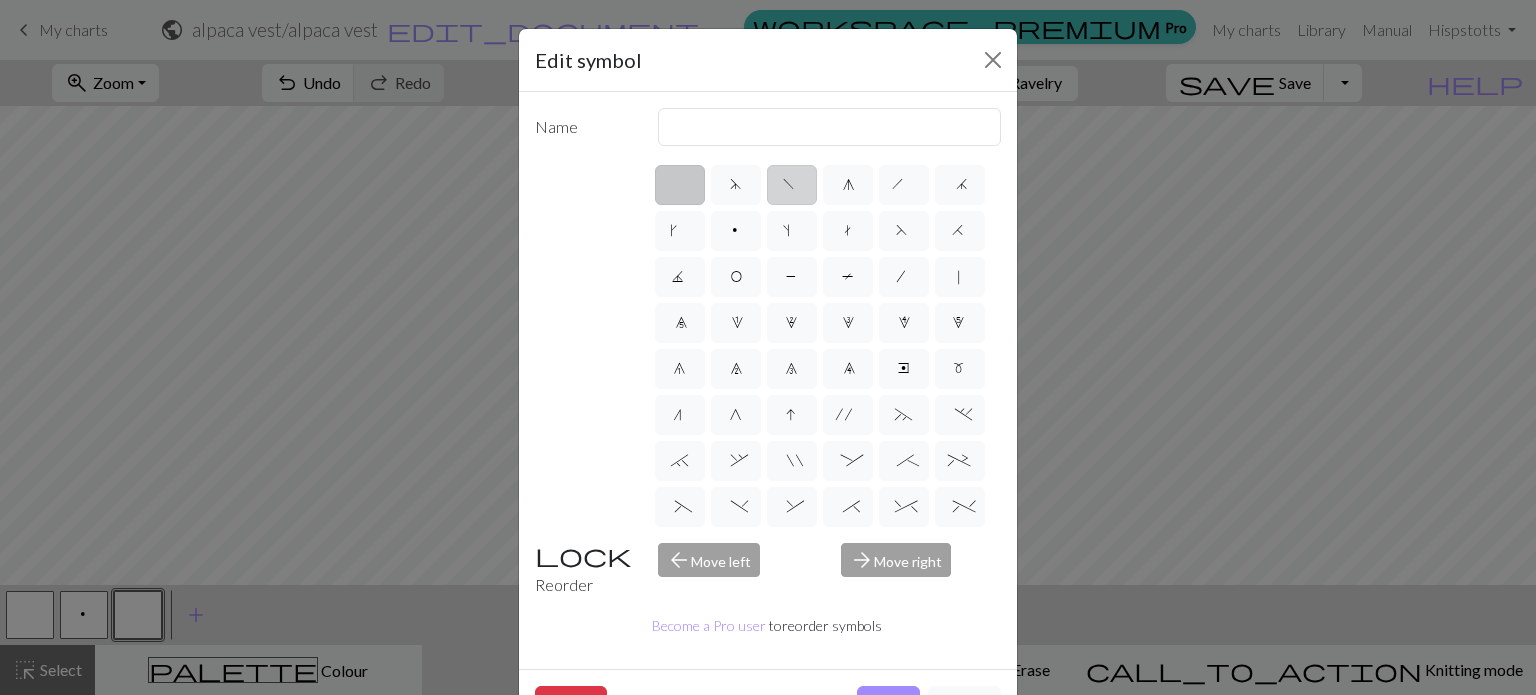 click on "f" at bounding box center [792, 185] 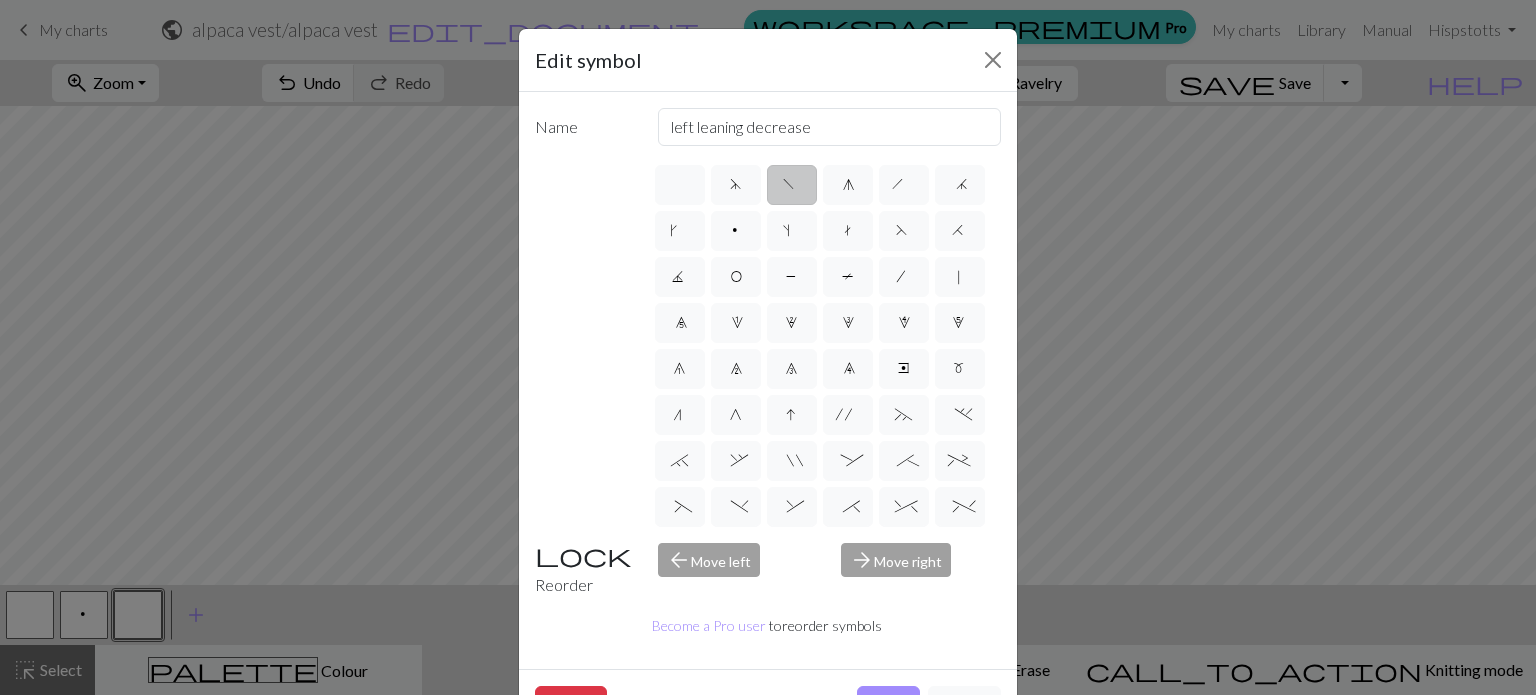 click on "Delete Done Cancel" at bounding box center (768, 704) 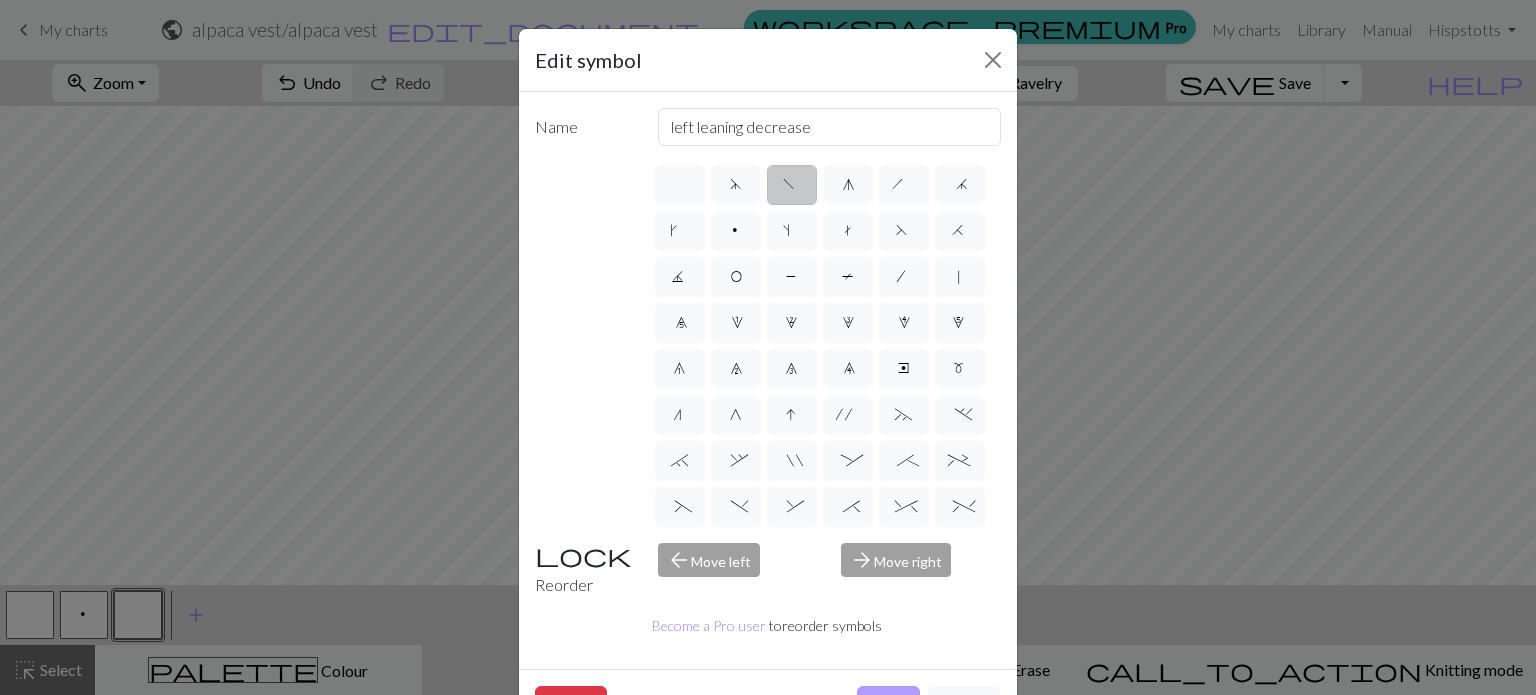 click on "Done" at bounding box center [888, 705] 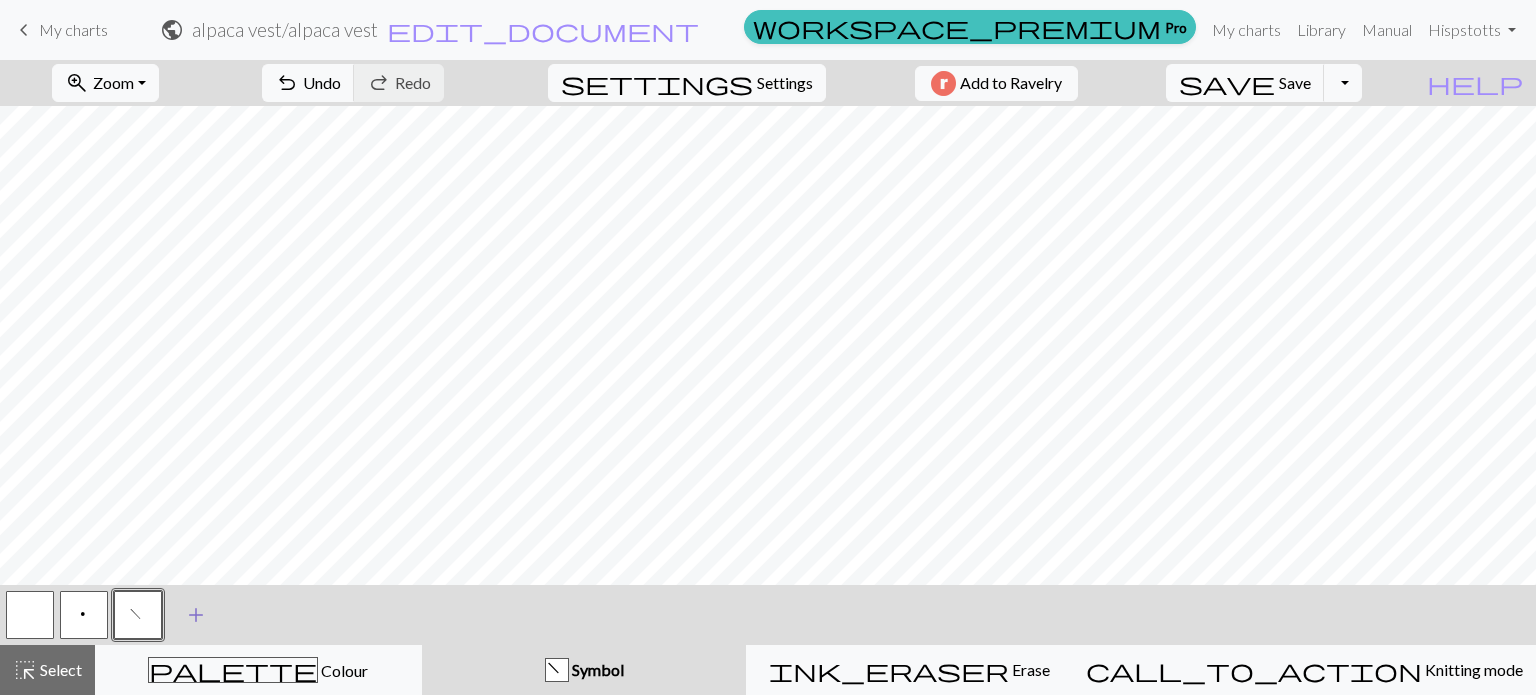 click on "add" at bounding box center [196, 615] 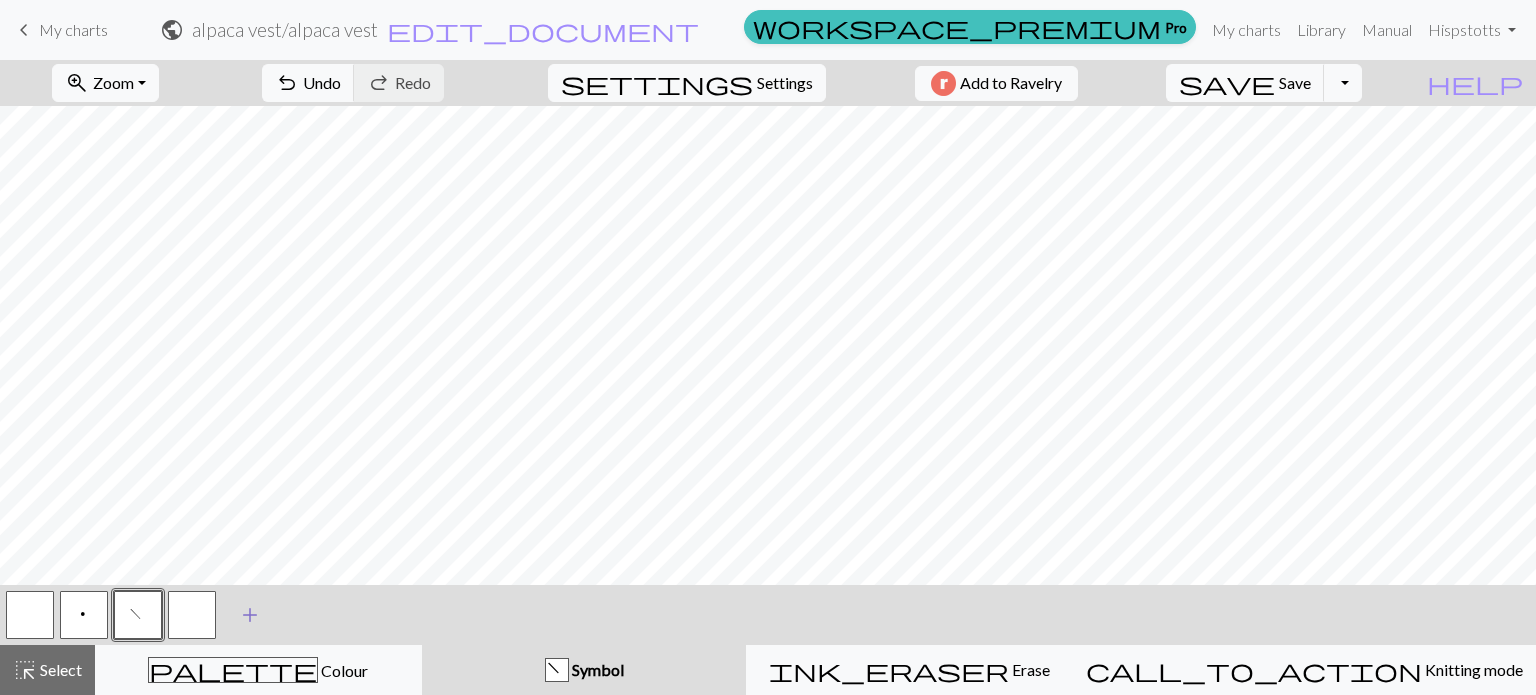 click at bounding box center (192, 615) 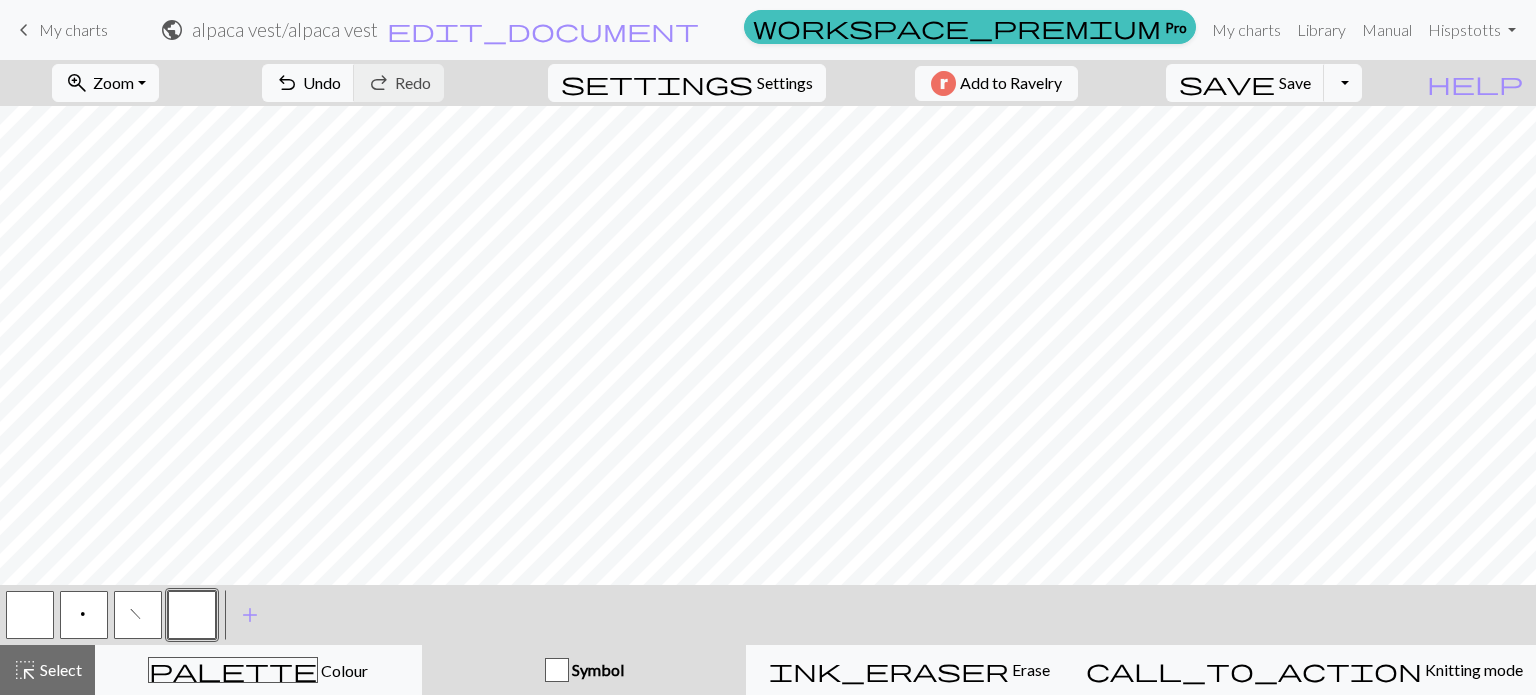 click at bounding box center (192, 615) 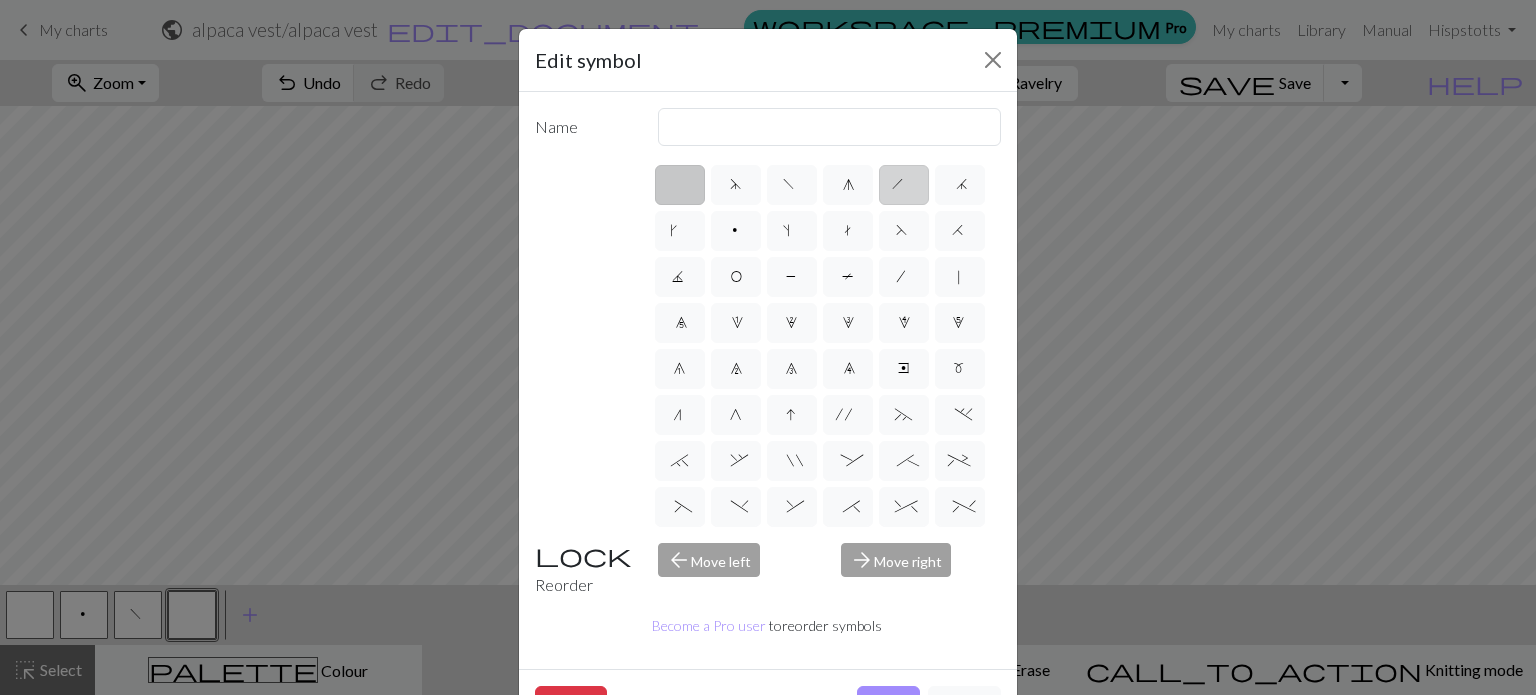 click on "h" at bounding box center [904, 185] 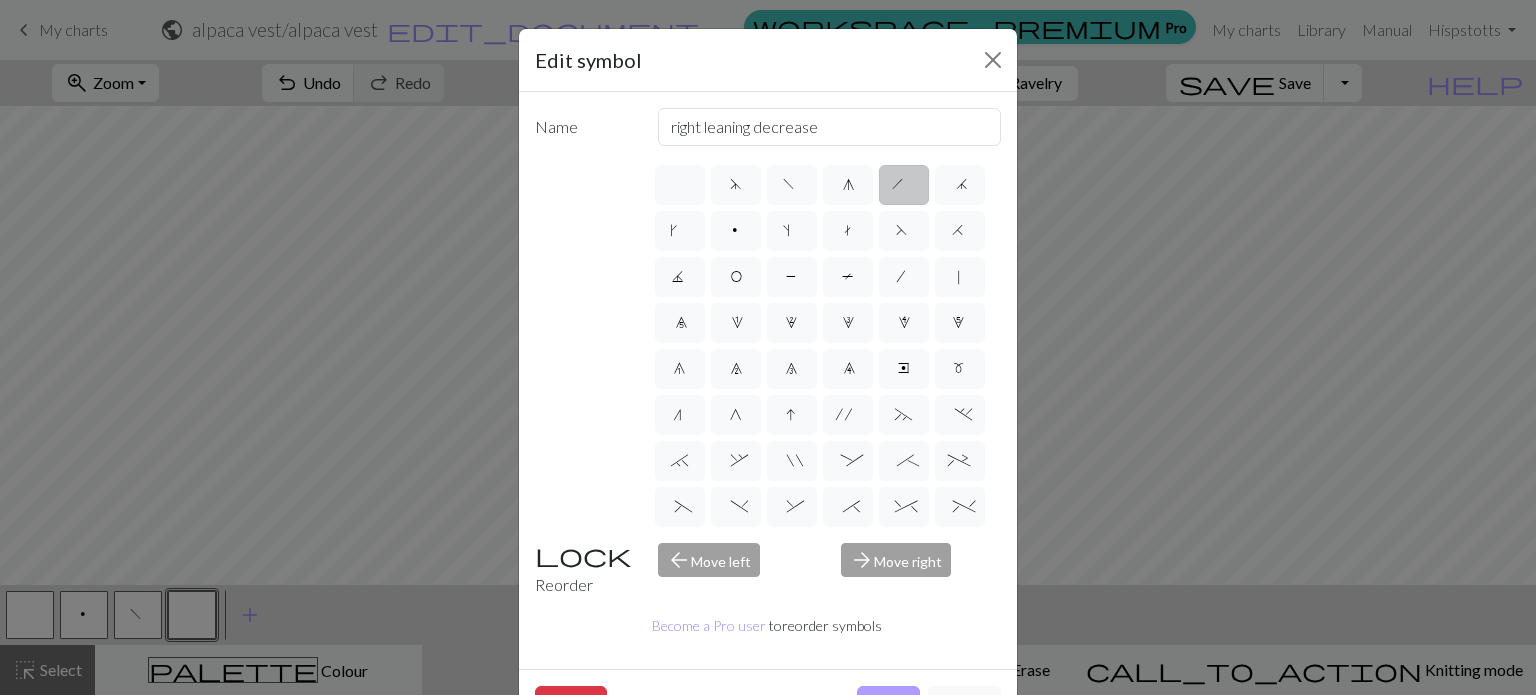 click on "Done" at bounding box center (888, 705) 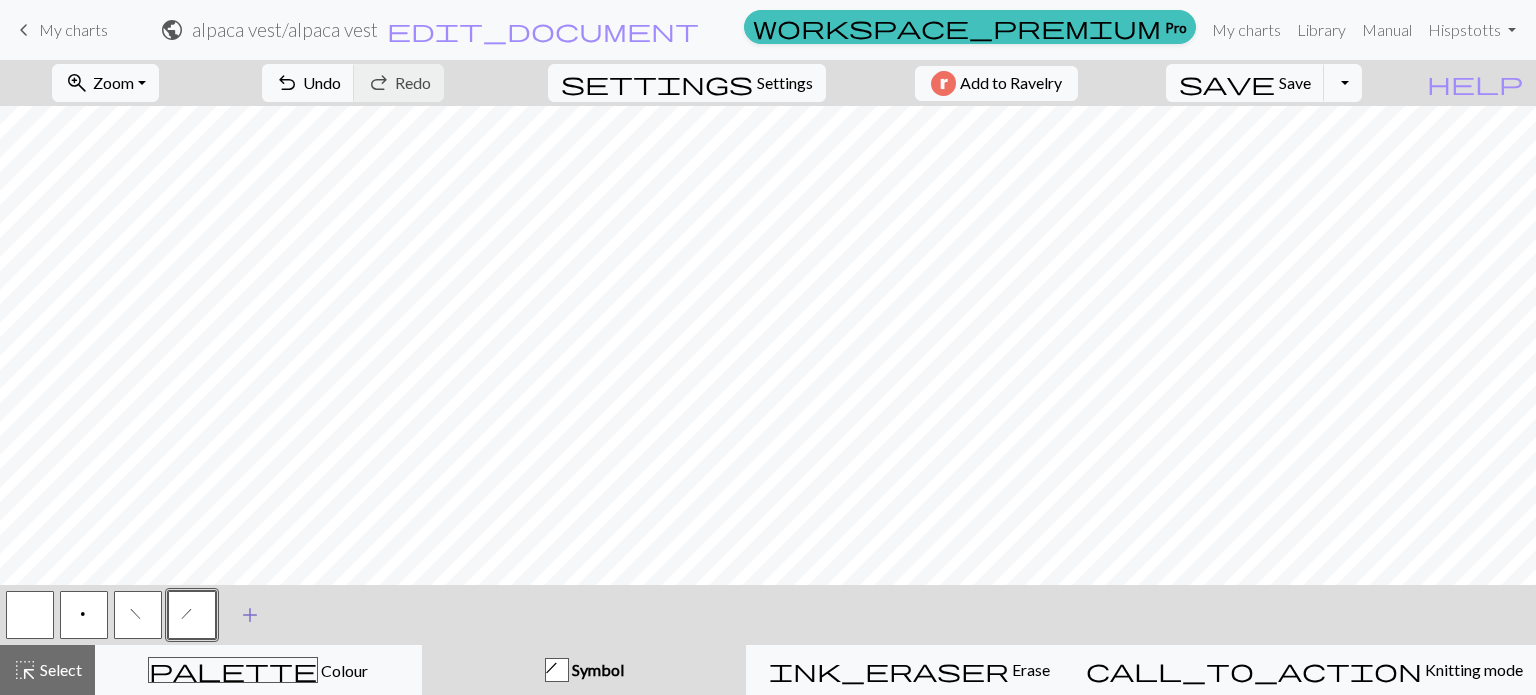 click on "add" at bounding box center (250, 615) 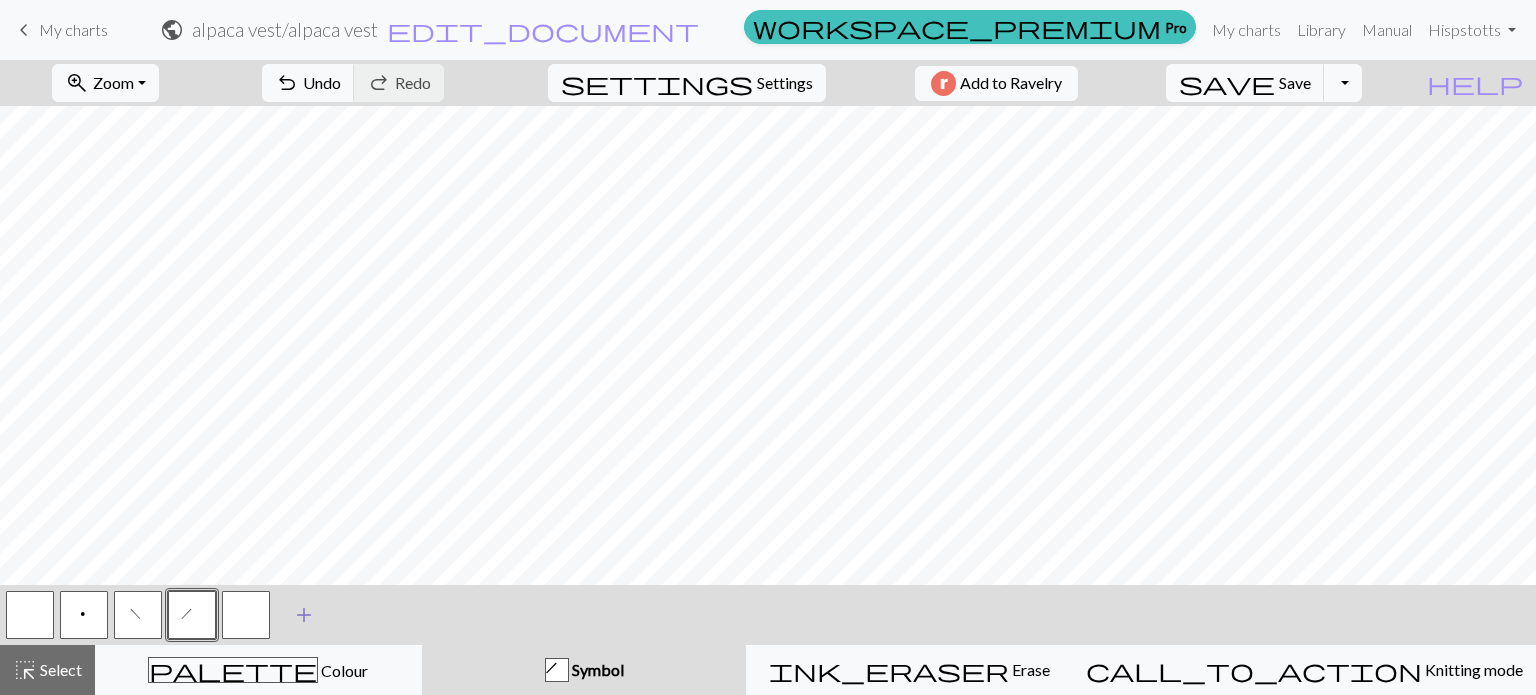 click at bounding box center (246, 615) 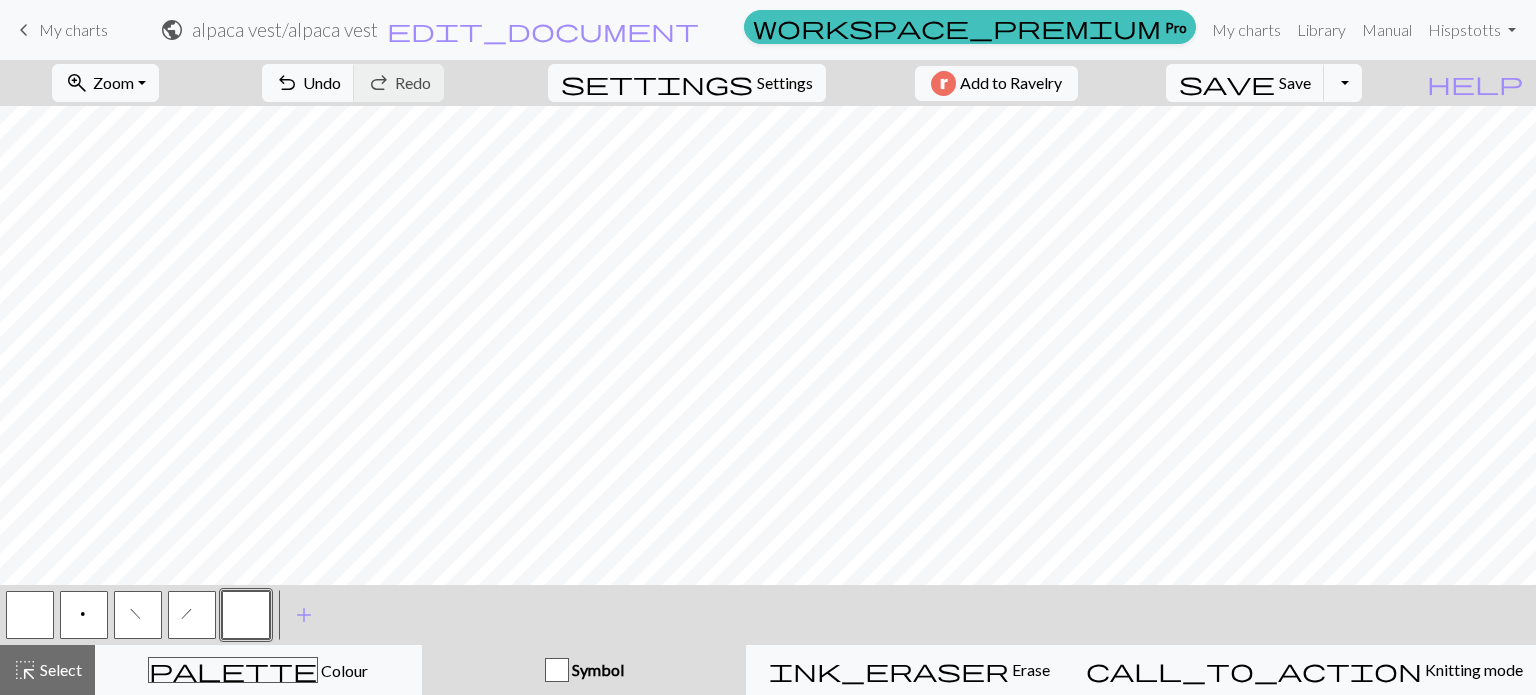 click at bounding box center (246, 615) 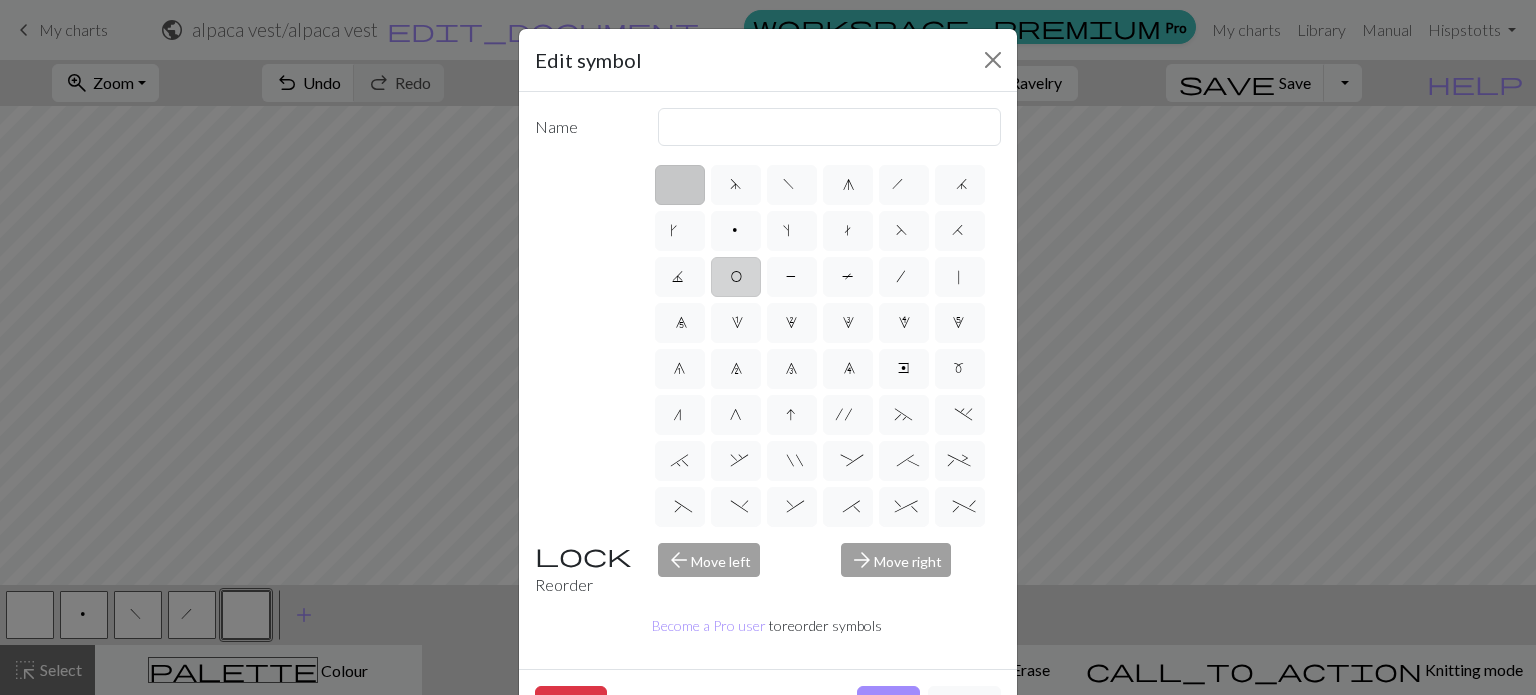 click on "O" at bounding box center (736, 279) 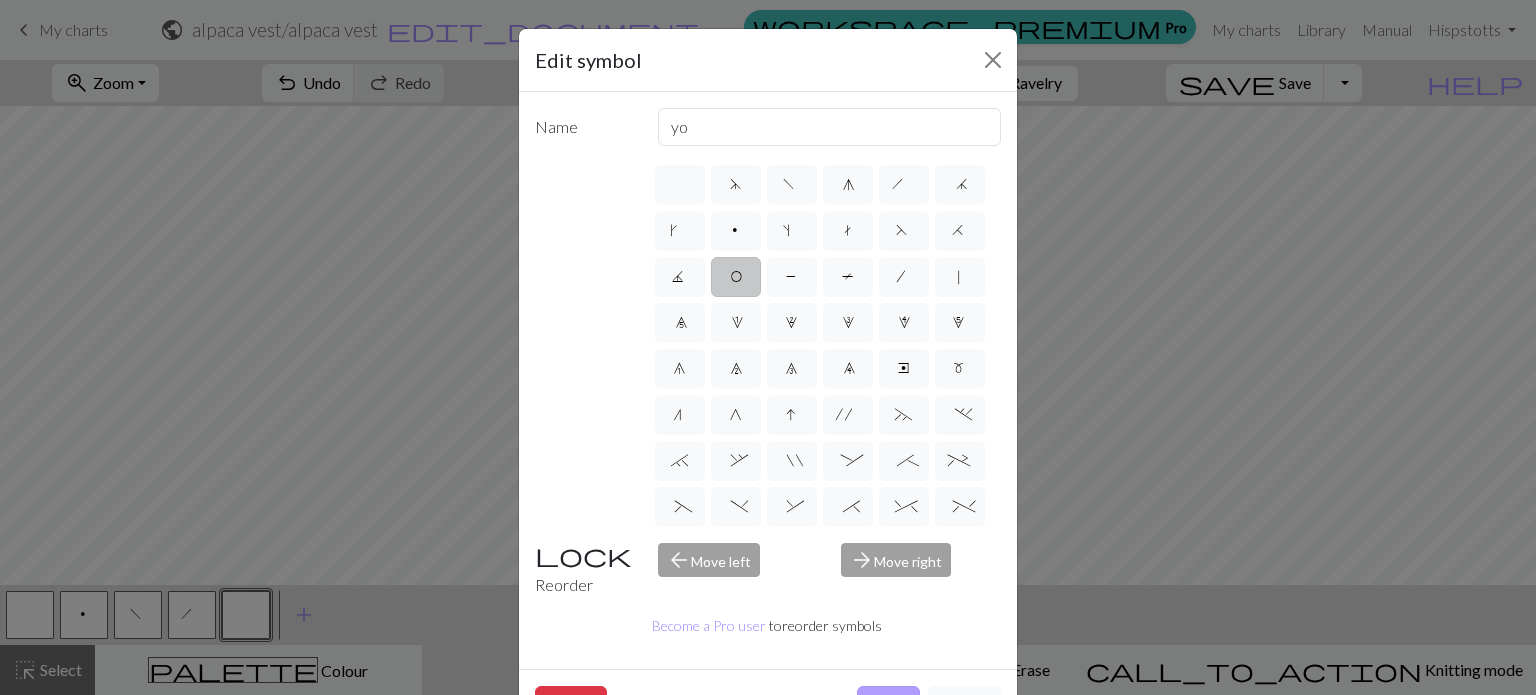 click on "Done" at bounding box center (888, 705) 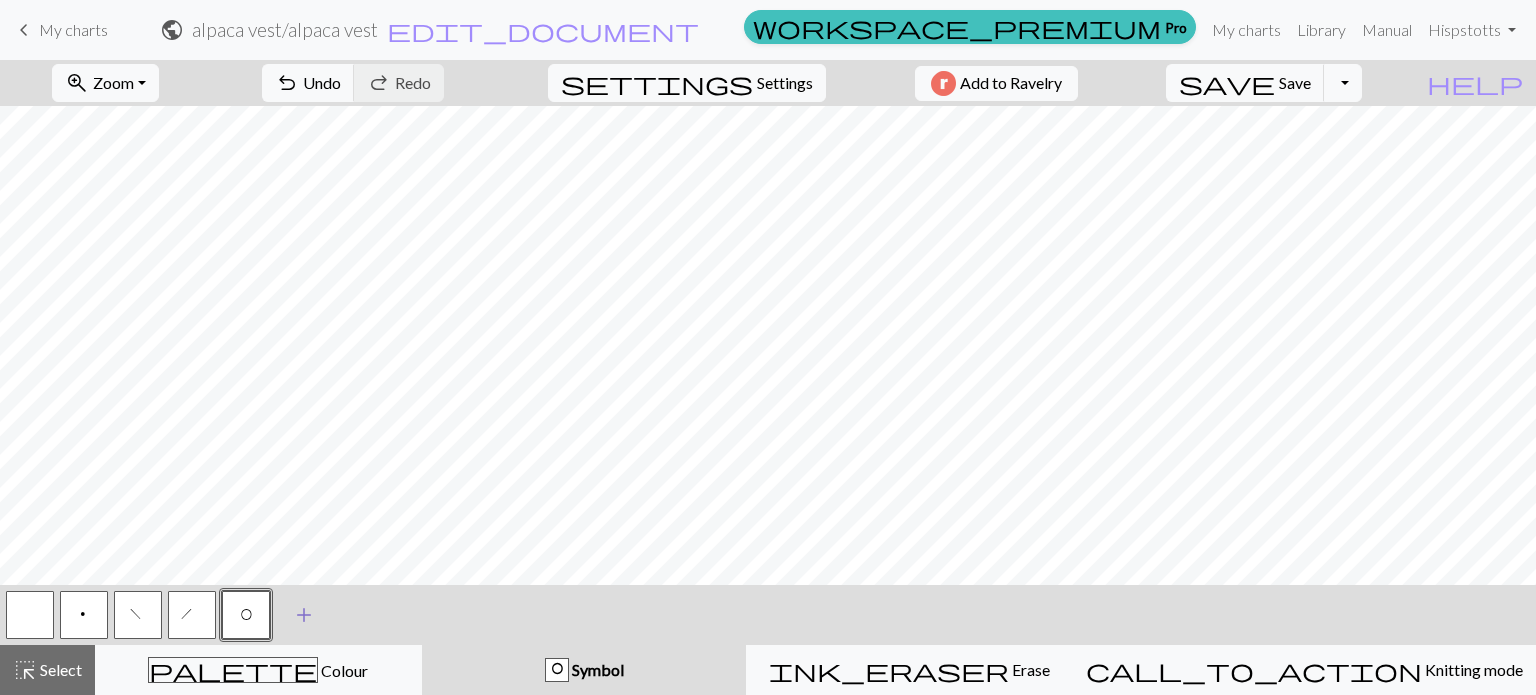 click on "add" at bounding box center (304, 615) 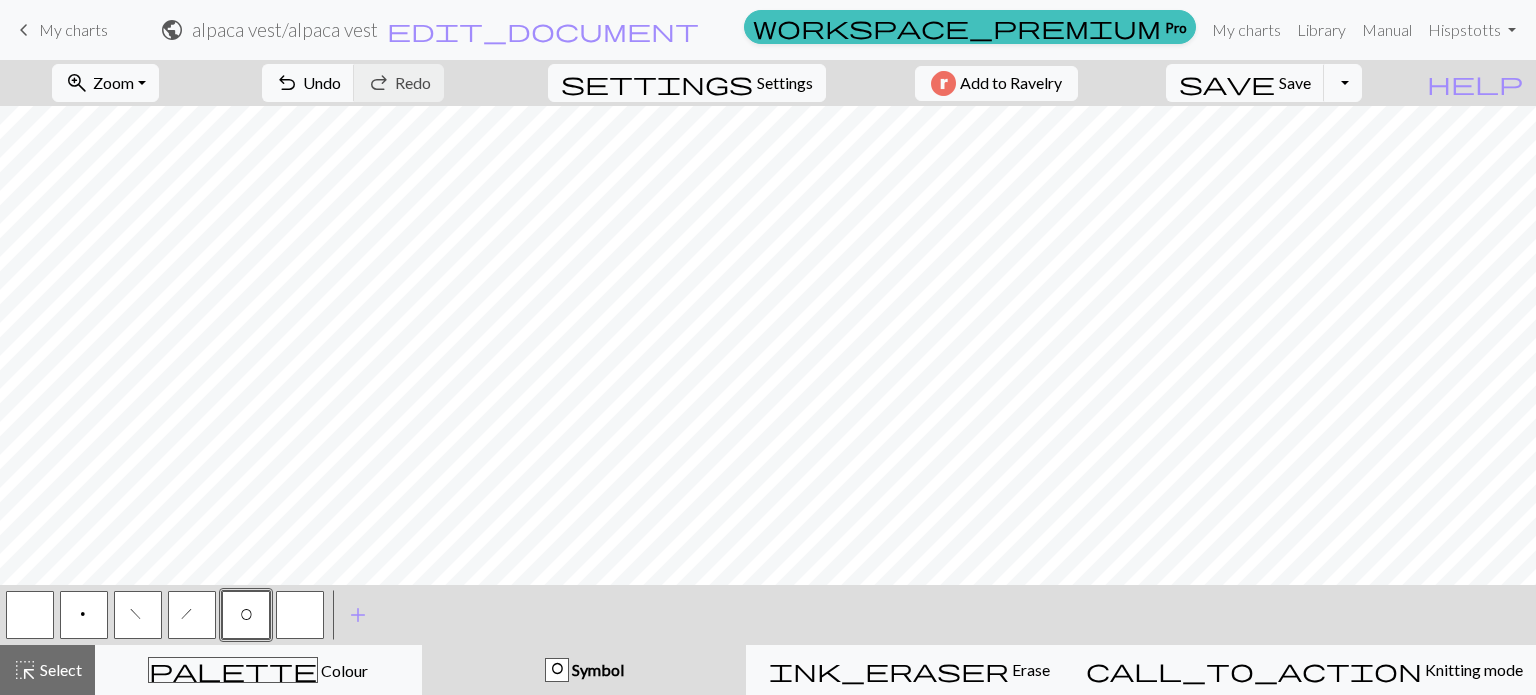 click at bounding box center (300, 615) 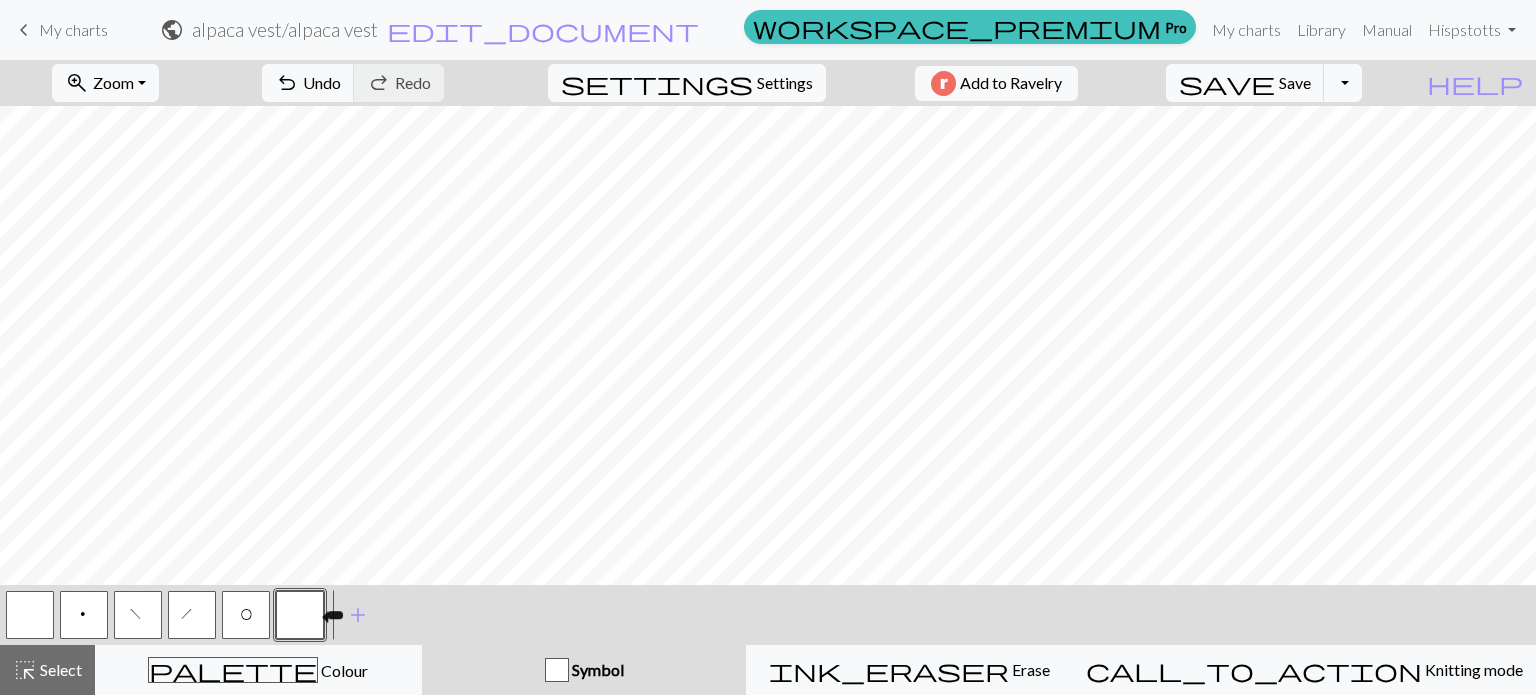 click at bounding box center [300, 615] 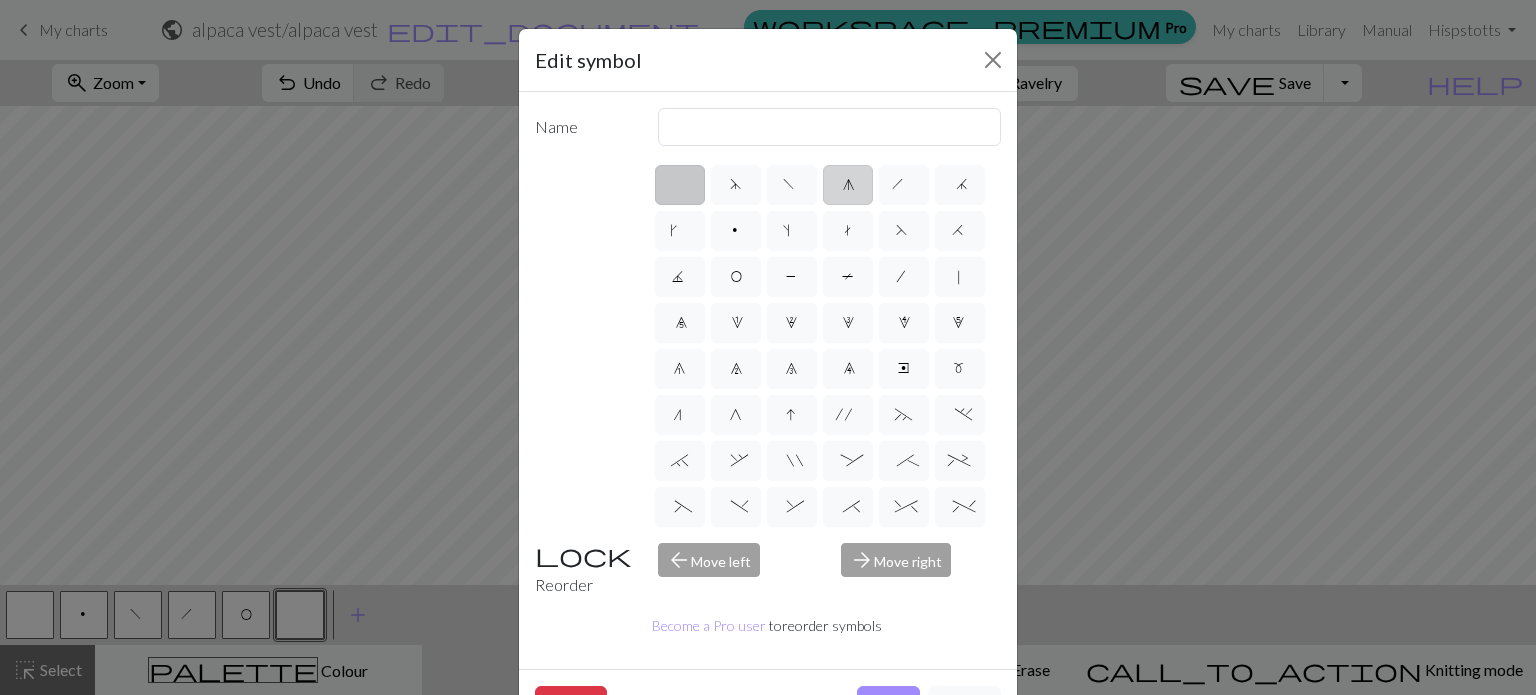 click on "g" at bounding box center [848, 185] 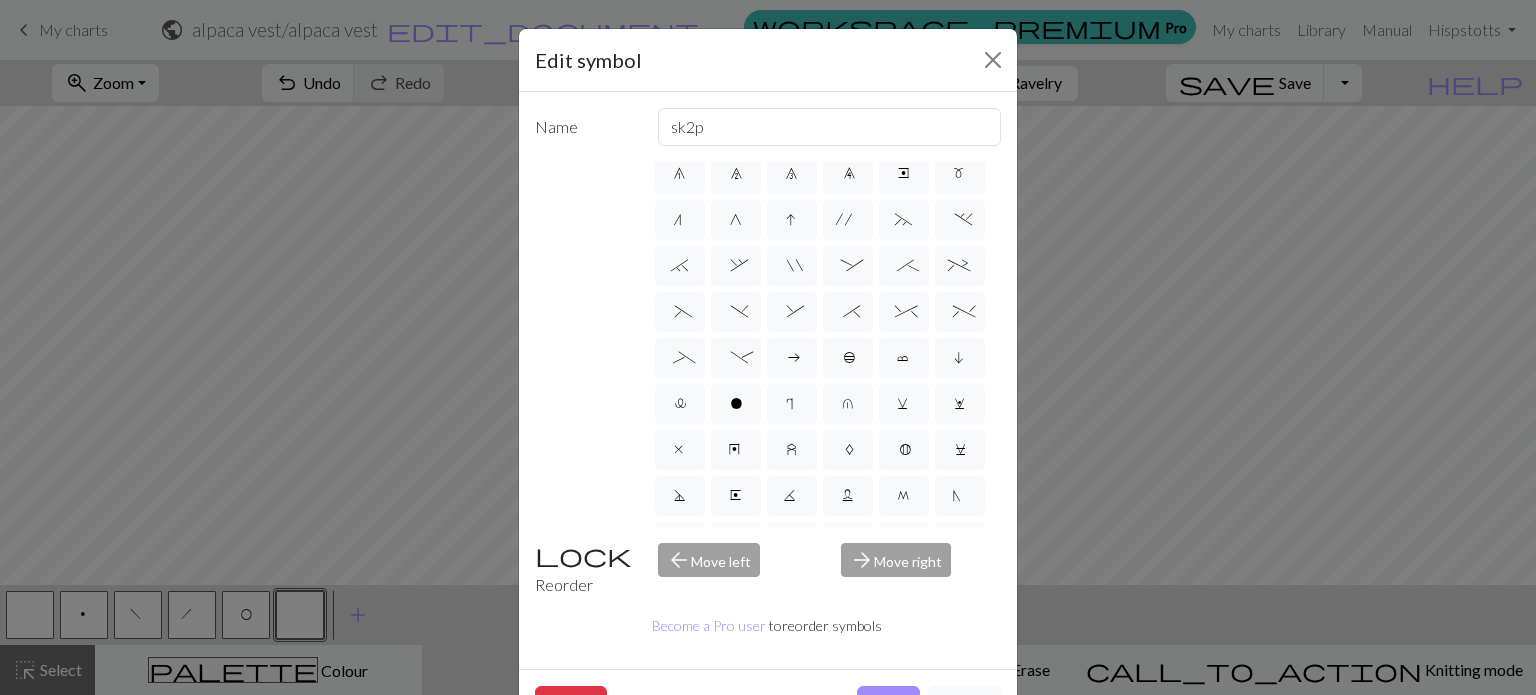 scroll, scrollTop: 200, scrollLeft: 0, axis: vertical 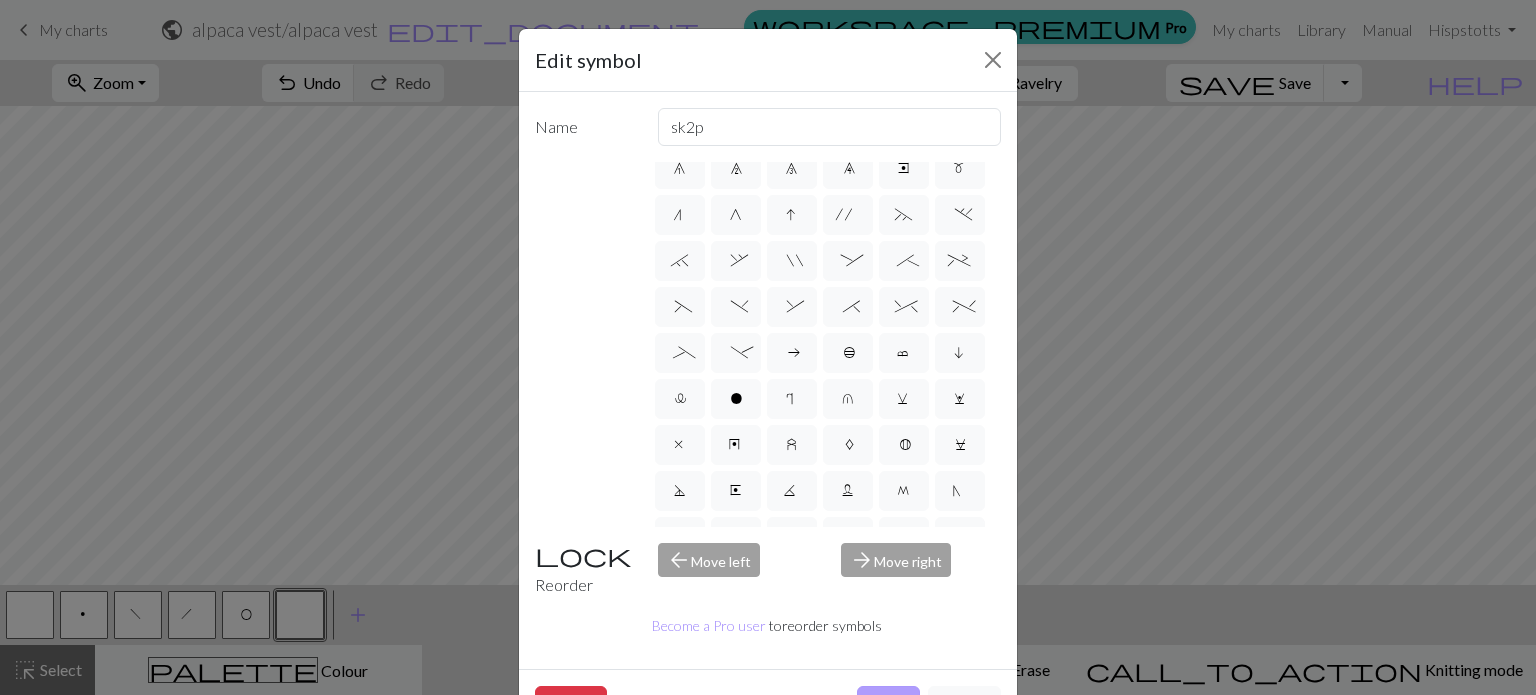 click on "Done" at bounding box center [888, 705] 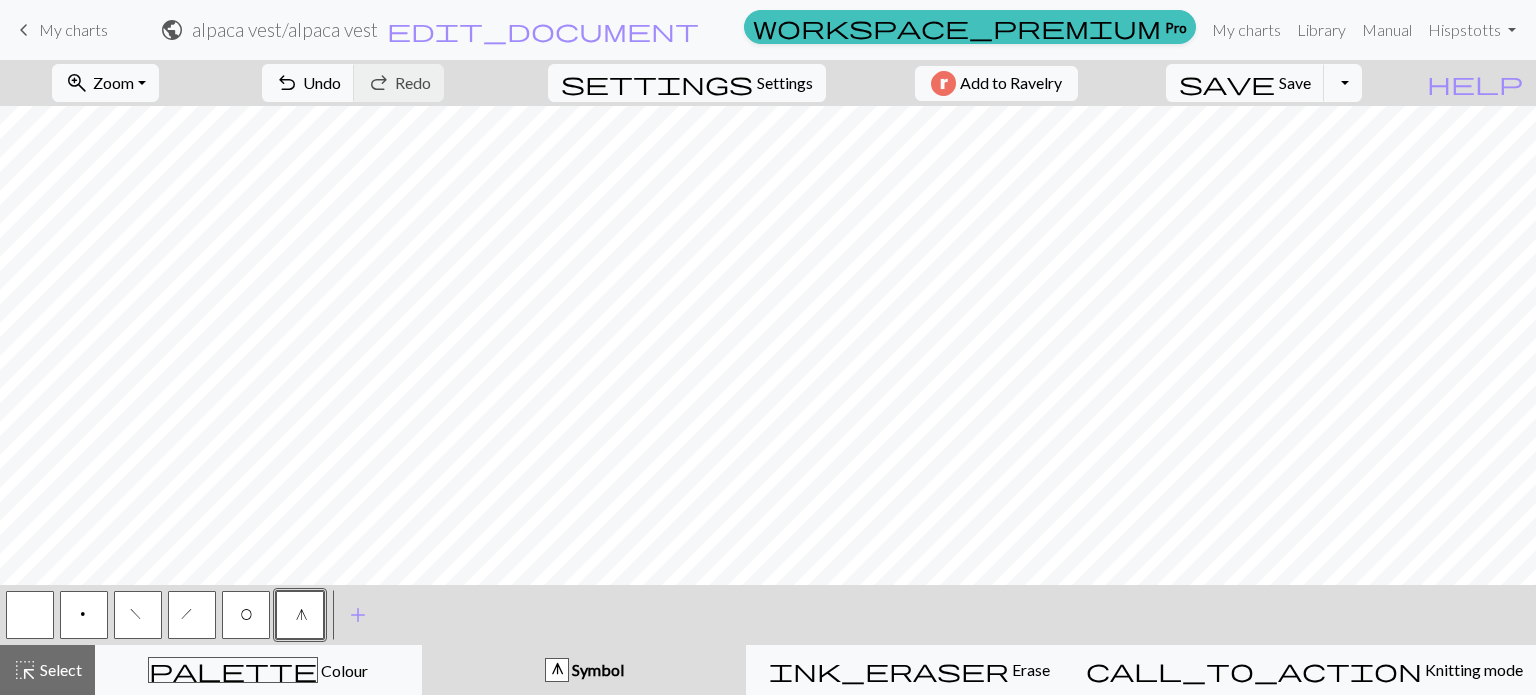 click on "O" at bounding box center [246, 615] 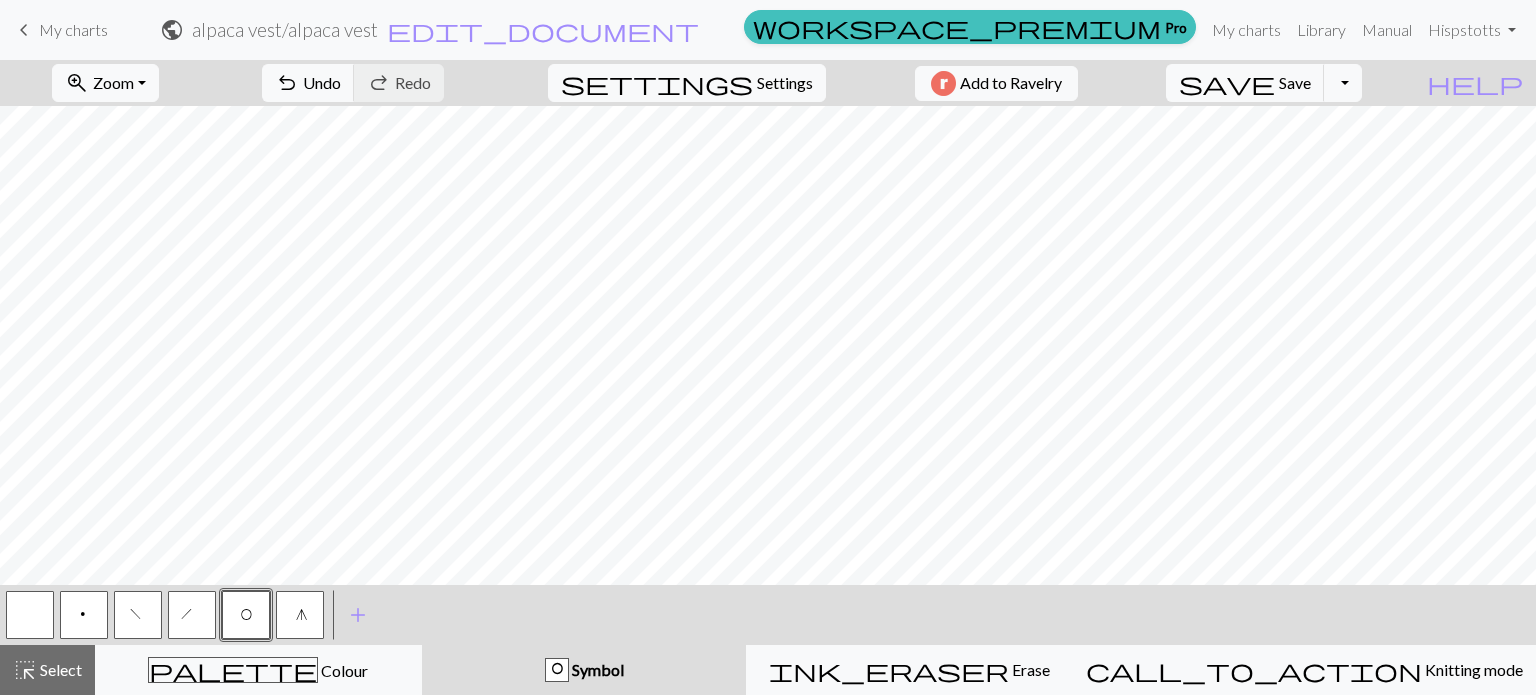 click on "O" at bounding box center (246, 615) 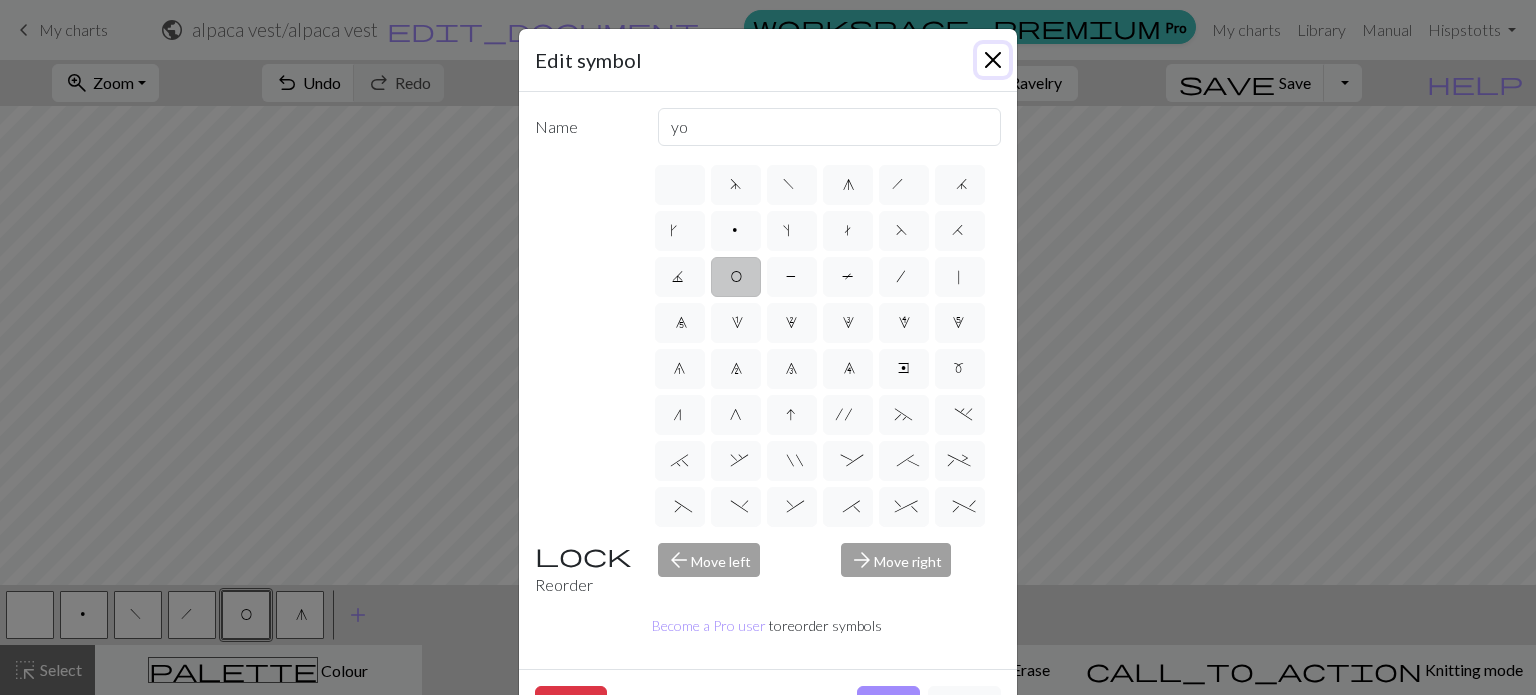 click at bounding box center (993, 60) 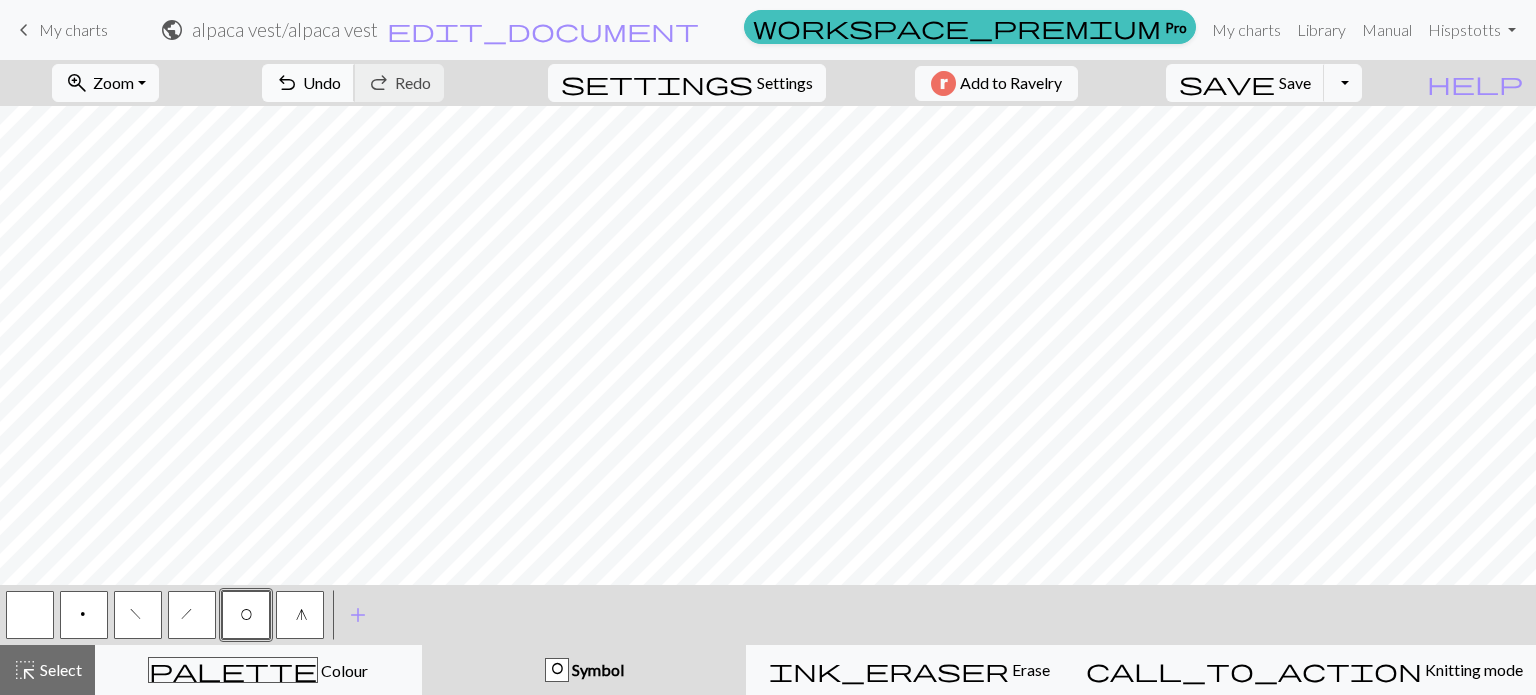 click on "Undo" at bounding box center [322, 82] 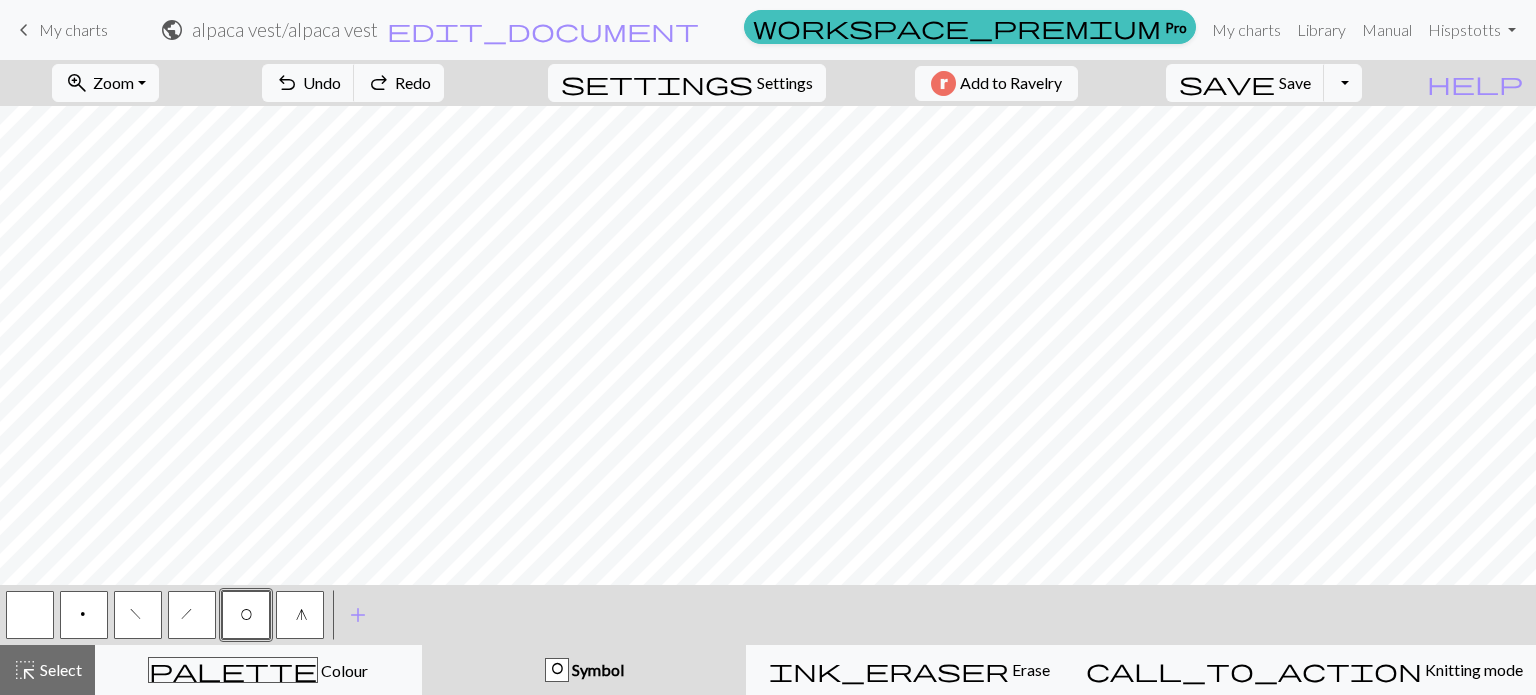 click on "p" at bounding box center (84, 615) 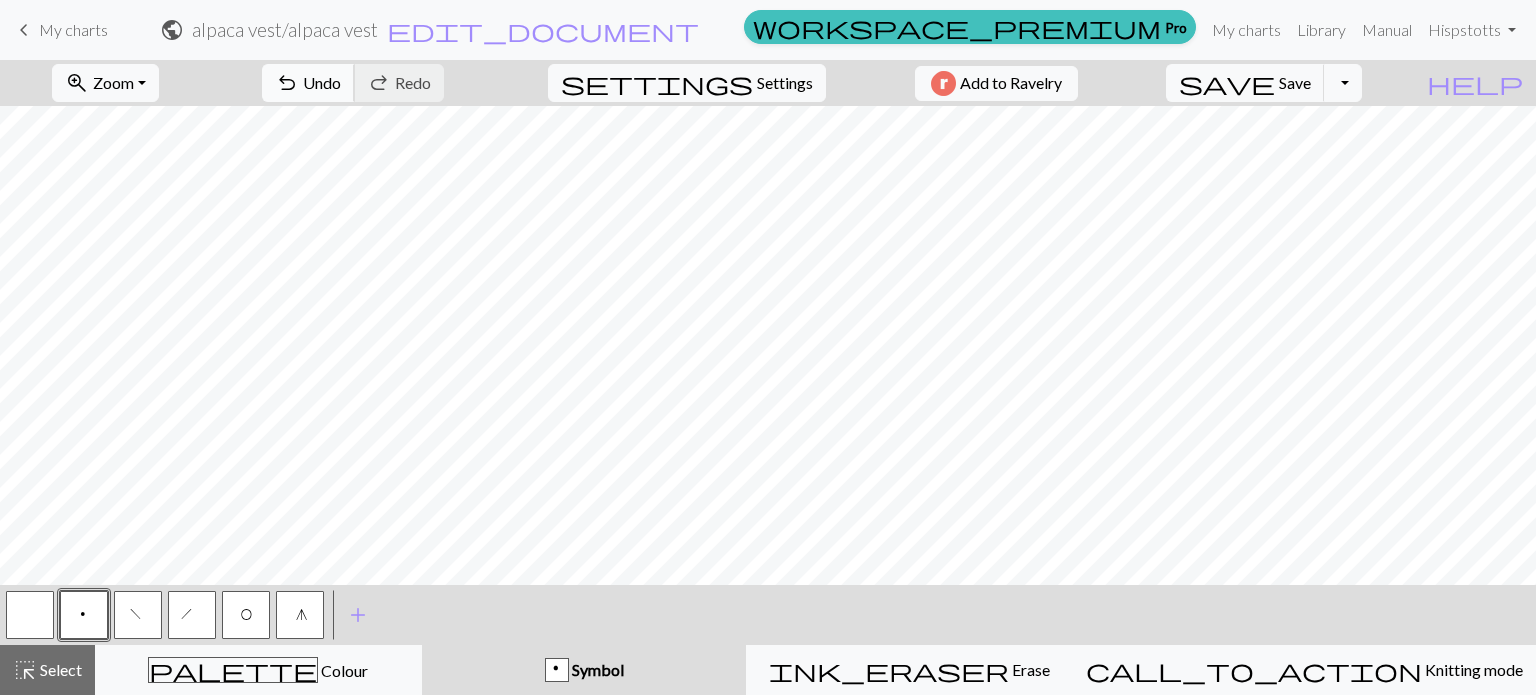 click on "Undo" at bounding box center [322, 82] 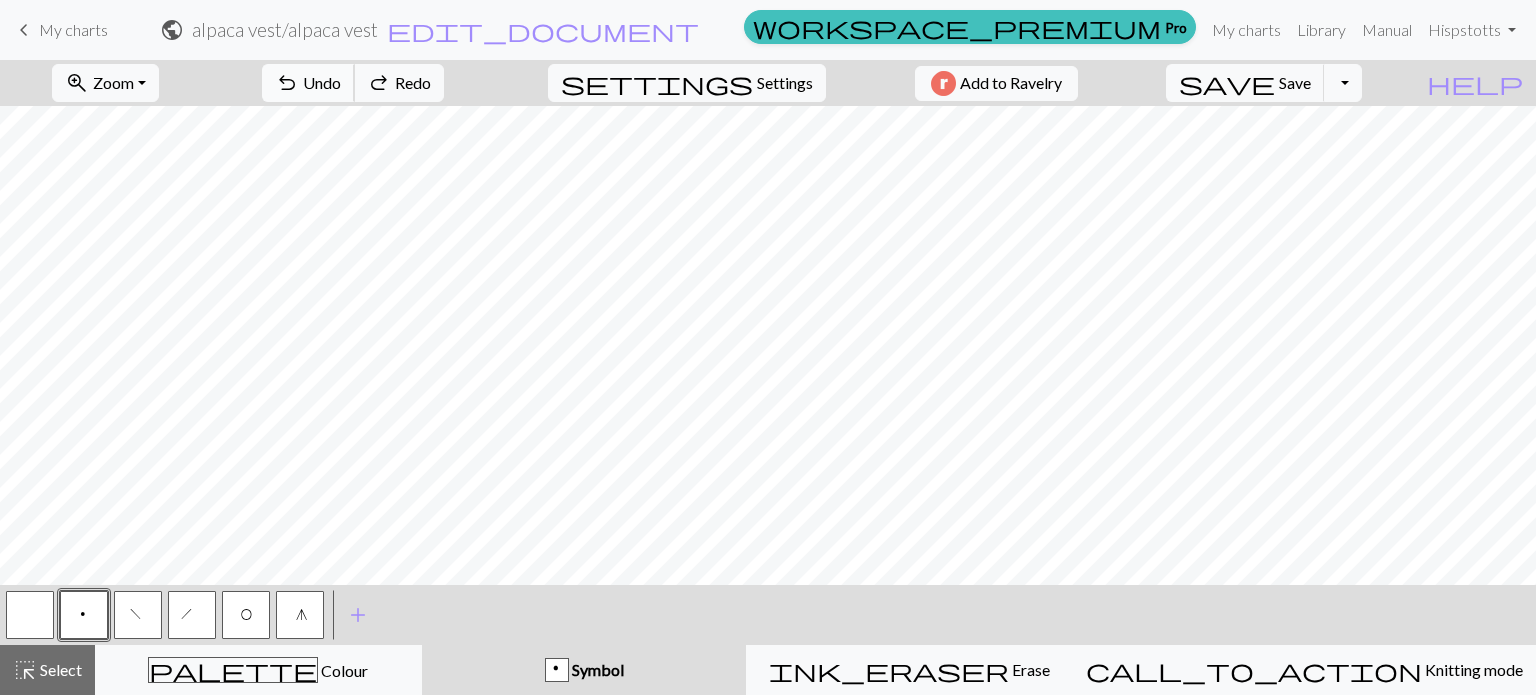 click on "Undo" at bounding box center [322, 82] 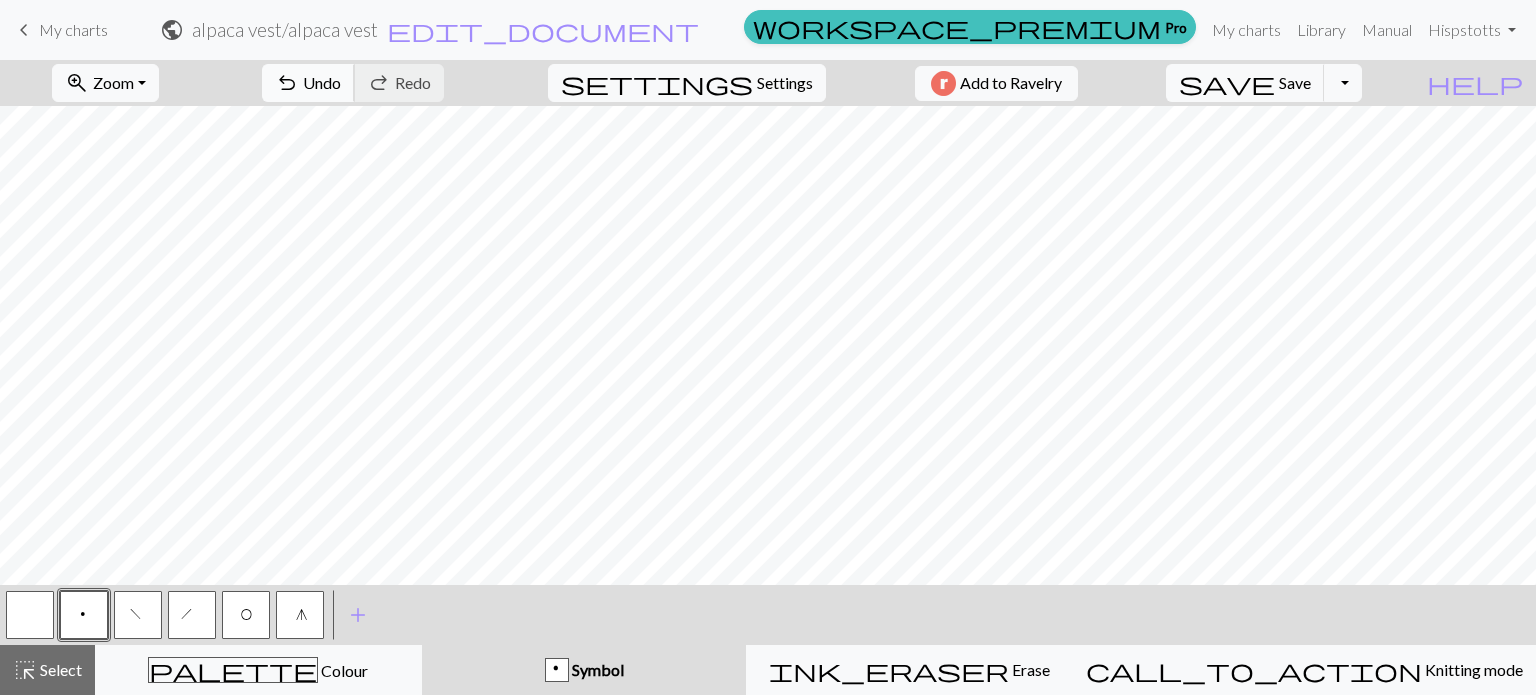 click on "undo" at bounding box center (287, 83) 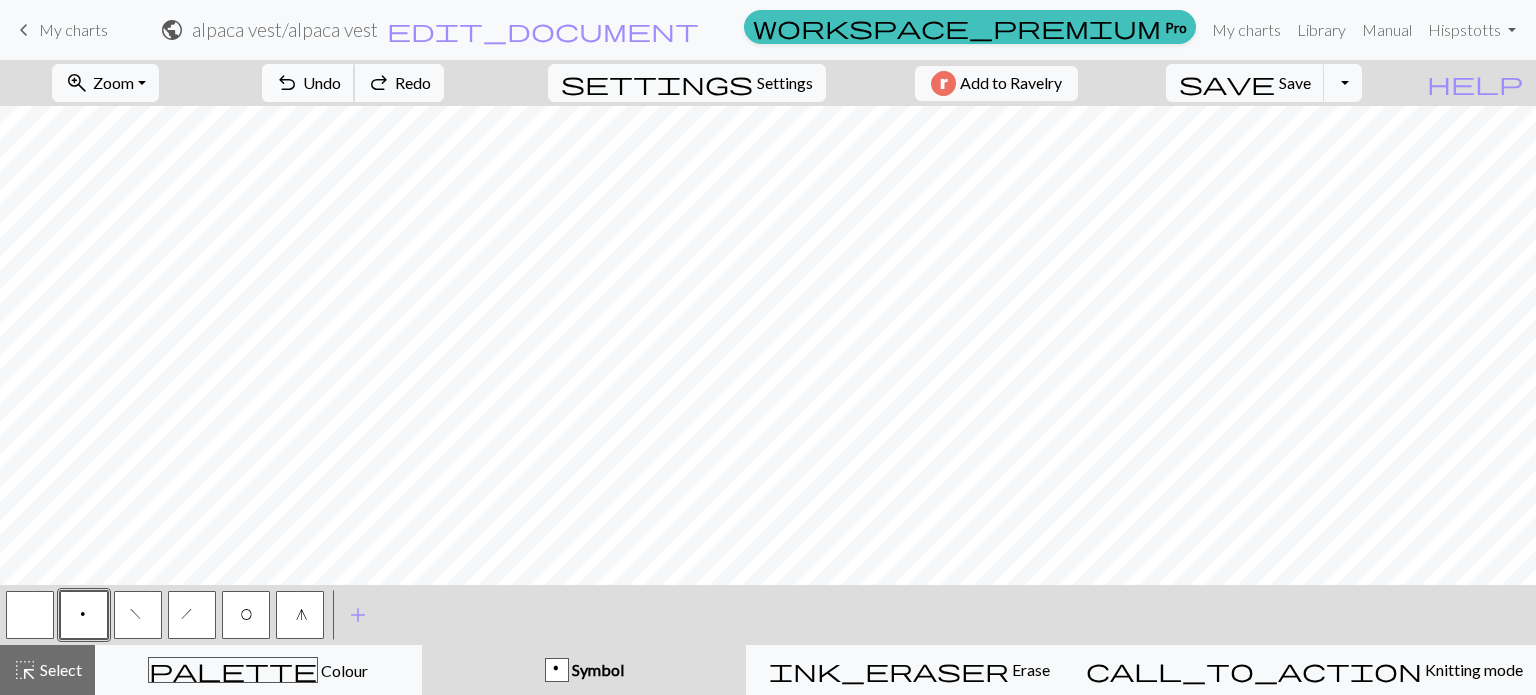 click on "undo" at bounding box center [287, 83] 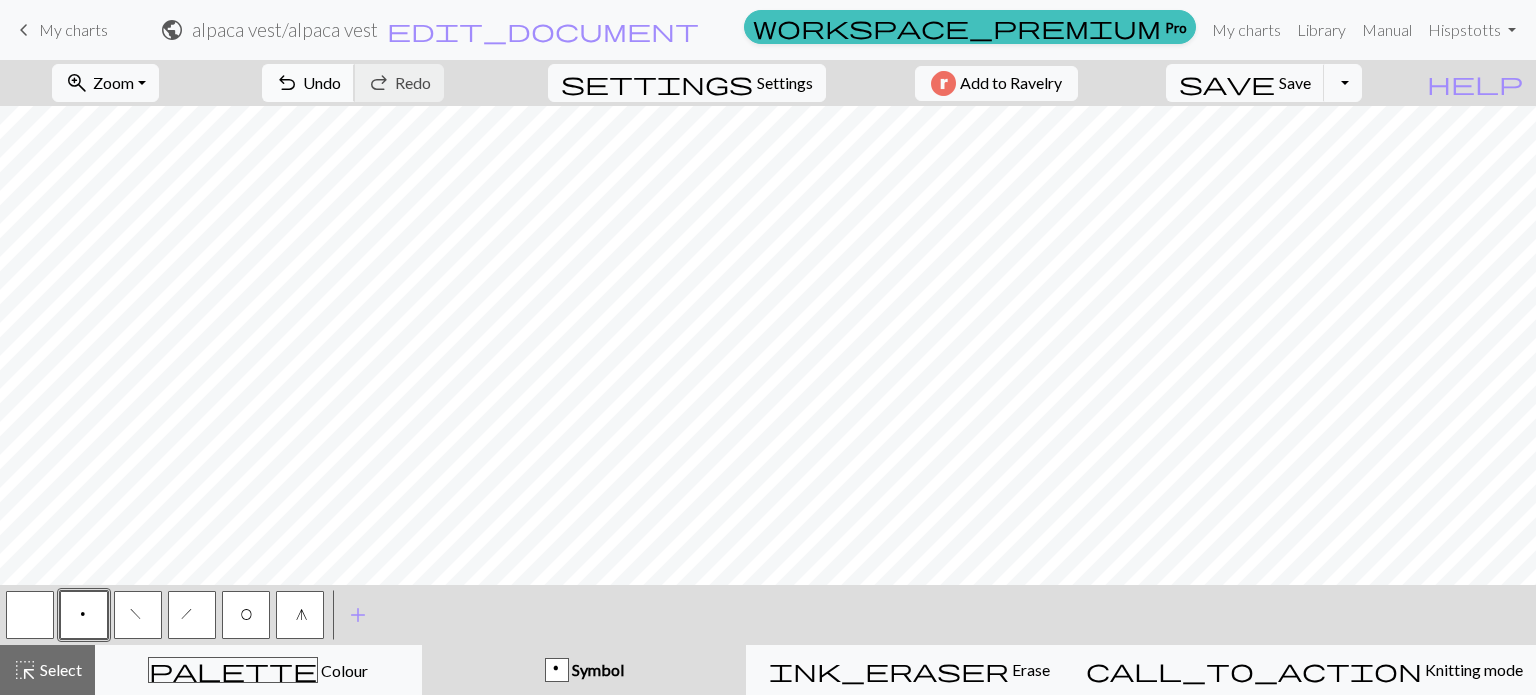 click on "Undo" at bounding box center [322, 82] 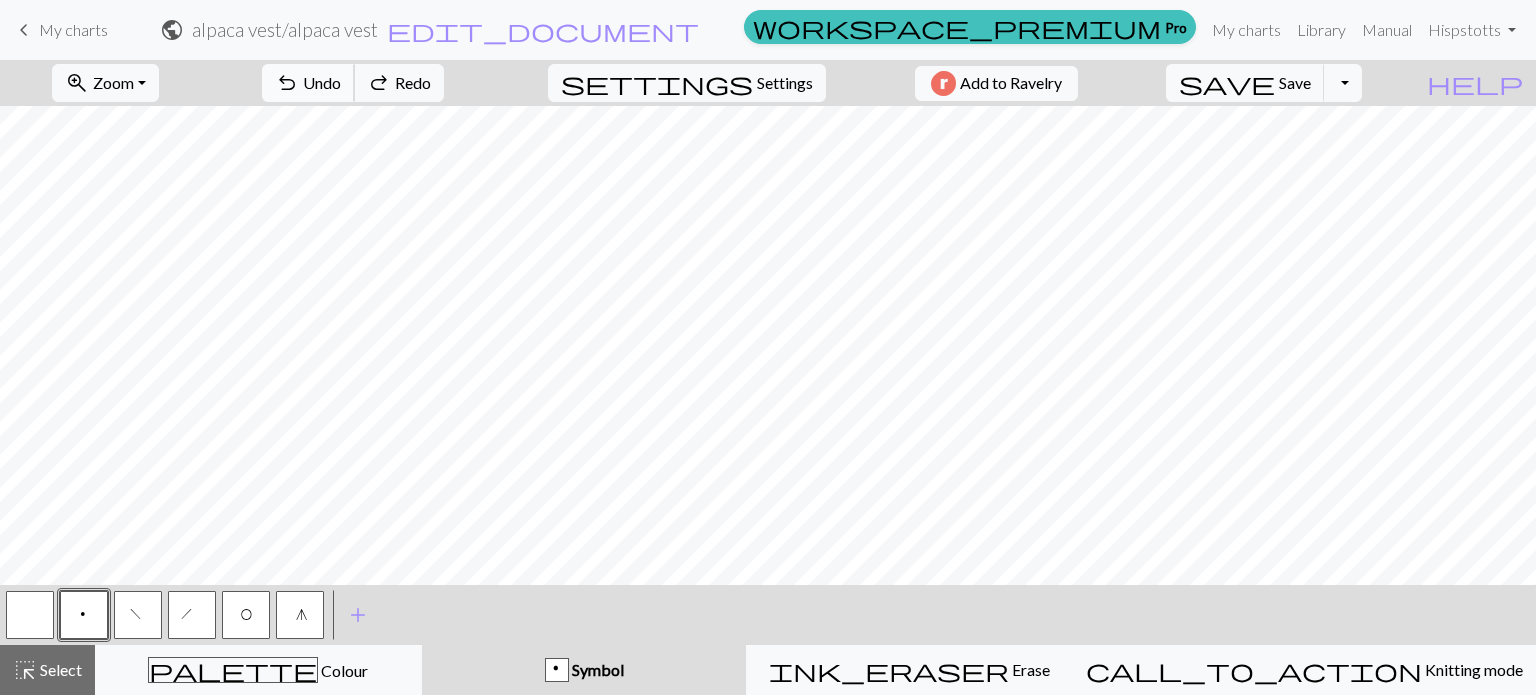 click on "Undo" at bounding box center [322, 82] 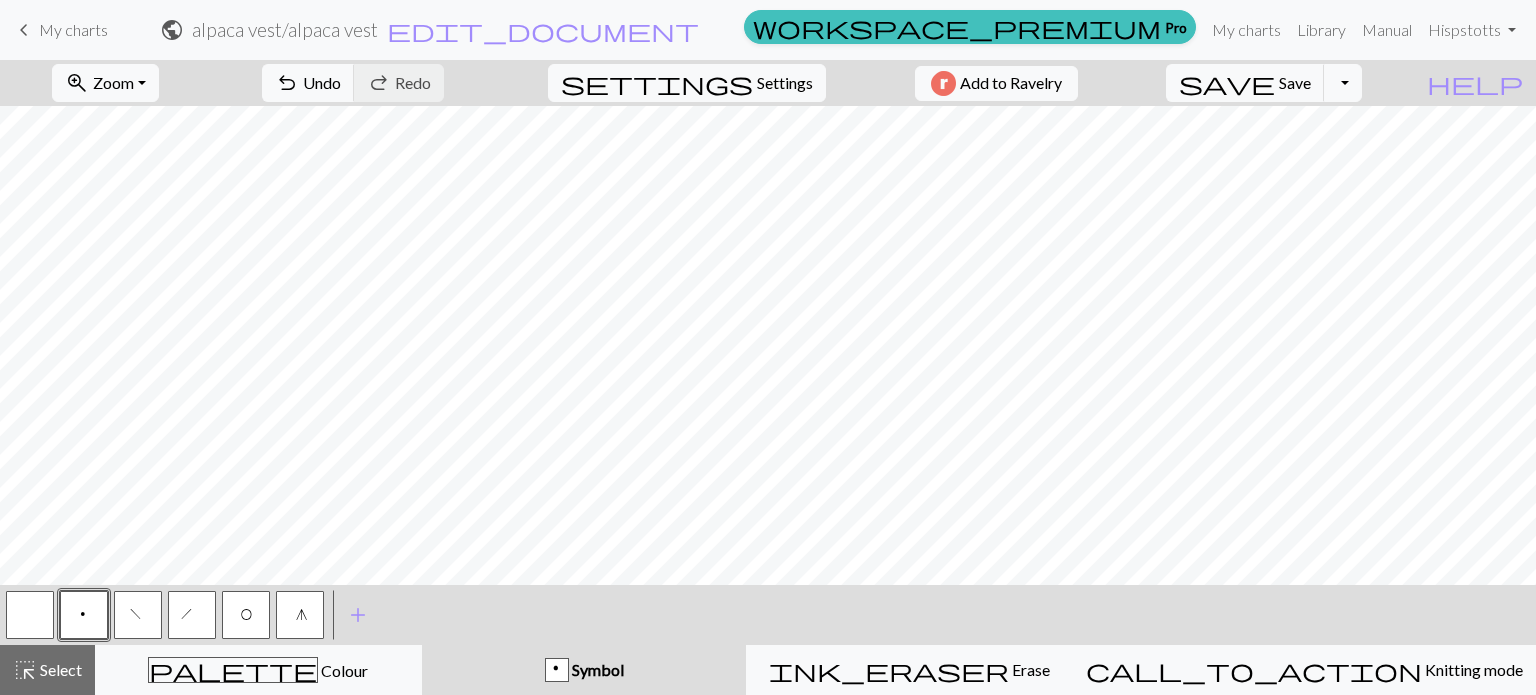 click on "O" at bounding box center (246, 615) 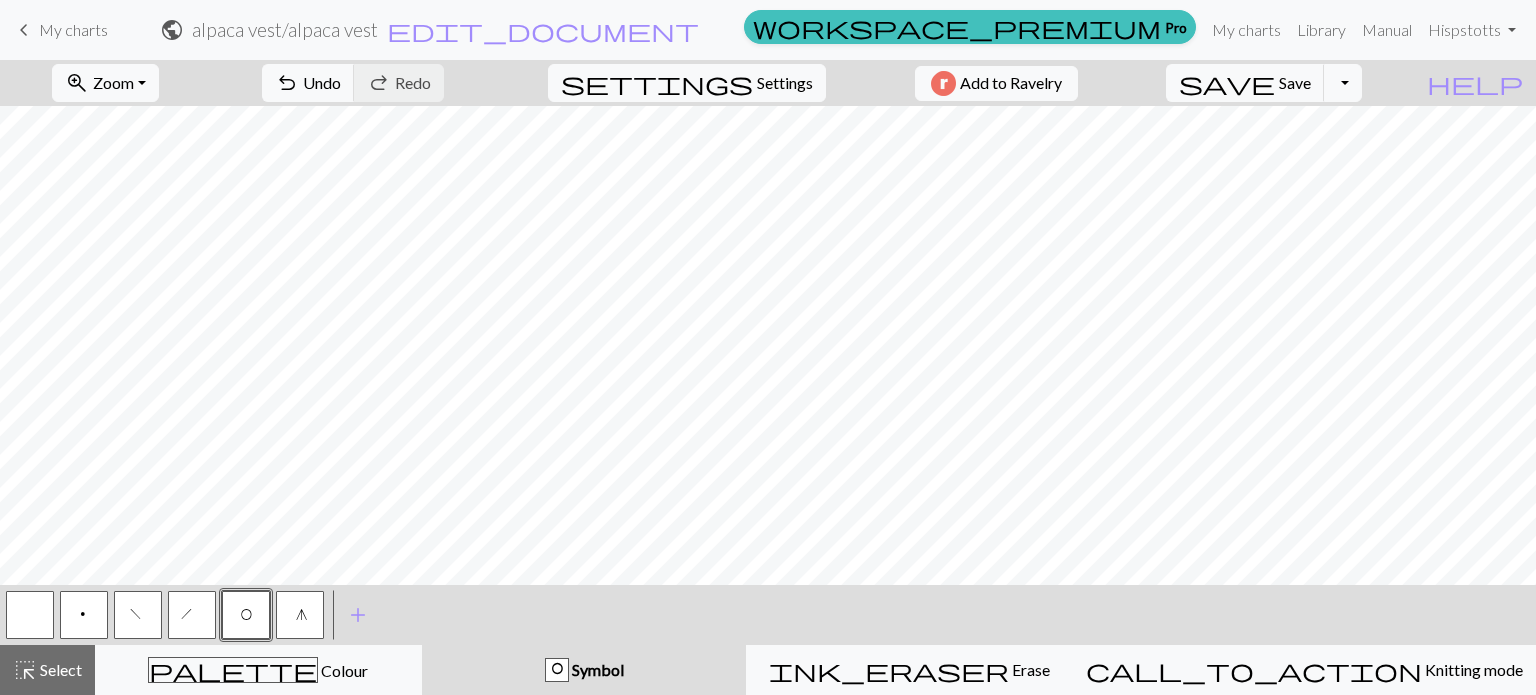 click on "p" at bounding box center [84, 615] 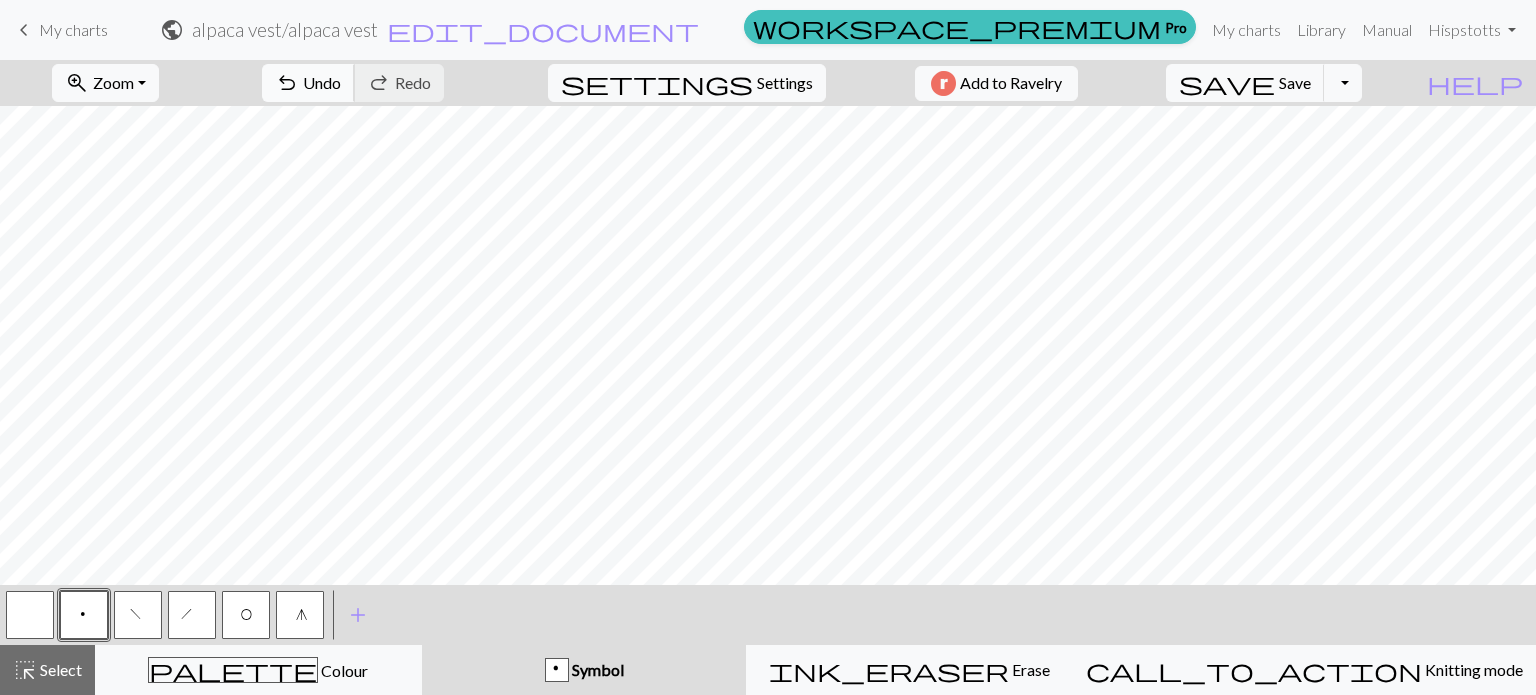 click on "undo" at bounding box center (287, 83) 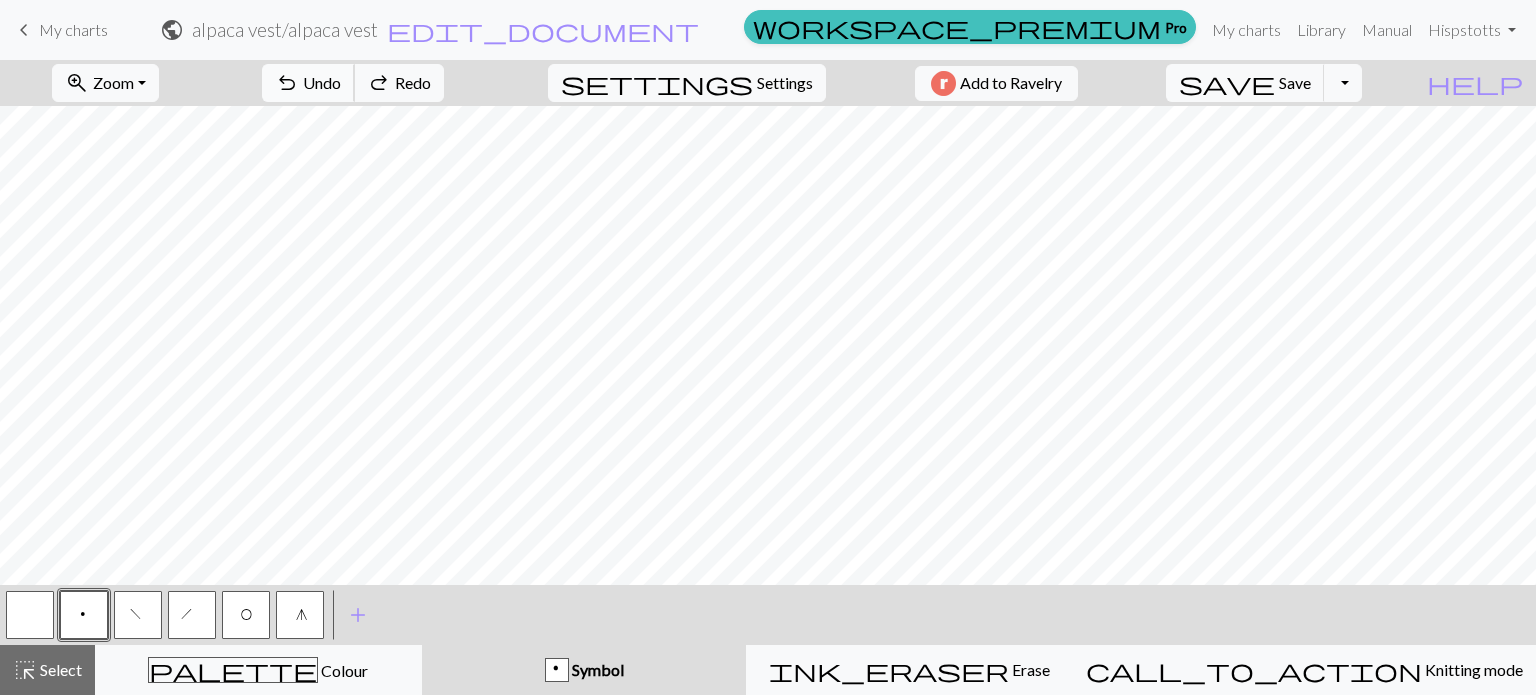 click on "undo" at bounding box center [287, 83] 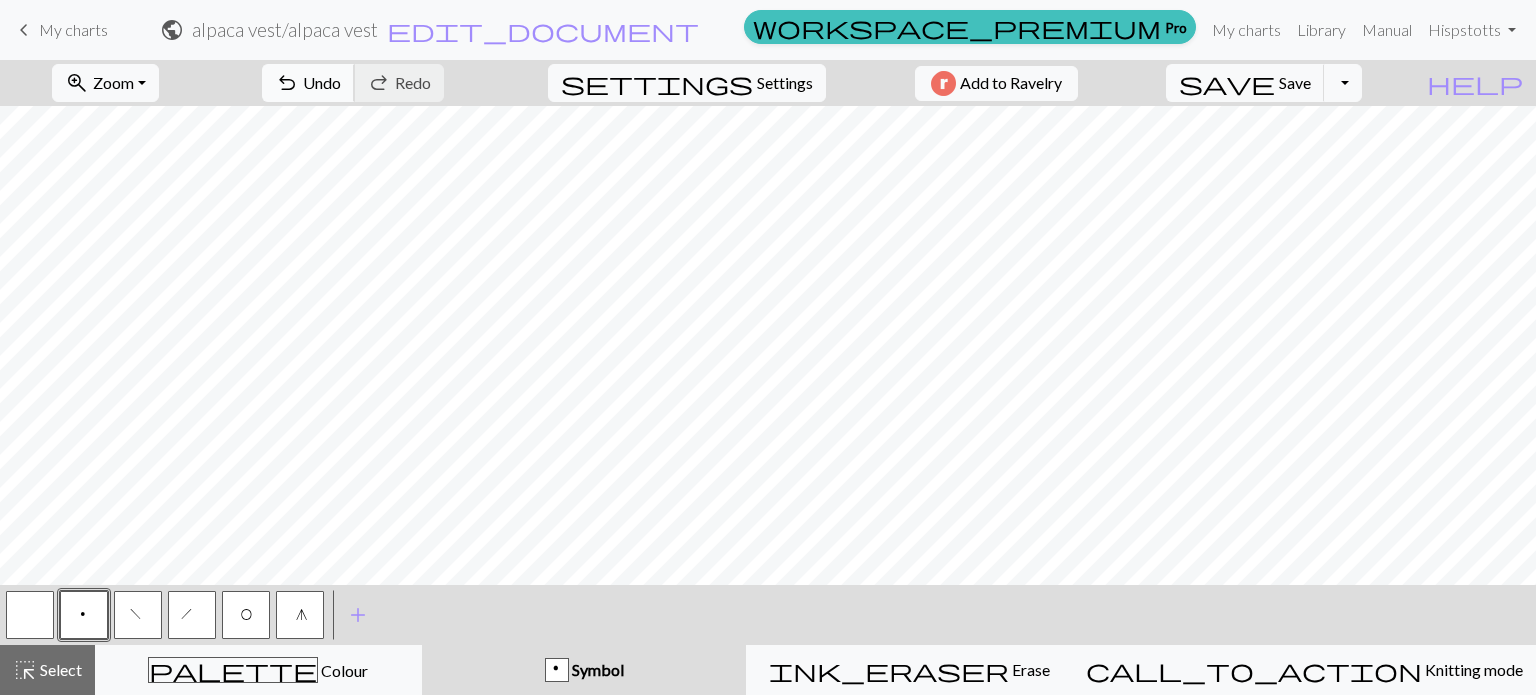 click on "Undo" at bounding box center (322, 82) 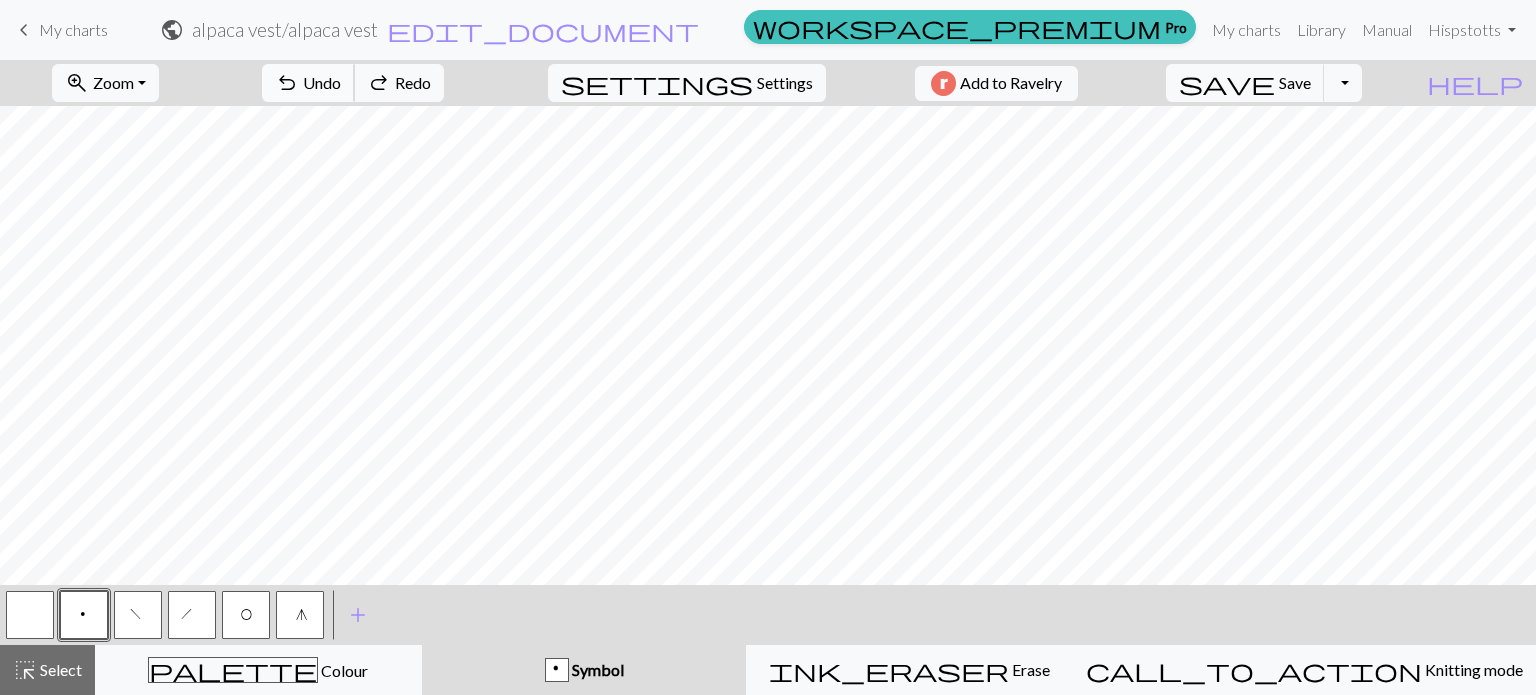 click on "Undo" at bounding box center (322, 82) 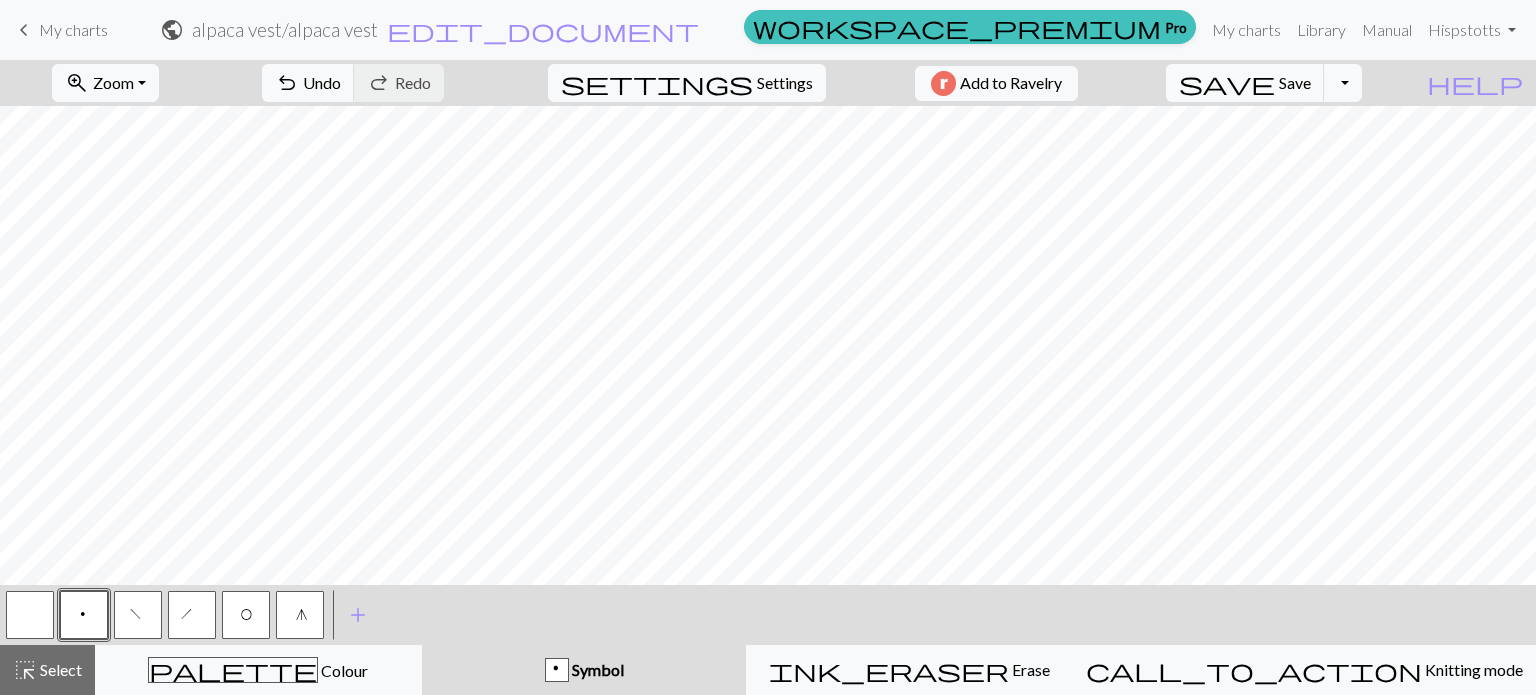 click on "O" at bounding box center [246, 617] 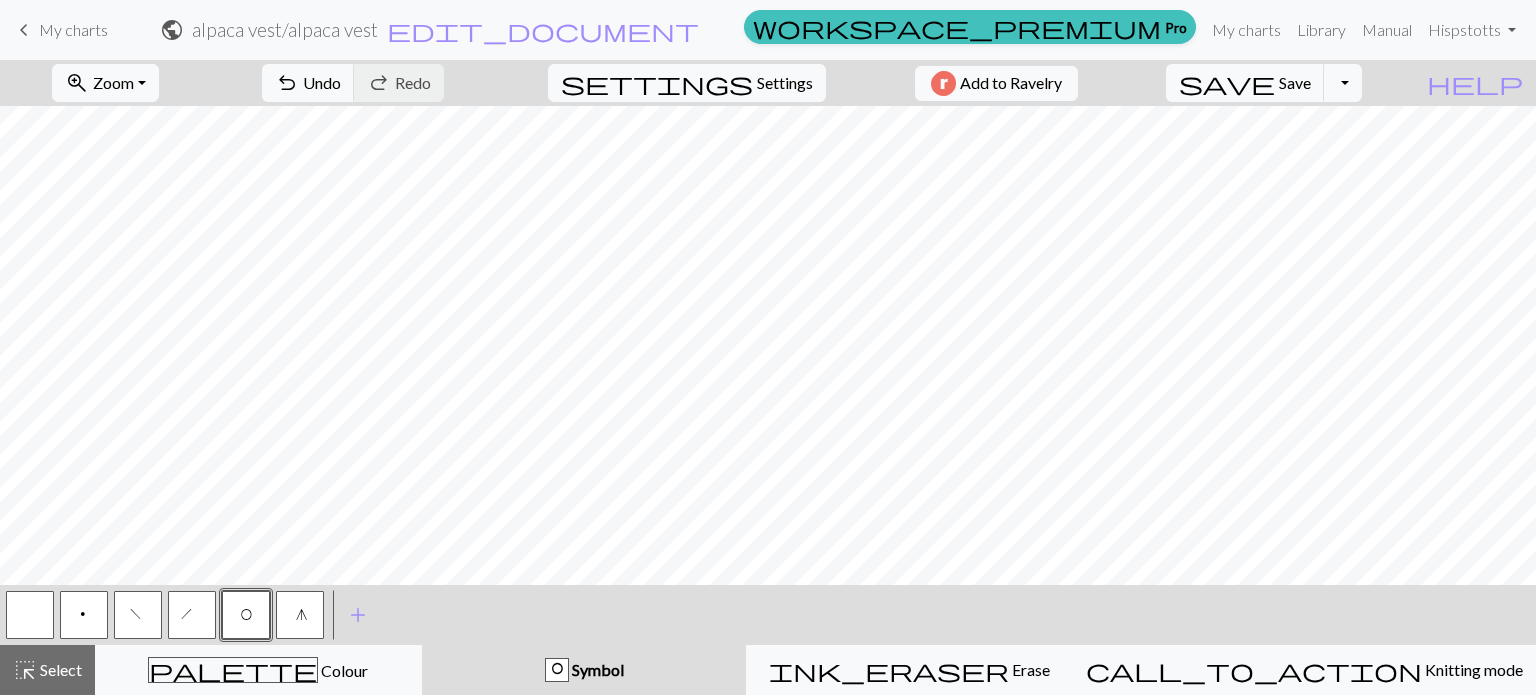 click on "p" at bounding box center [84, 615] 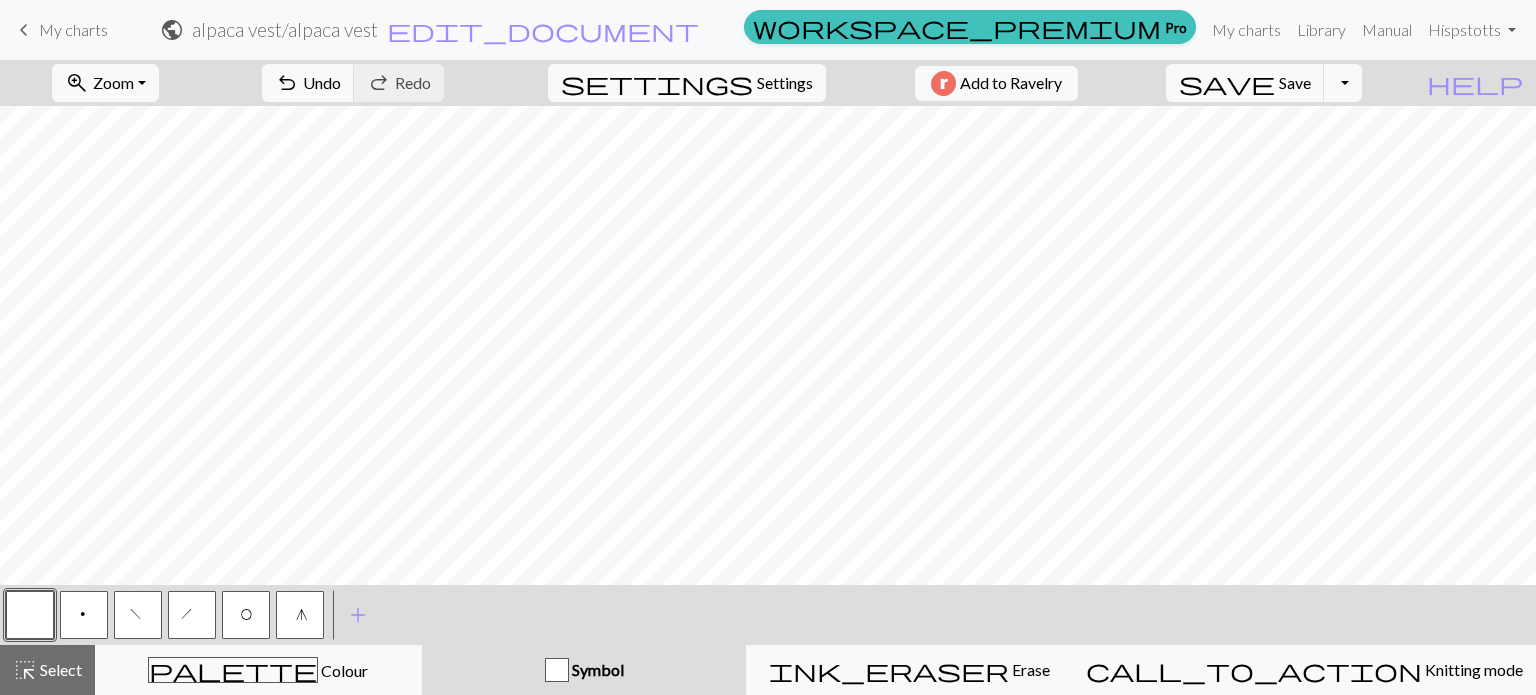 click on "p" at bounding box center (84, 615) 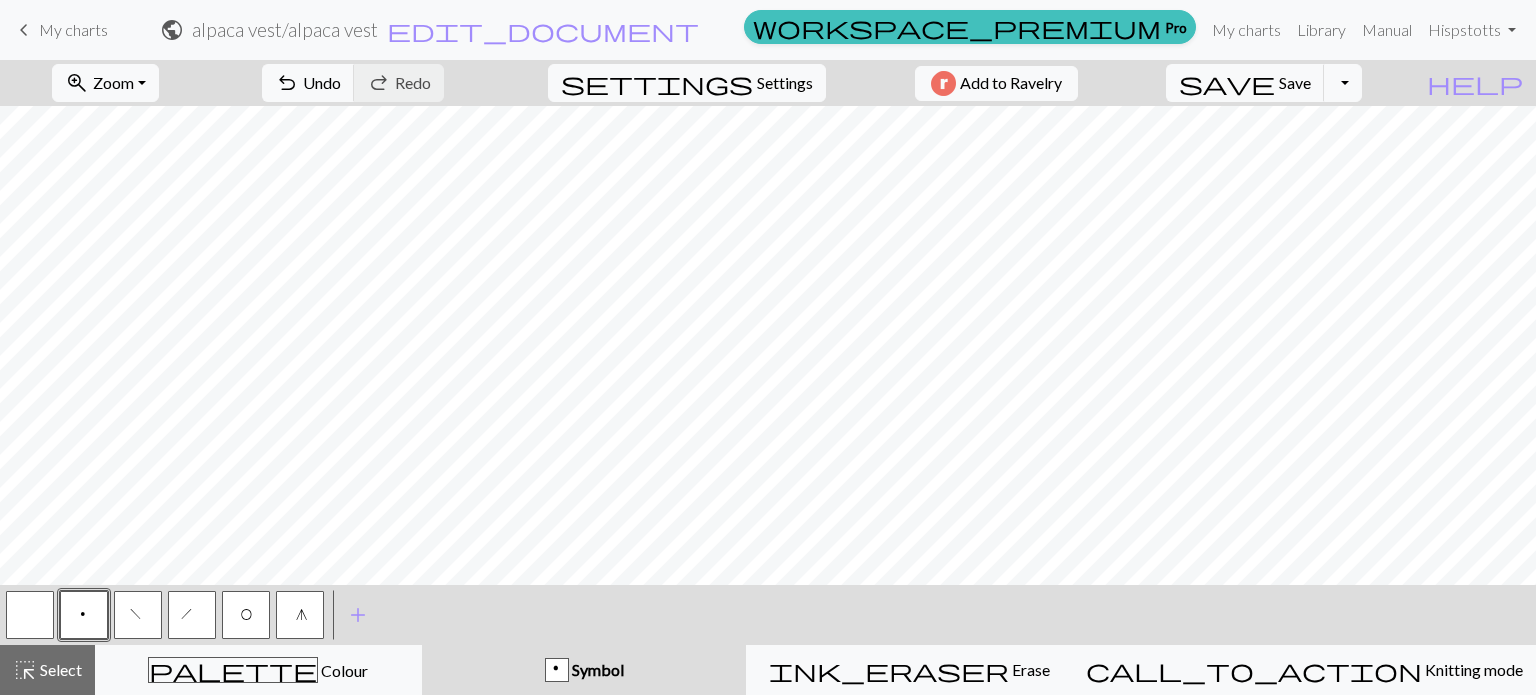 click on "O" at bounding box center (246, 617) 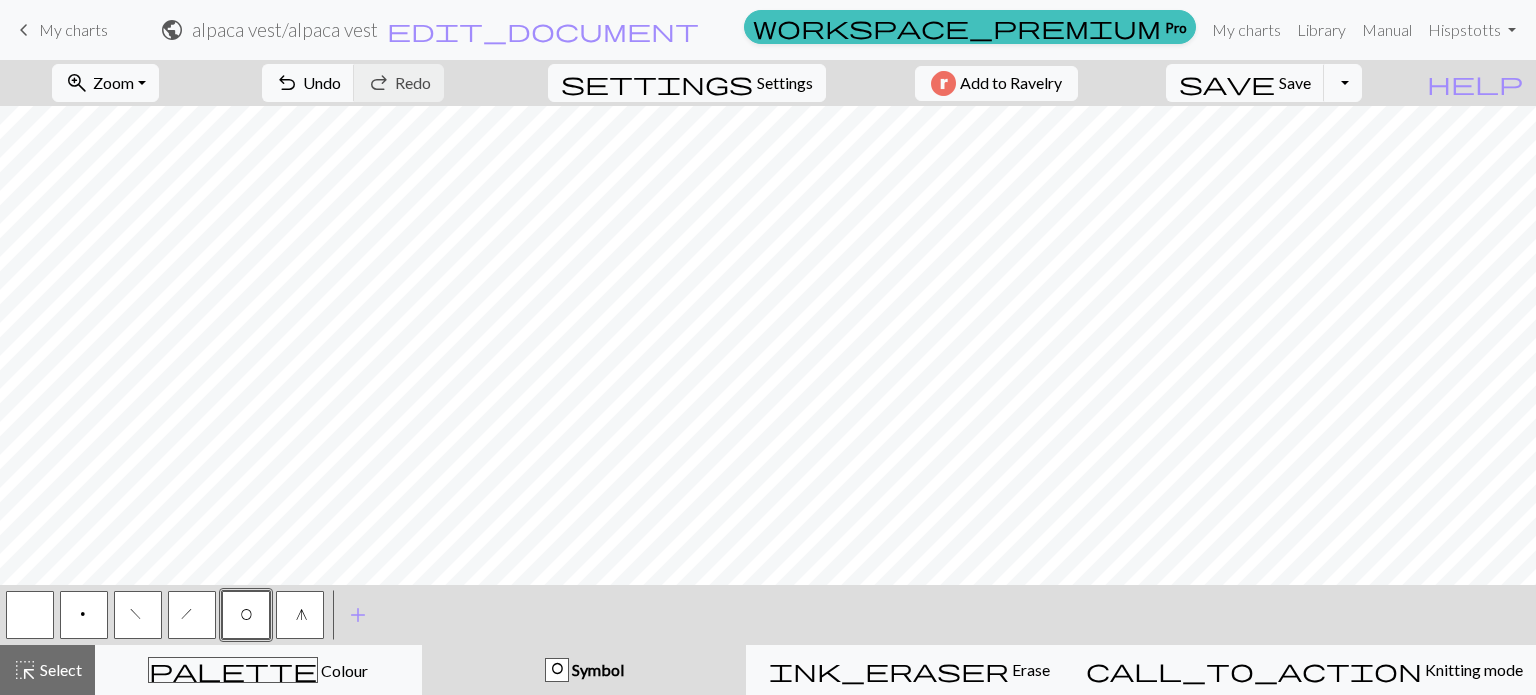click on "p" at bounding box center (84, 615) 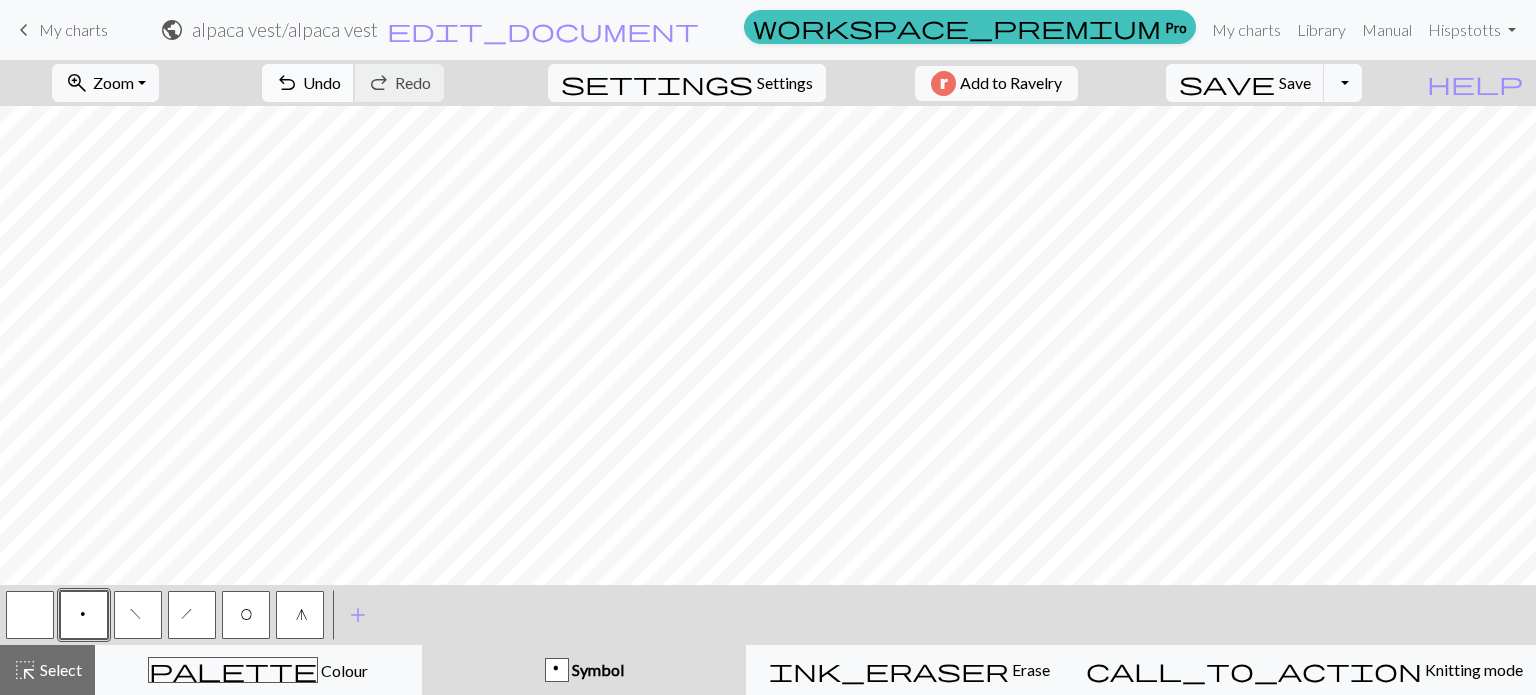click on "Undo" at bounding box center (322, 82) 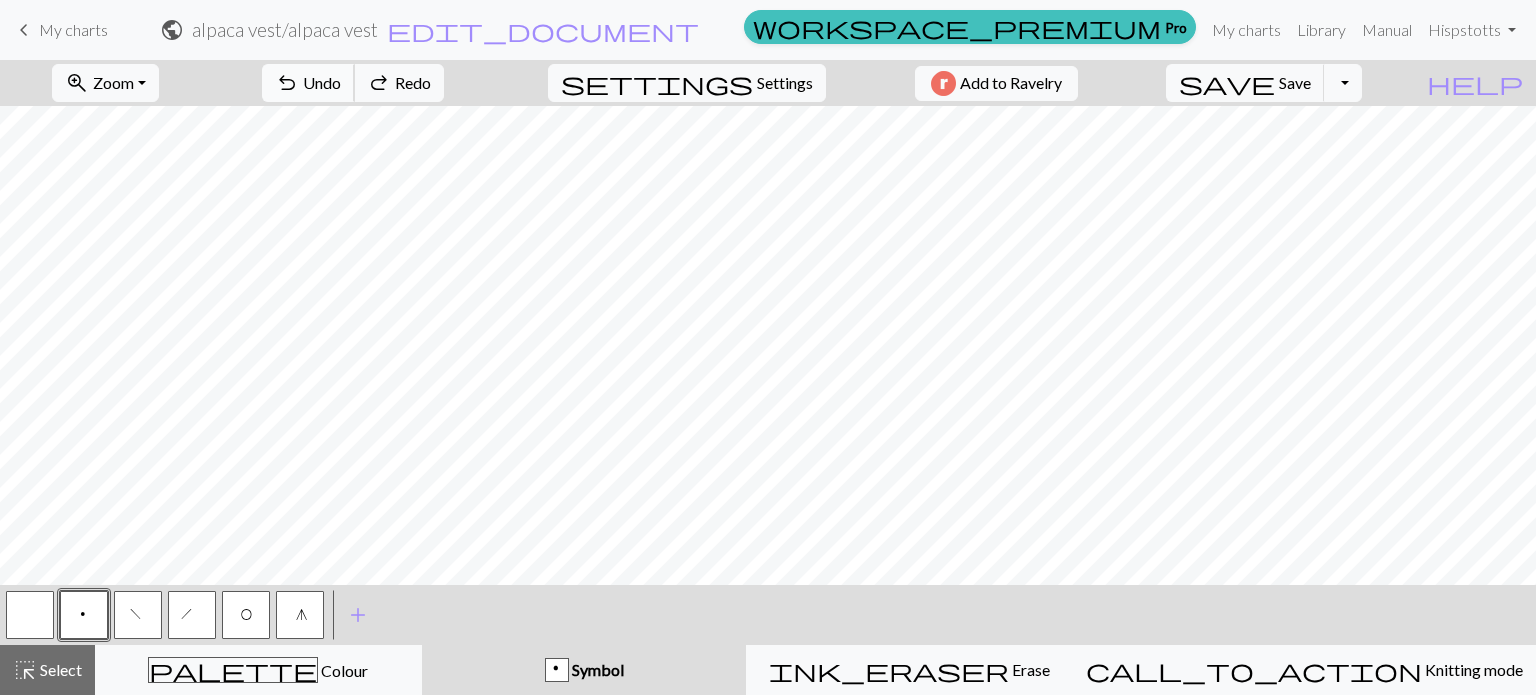 click on "Undo" at bounding box center (322, 82) 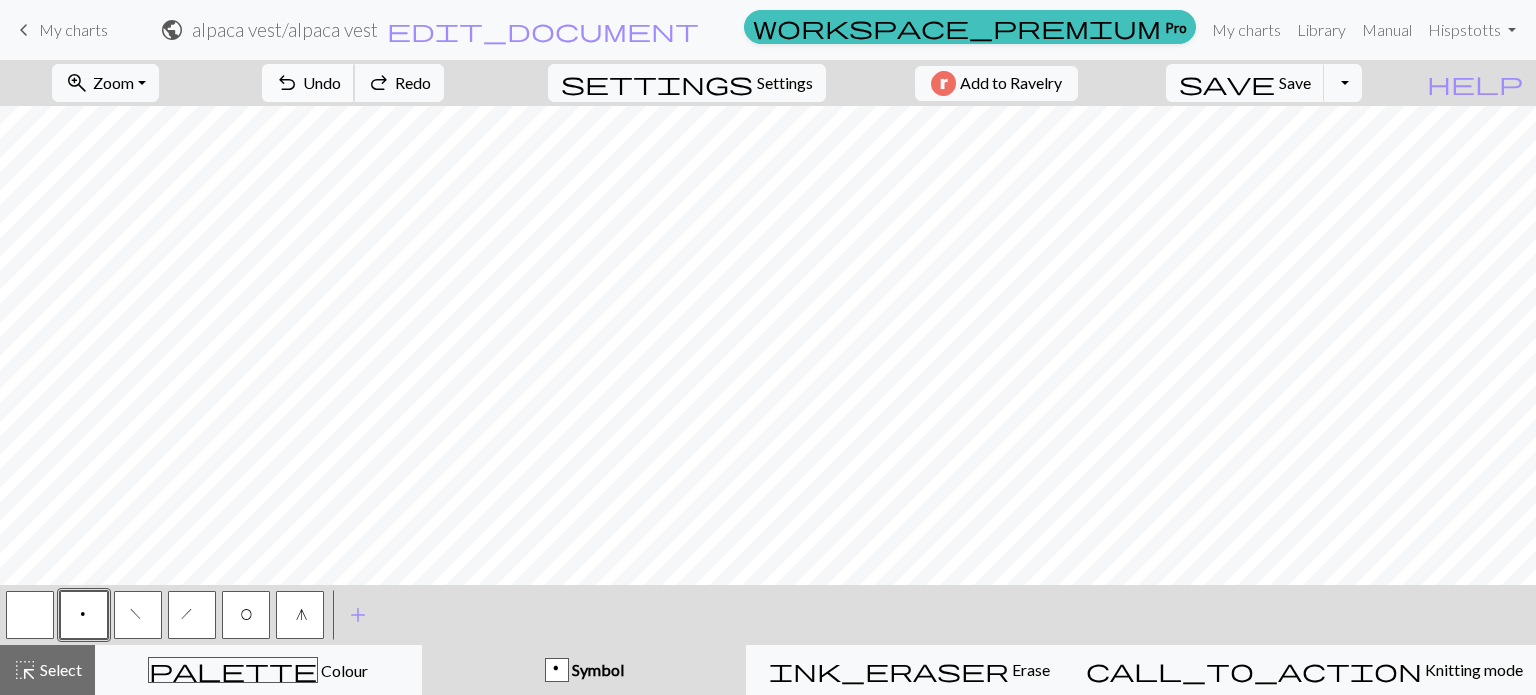 click on "Undo" at bounding box center [322, 82] 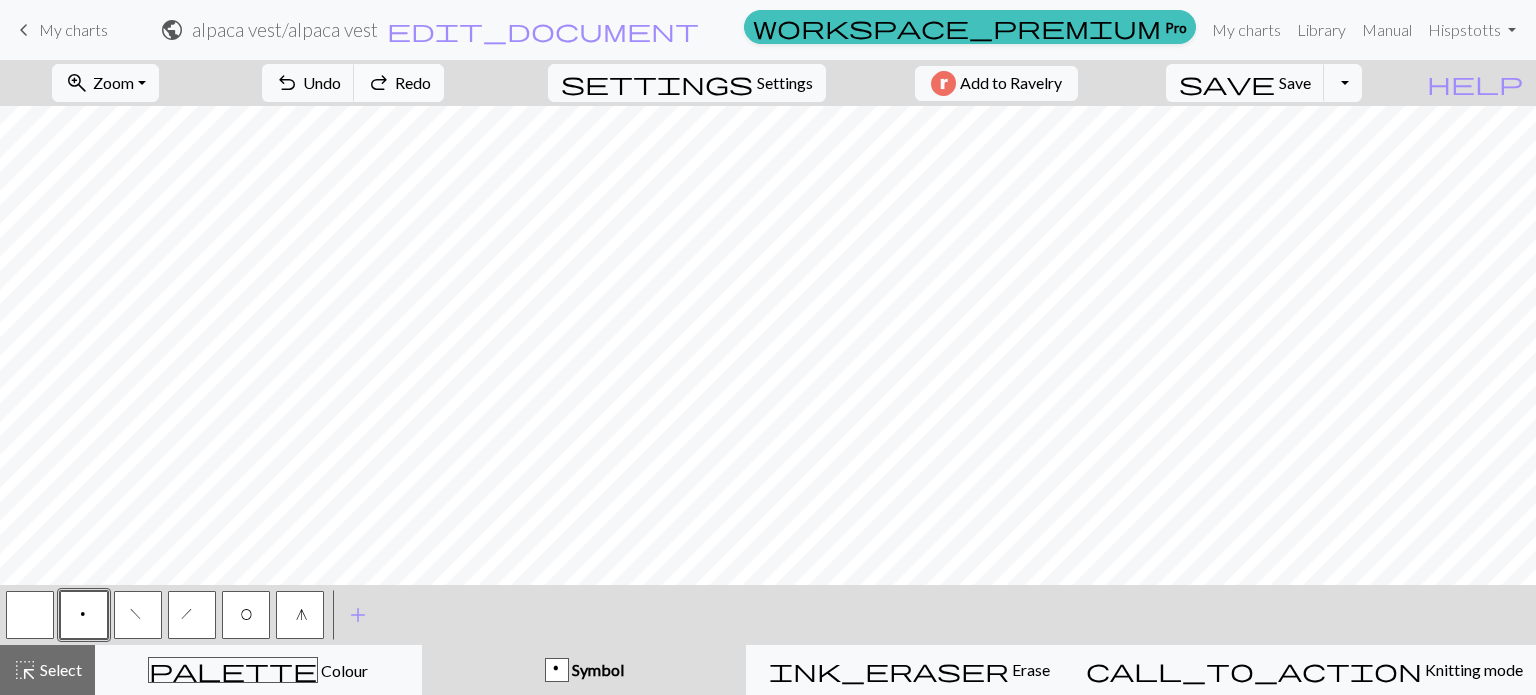 click on "redo" at bounding box center [379, 83] 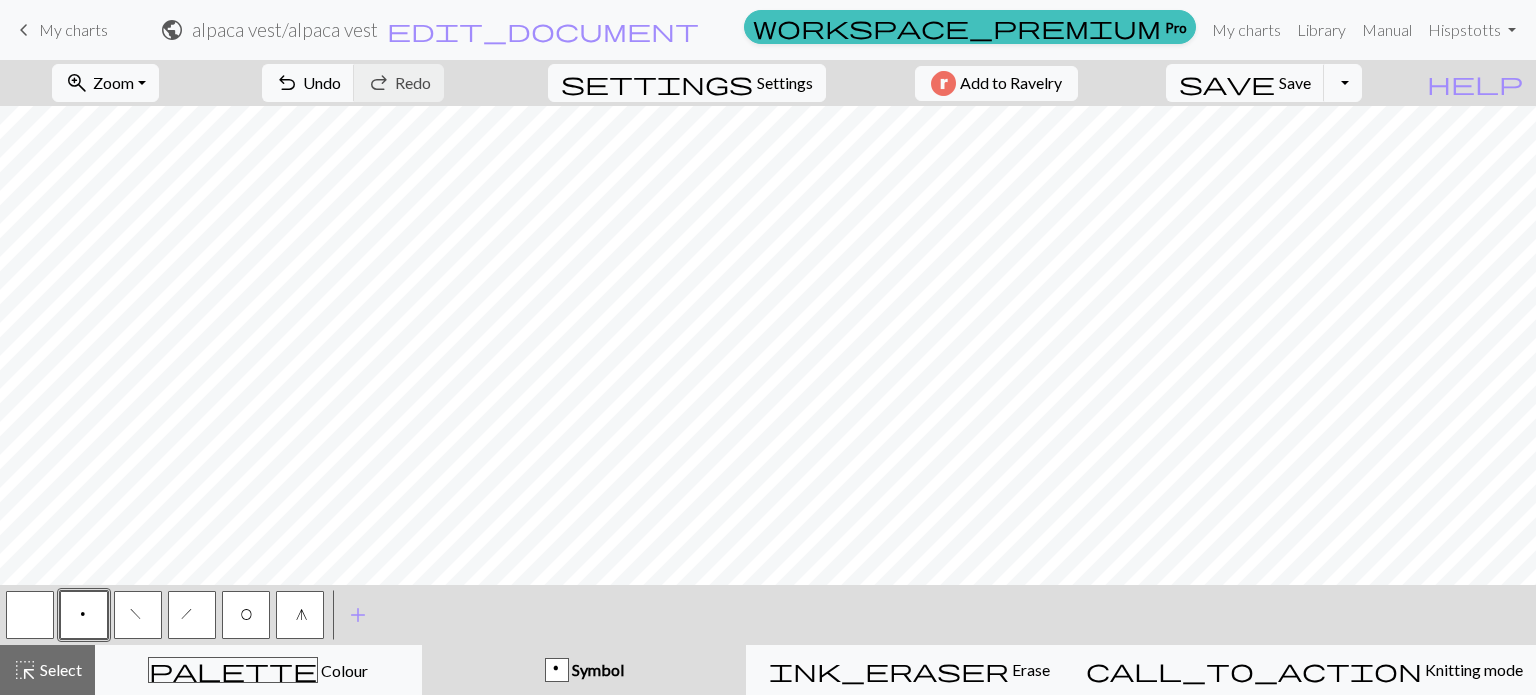 click on "O" at bounding box center [246, 617] 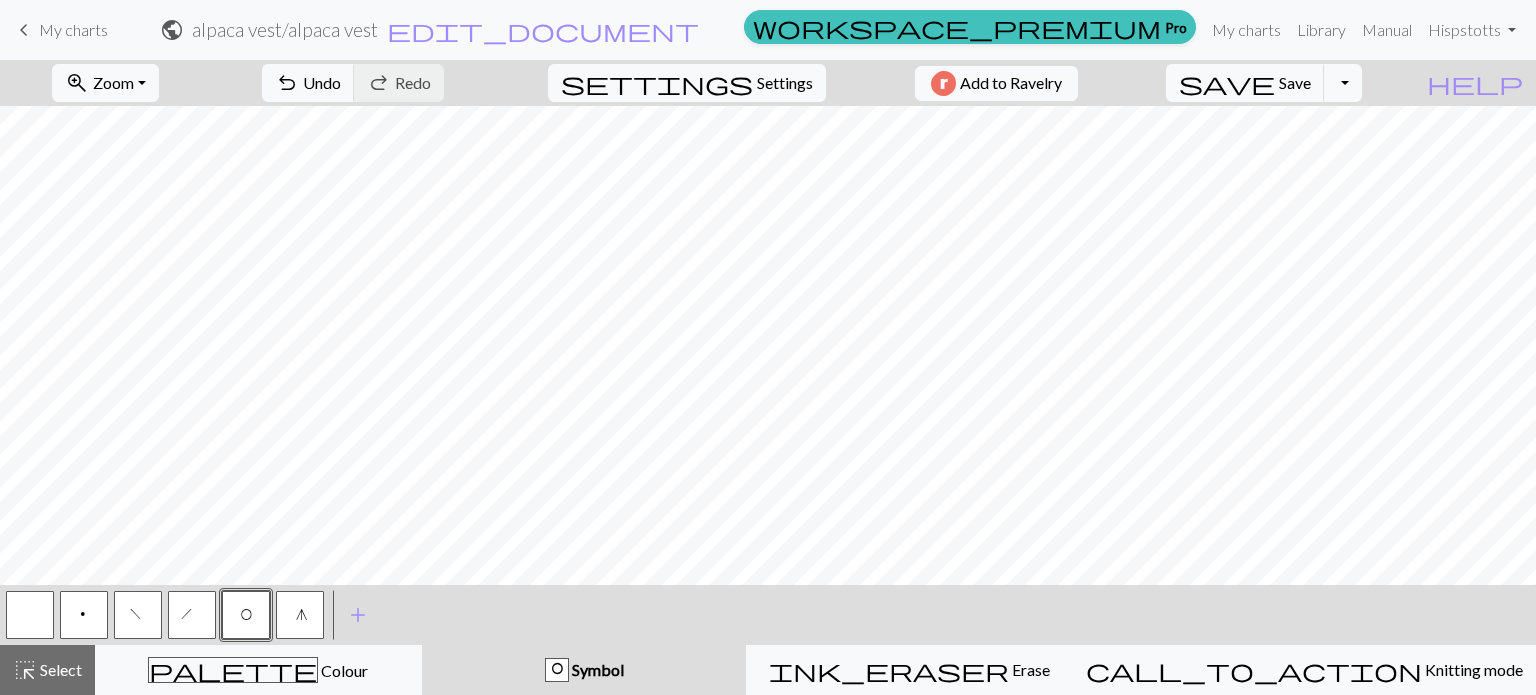click on "p" at bounding box center (84, 615) 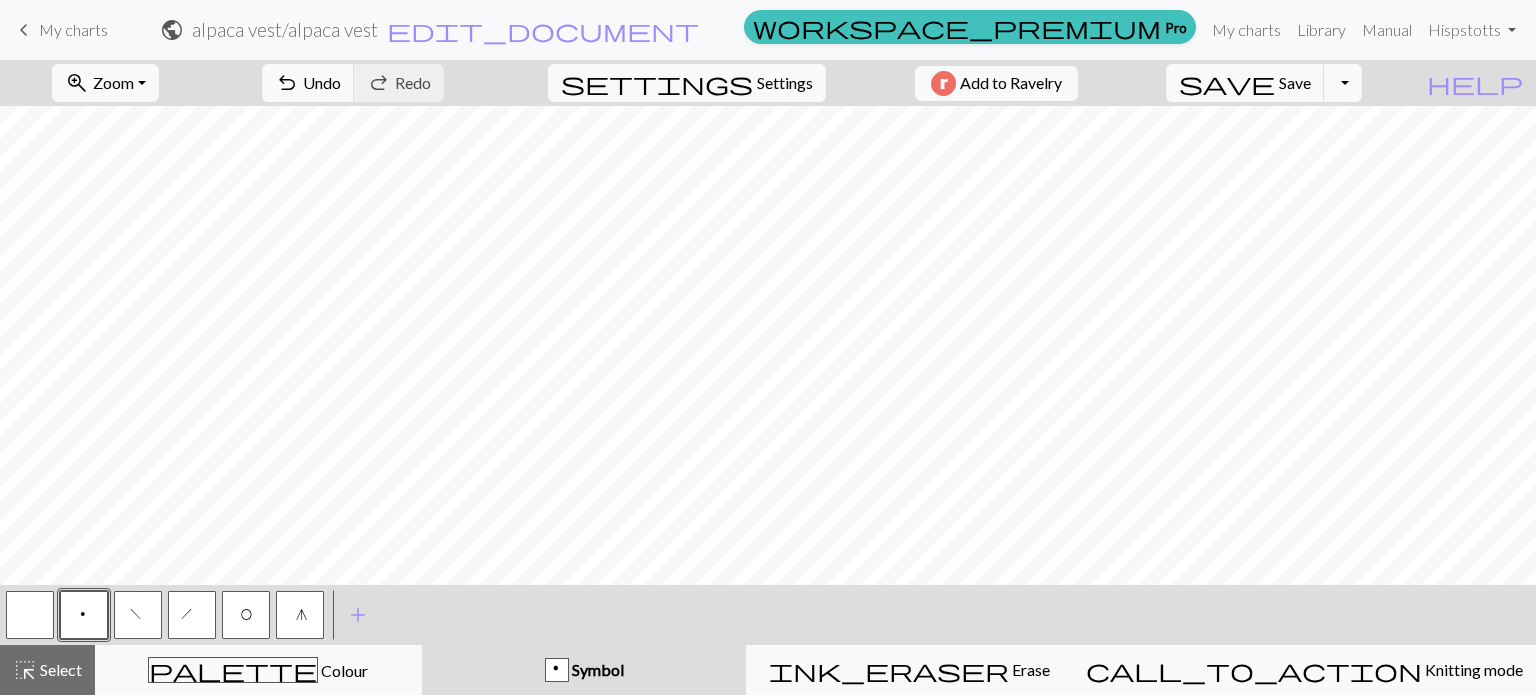 click on "O" at bounding box center [246, 615] 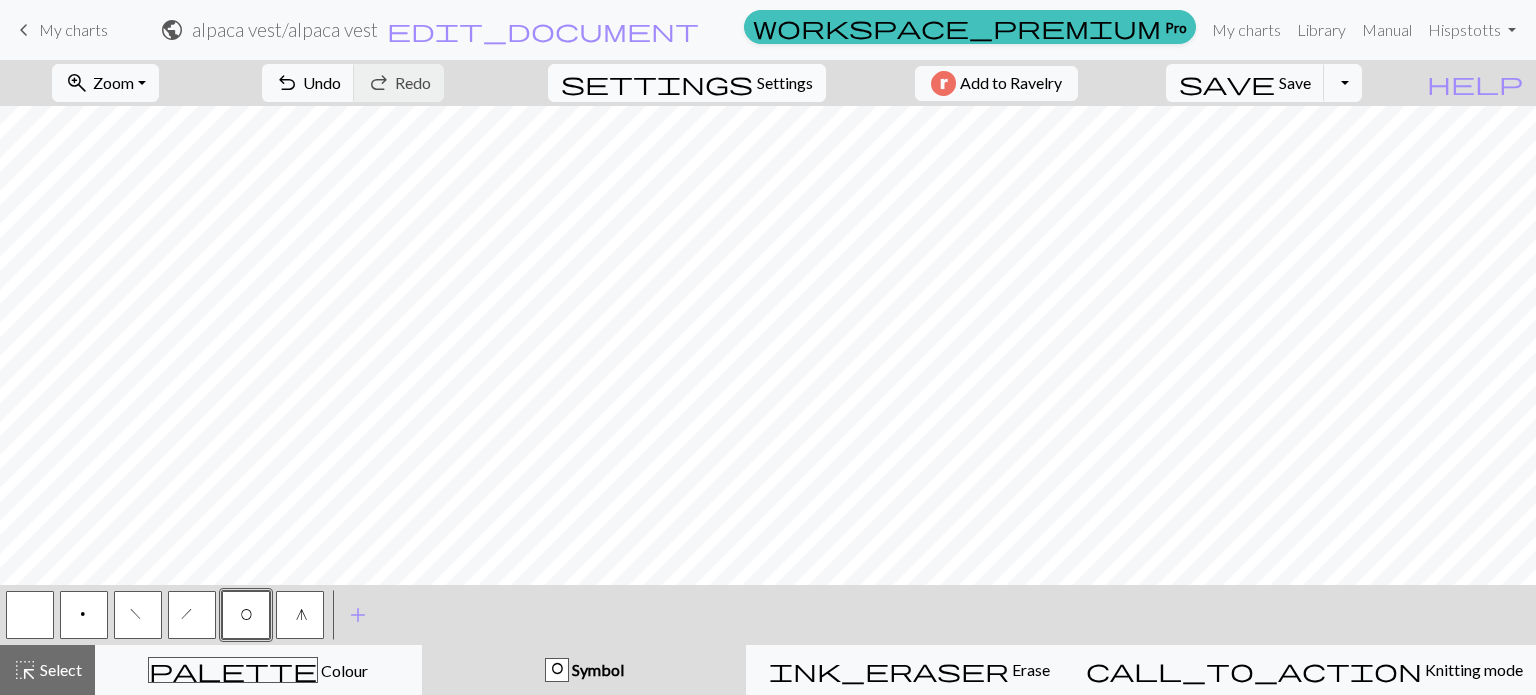 click on "settings" at bounding box center (657, 83) 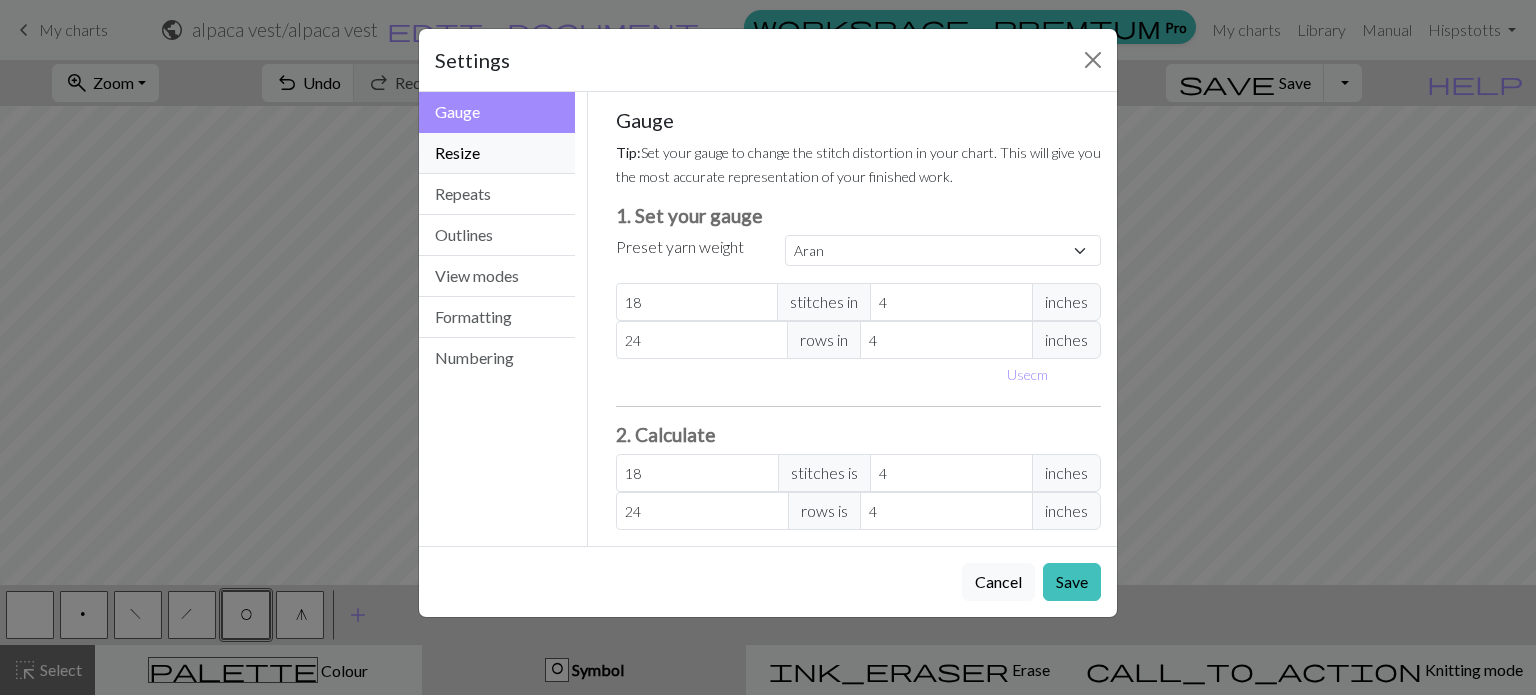 click on "Resize" at bounding box center (497, 153) 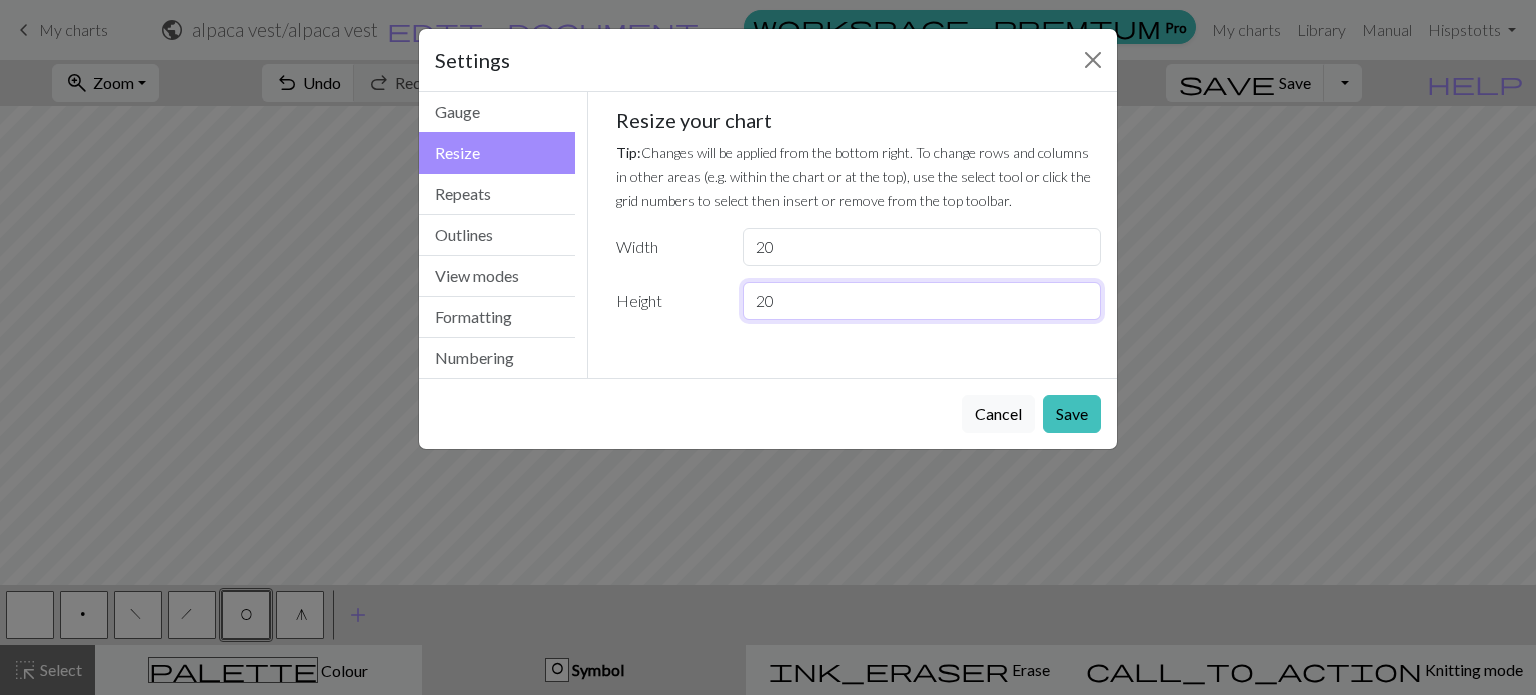 click on "20" at bounding box center [922, 301] 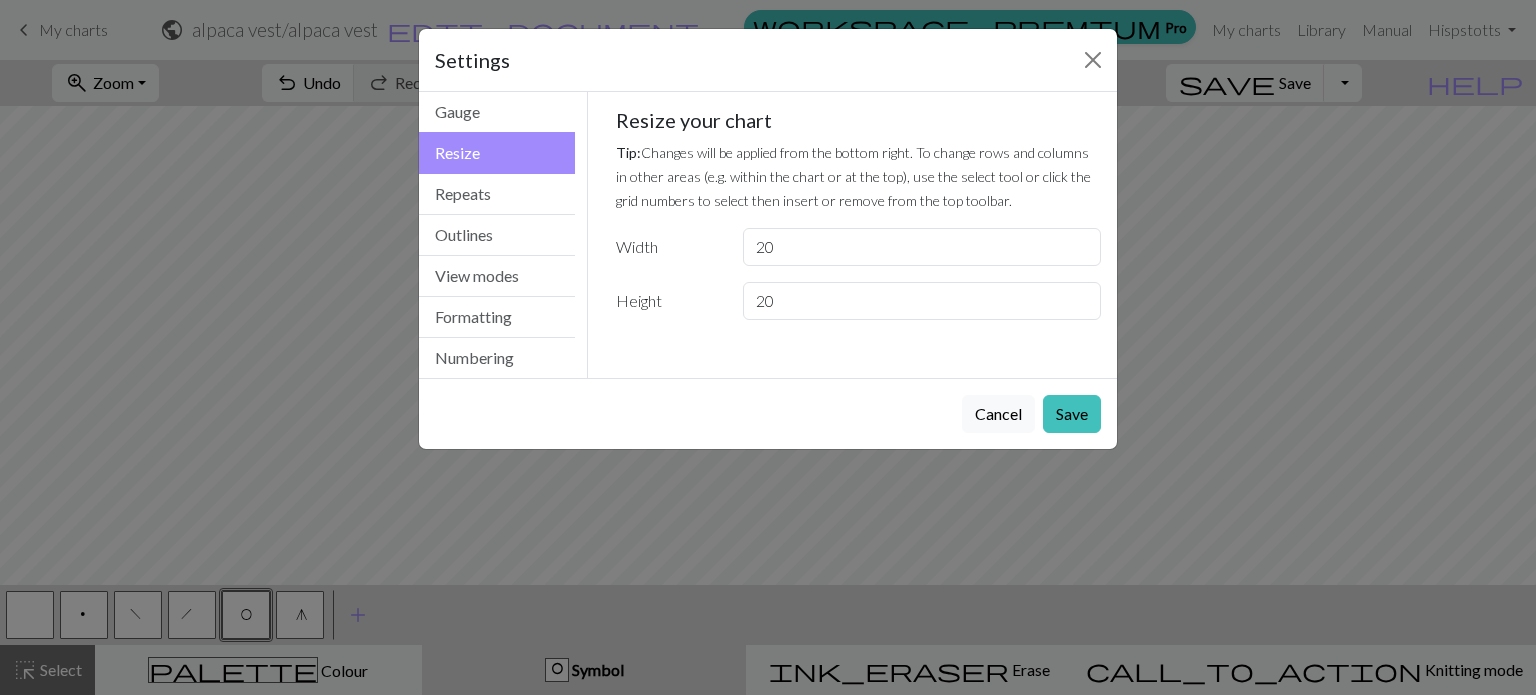 click on "Resize your chart Tip:  Changes will be applied from the bottom right. To change rows and columns in other areas (e.g. within the chart or at the top), use the select tool or click the grid numbers to select then insert or remove from the top toolbar. Width 20 Height 20" at bounding box center [859, 214] 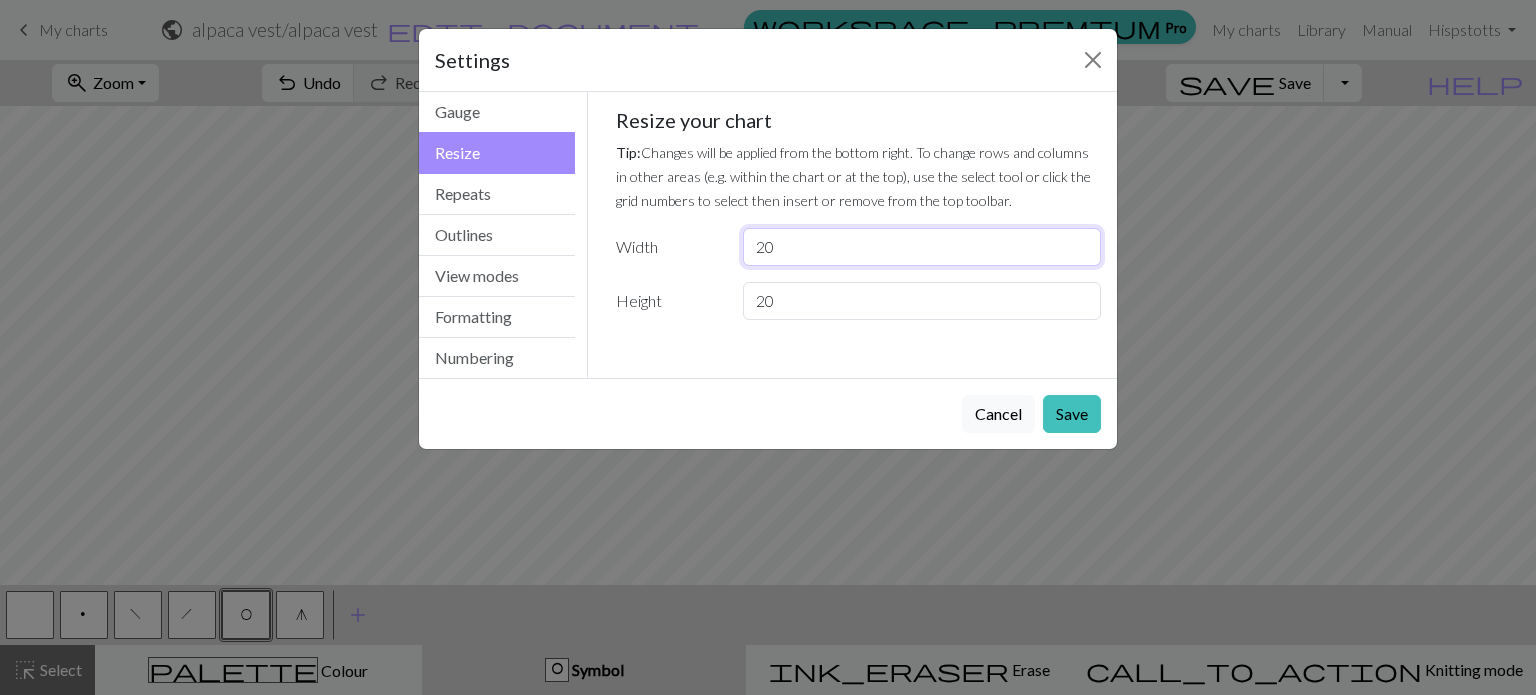 drag, startPoint x: 796, startPoint y: 239, endPoint x: 812, endPoint y: 207, distance: 35.77709 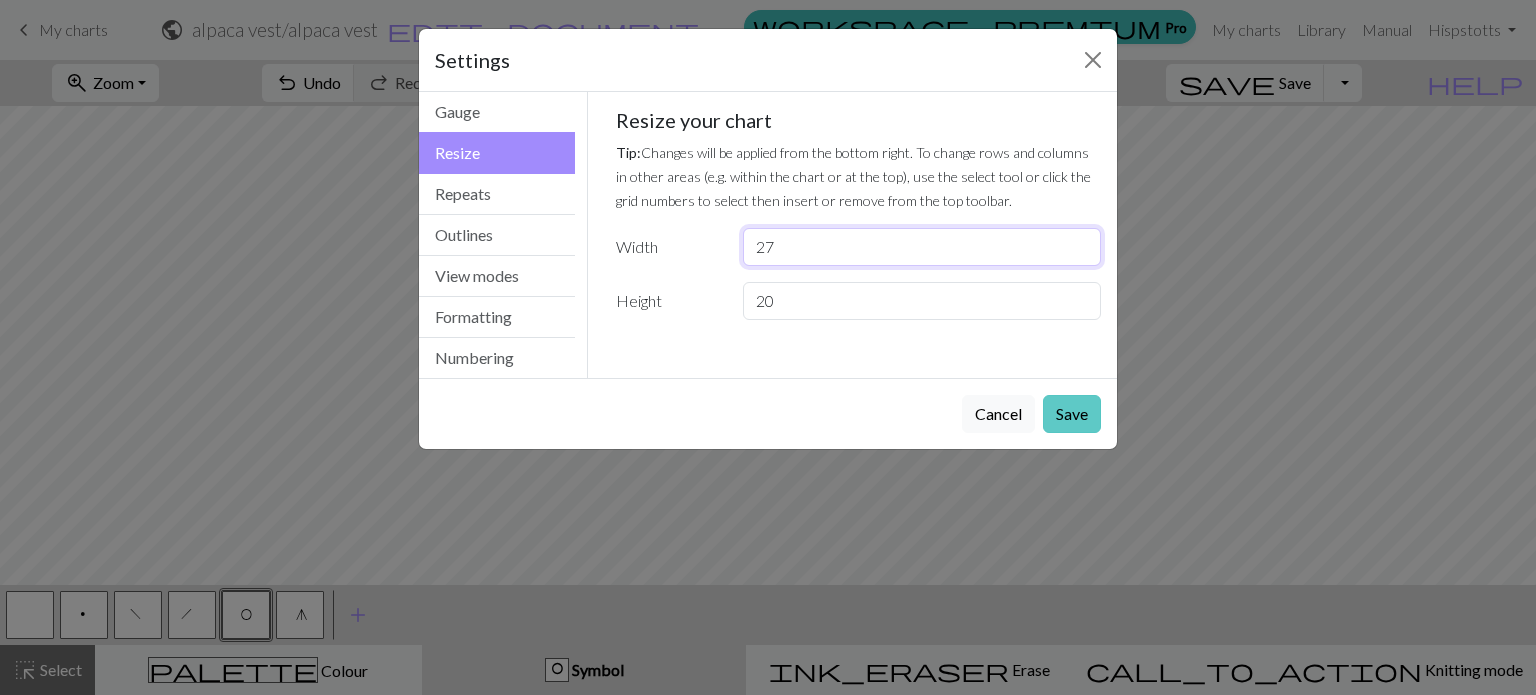 type on "27" 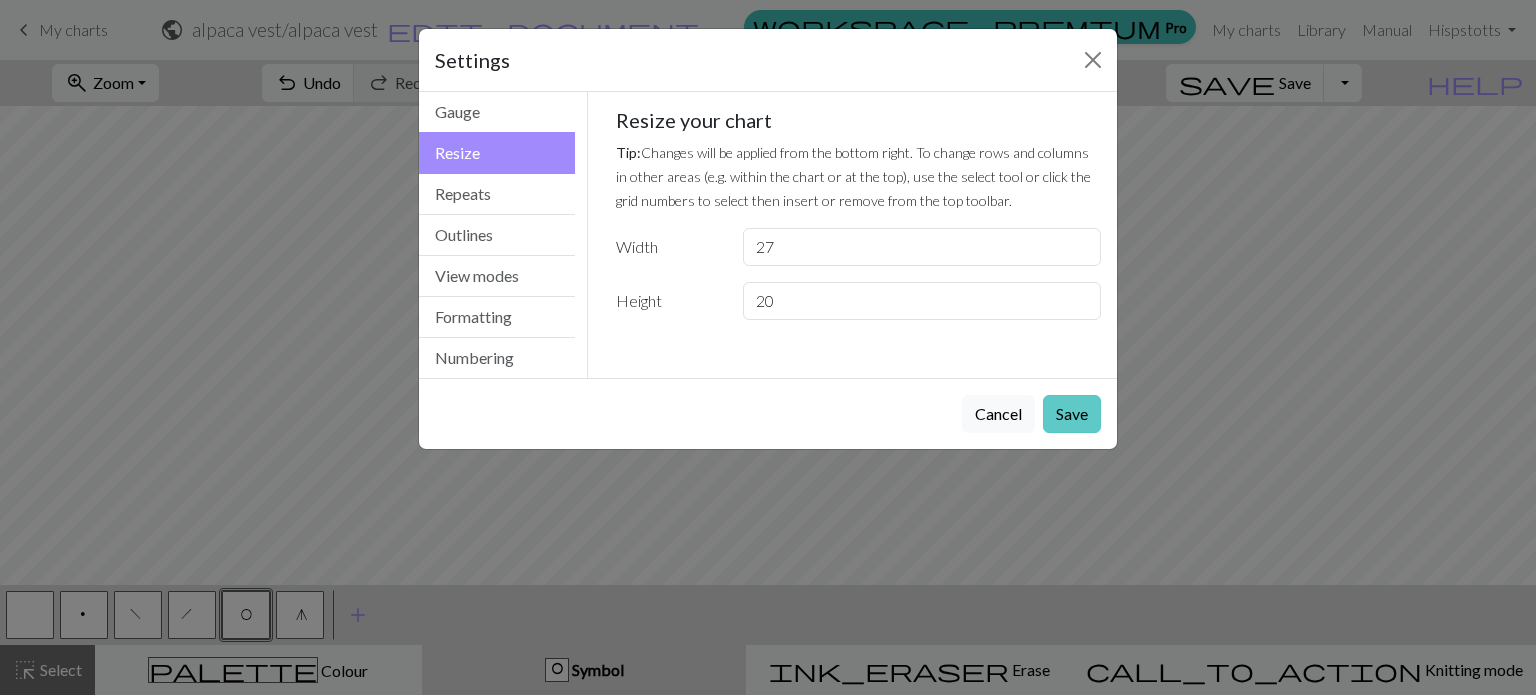 click on "Save" at bounding box center (1072, 414) 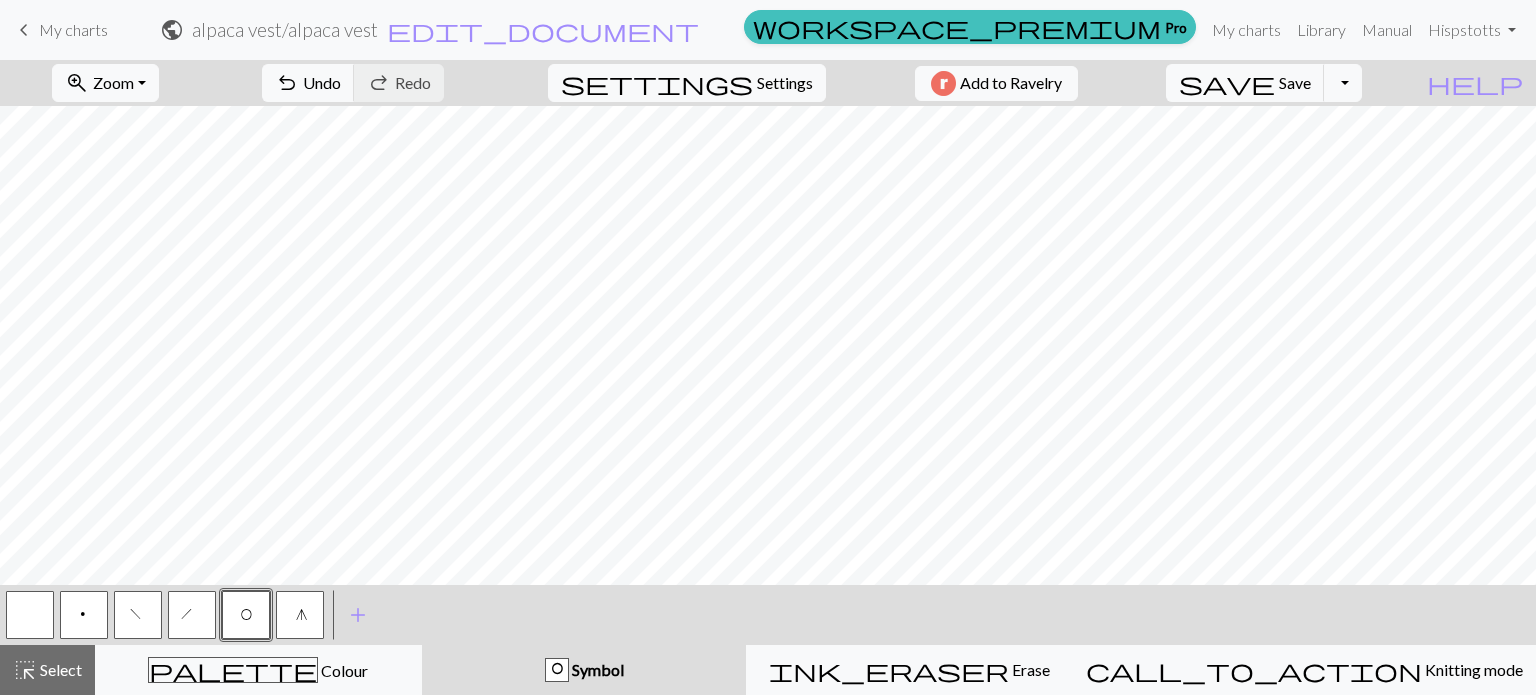 click on "p" at bounding box center (84, 617) 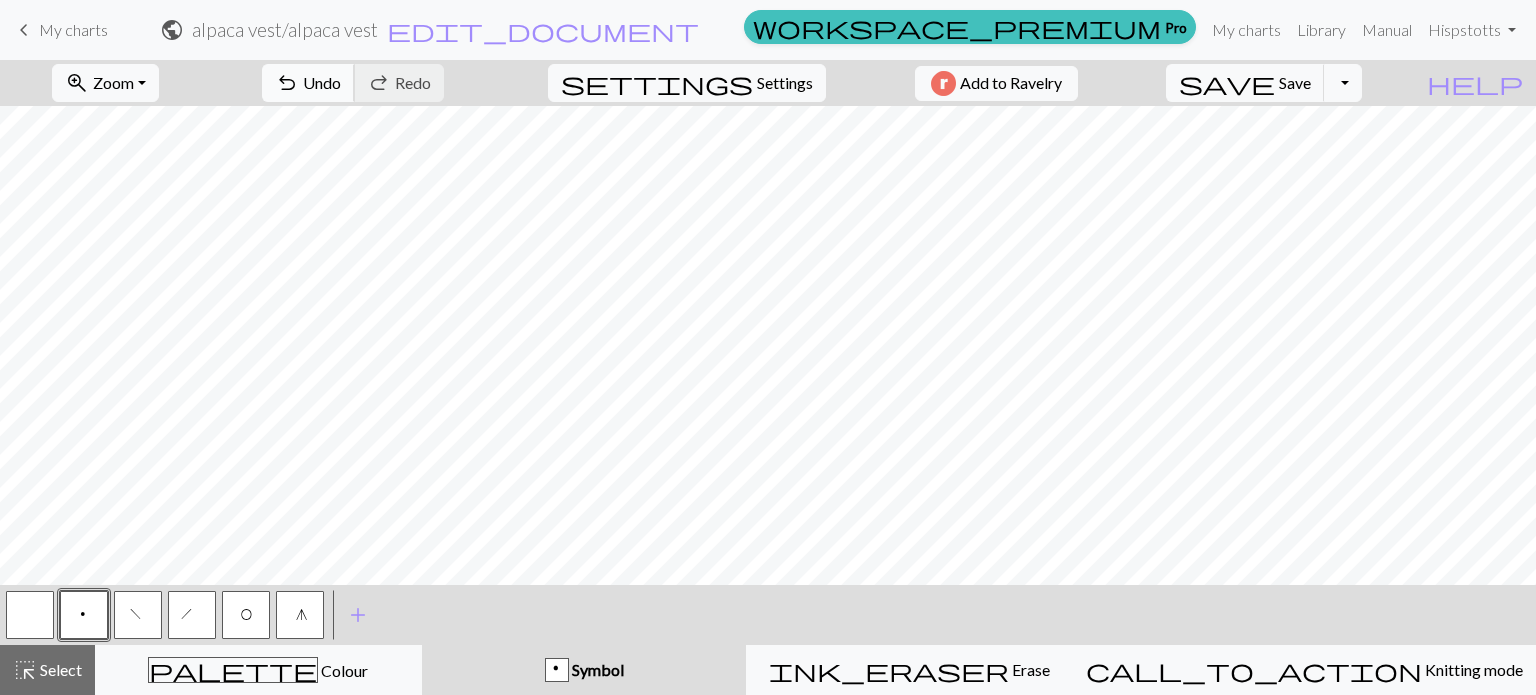 click on "undo Undo Undo" at bounding box center (308, 83) 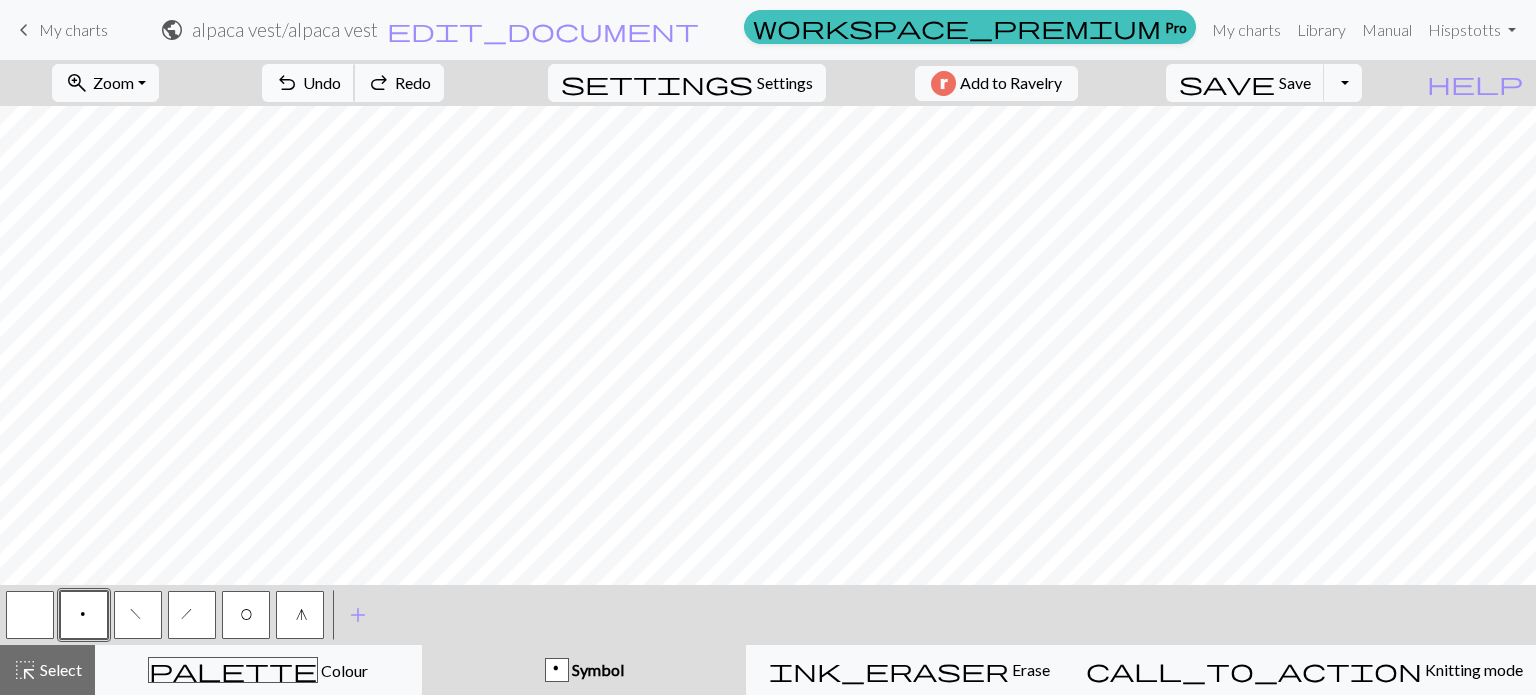 click on "undo Undo Undo" at bounding box center [308, 83] 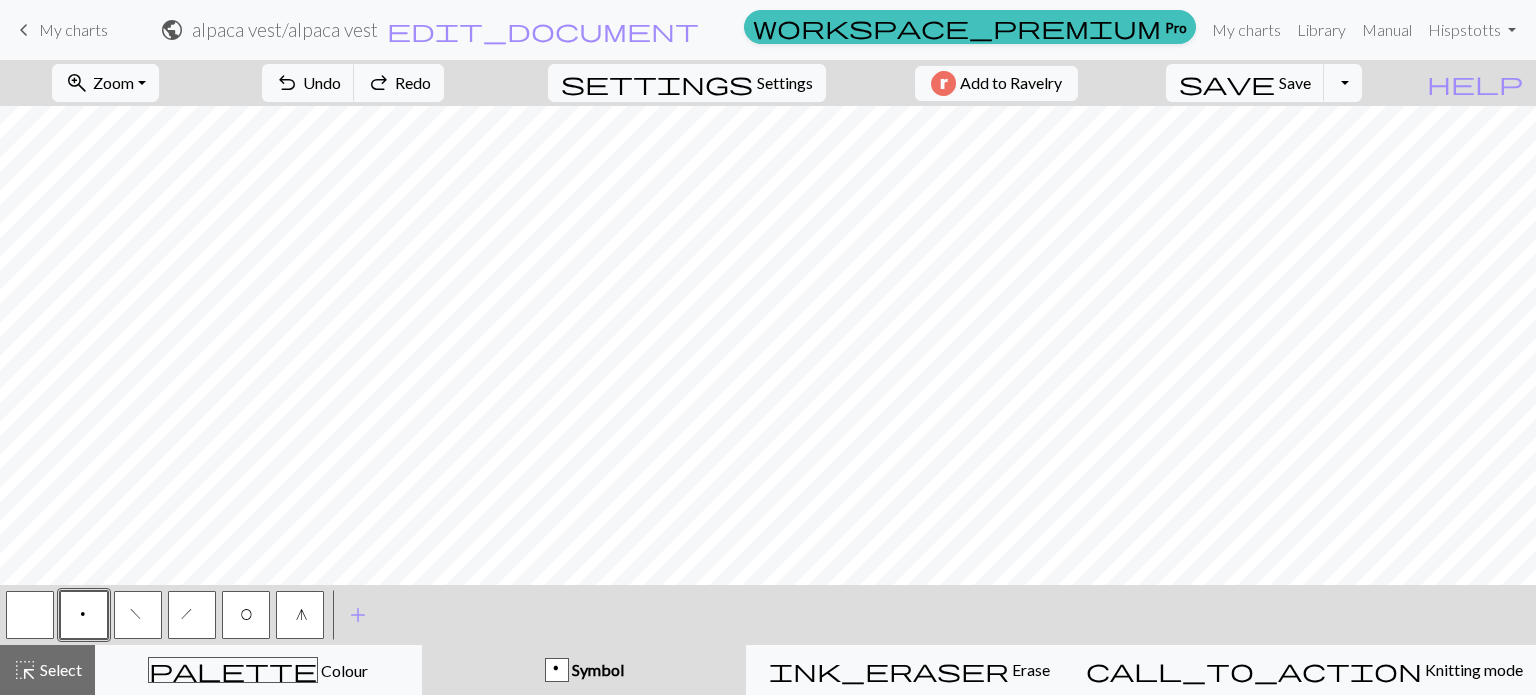 click on "O" at bounding box center (246, 617) 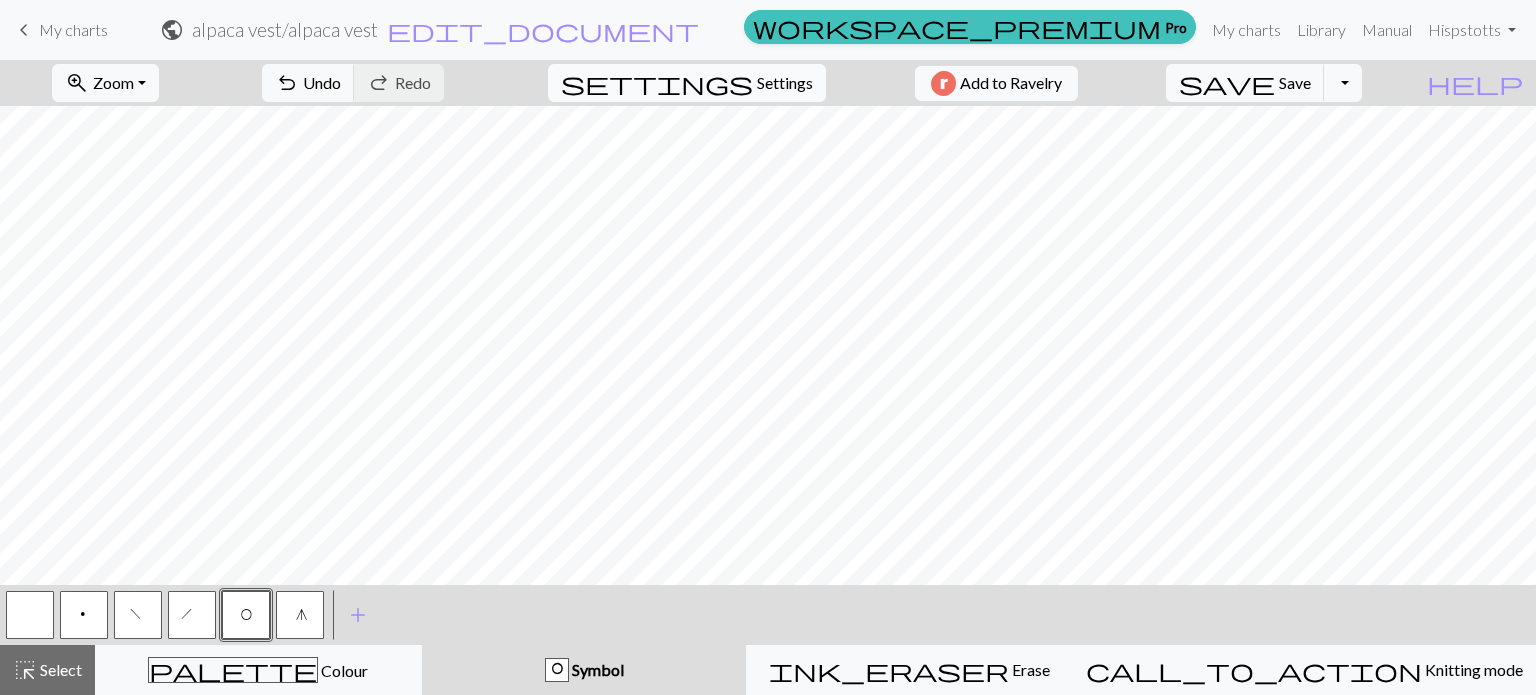 click on "Settings" at bounding box center (785, 83) 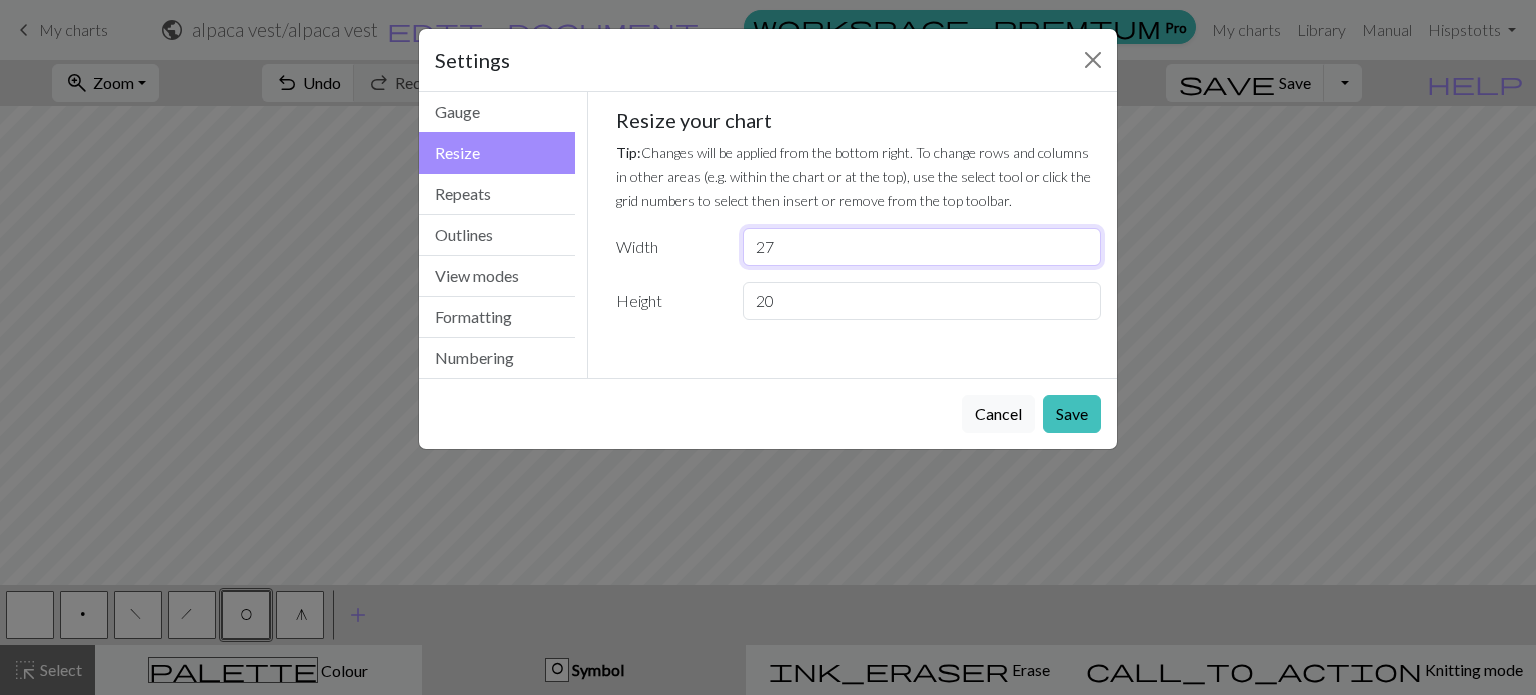 click on "27" at bounding box center (922, 247) 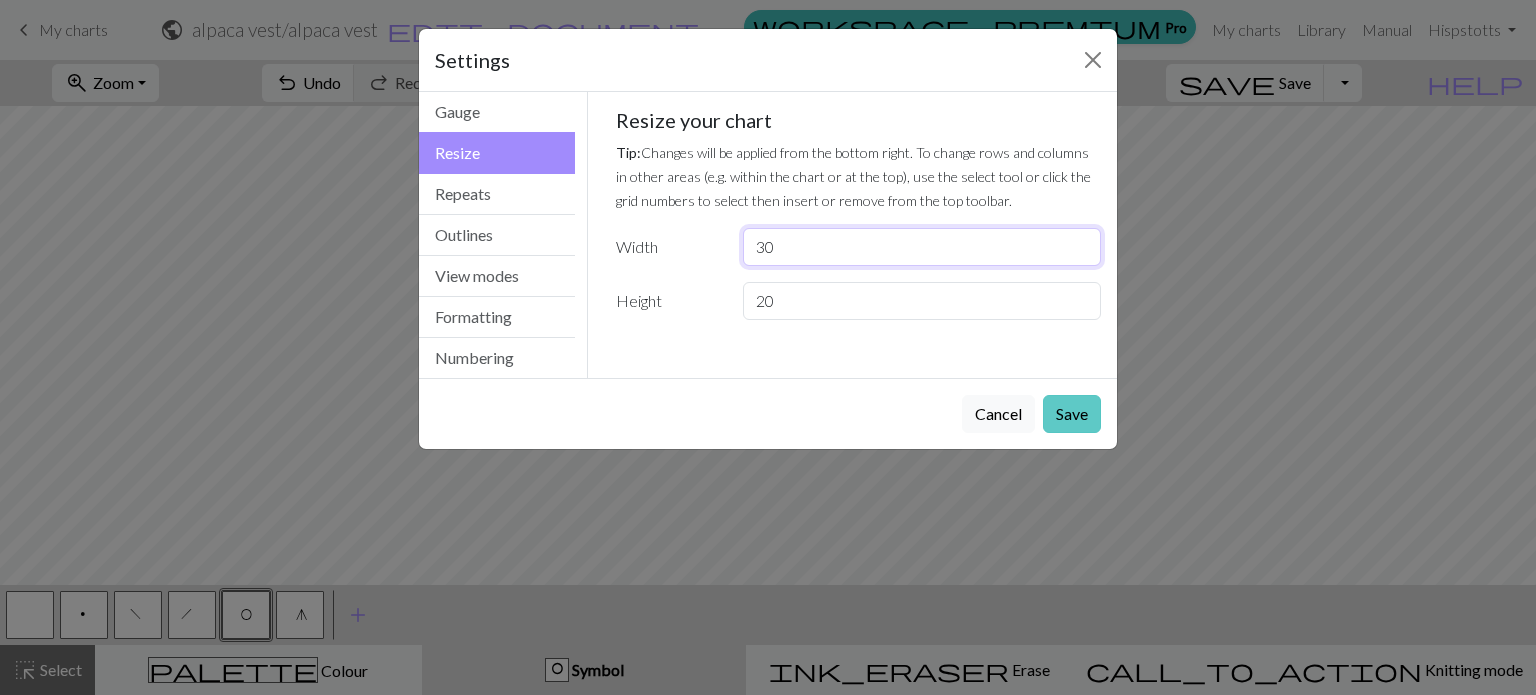 type on "30" 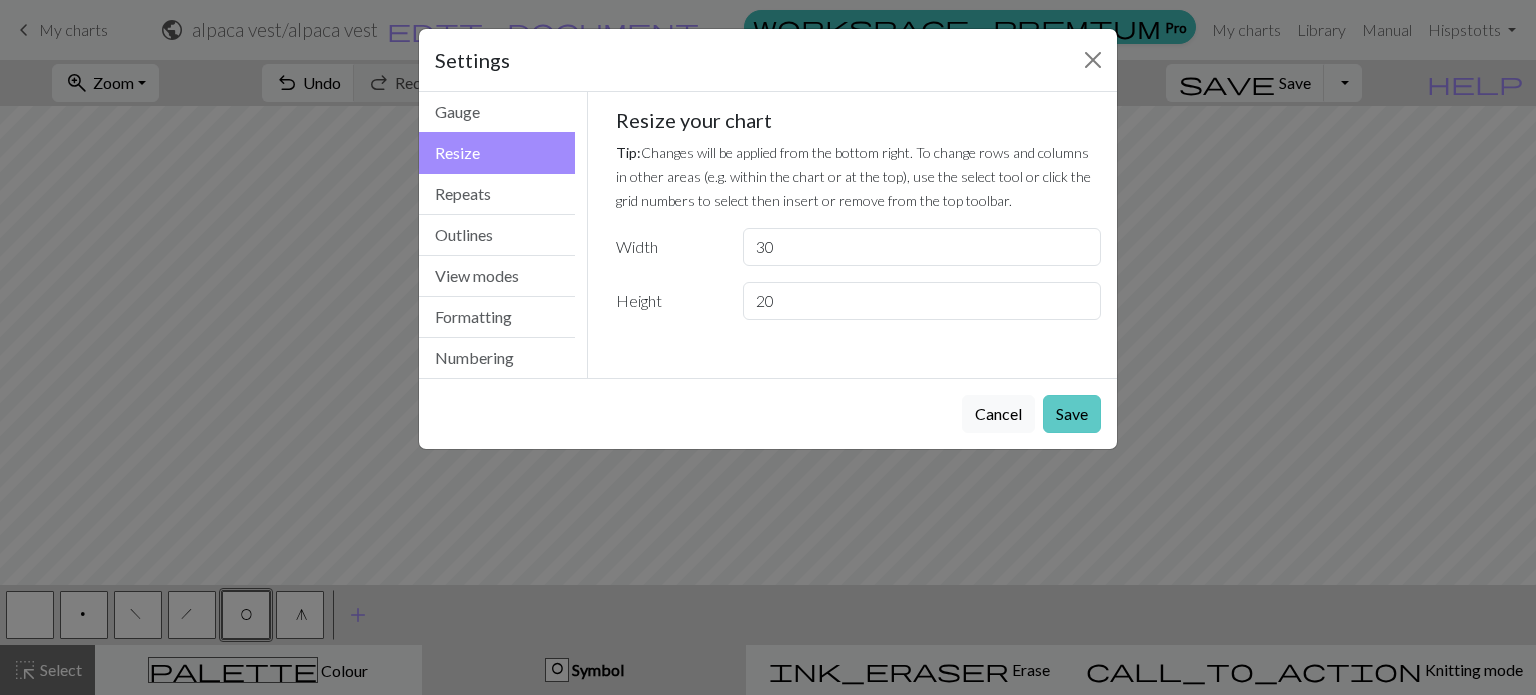 click on "Save" at bounding box center [1072, 414] 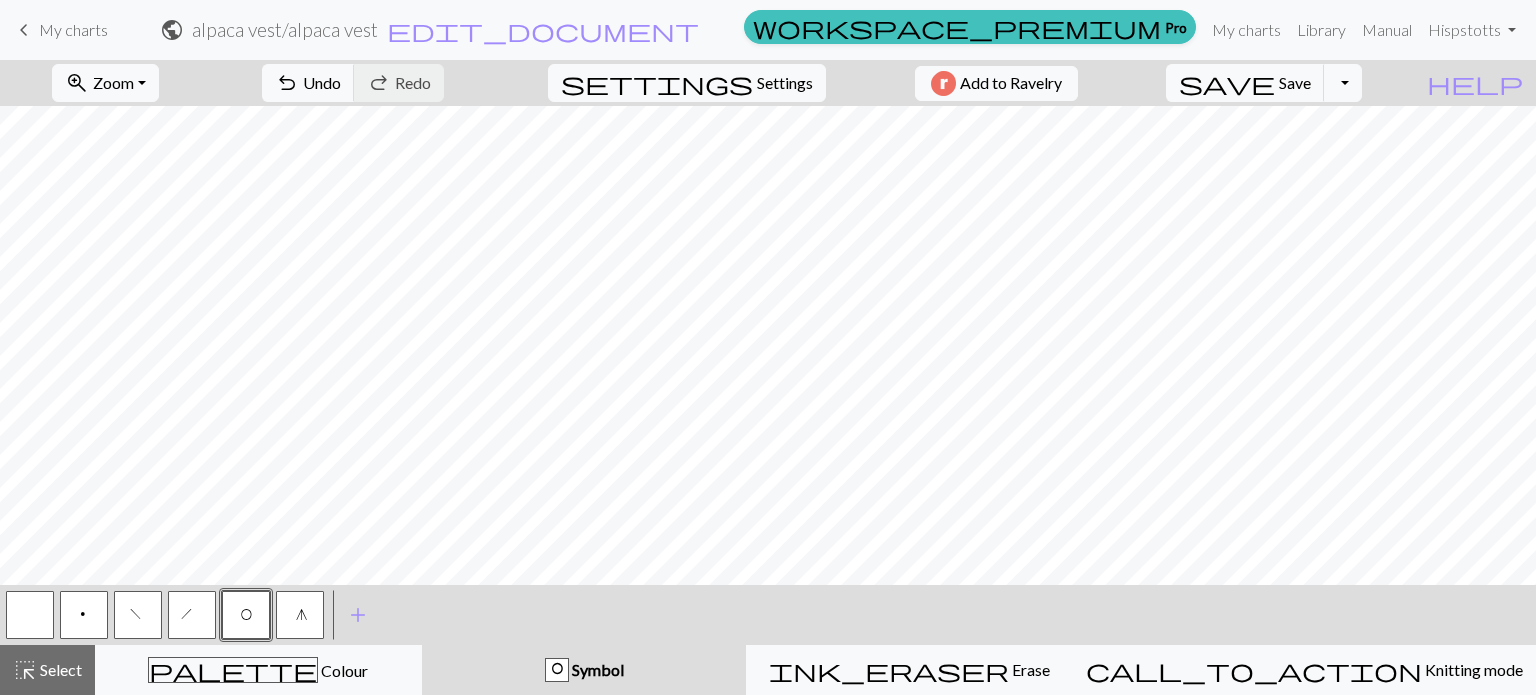 click on "p" at bounding box center [84, 615] 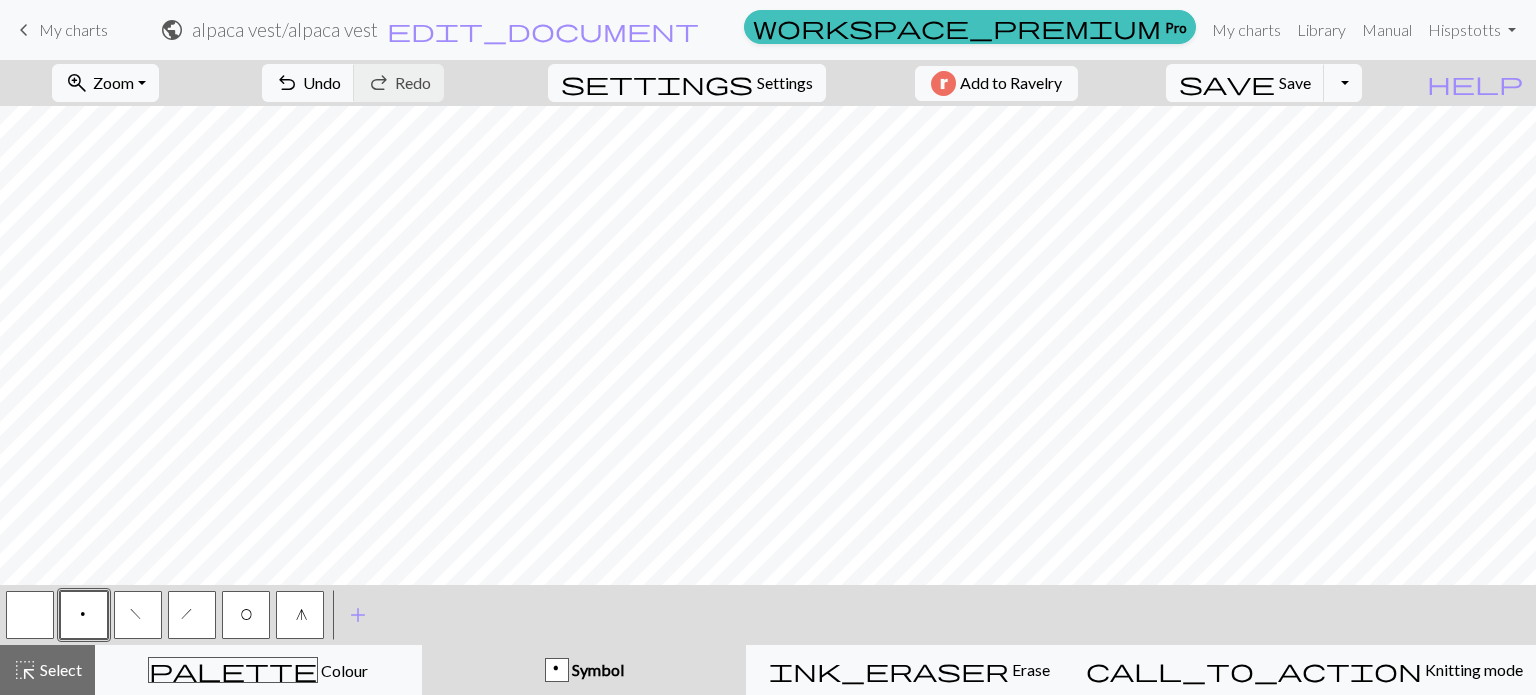 click at bounding box center [30, 615] 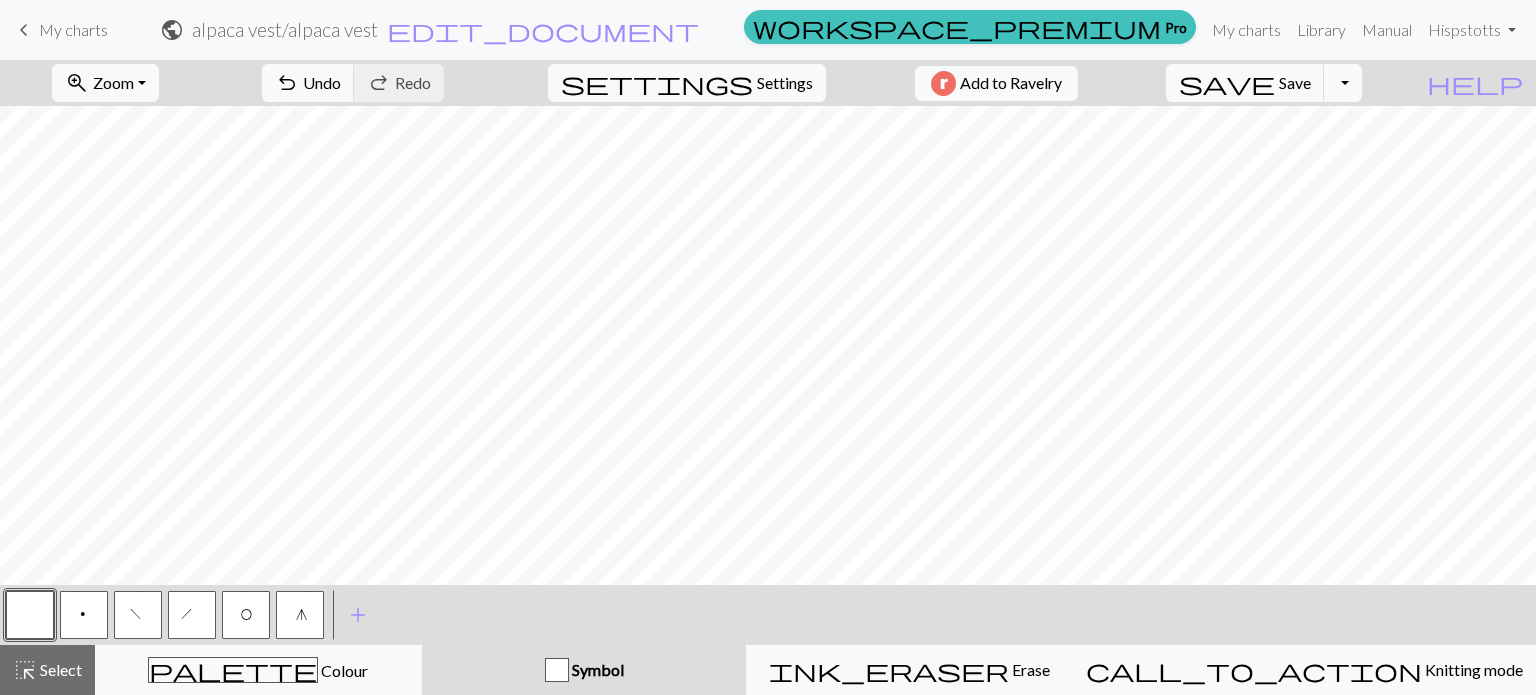 click on "O" at bounding box center [246, 615] 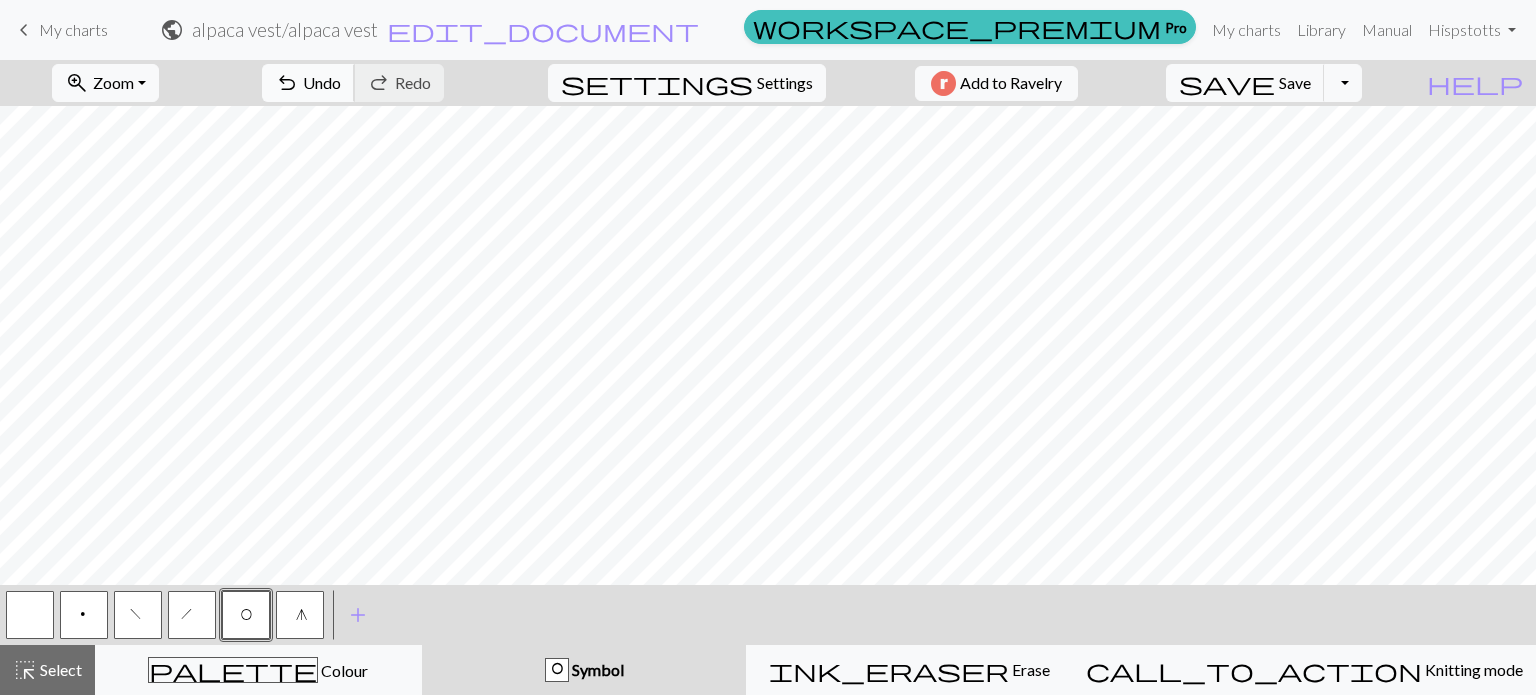 click on "Undo" at bounding box center [322, 82] 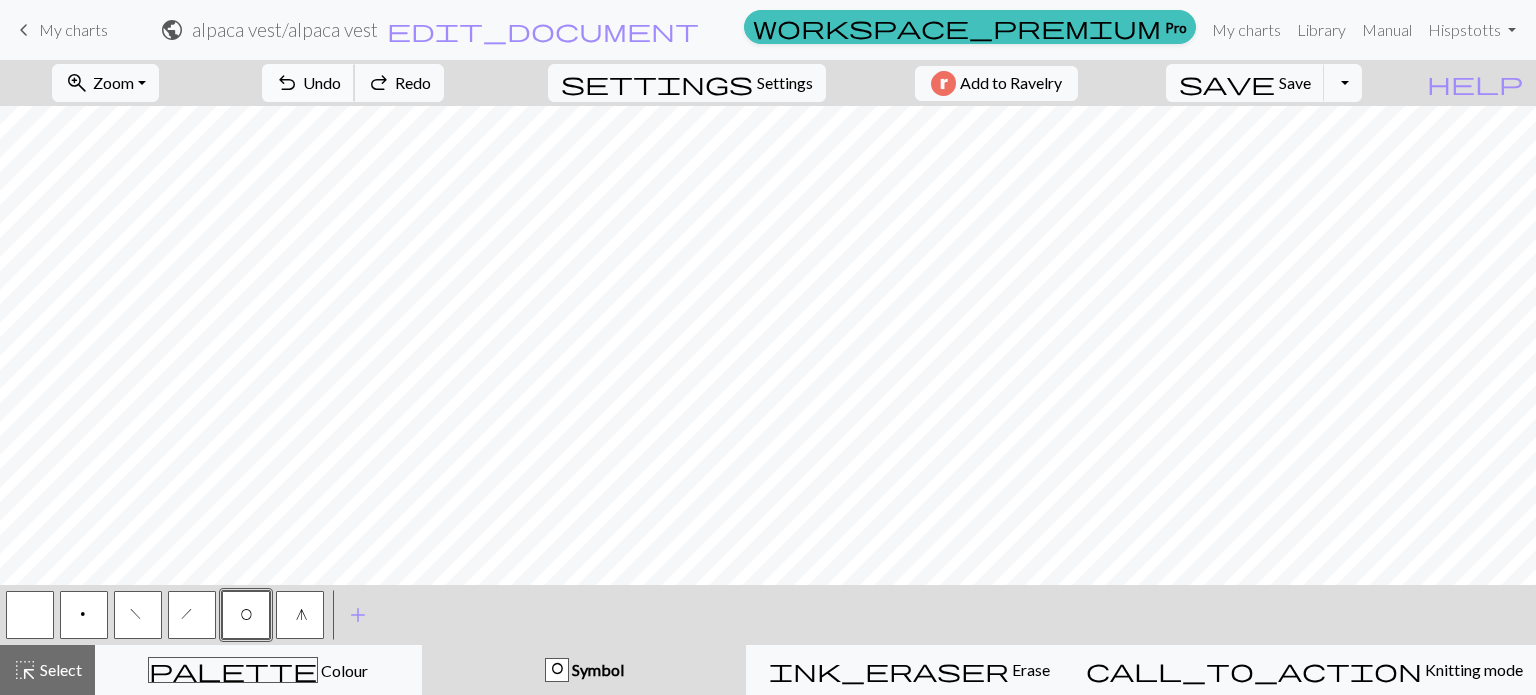 click on "Undo" at bounding box center (322, 82) 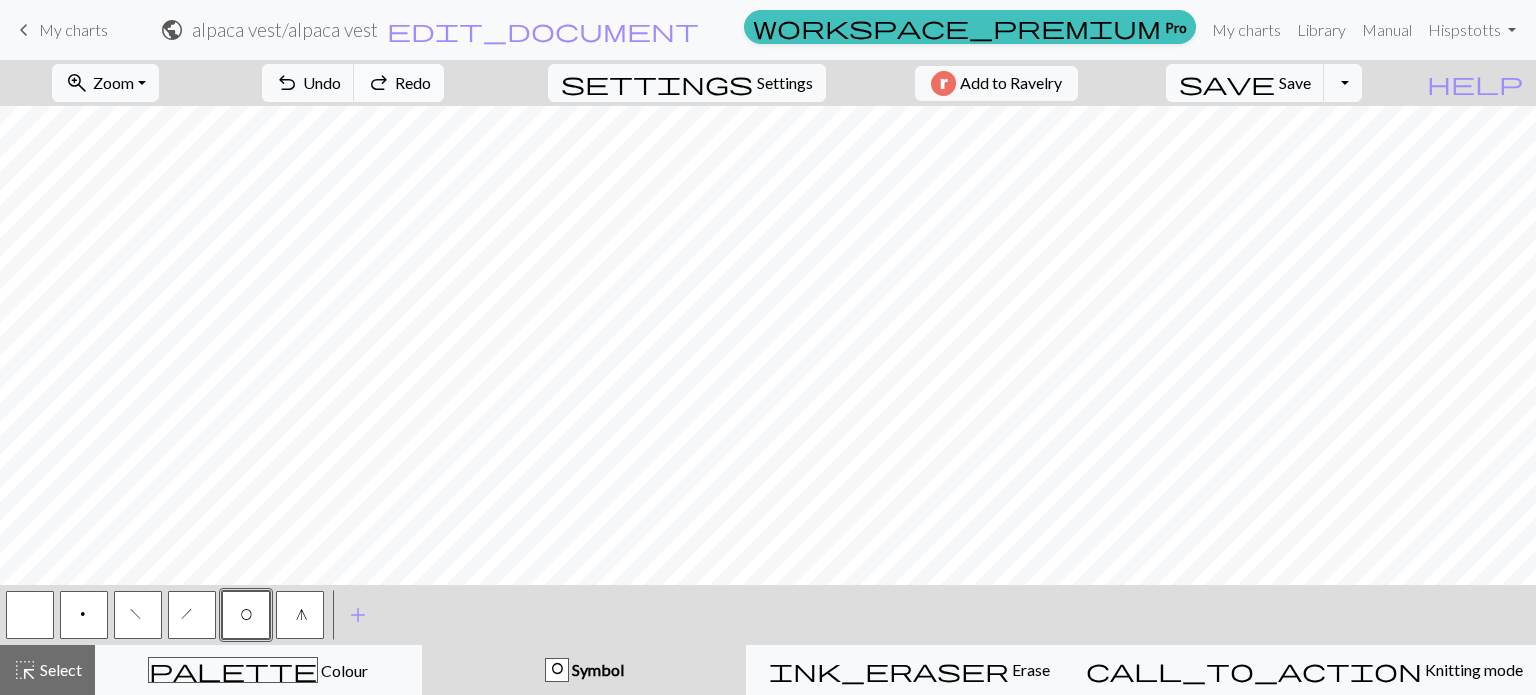 click on "redo" at bounding box center (379, 83) 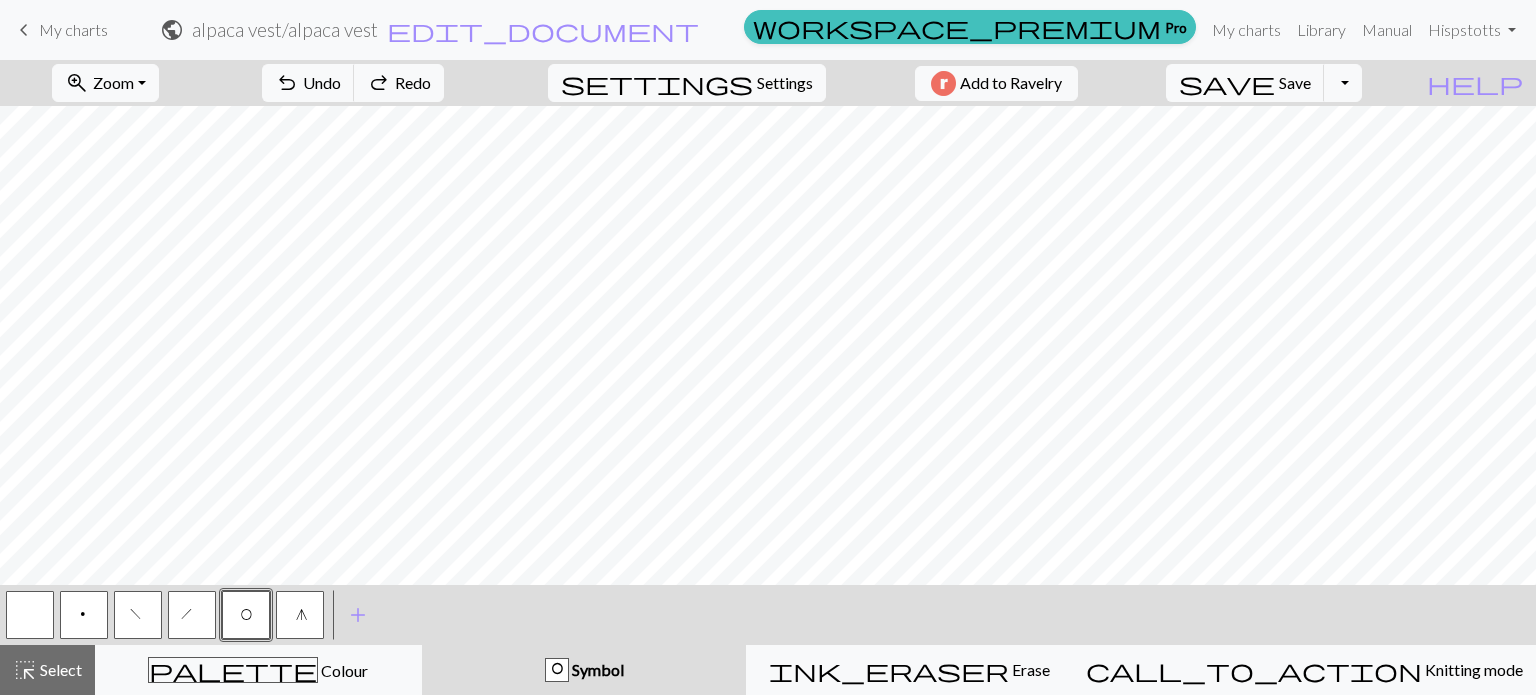 click on "p" at bounding box center (84, 615) 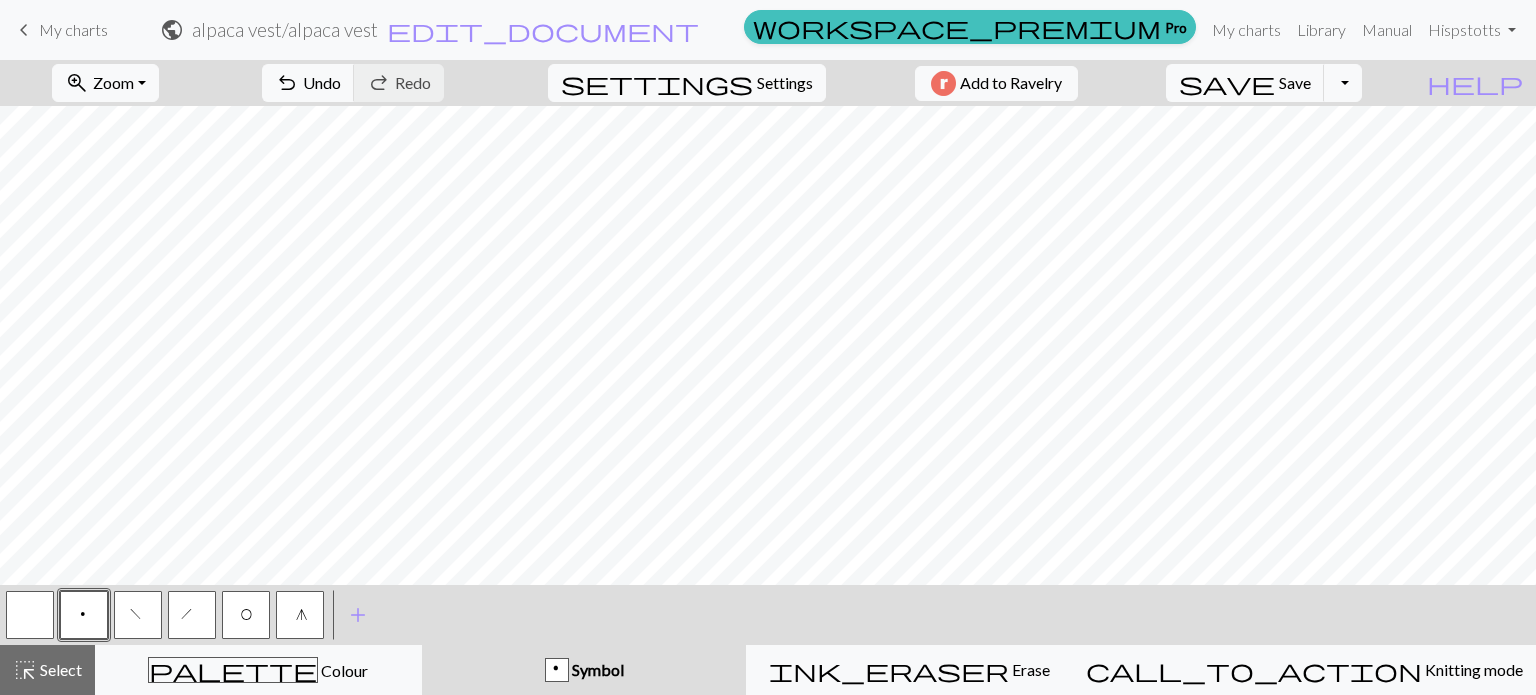click on "O" at bounding box center (246, 617) 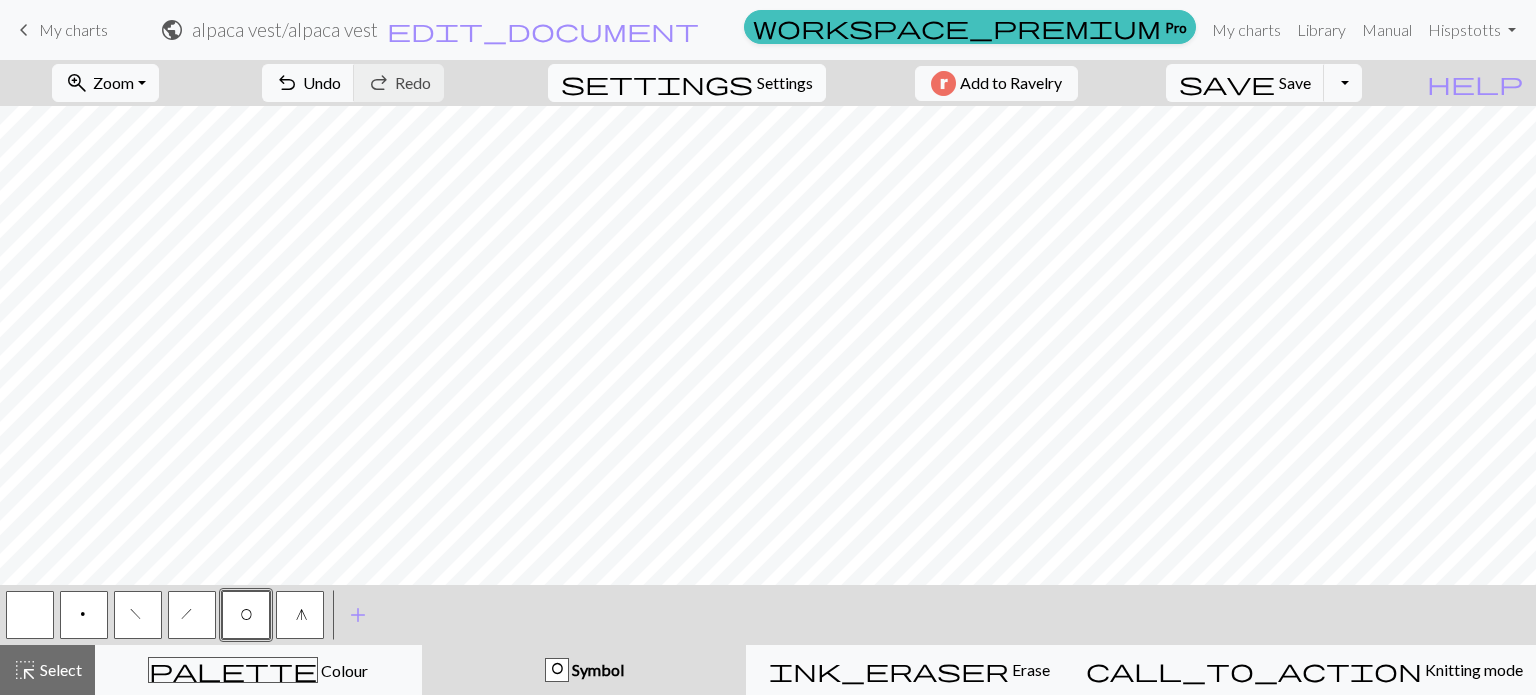 click on "settings" at bounding box center [657, 83] 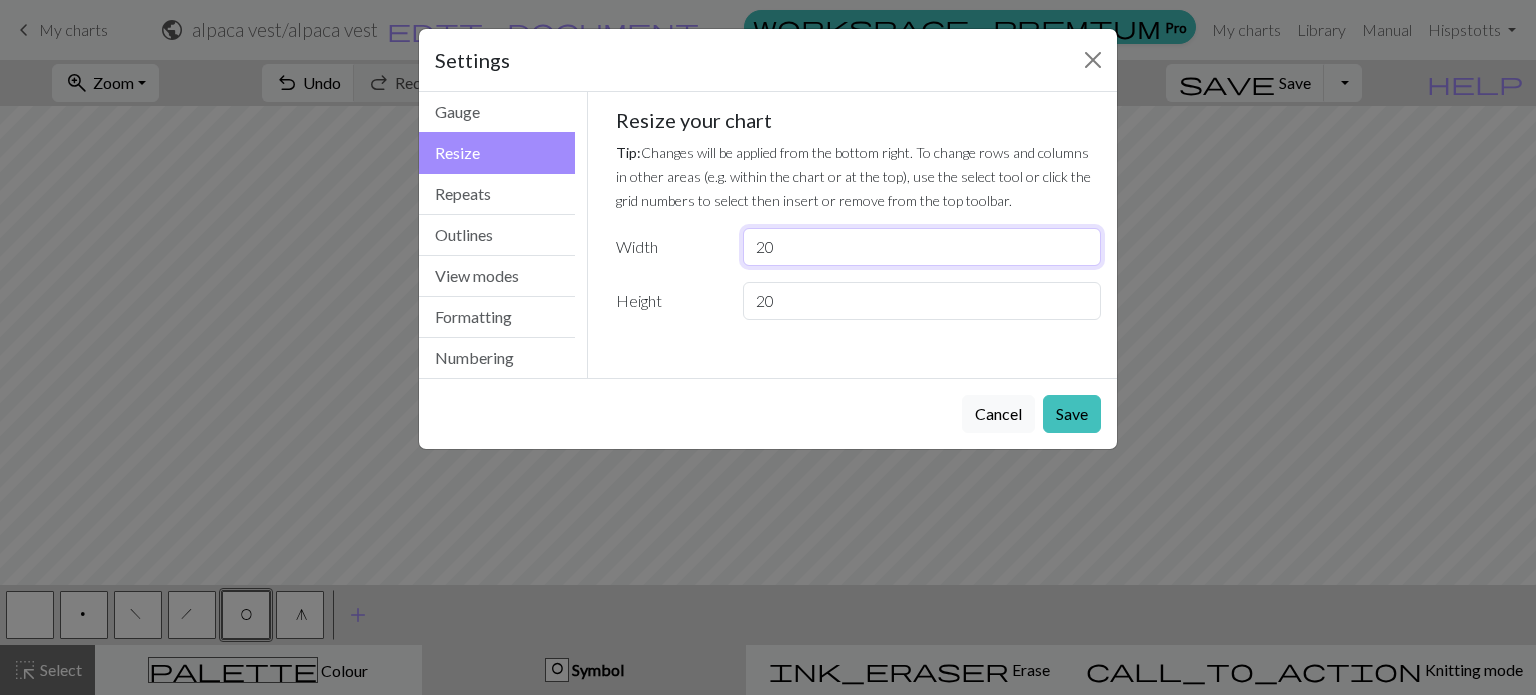 click on "20" at bounding box center (922, 247) 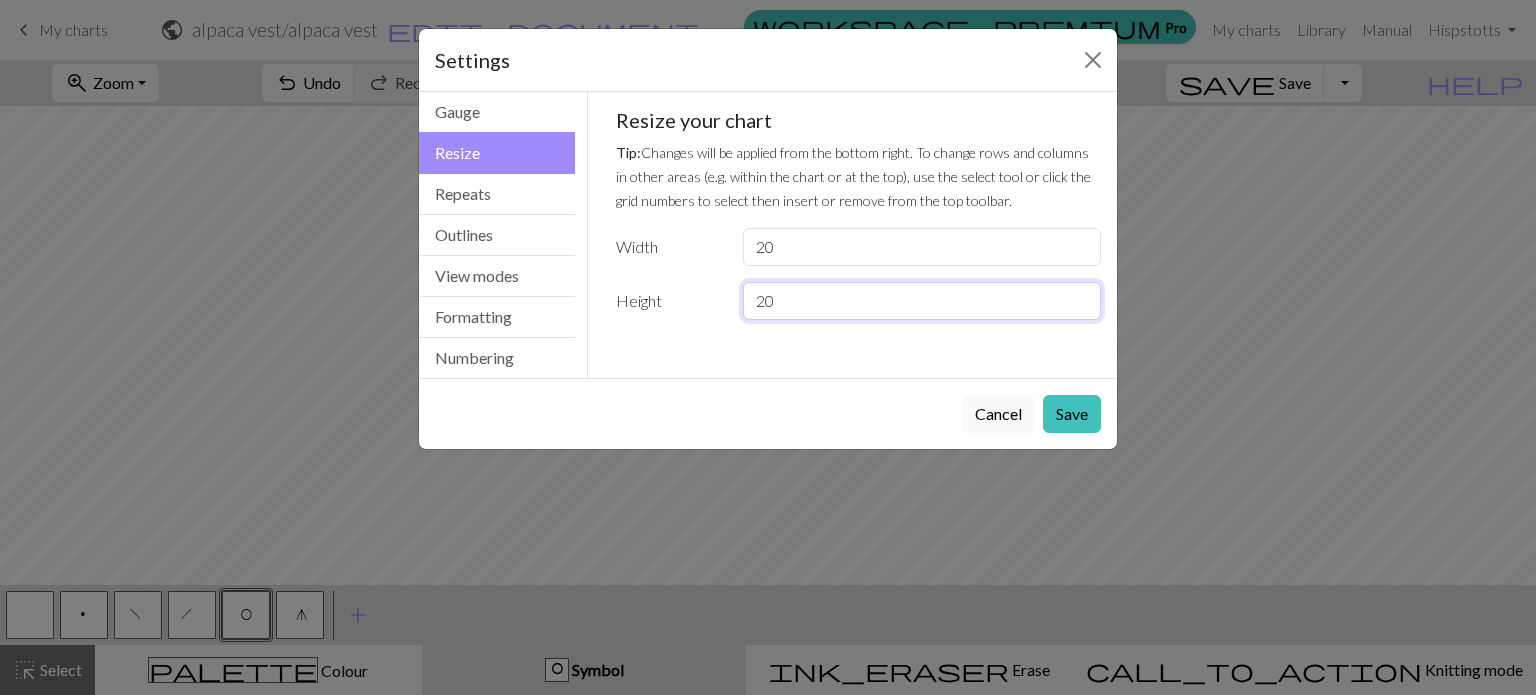 click on "20" at bounding box center (922, 301) 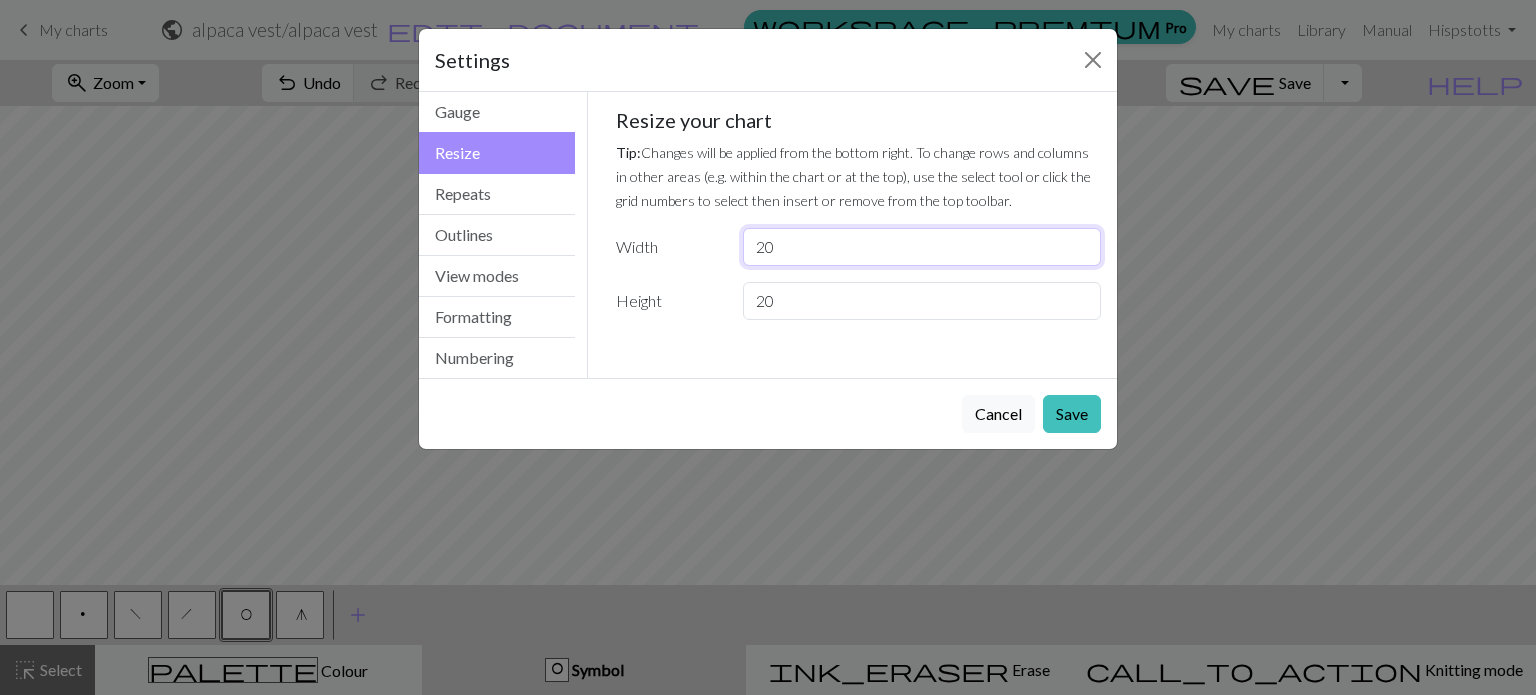 click on "20" at bounding box center (922, 247) 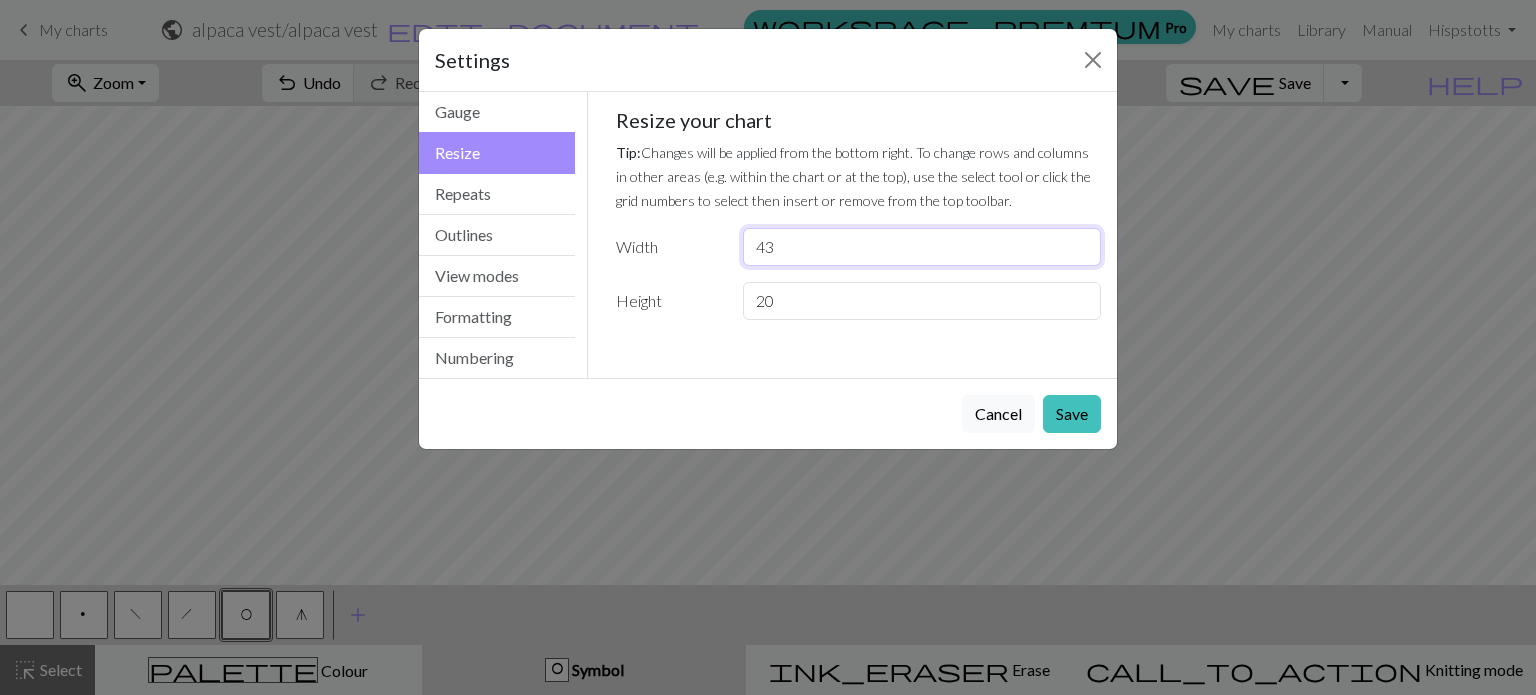 type on "4" 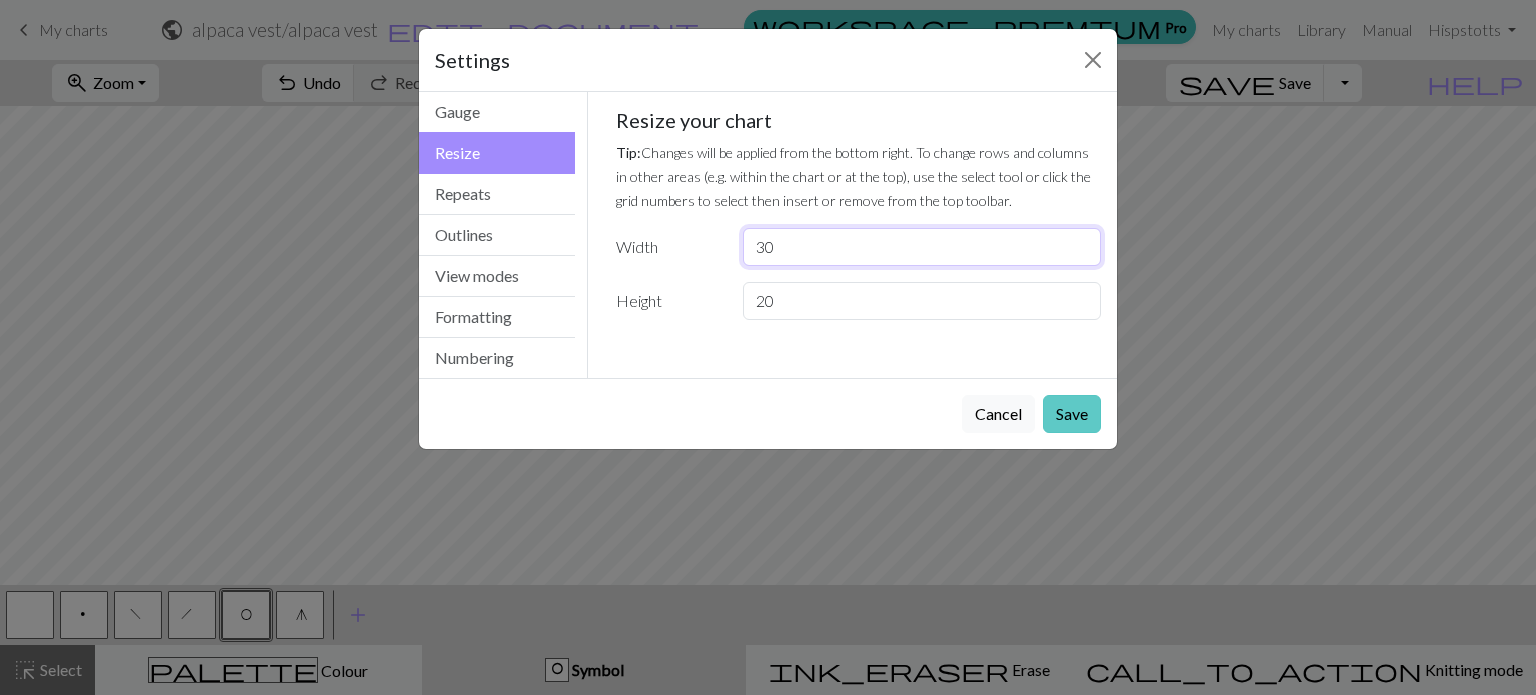 type on "30" 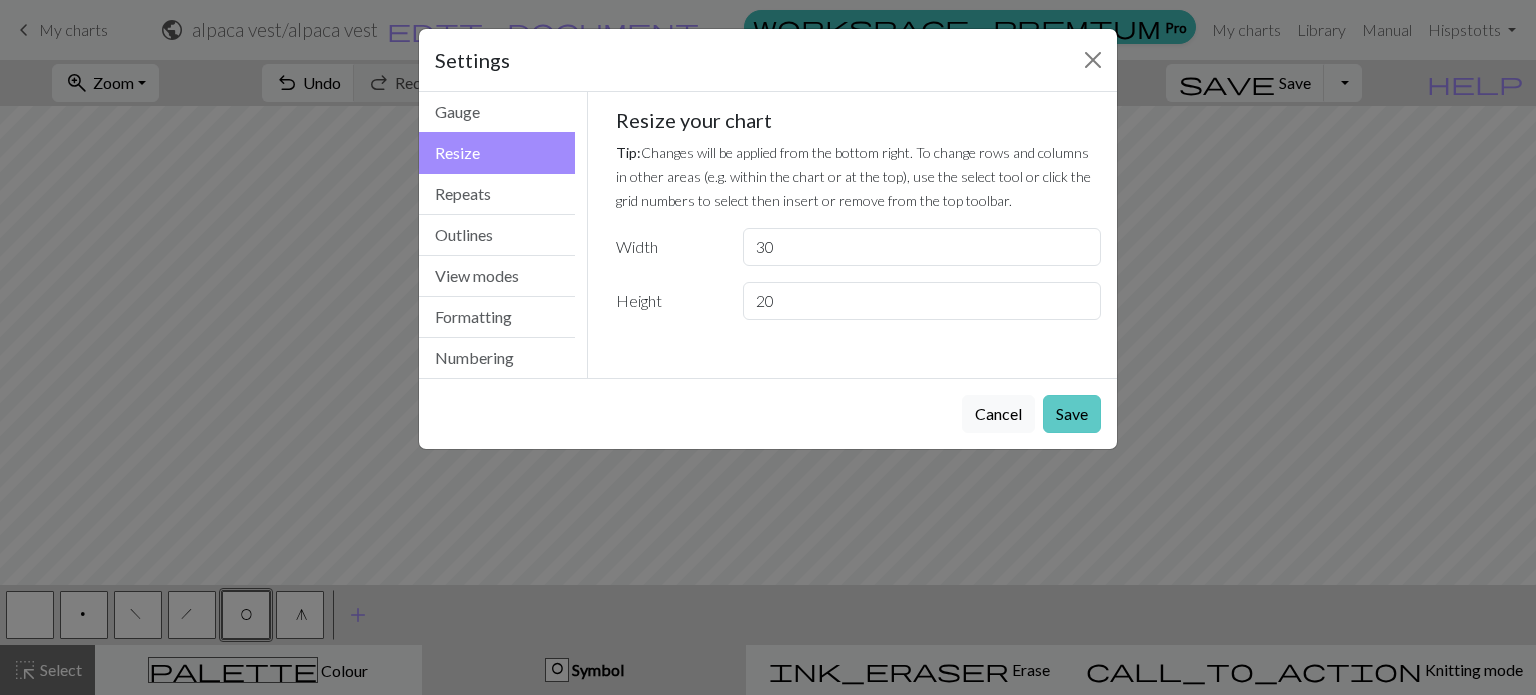 click on "Save" at bounding box center [1072, 414] 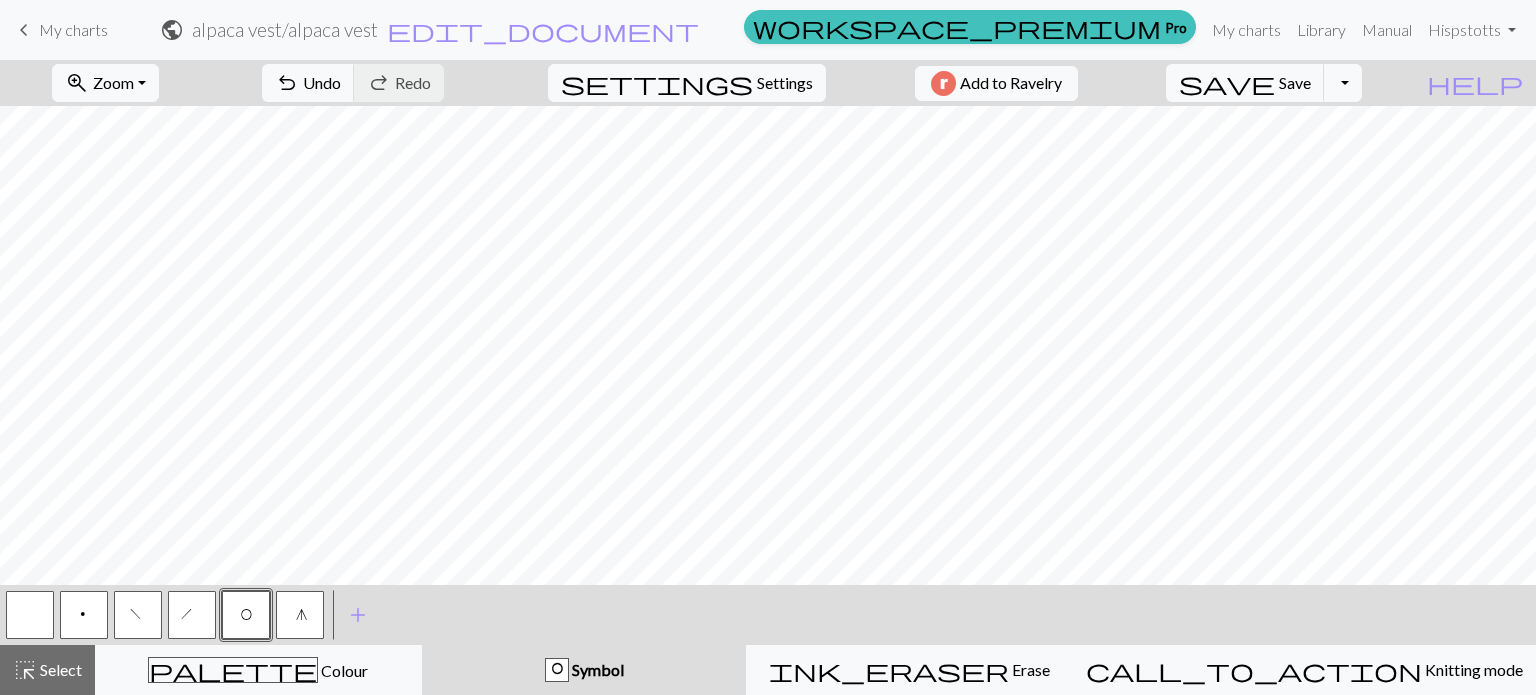 click on "p" at bounding box center [84, 615] 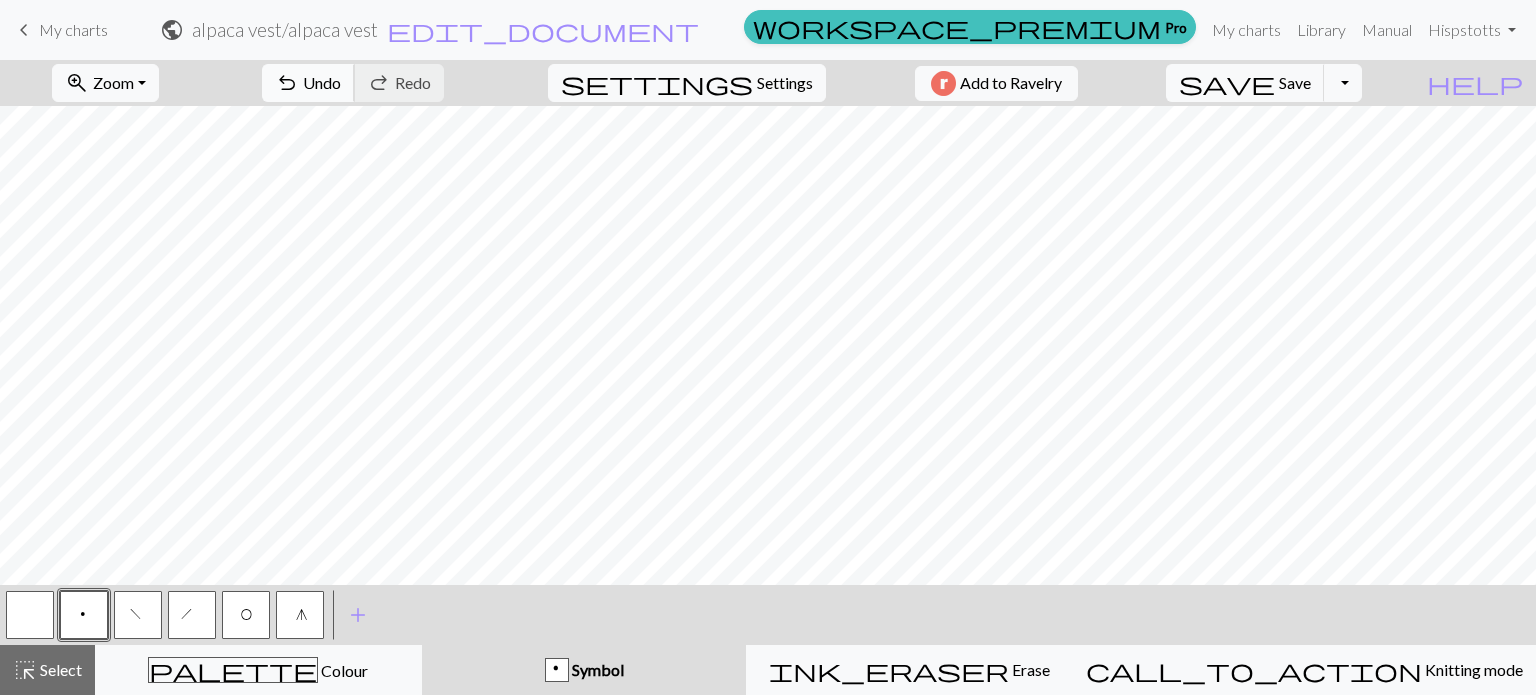 click on "undo Undo Undo" at bounding box center [308, 83] 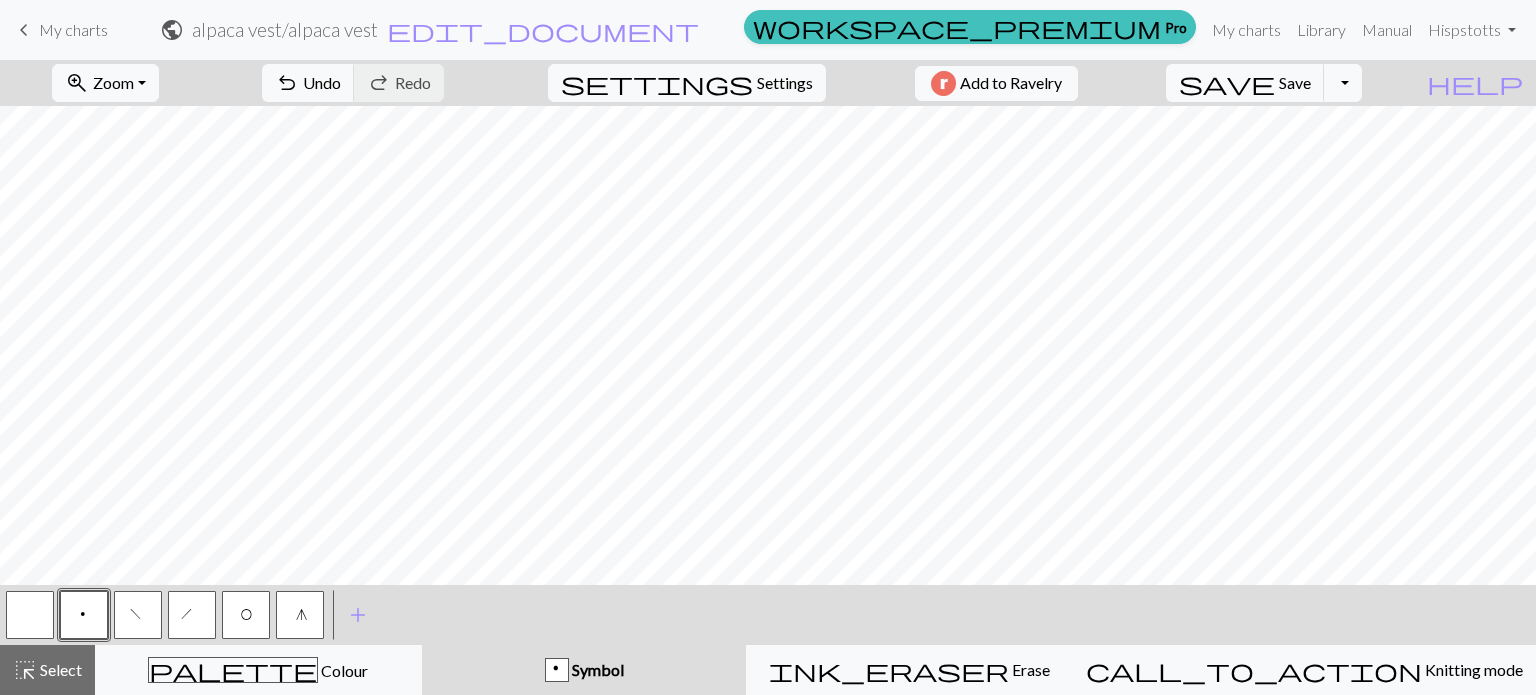 click on "O" at bounding box center (246, 615) 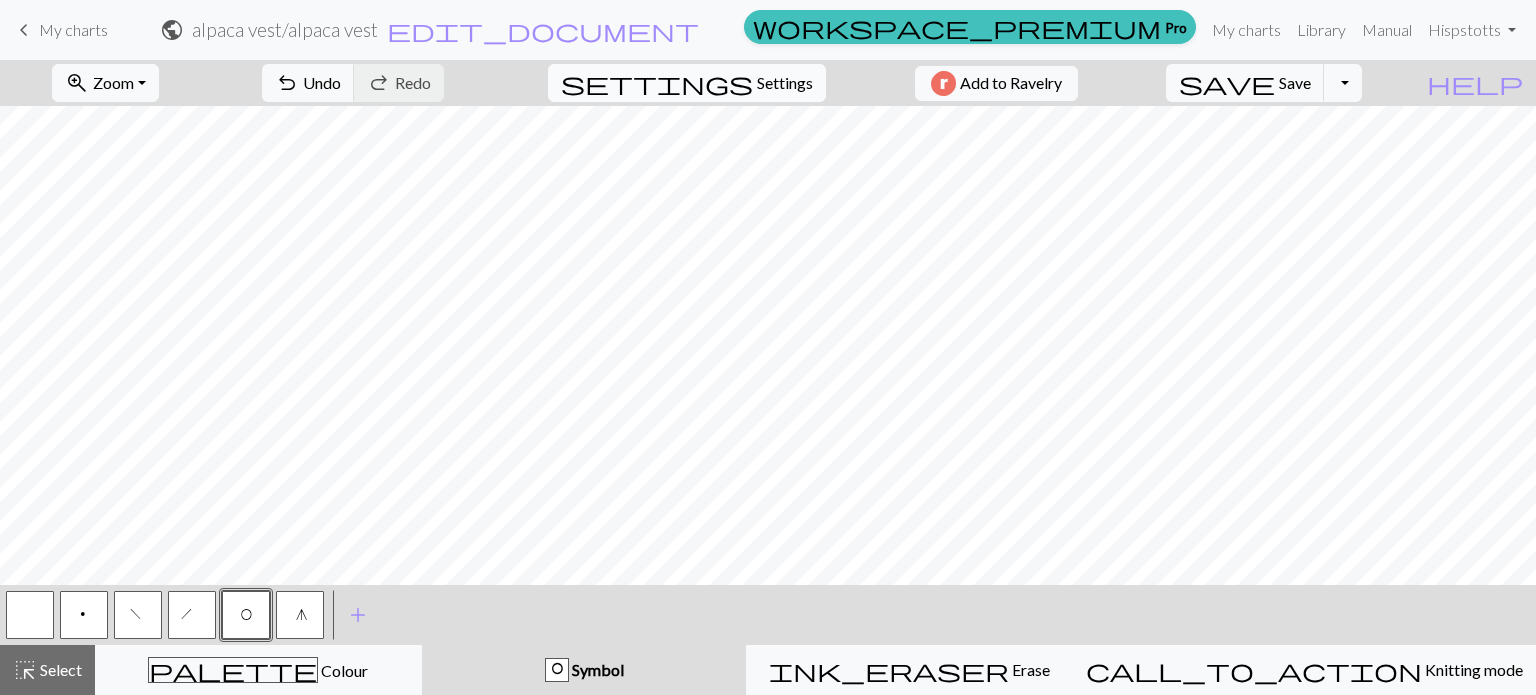 click on "Settings" at bounding box center [785, 83] 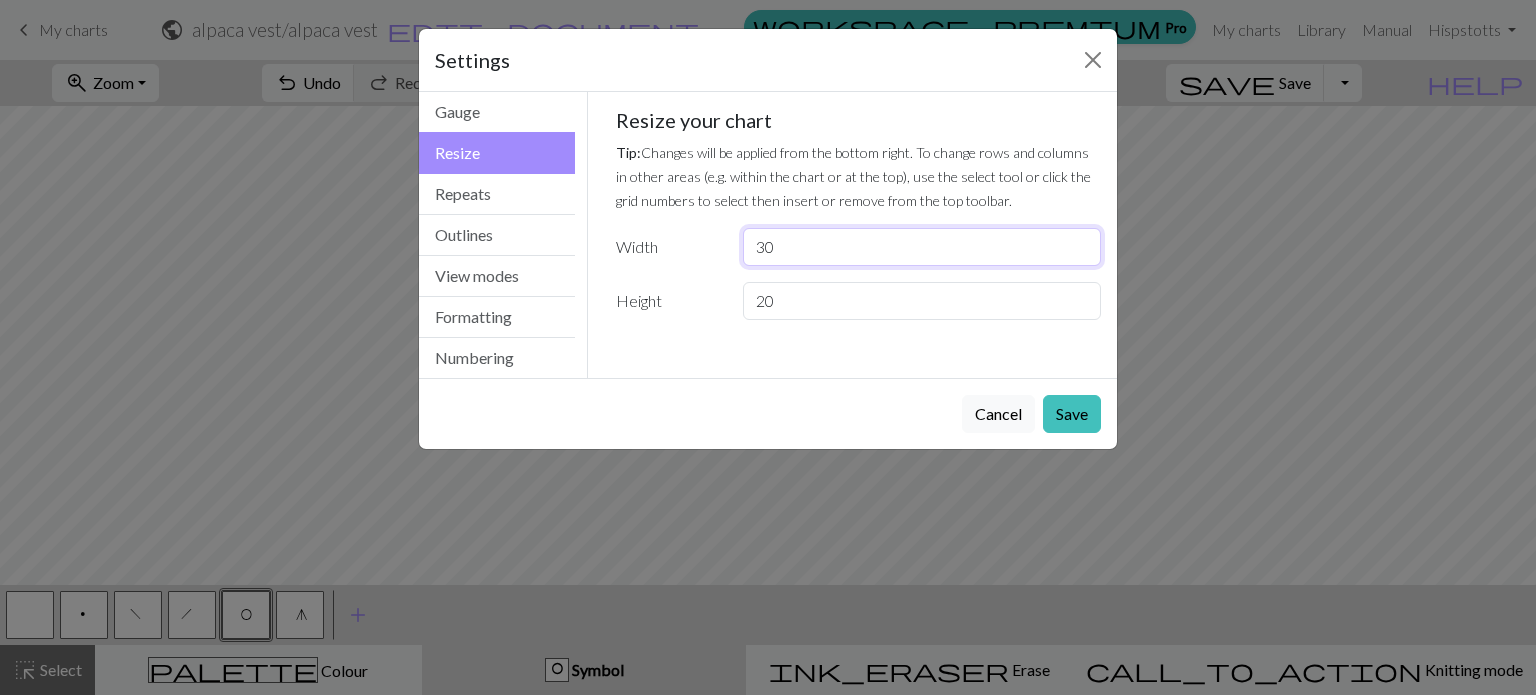 click on "30" at bounding box center (922, 247) 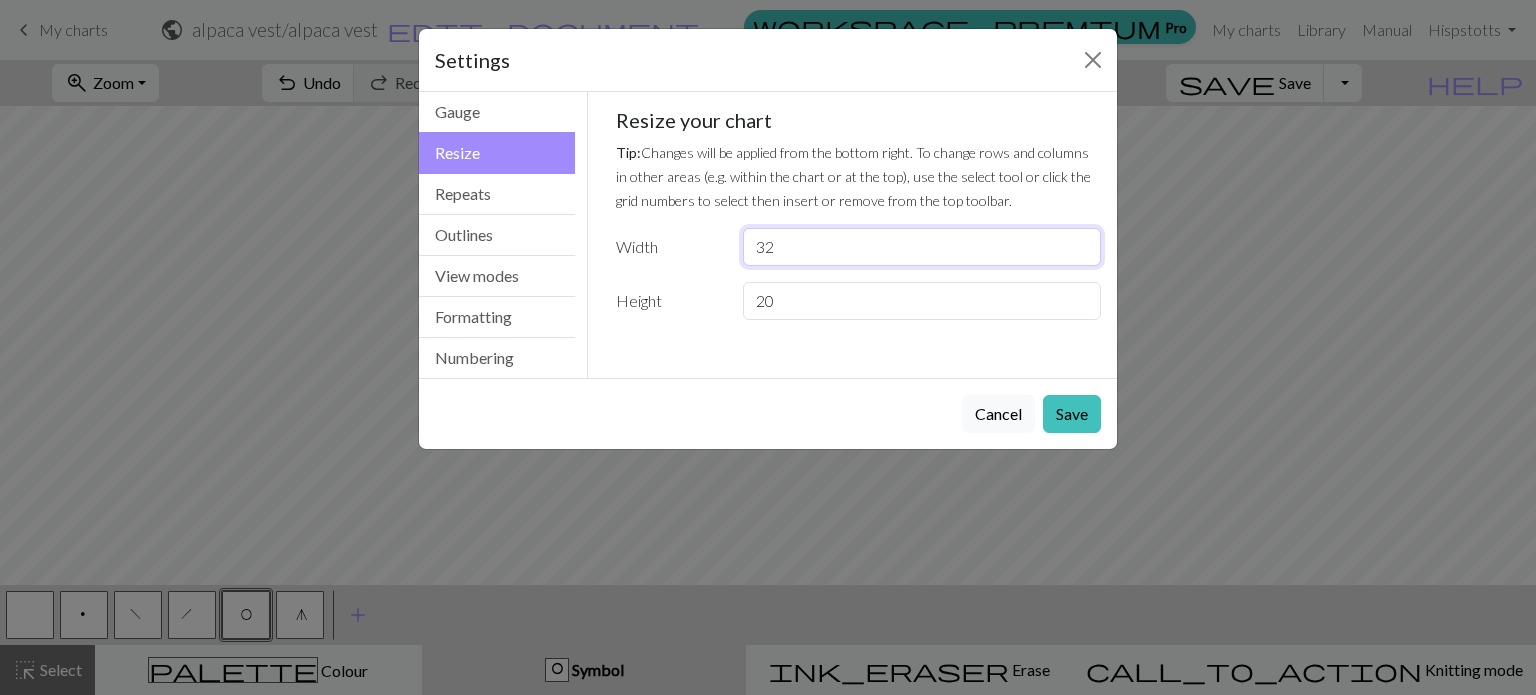 type on "32" 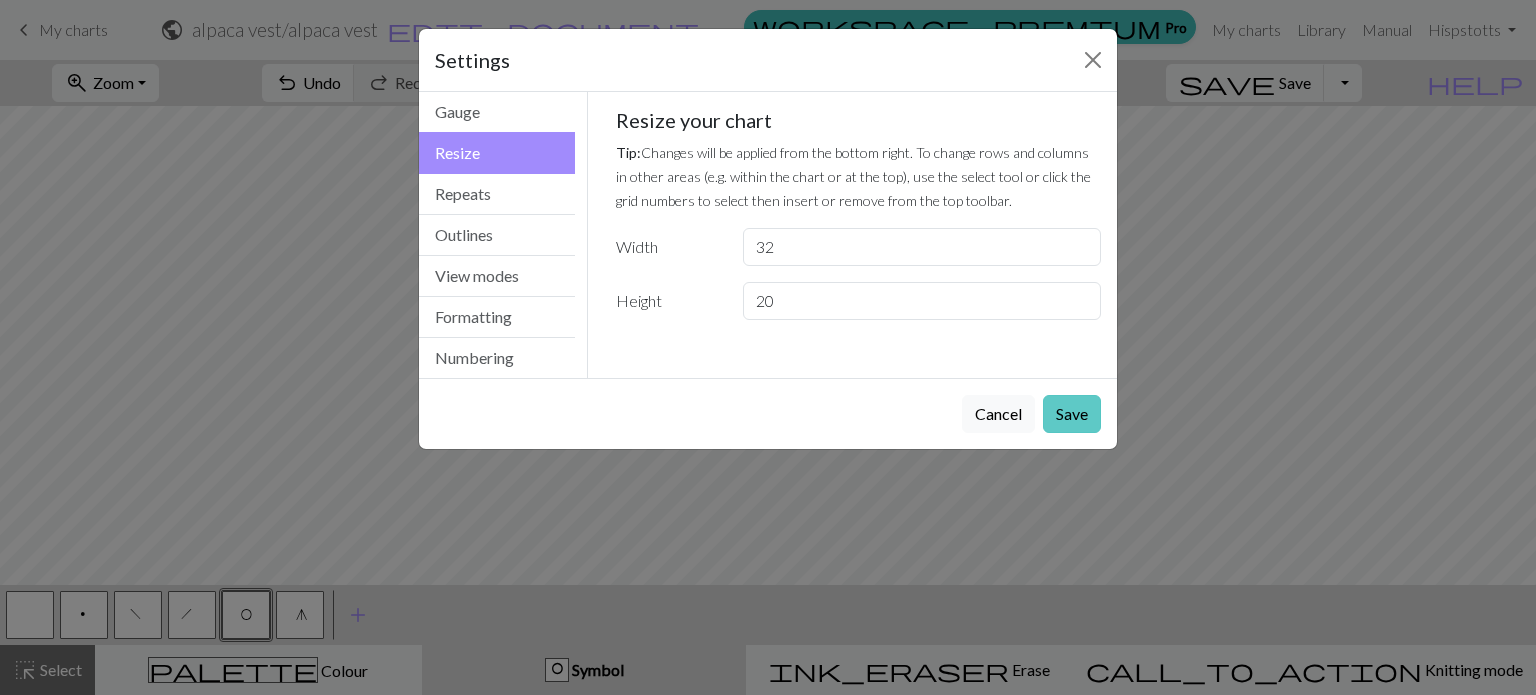 click on "Save" at bounding box center (1072, 414) 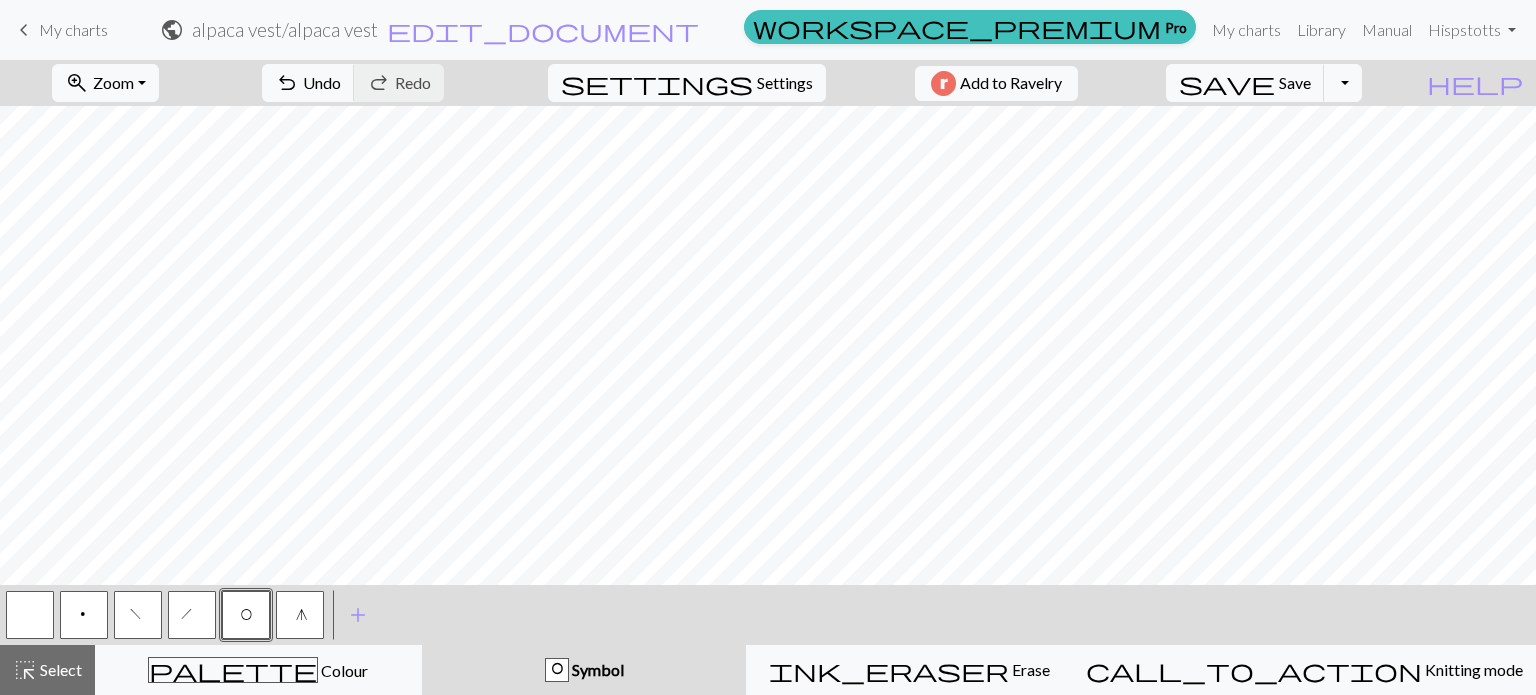 click on "p" at bounding box center (84, 615) 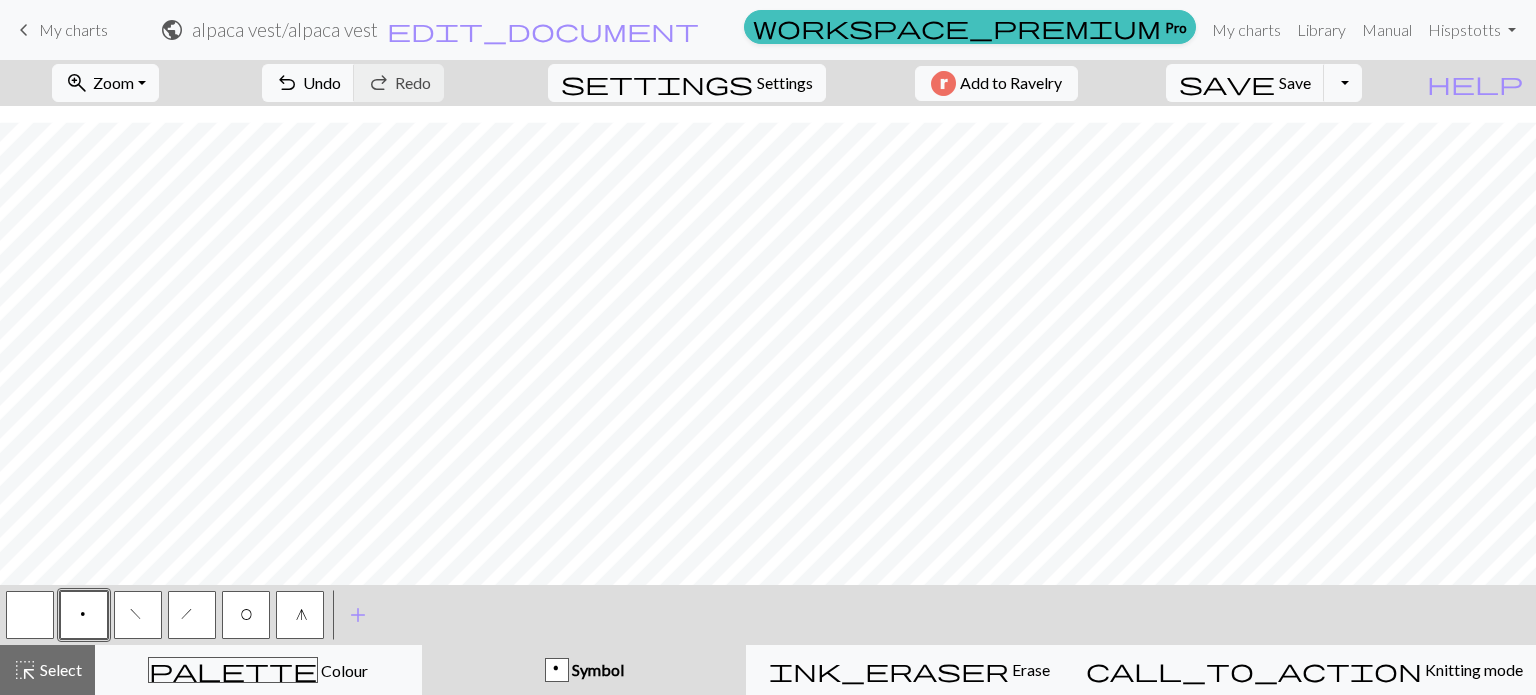 scroll, scrollTop: 25, scrollLeft: 0, axis: vertical 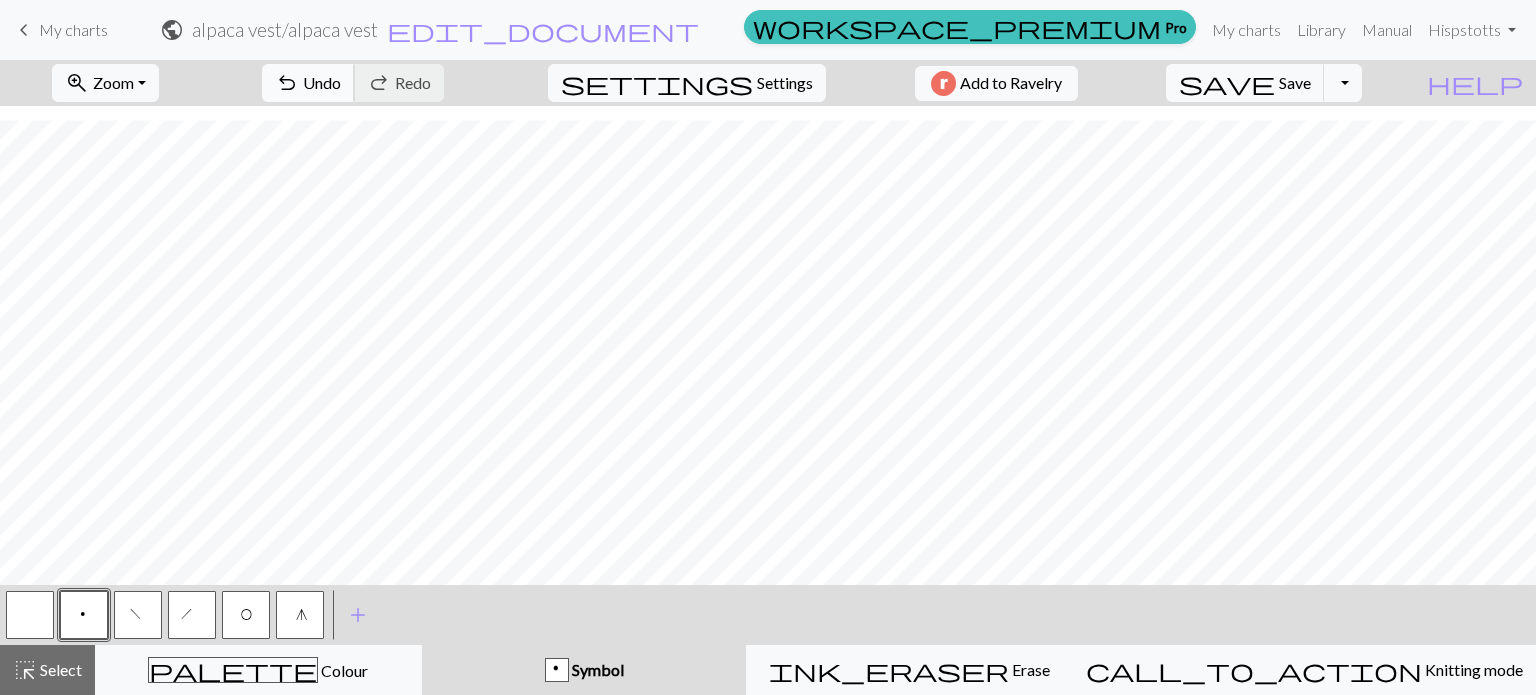 click on "Undo" at bounding box center [322, 82] 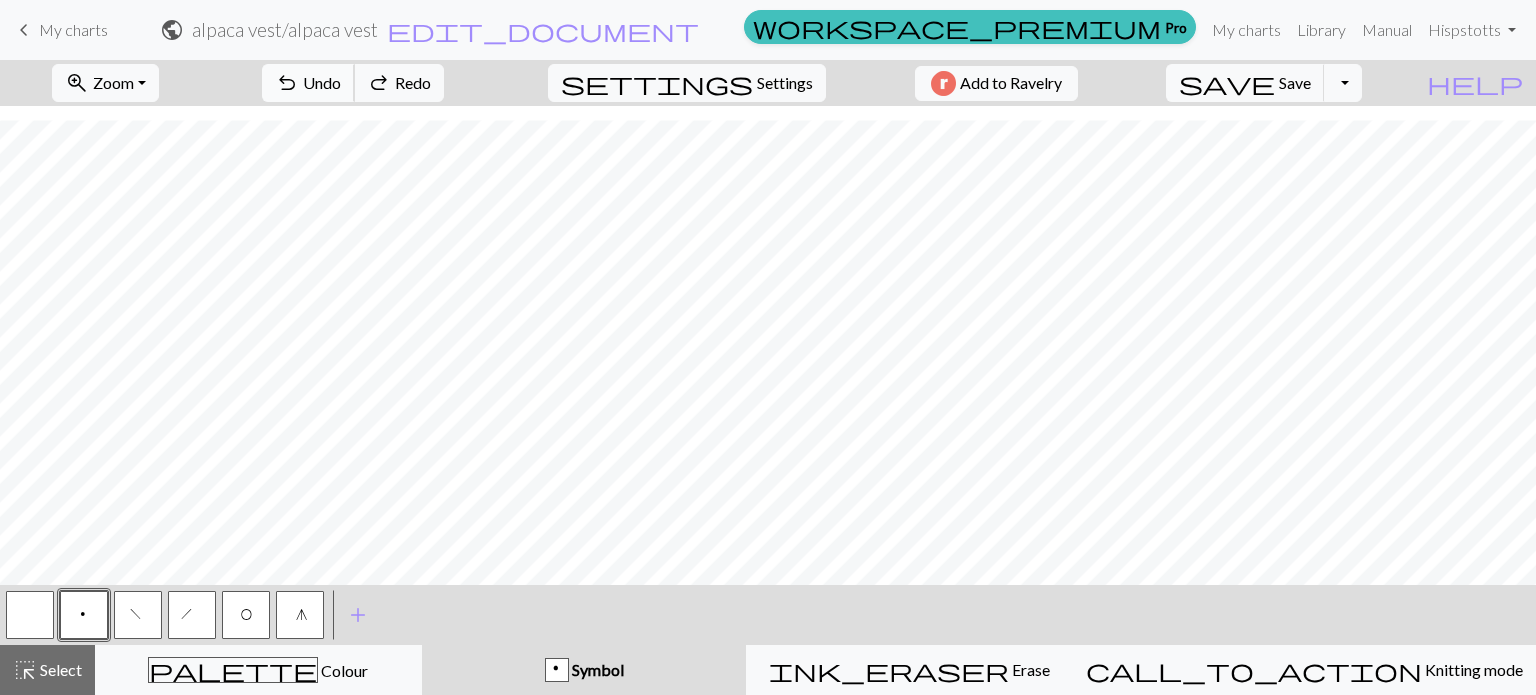 click on "Undo" at bounding box center (322, 82) 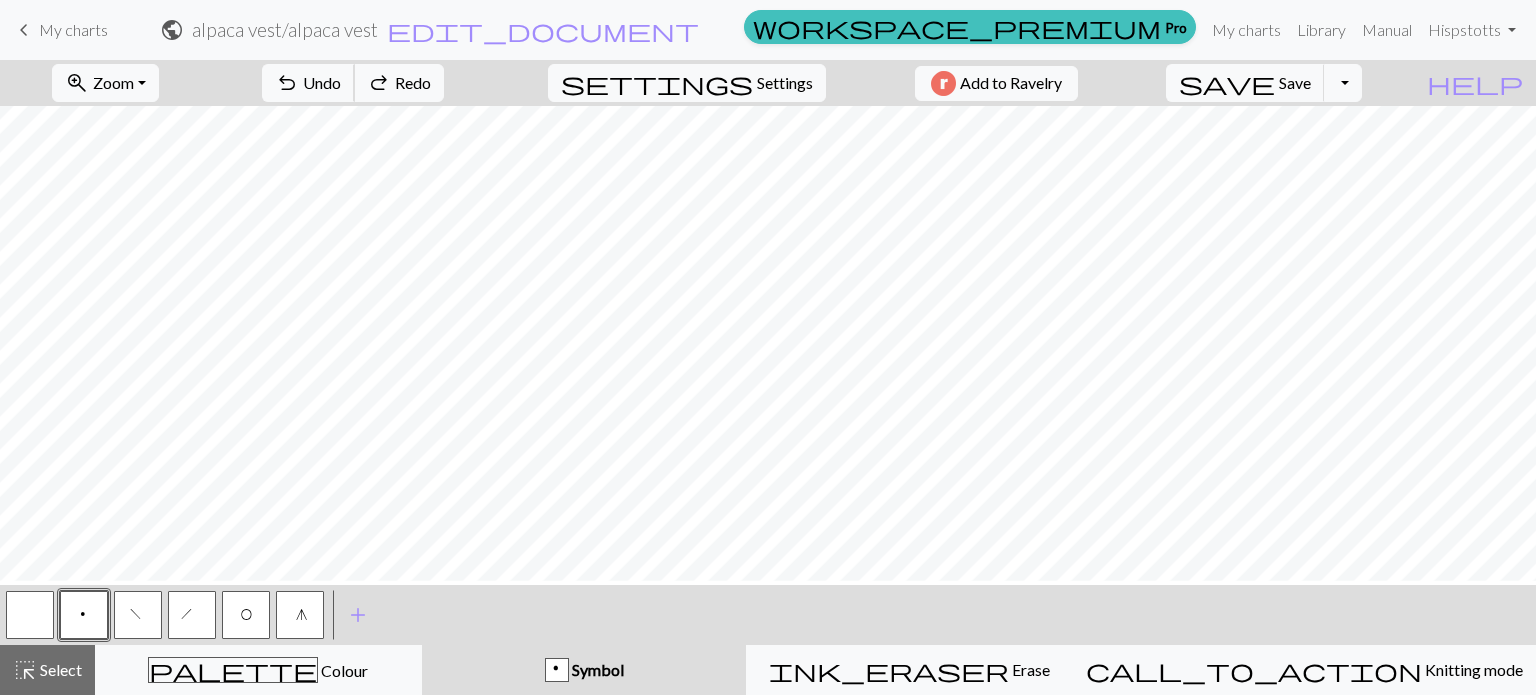 scroll, scrollTop: 0, scrollLeft: 0, axis: both 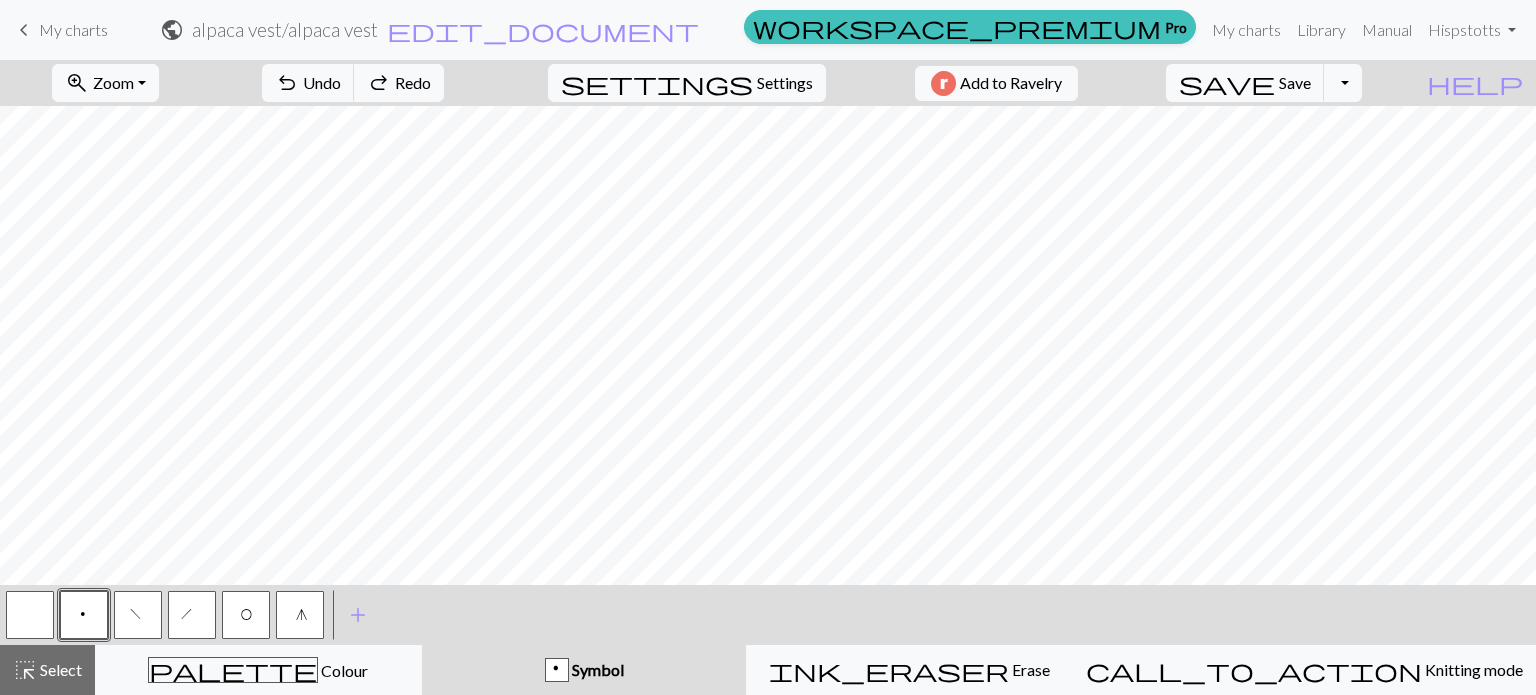 click at bounding box center (30, 615) 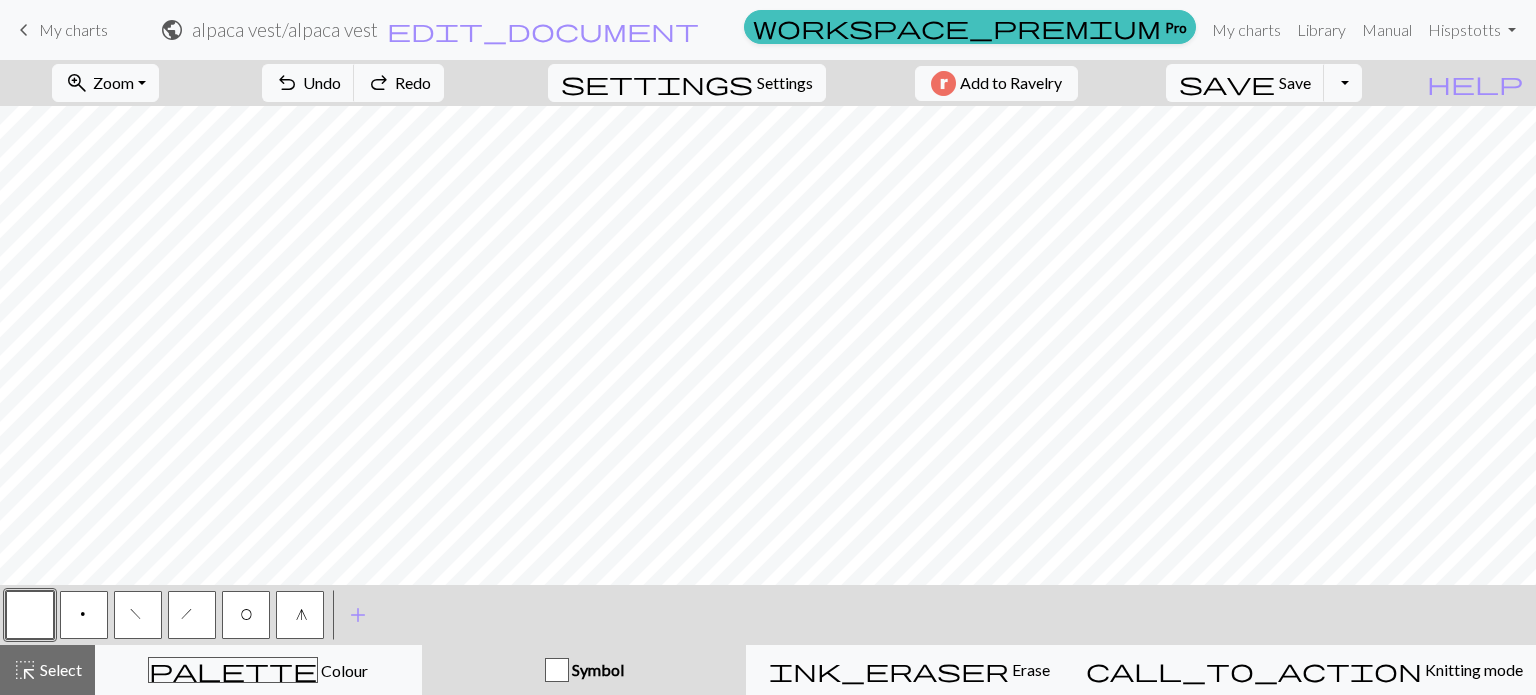 click on "f" at bounding box center [138, 617] 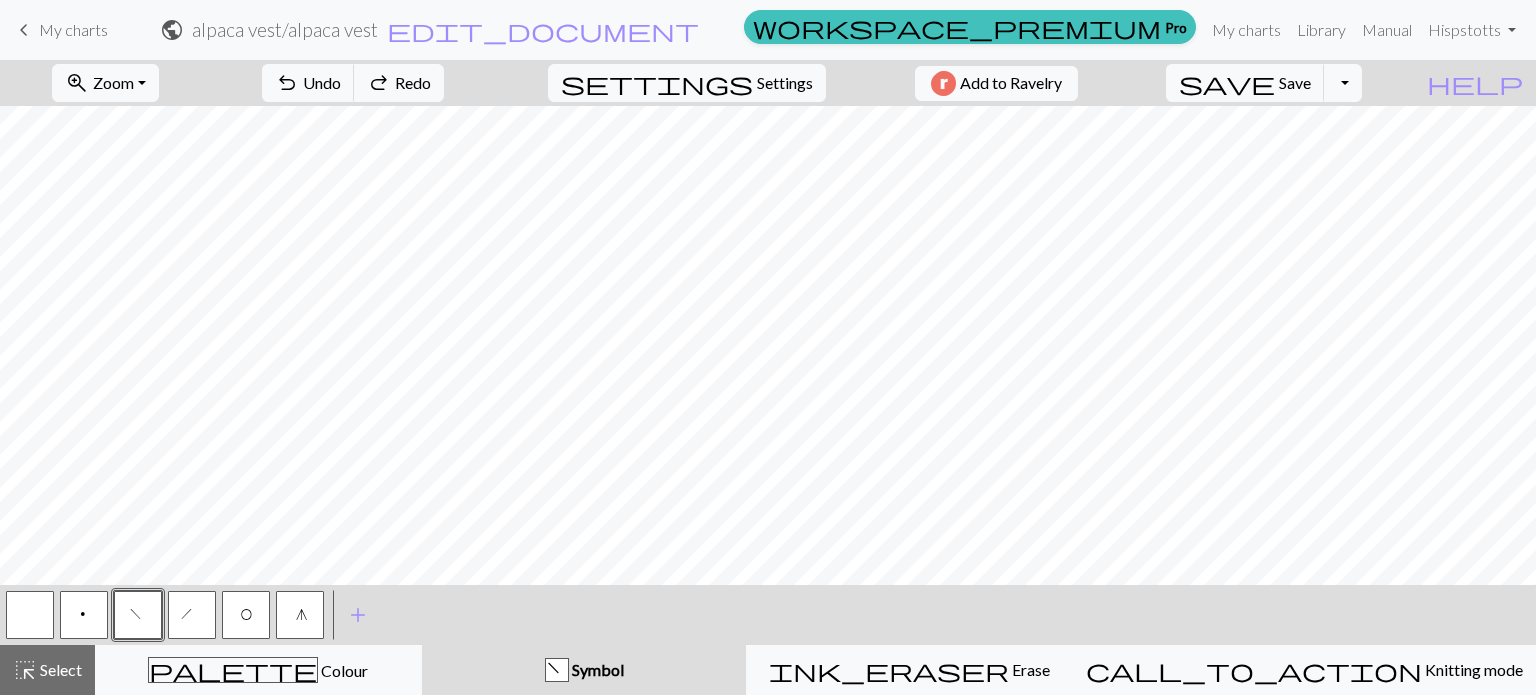 click on "h" at bounding box center (192, 615) 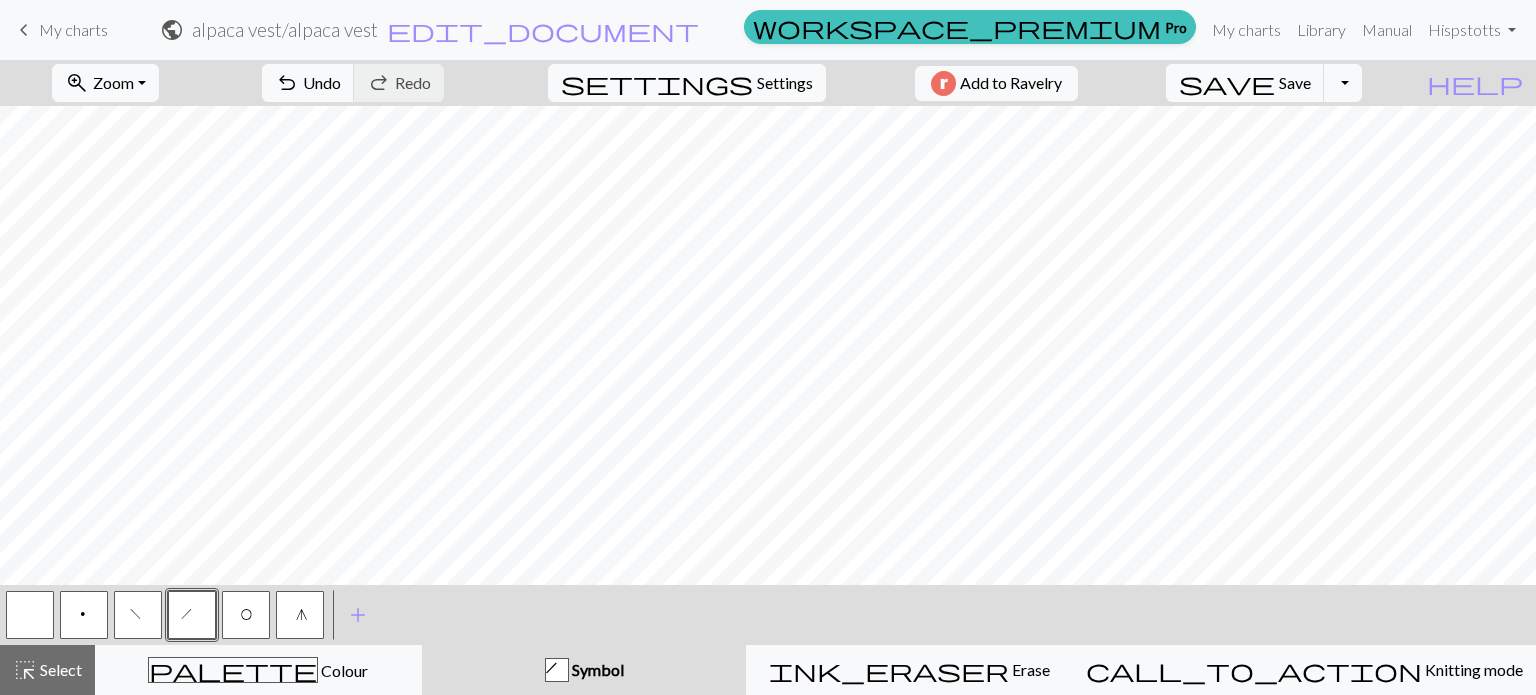 click on "f" at bounding box center (138, 615) 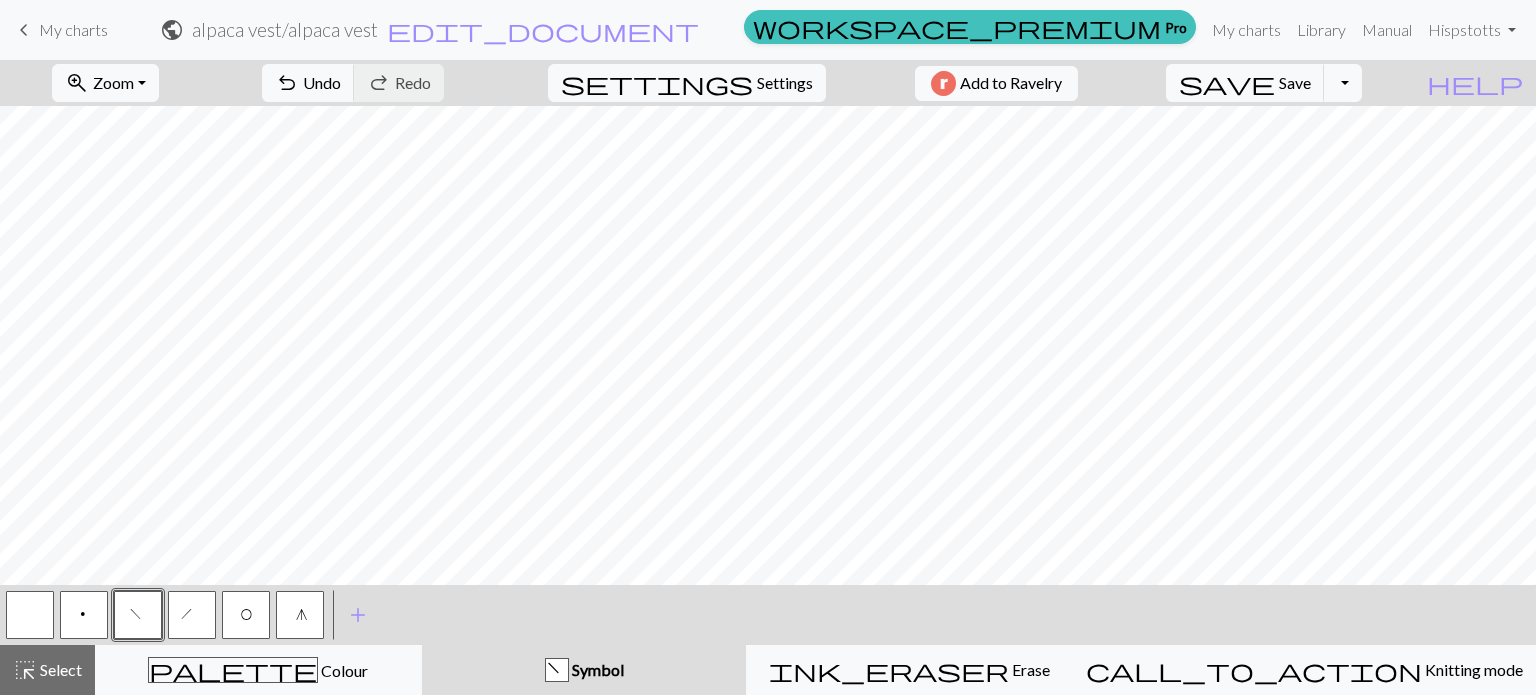 click at bounding box center [30, 615] 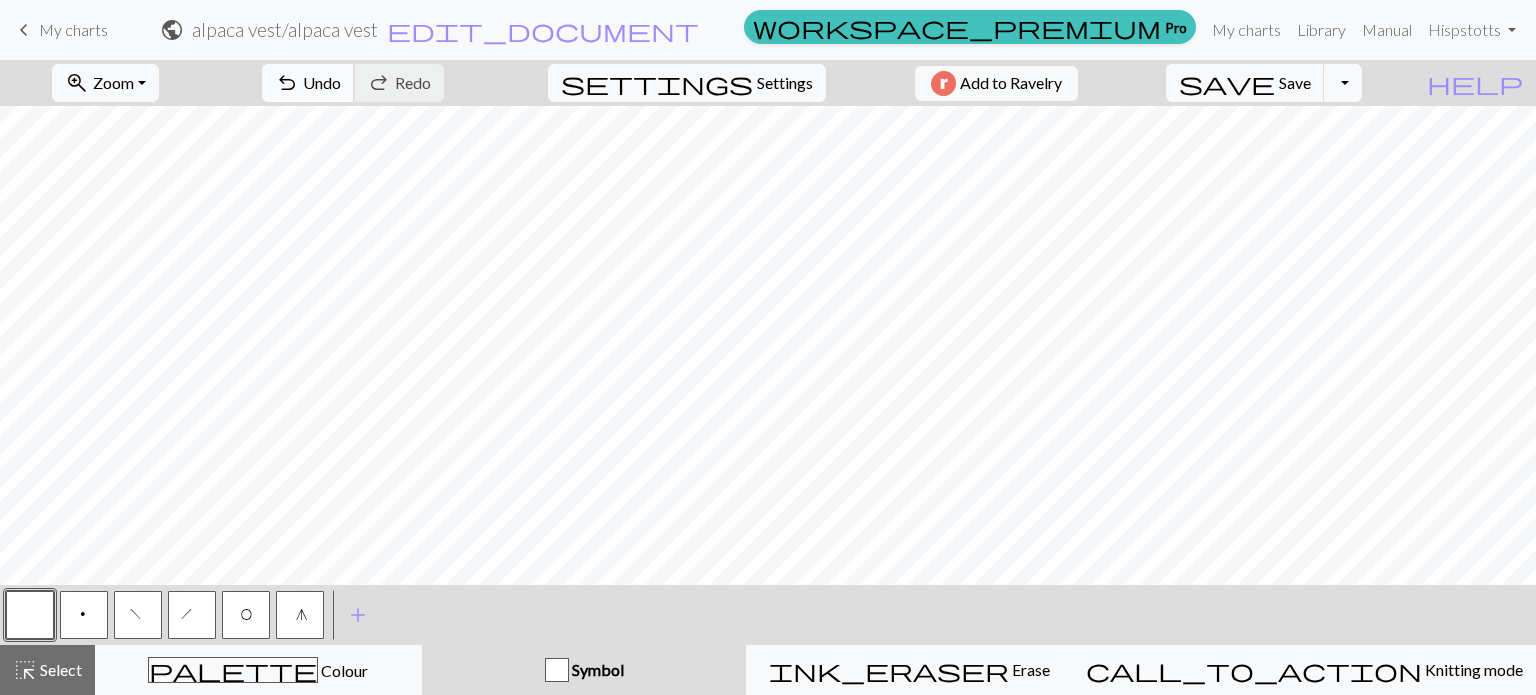click on "Undo" at bounding box center [322, 82] 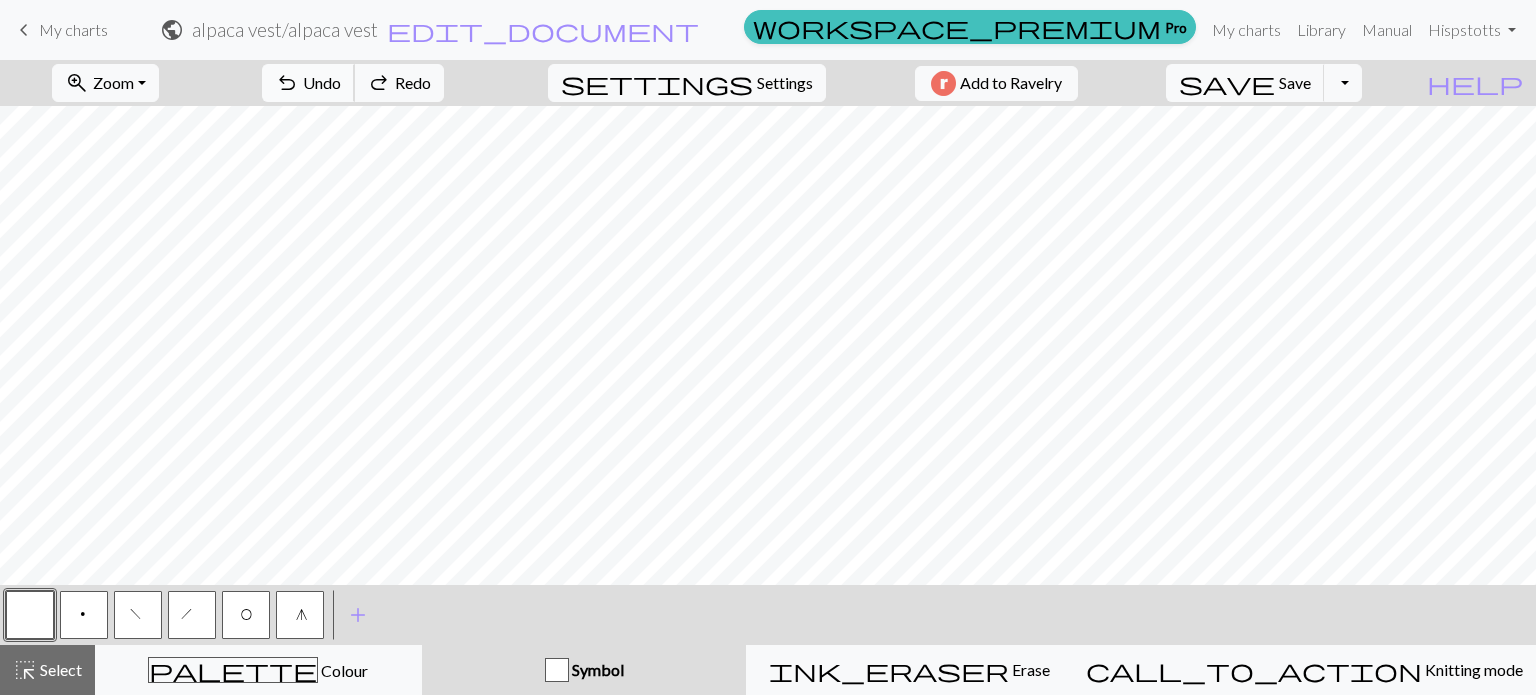 click on "Undo" at bounding box center [322, 82] 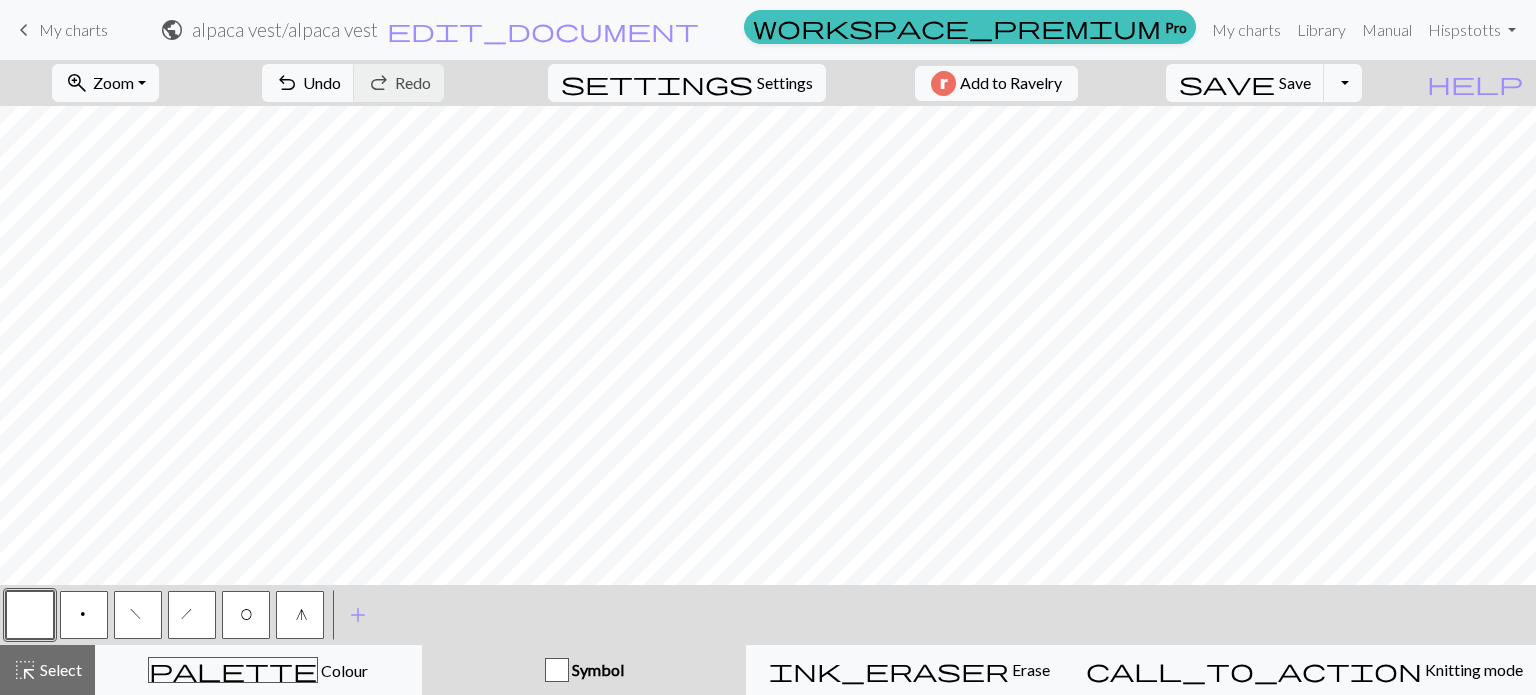 click on "O" at bounding box center [246, 615] 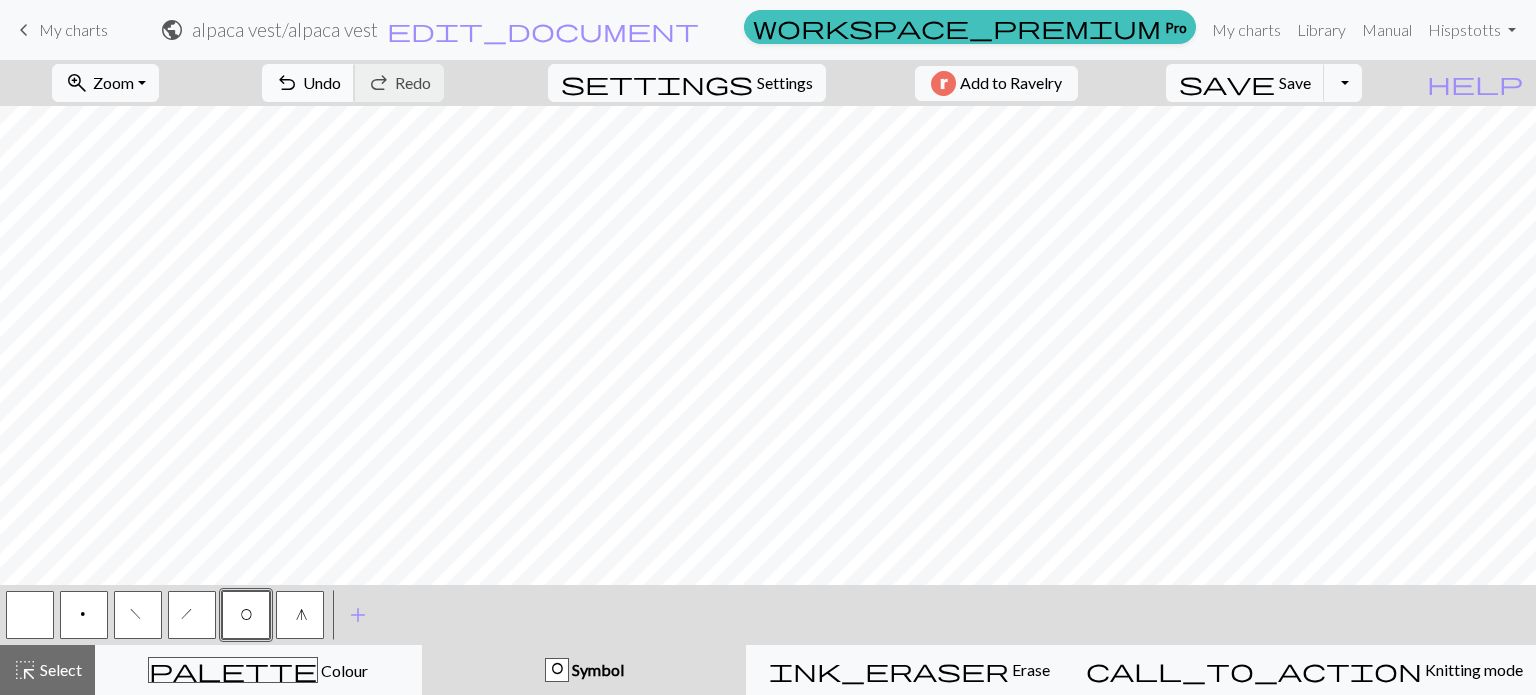 click on "undo Undo Undo" at bounding box center (308, 83) 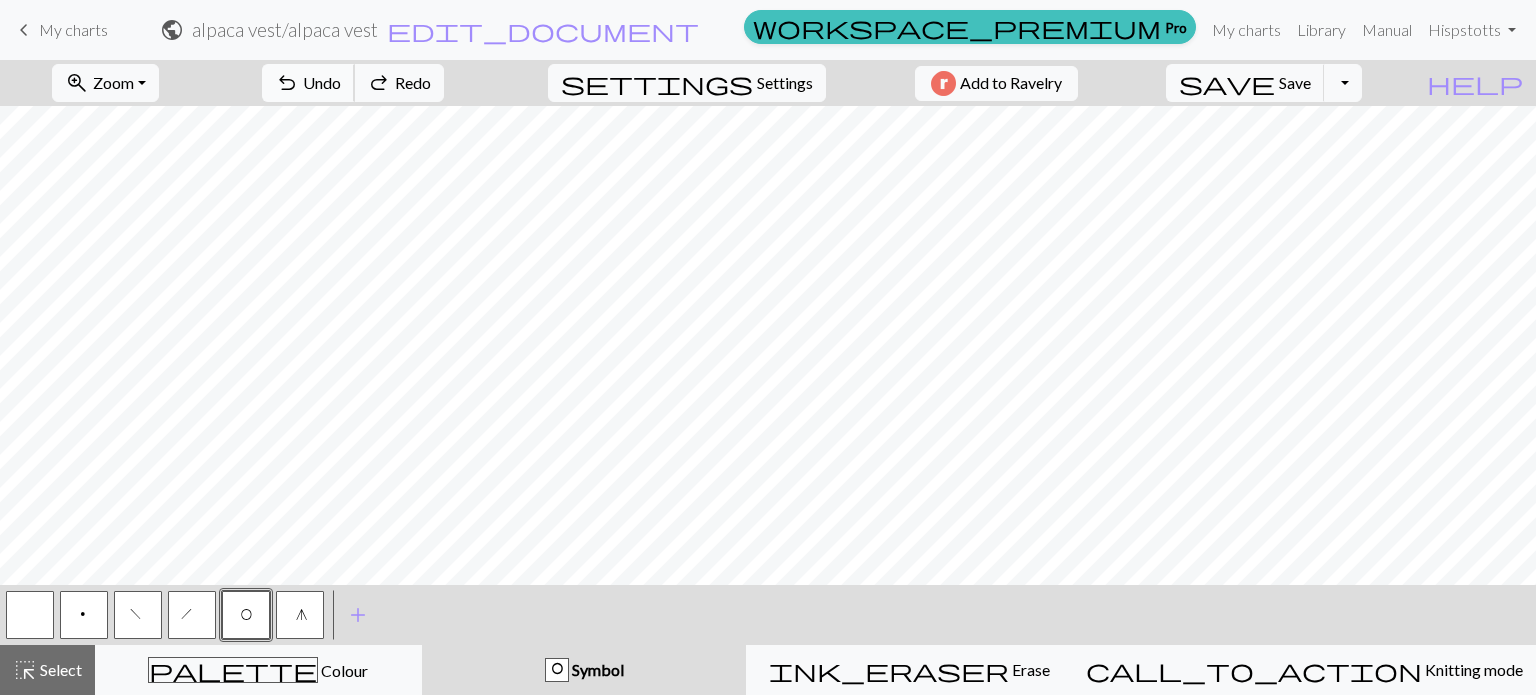 click on "Undo" at bounding box center (322, 82) 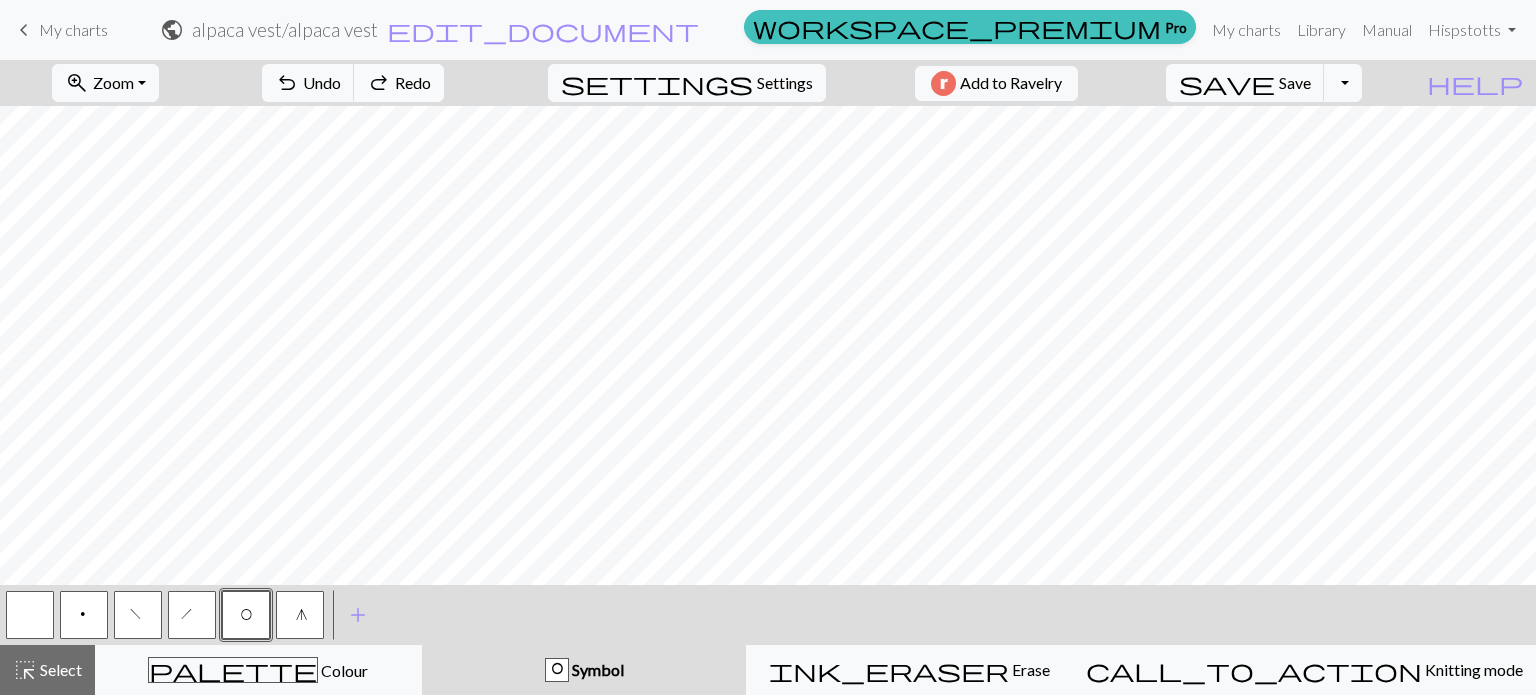 click on "redo" at bounding box center (379, 83) 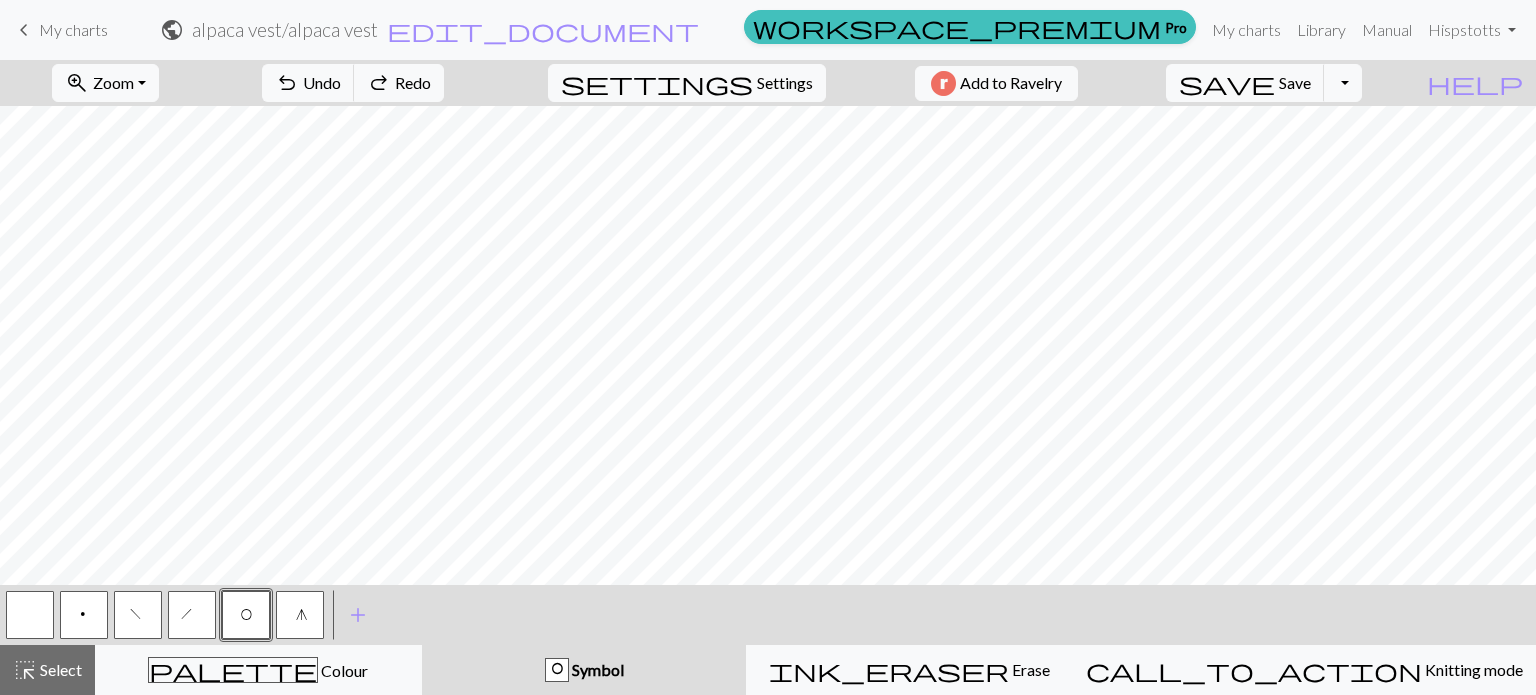 click on "p" at bounding box center (84, 615) 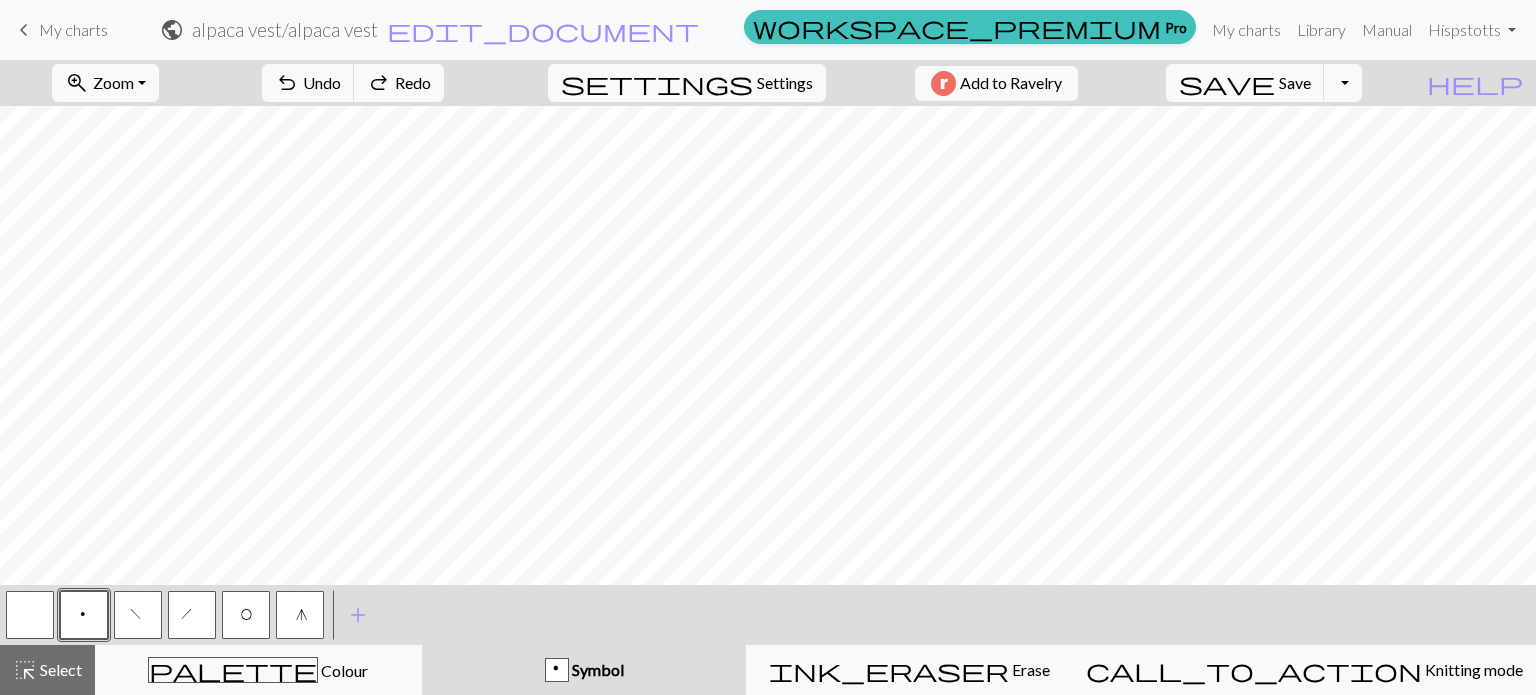 click on "p" at bounding box center (84, 615) 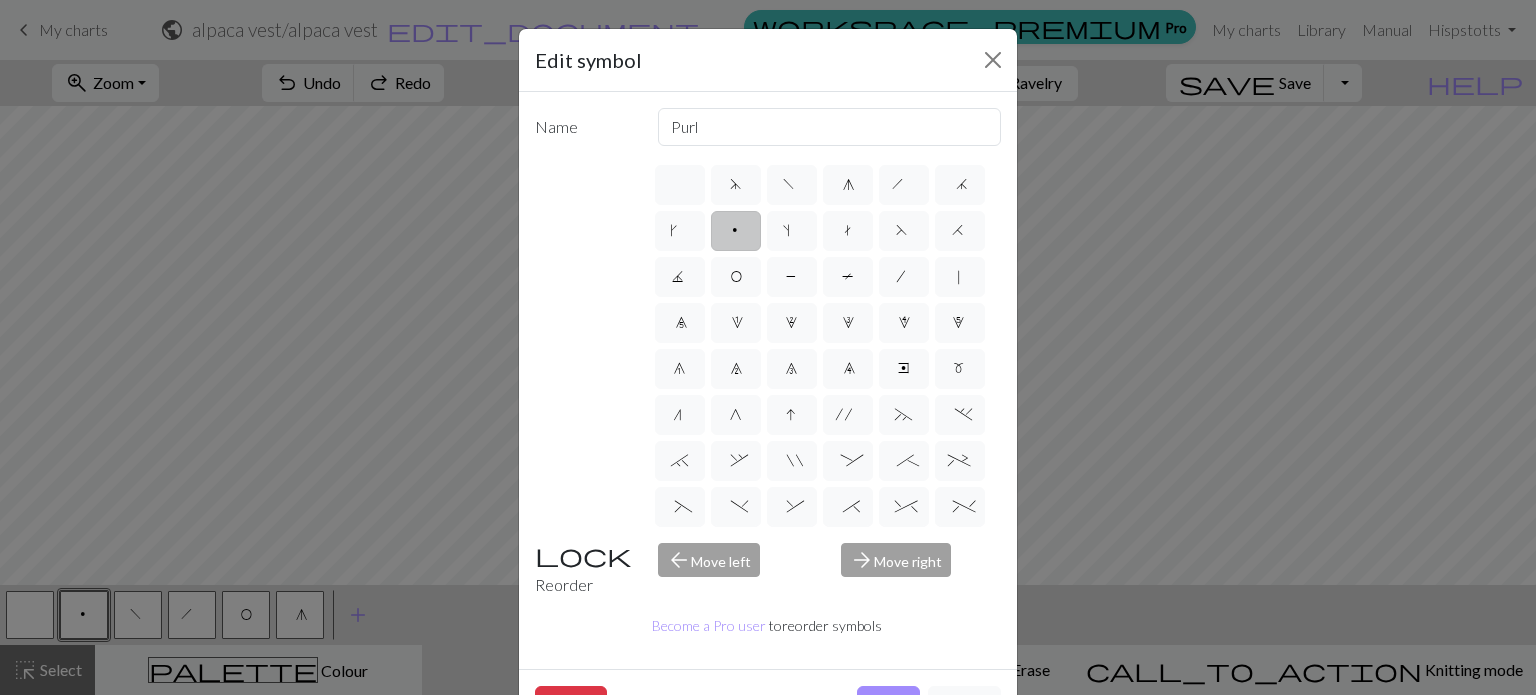 click on "Edit symbol Name Purl d f g h j k p s t F H J O P T / | 0 1 2 3 4 5 6 7 8 9 e m n G I ' ~ . ` , " : ; + ( ) & * ^ % _ - a b c i l o r u v w x y z A B C D E K L M N R S U V W X Y < > Reorder arrow_back Move left arrow_forward Move right Become a Pro user   to  reorder symbols Delete Done Cancel" at bounding box center (768, 347) 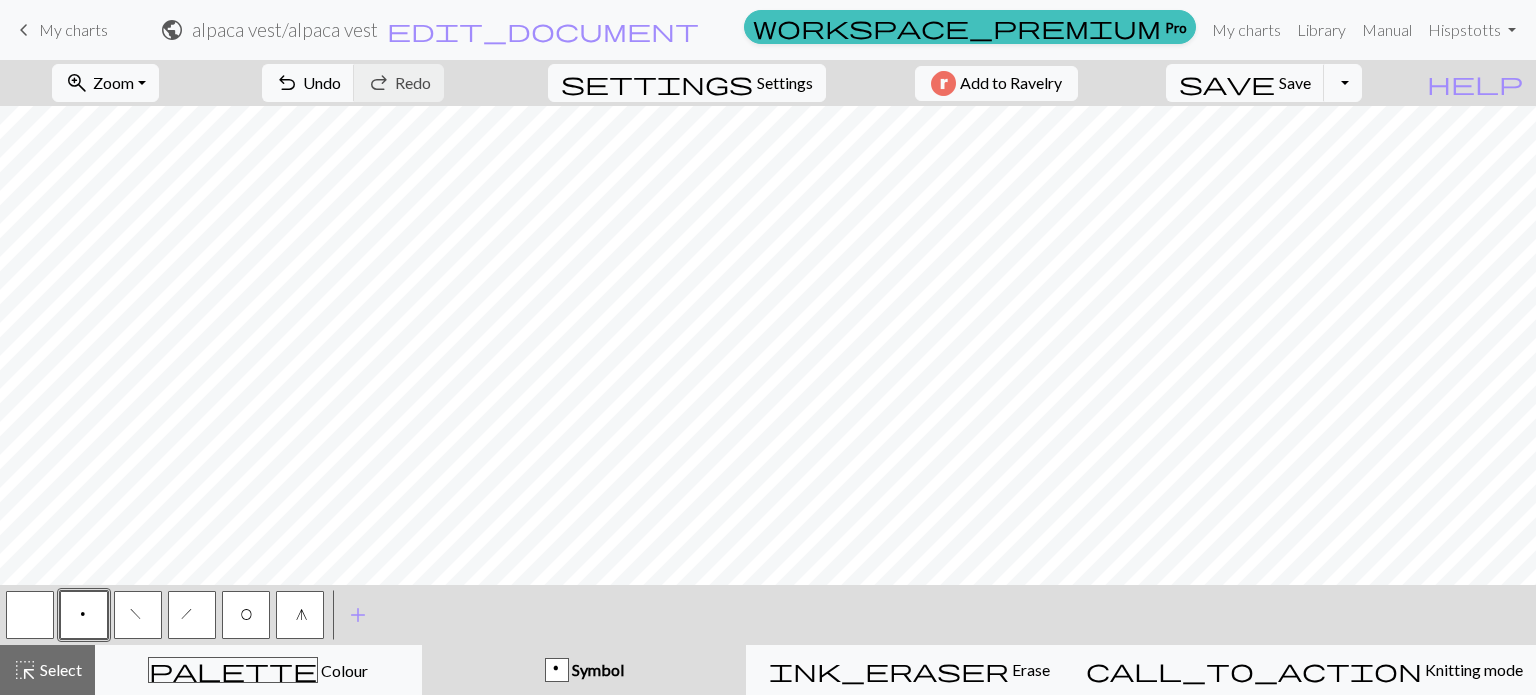 click on "keyboard_arrow_left   My charts public alpaca vest  /  alpaca vest edit_document Edit settings workspace_premium  Pro My charts Library Manual Hi  spstotts   Account settings Logout" at bounding box center (768, 30) 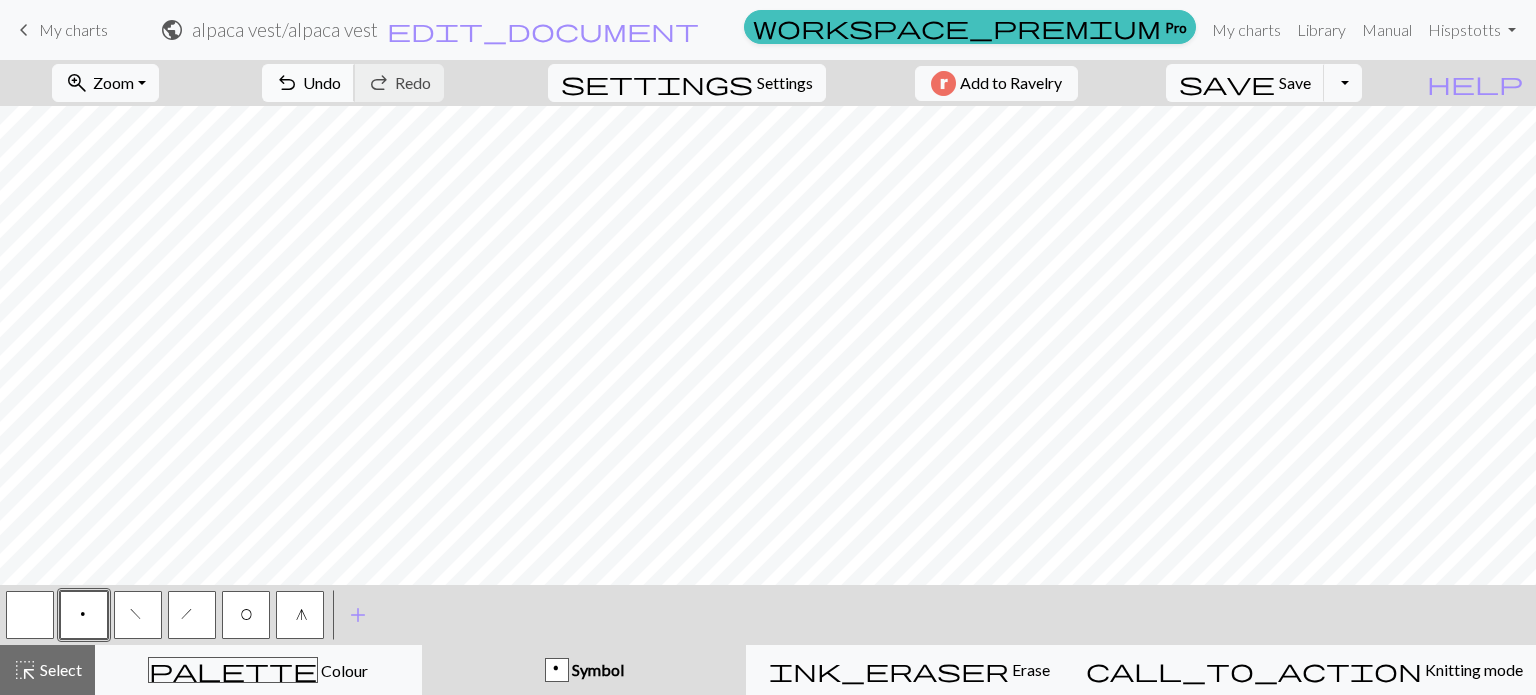 click on "Undo" at bounding box center [322, 82] 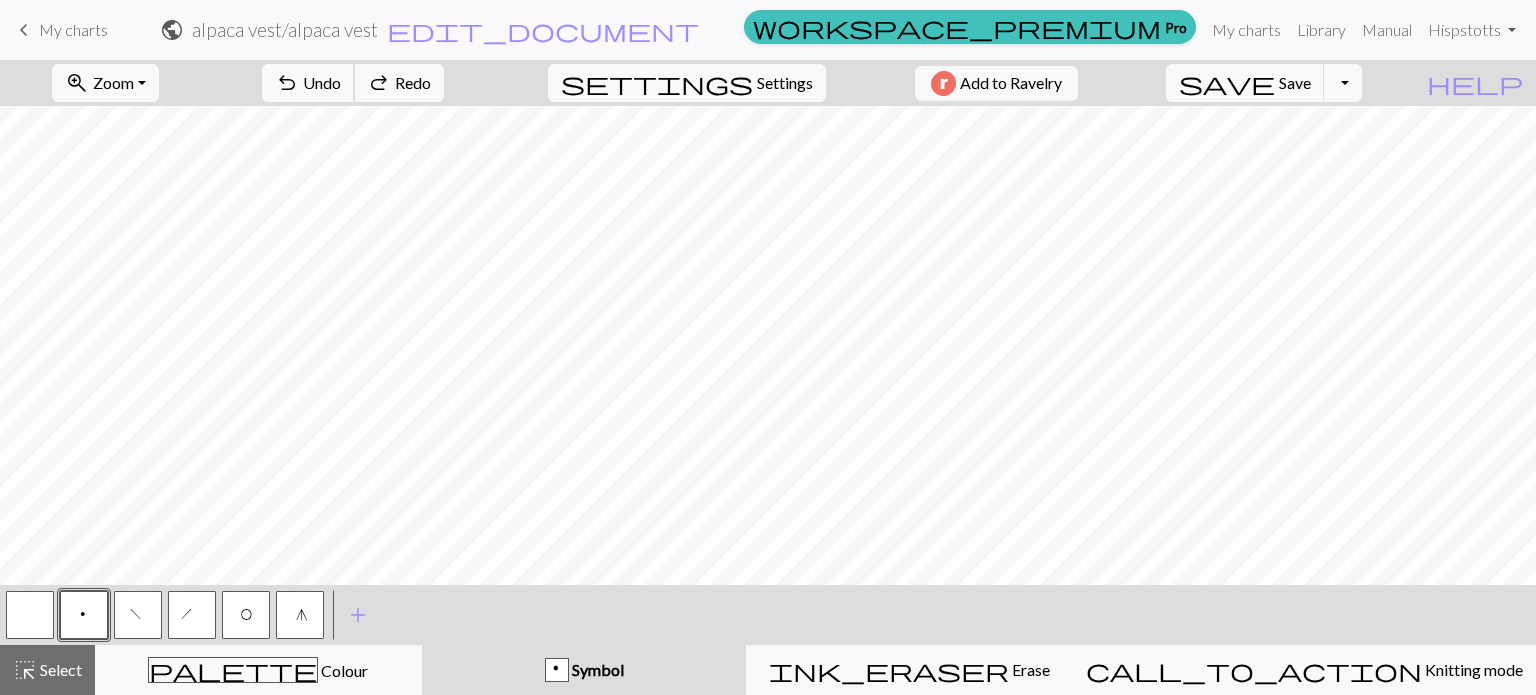 click on "Undo" at bounding box center [322, 82] 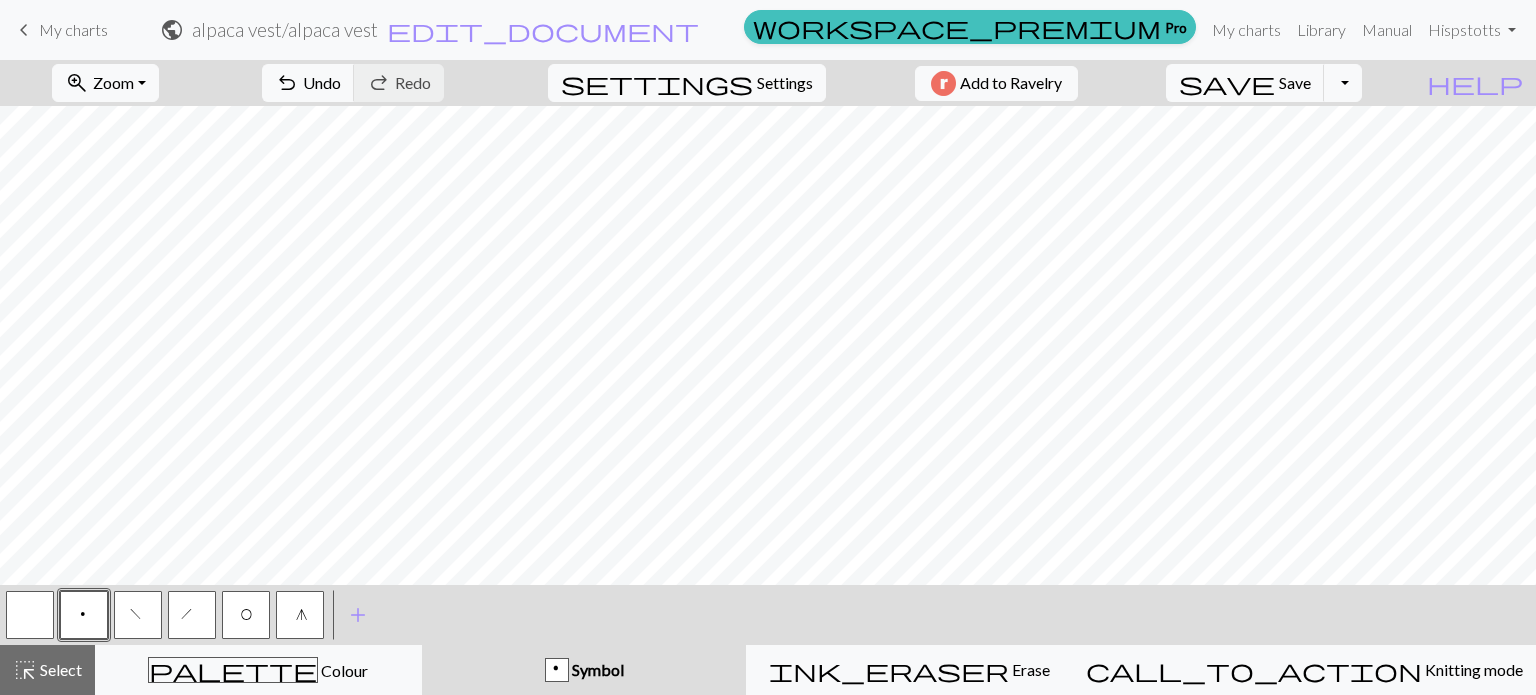 click on "O" at bounding box center (246, 615) 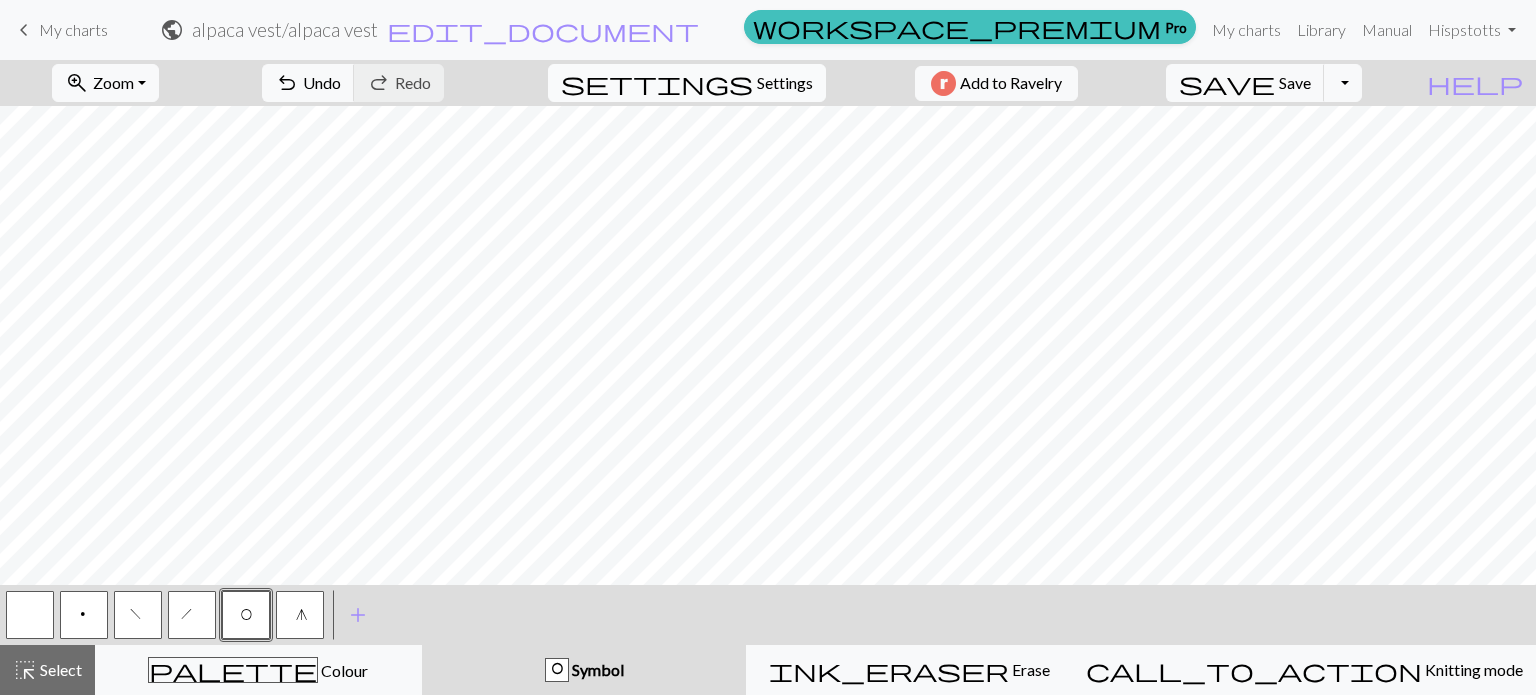click on "Settings" at bounding box center (785, 83) 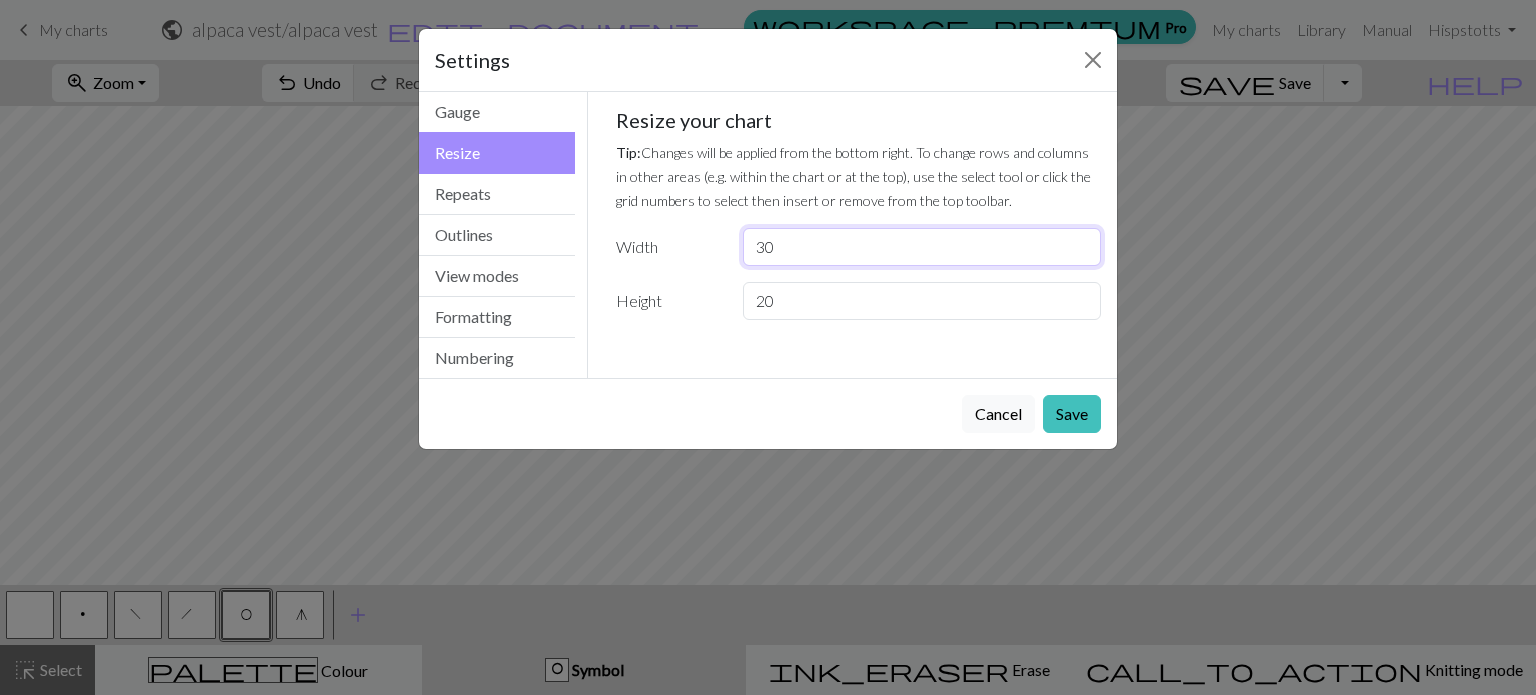 click on "30" at bounding box center (922, 247) 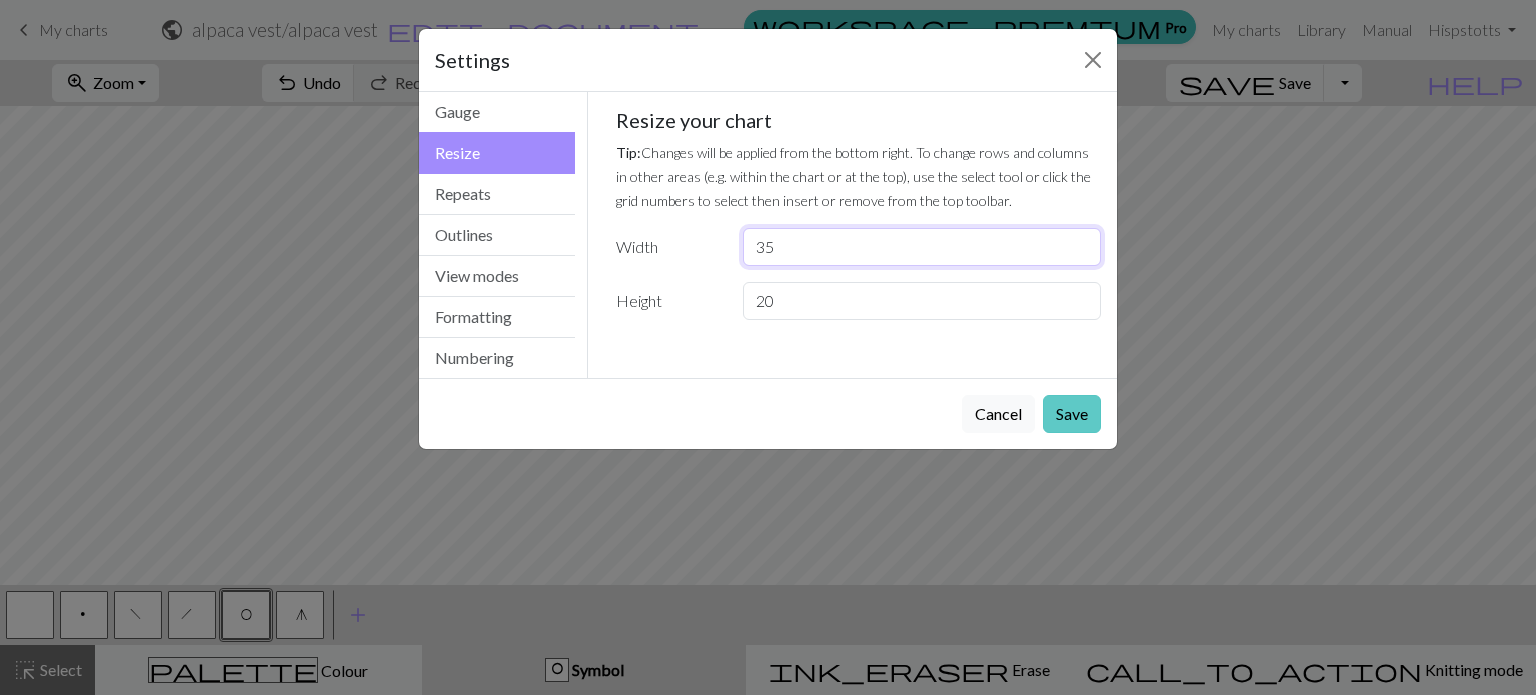 type on "35" 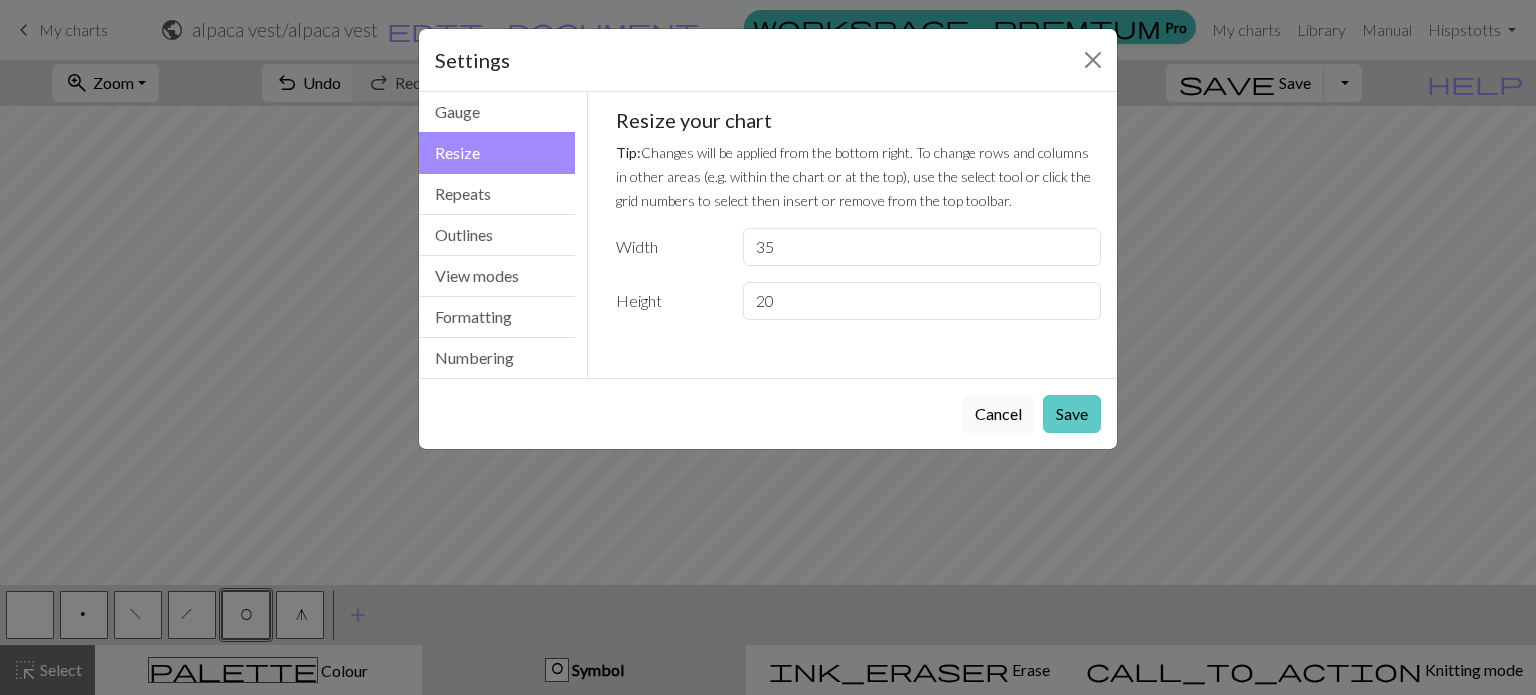 click on "Save" at bounding box center (1072, 414) 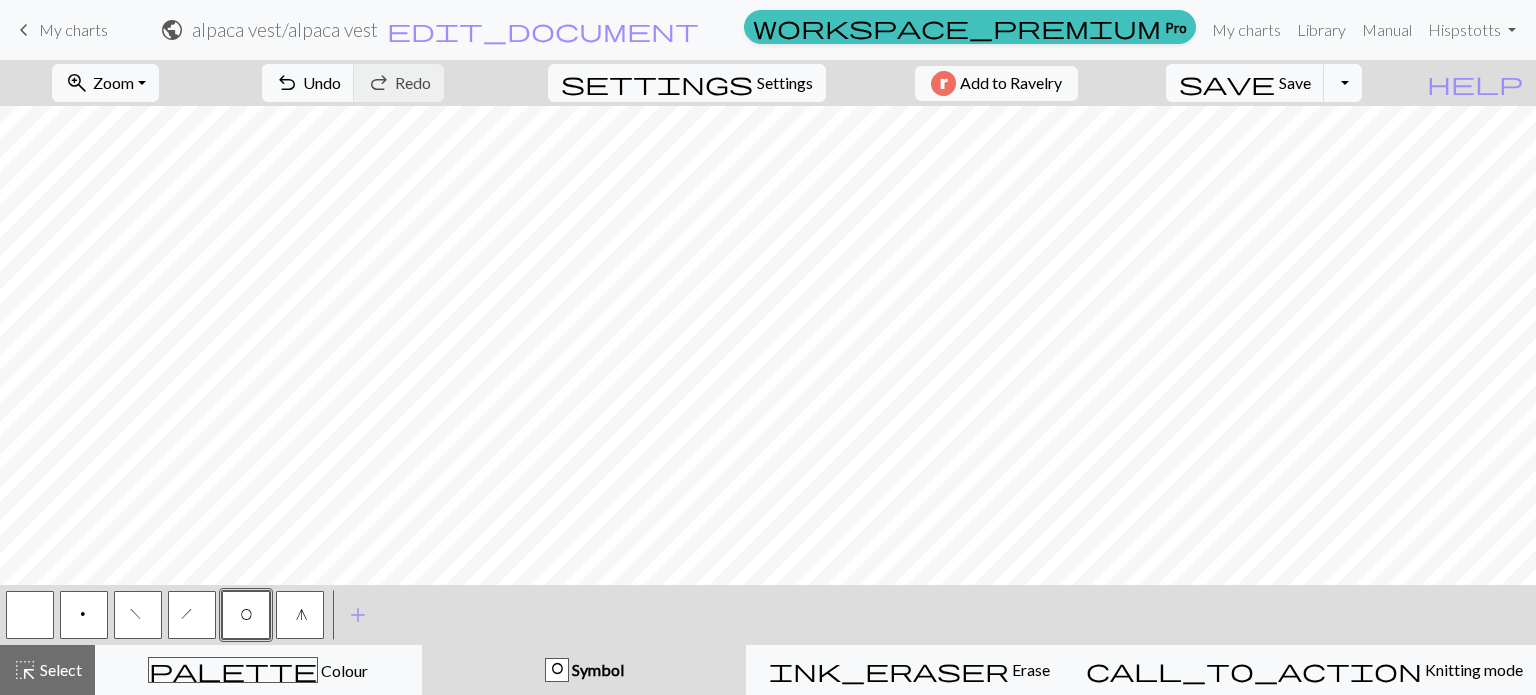 click on "p" at bounding box center [84, 617] 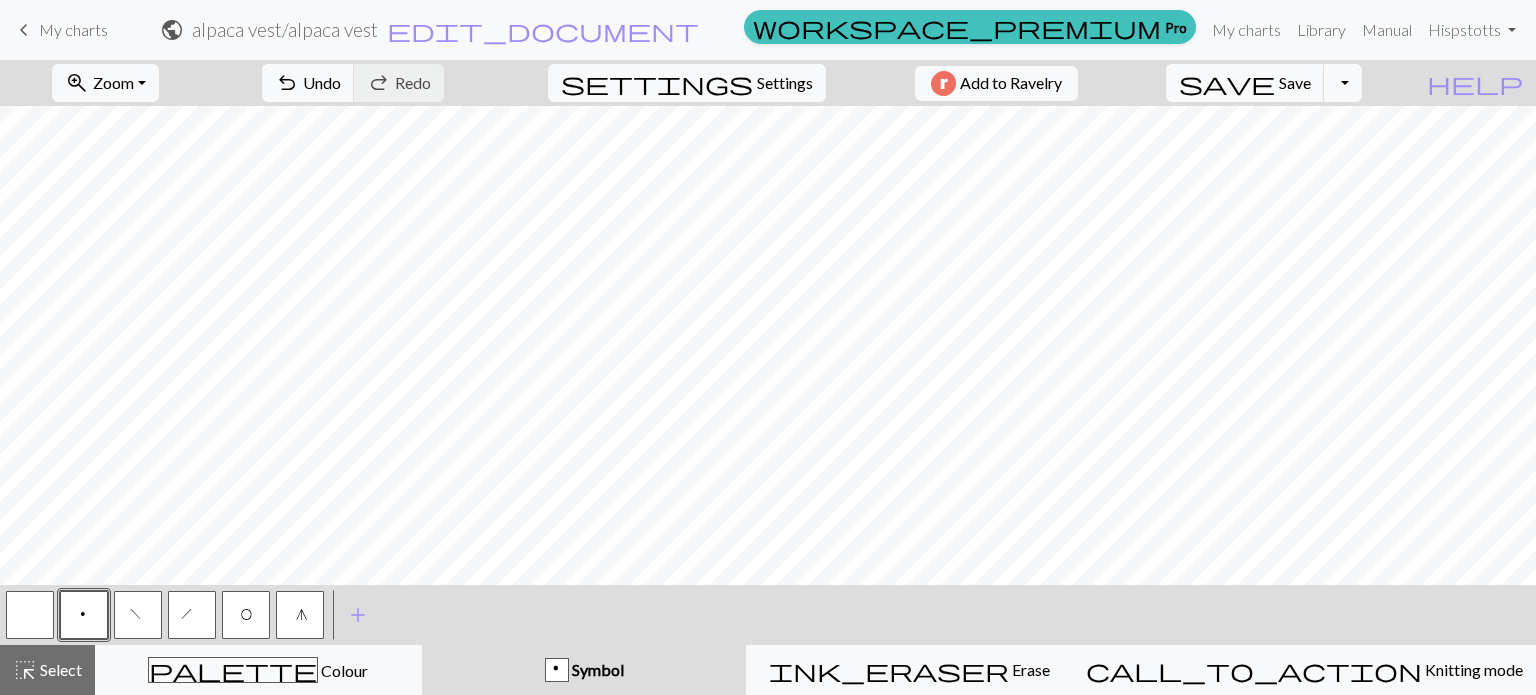 click on "O" at bounding box center [246, 617] 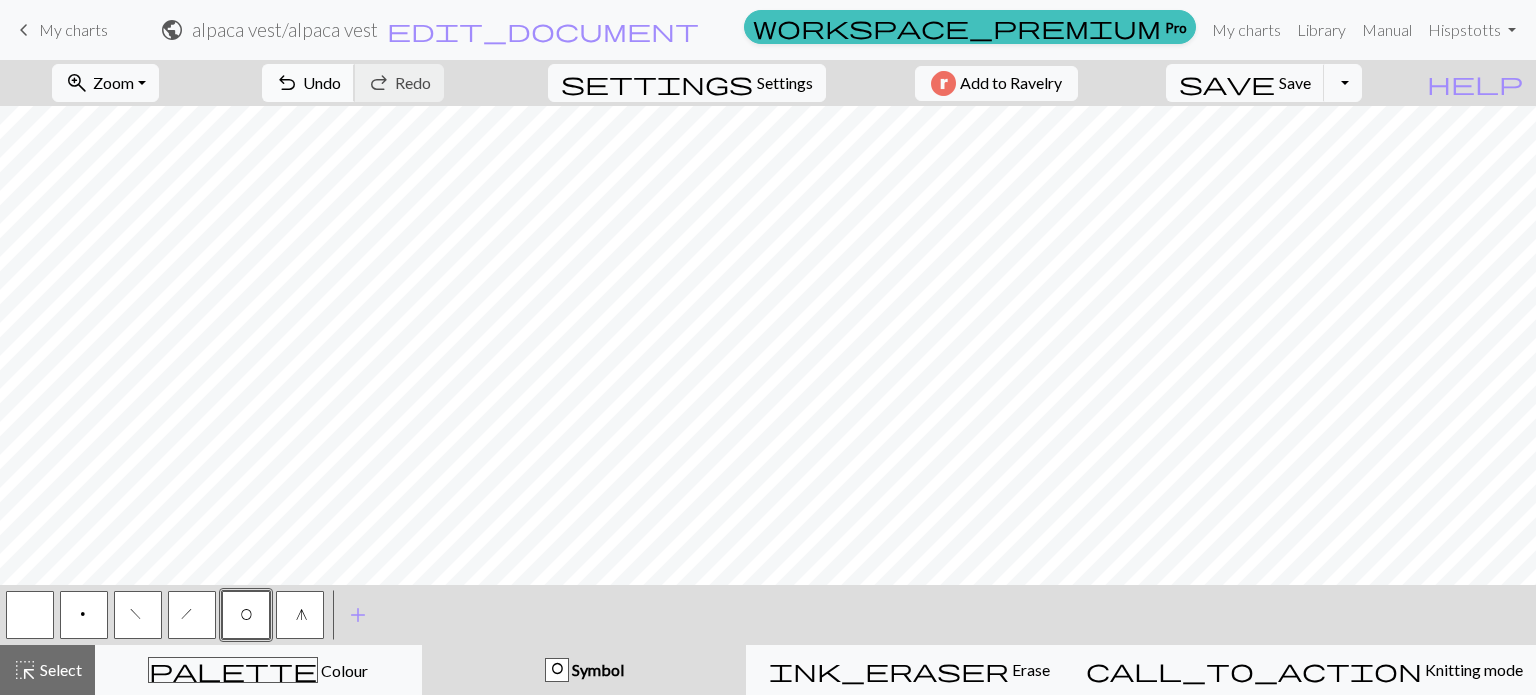 click on "Undo" at bounding box center (322, 82) 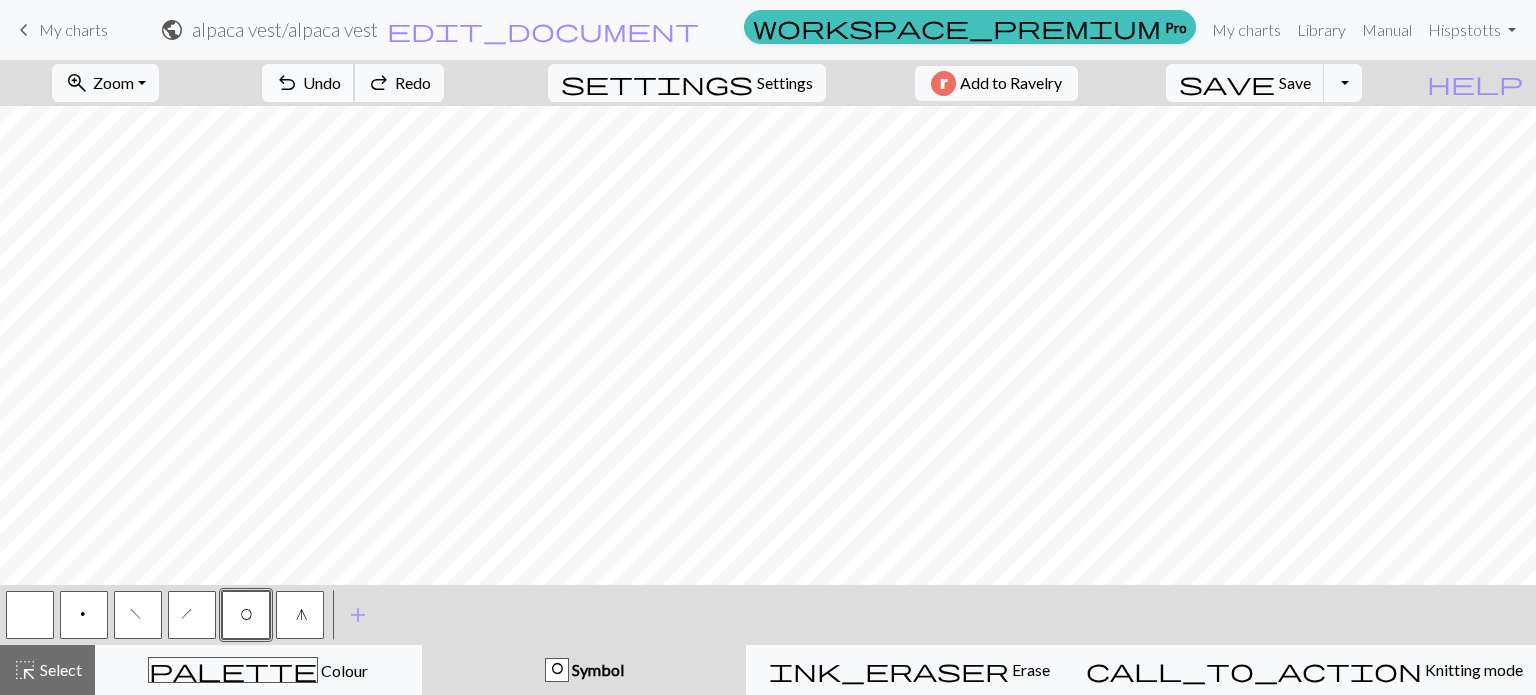 click on "Undo" at bounding box center [322, 82] 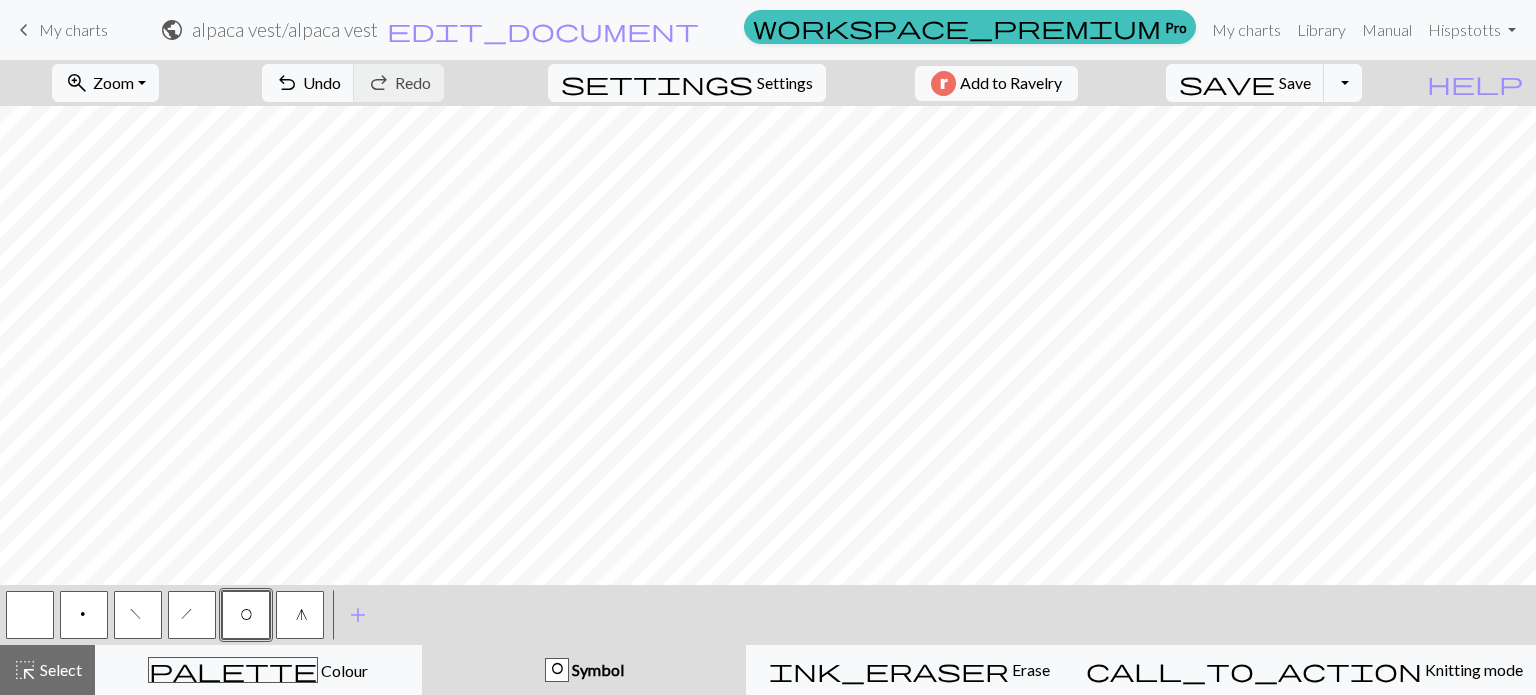 click on "p" at bounding box center (84, 615) 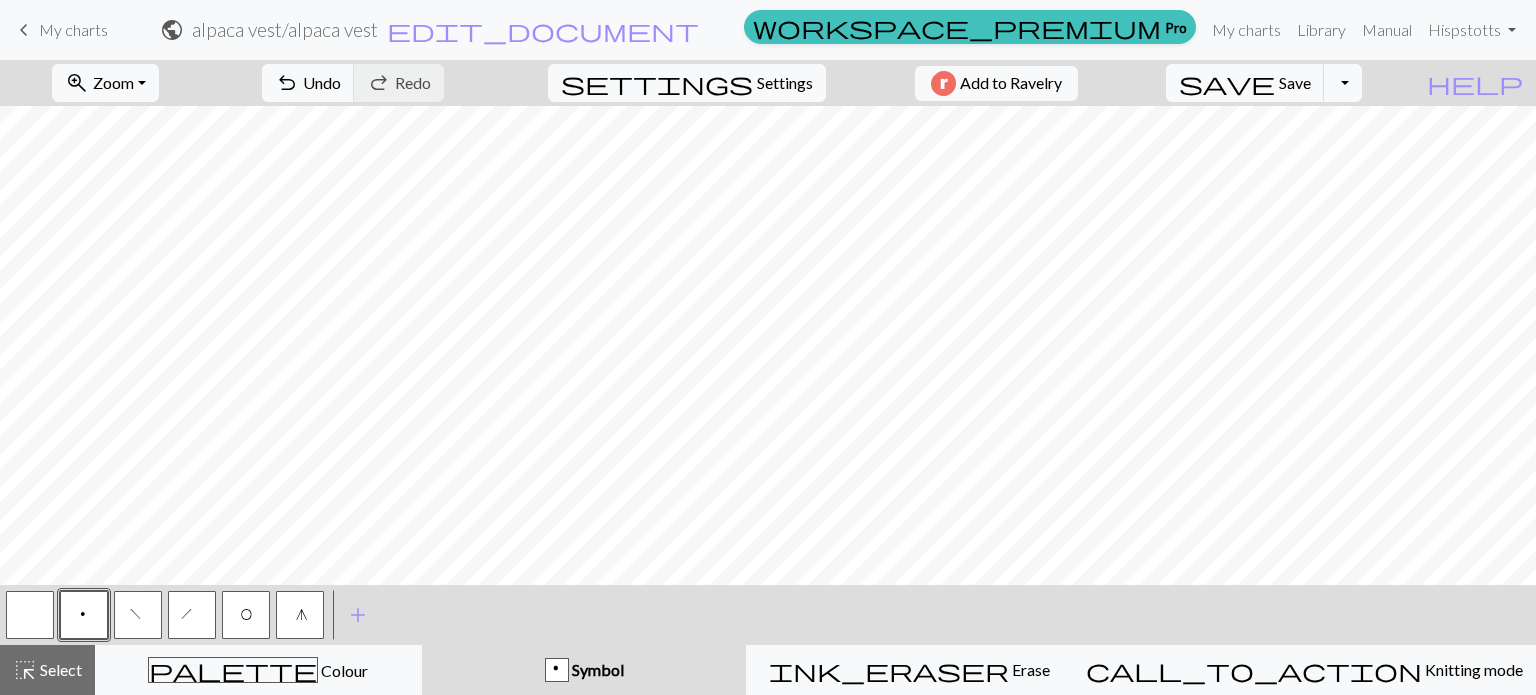 click at bounding box center (30, 615) 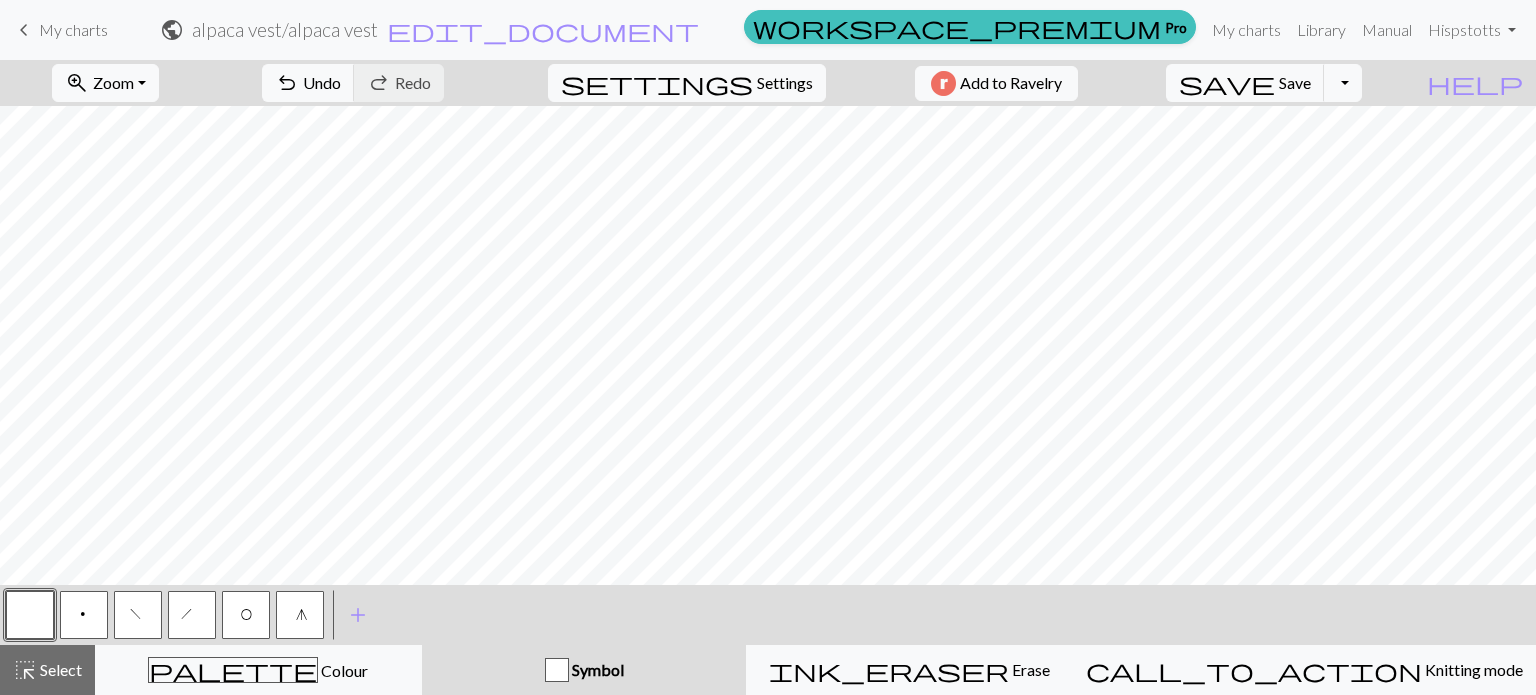 click on "p" at bounding box center (84, 615) 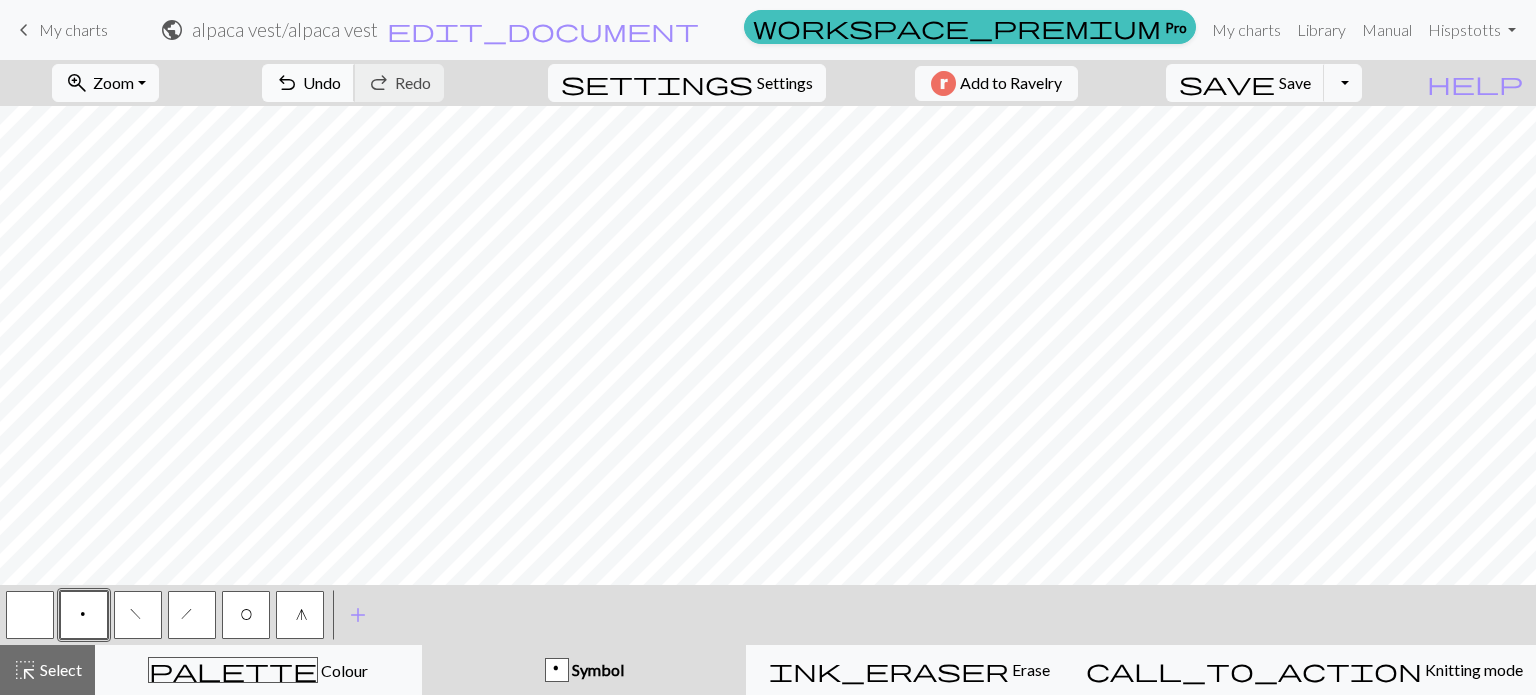 click on "undo Undo Undo" at bounding box center (308, 83) 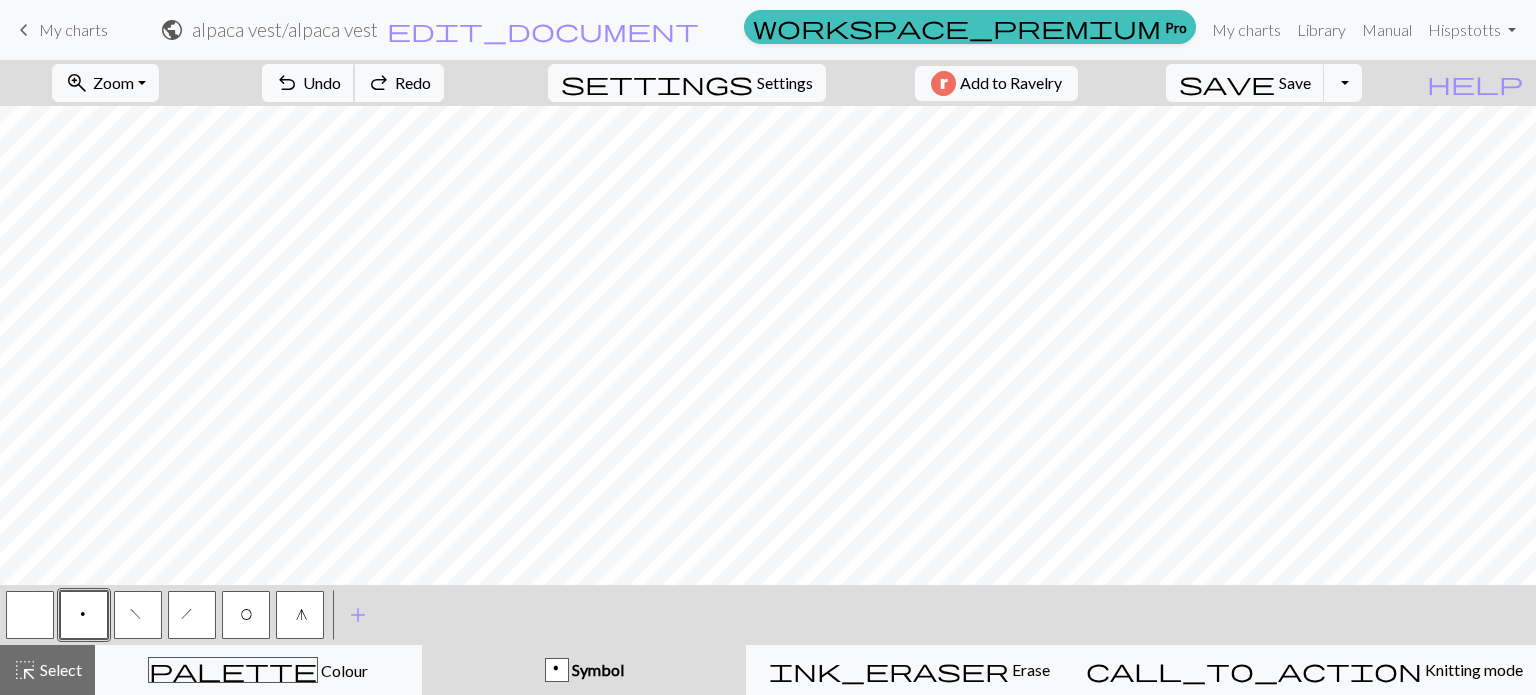 click on "Undo" at bounding box center [322, 82] 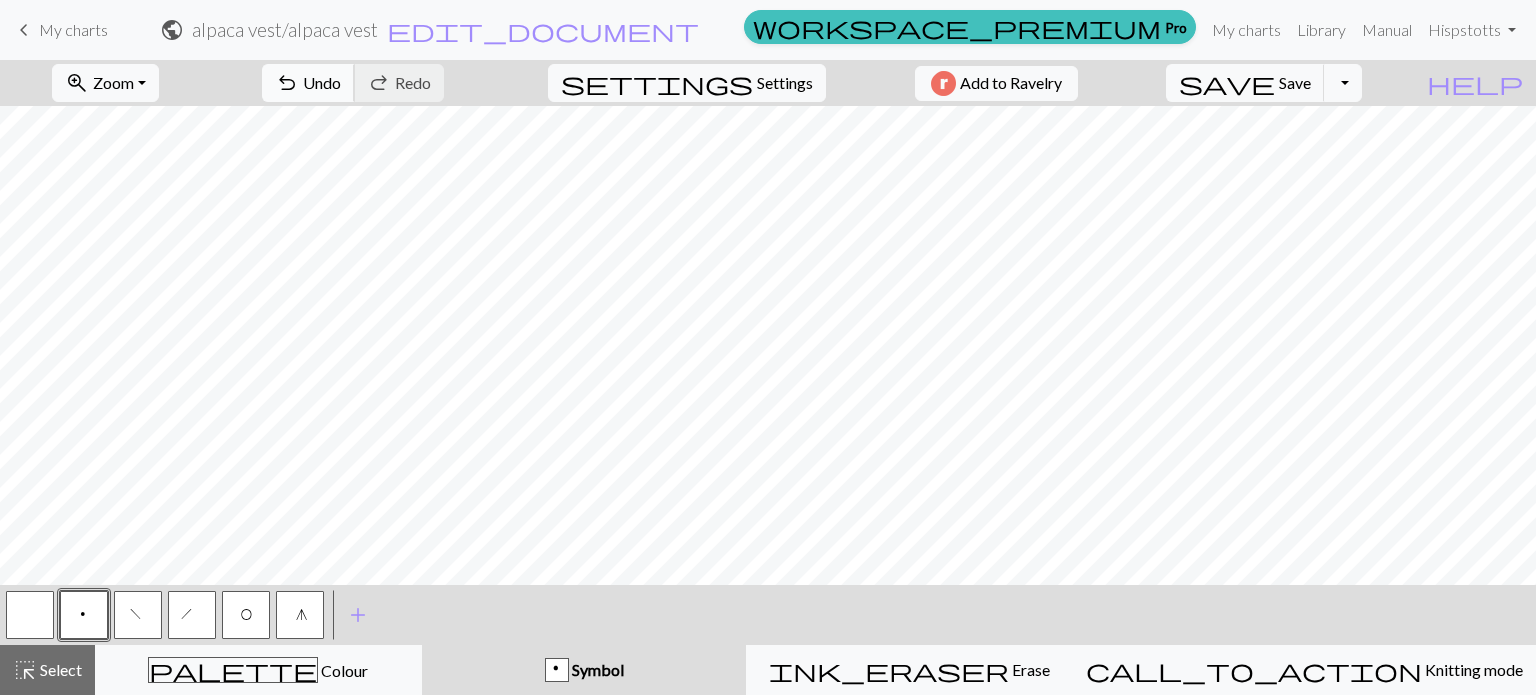 click on "Undo" at bounding box center (322, 82) 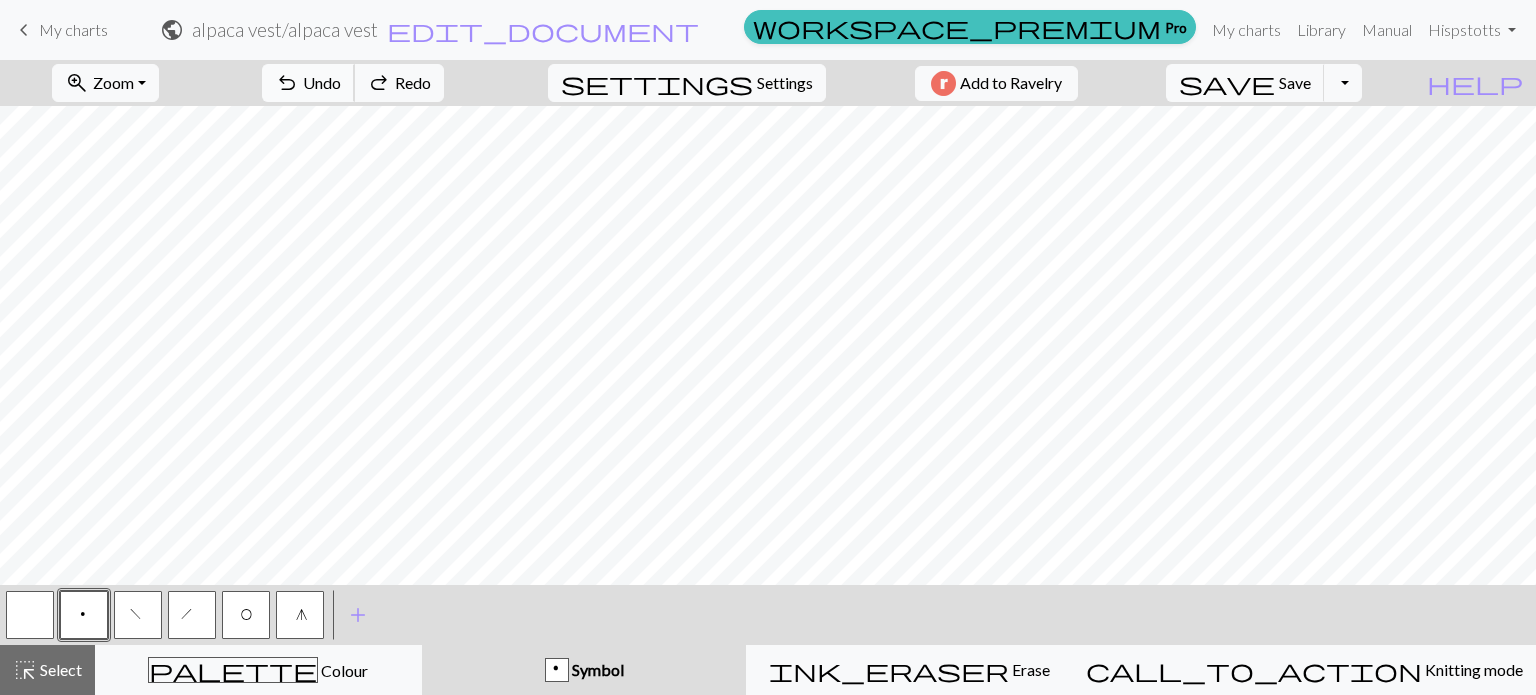 click on "Undo" at bounding box center [322, 82] 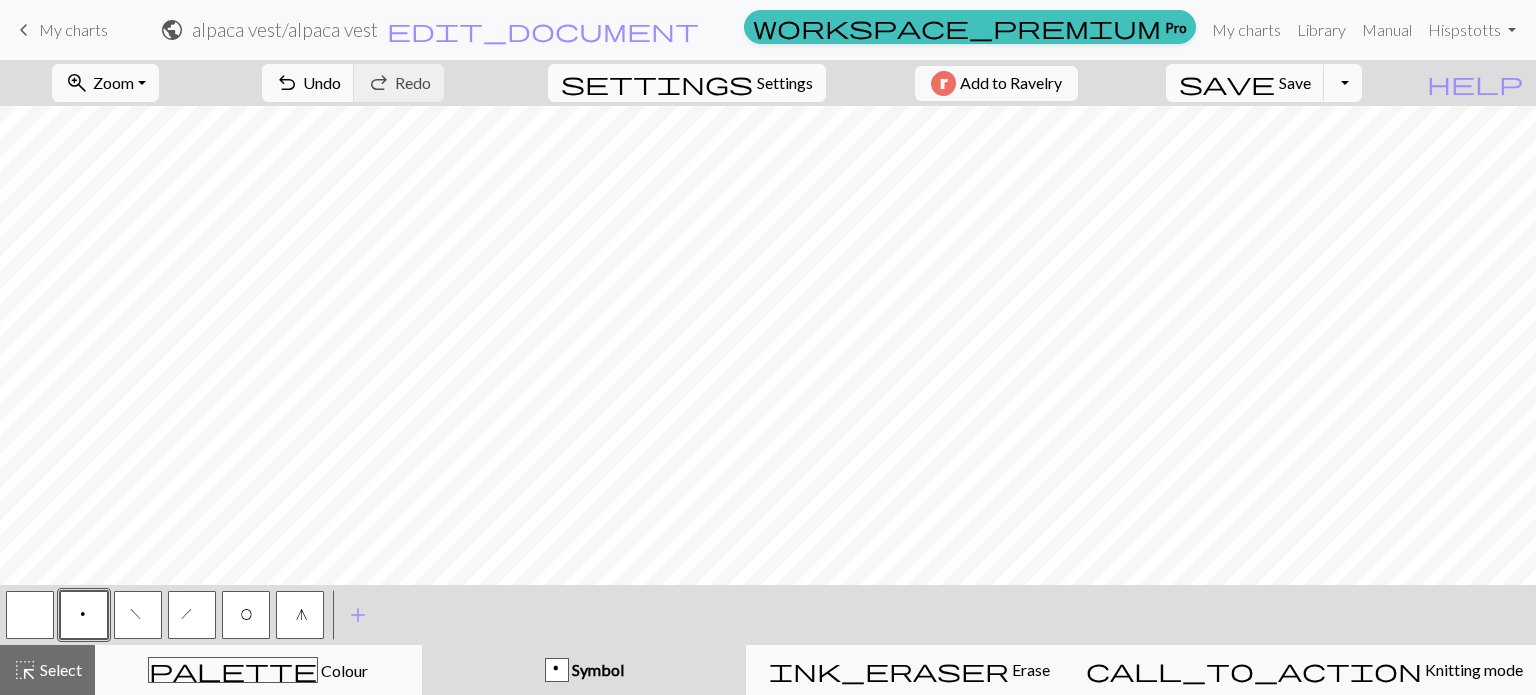 click on "settings" at bounding box center (657, 83) 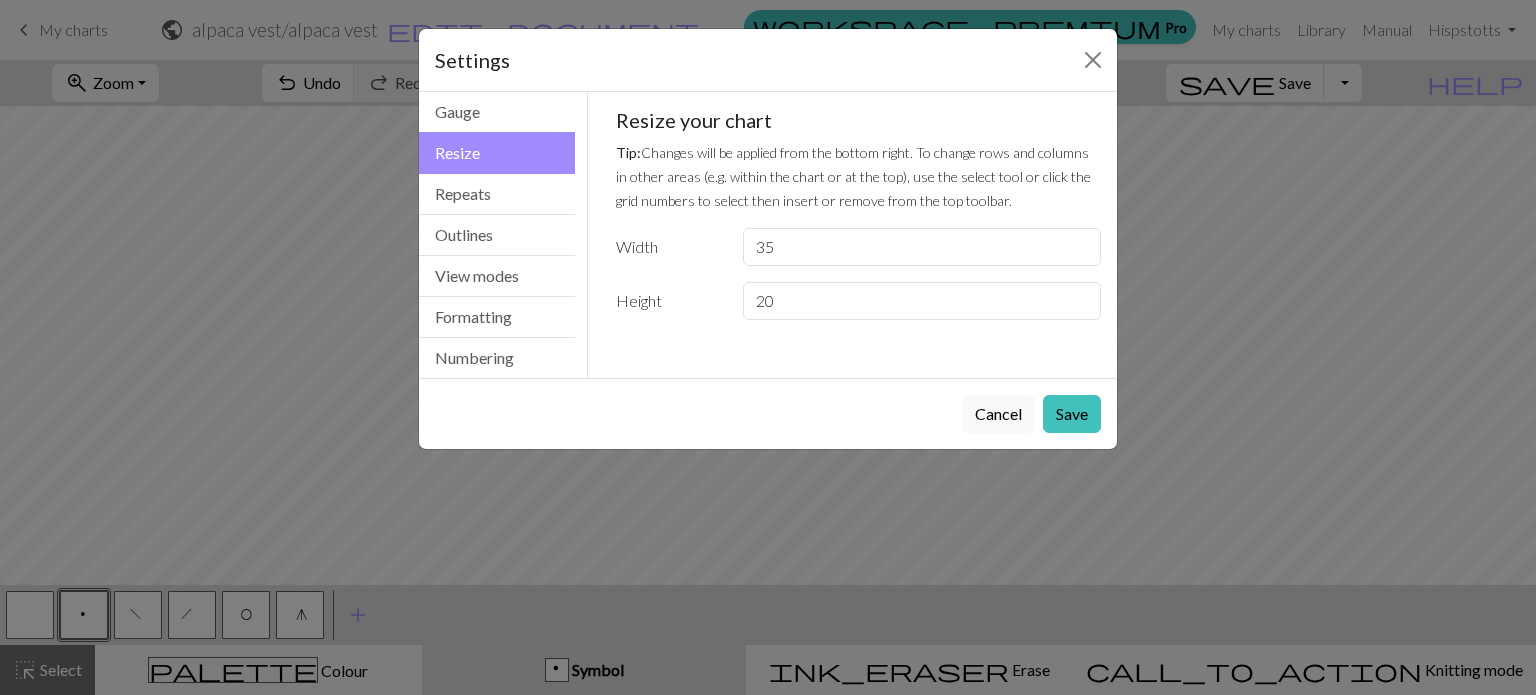 click on "Settings" at bounding box center [768, 60] 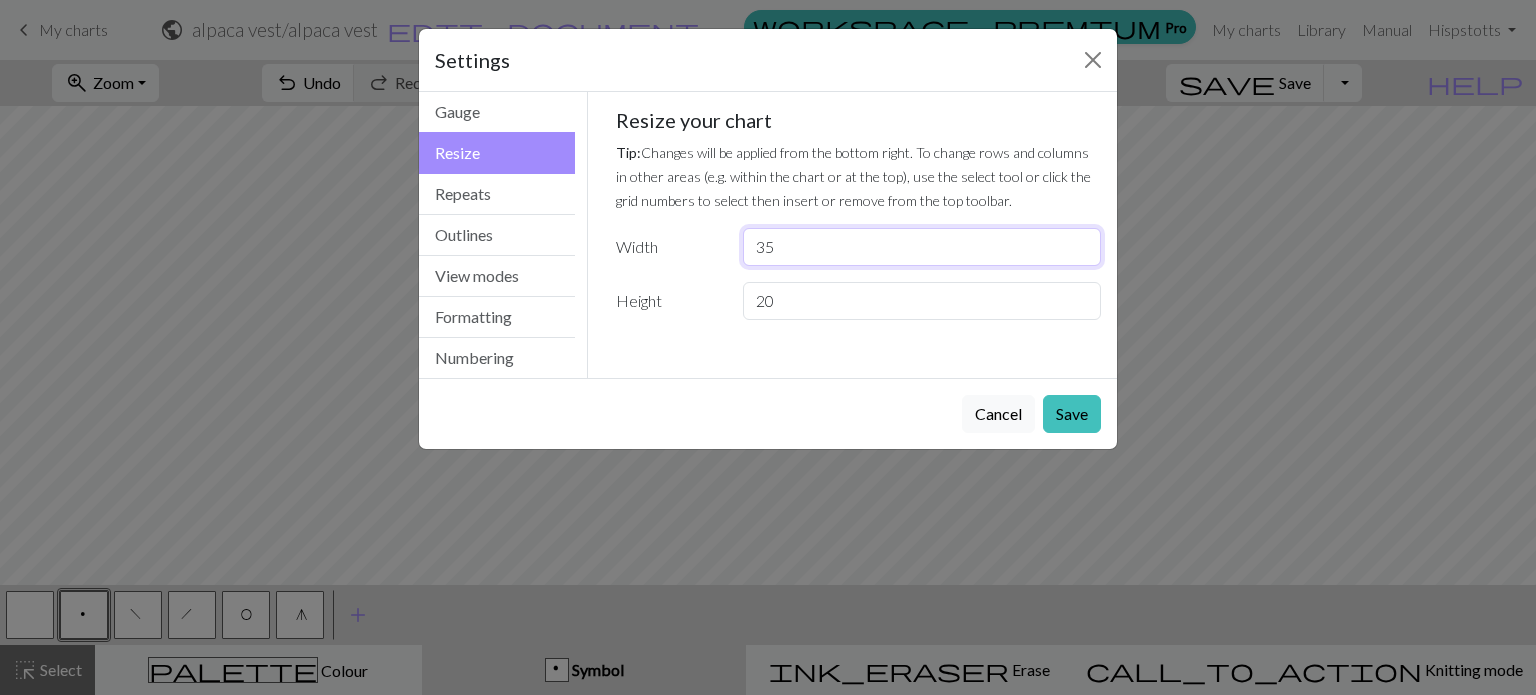 click on "35" at bounding box center [922, 247] 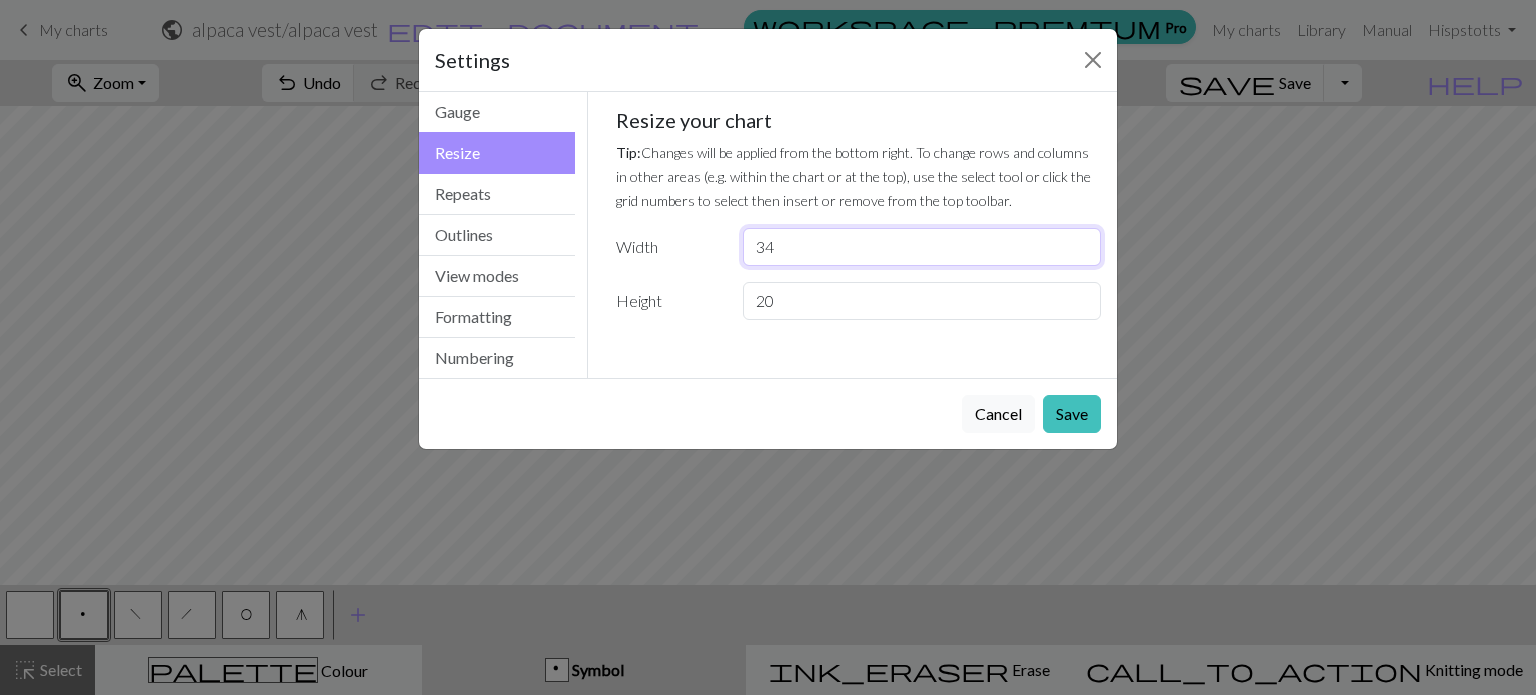 type on "34" 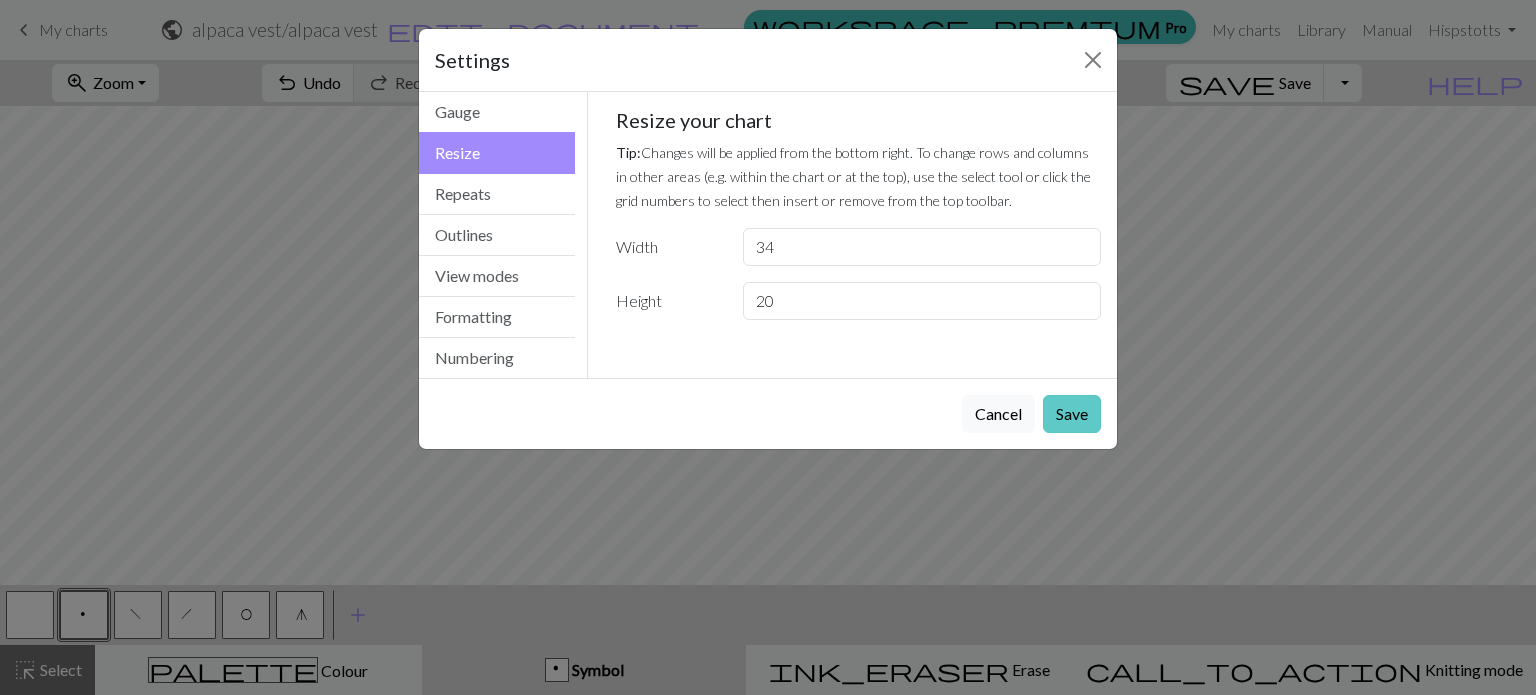 click on "Save" at bounding box center (1072, 414) 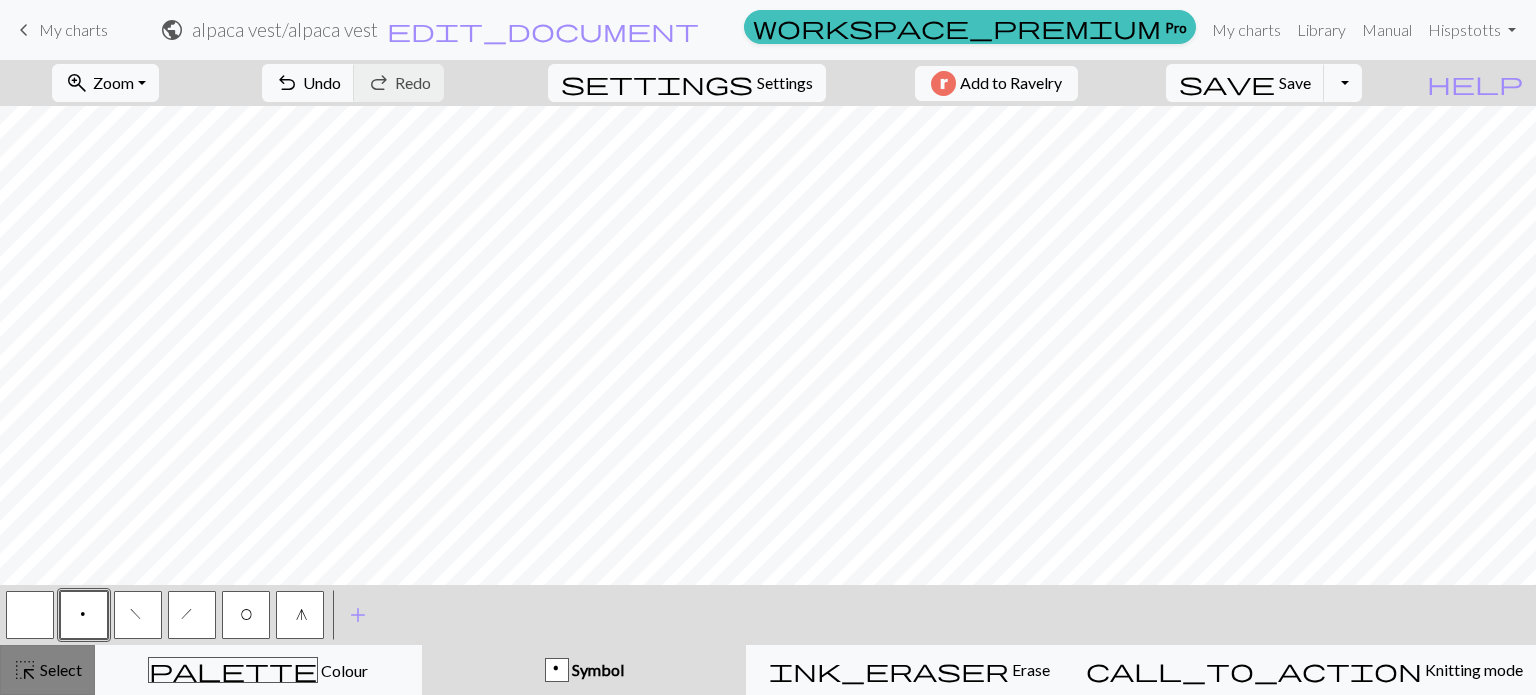 click on "Select" at bounding box center (59, 669) 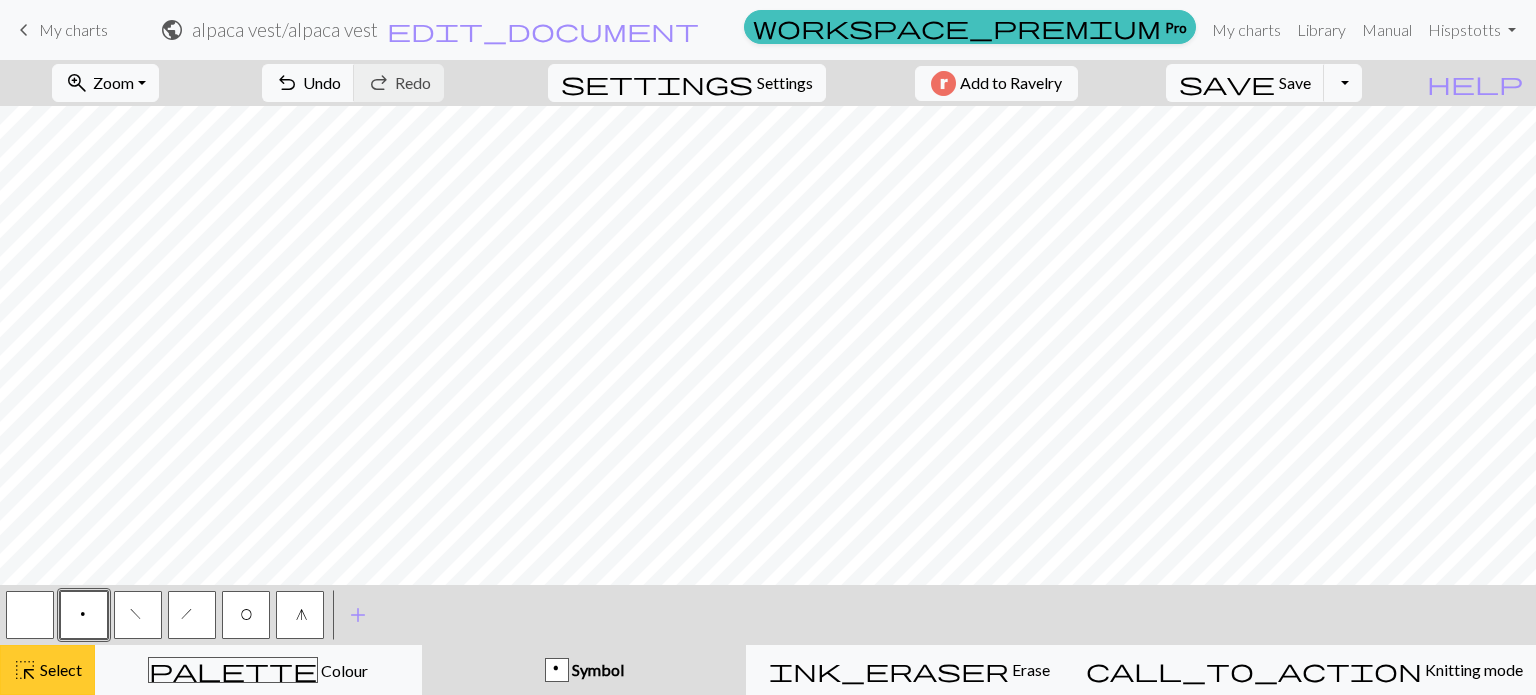 click on "Select" at bounding box center (59, 669) 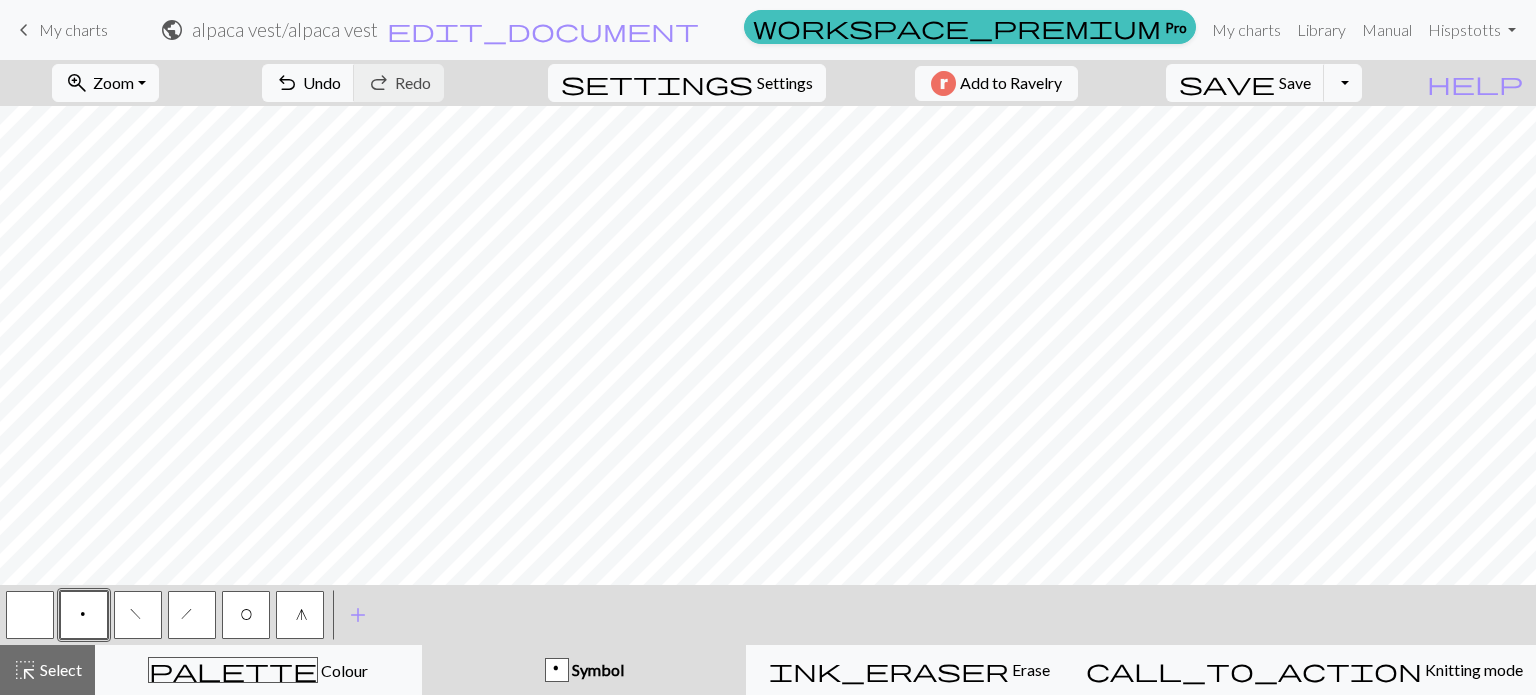 drag, startPoint x: 43, startPoint y: 602, endPoint x: 56, endPoint y: 599, distance: 13.341664 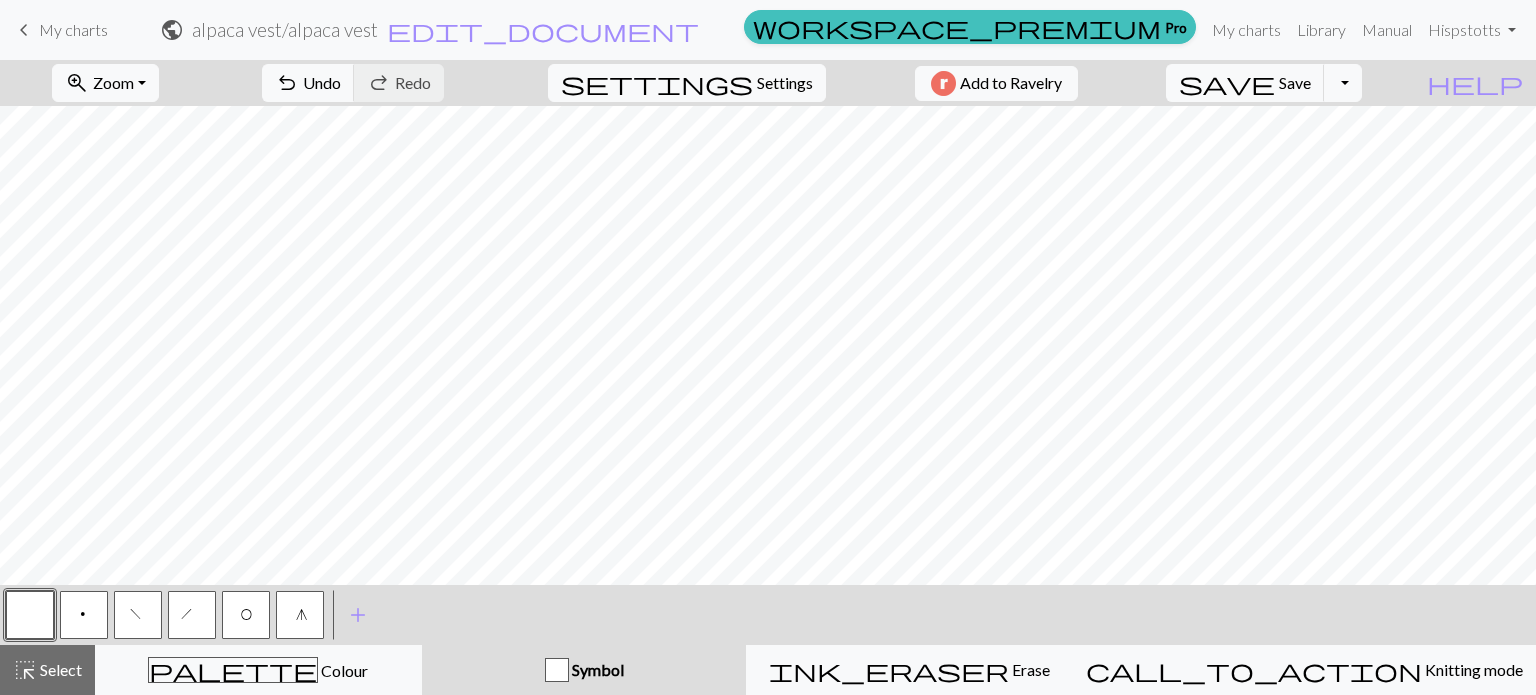 click on "p" at bounding box center [84, 615] 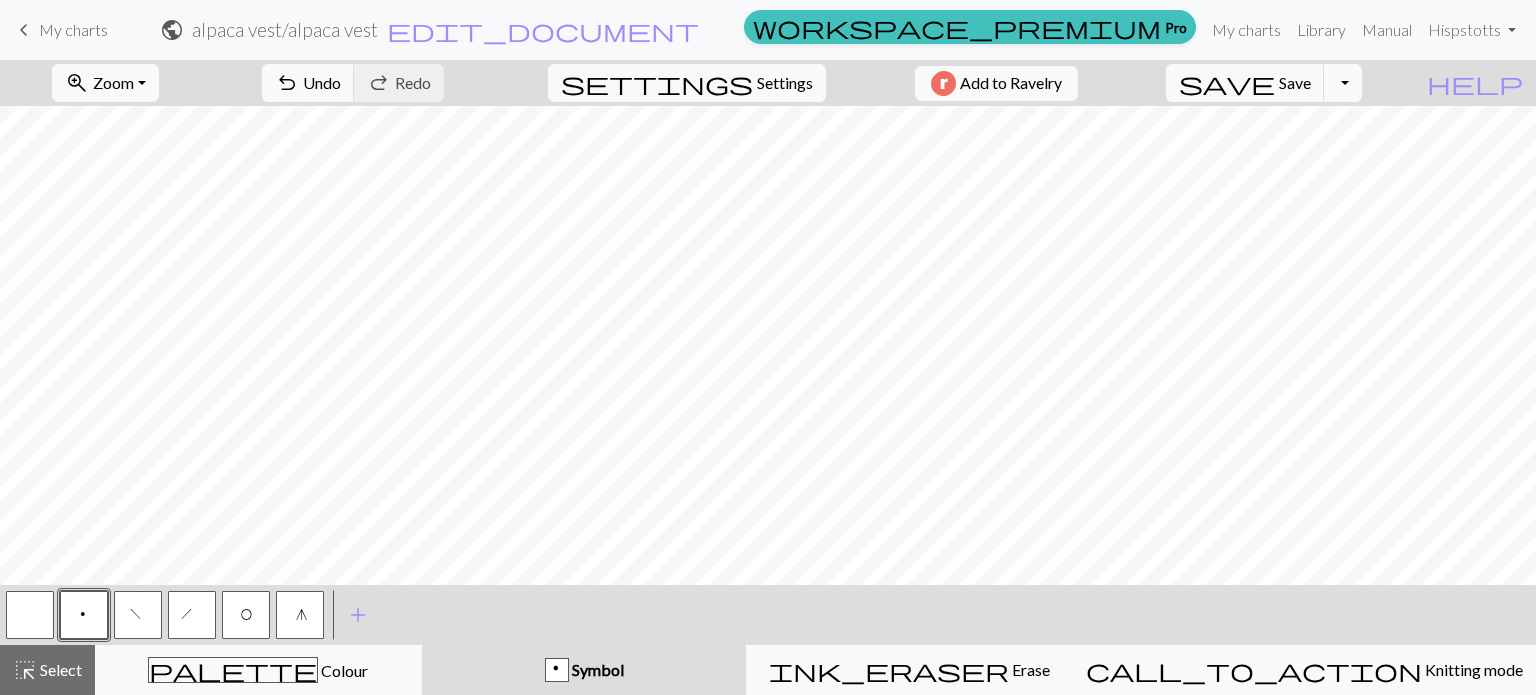 click on "O" at bounding box center [246, 615] 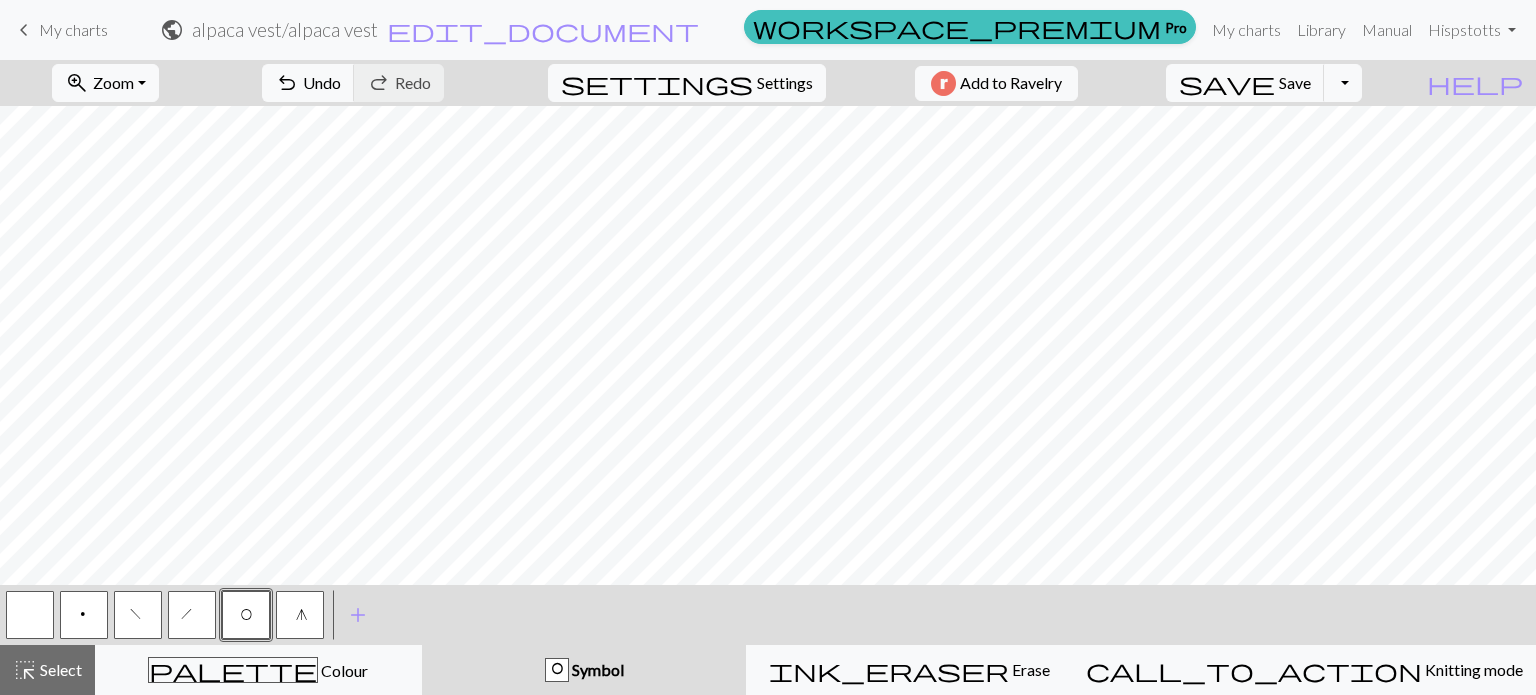 click on "p" at bounding box center [84, 615] 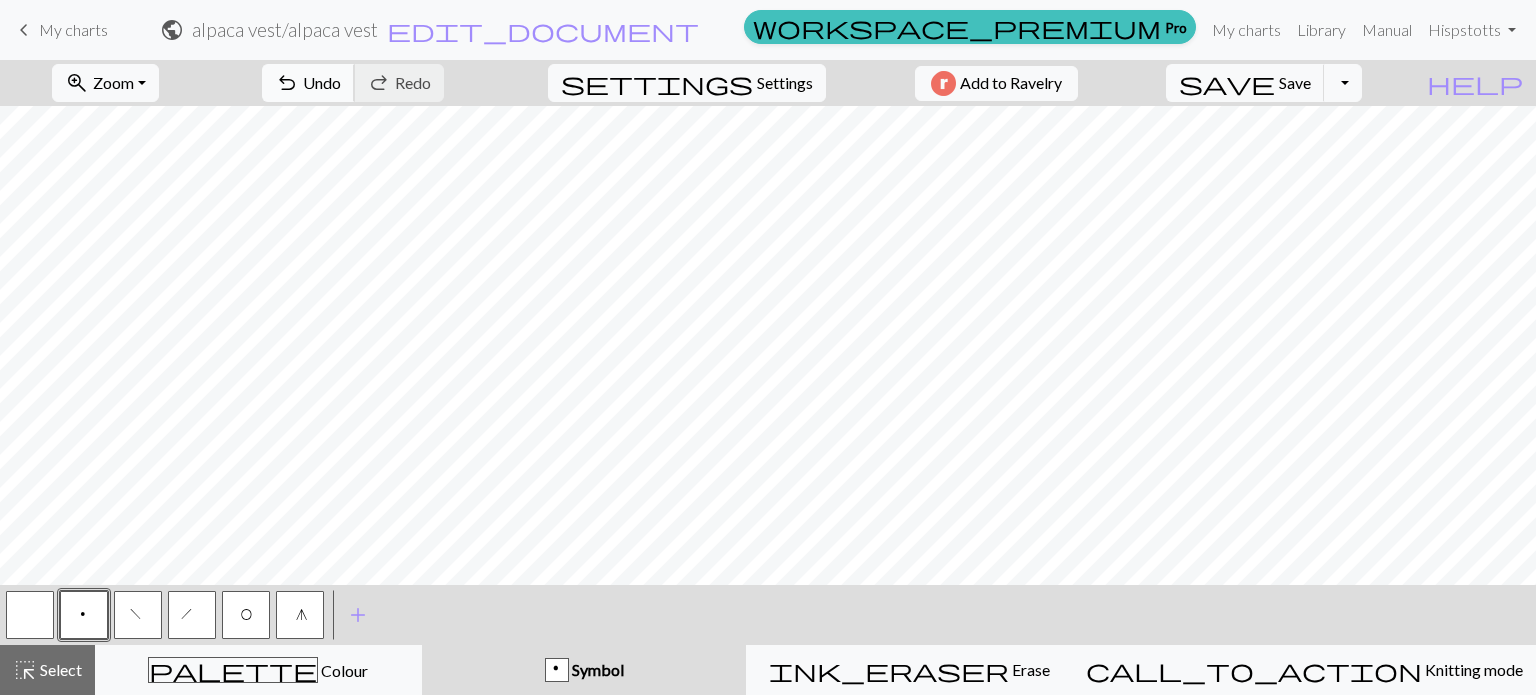 click on "Undo" at bounding box center [322, 82] 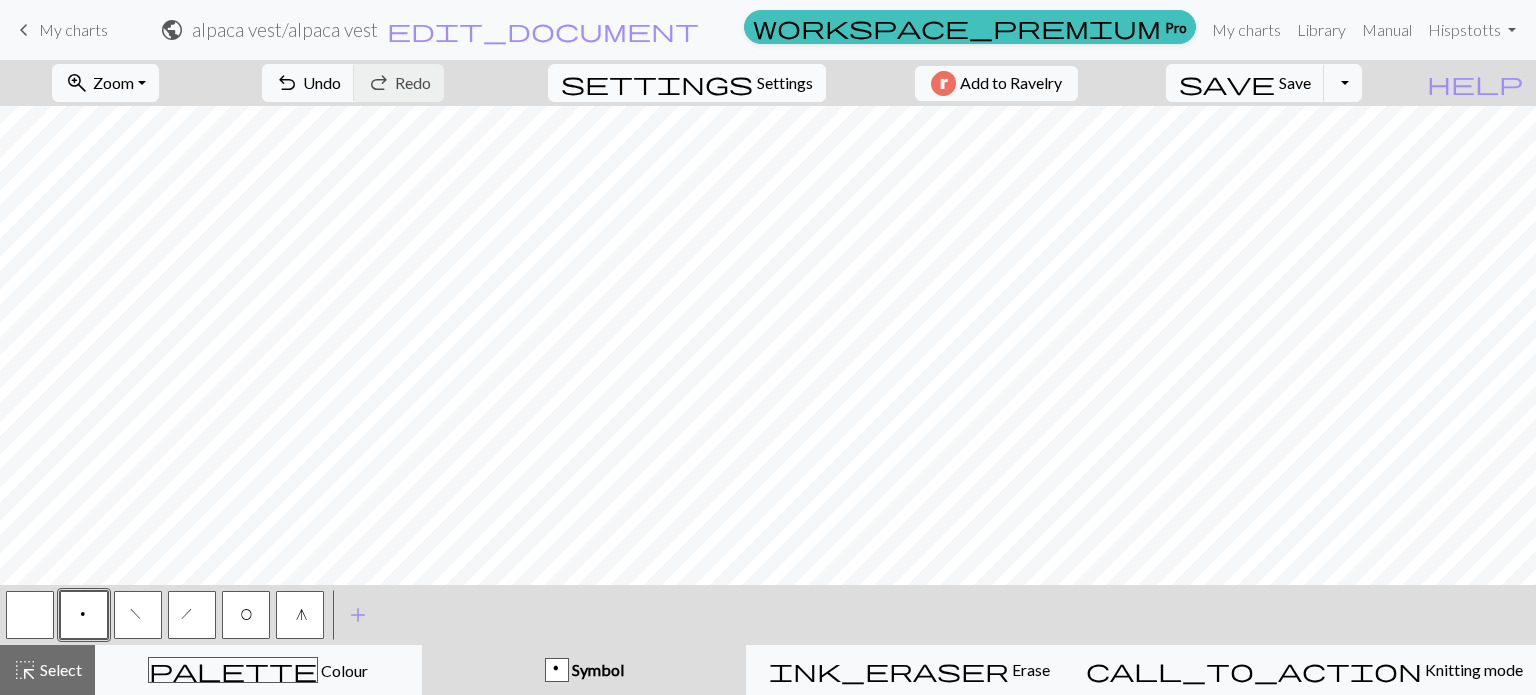 click on "settings  Settings" at bounding box center [687, 83] 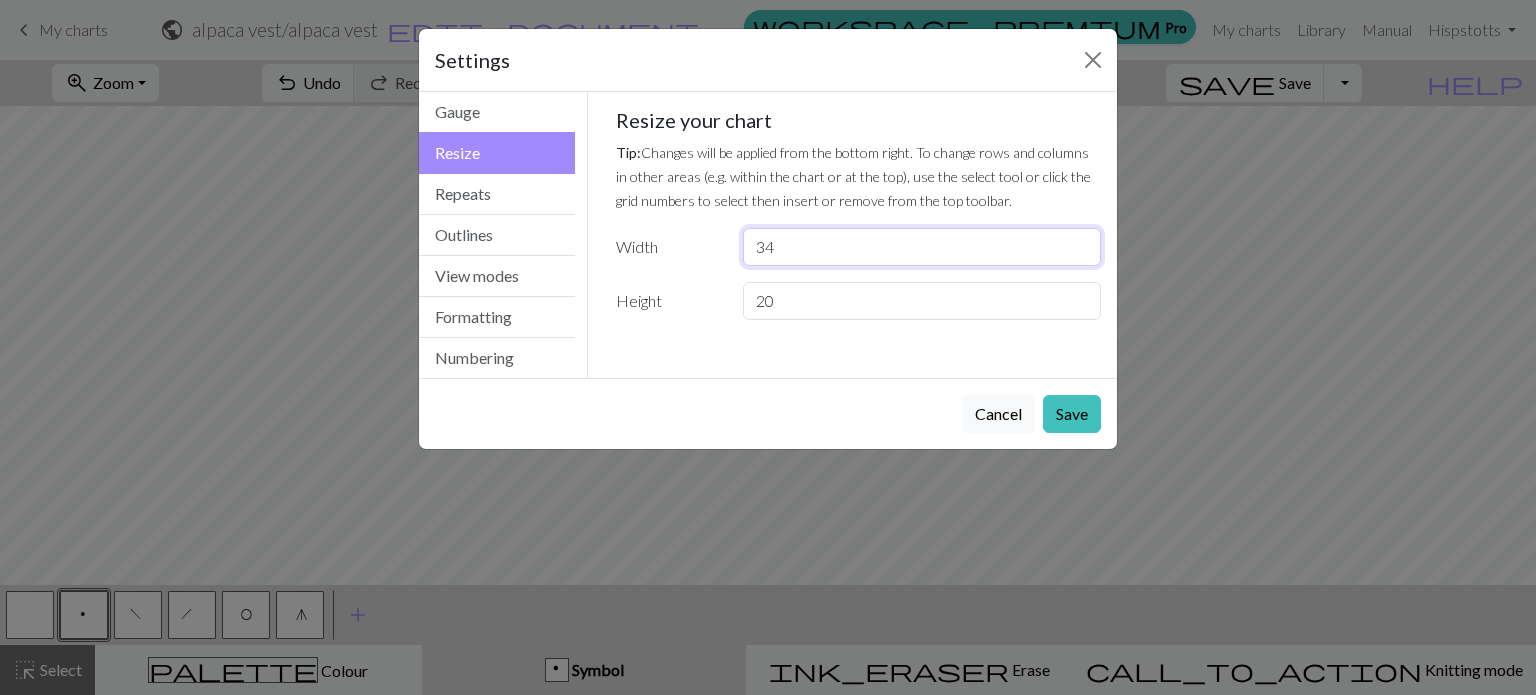 click on "34" at bounding box center [922, 247] 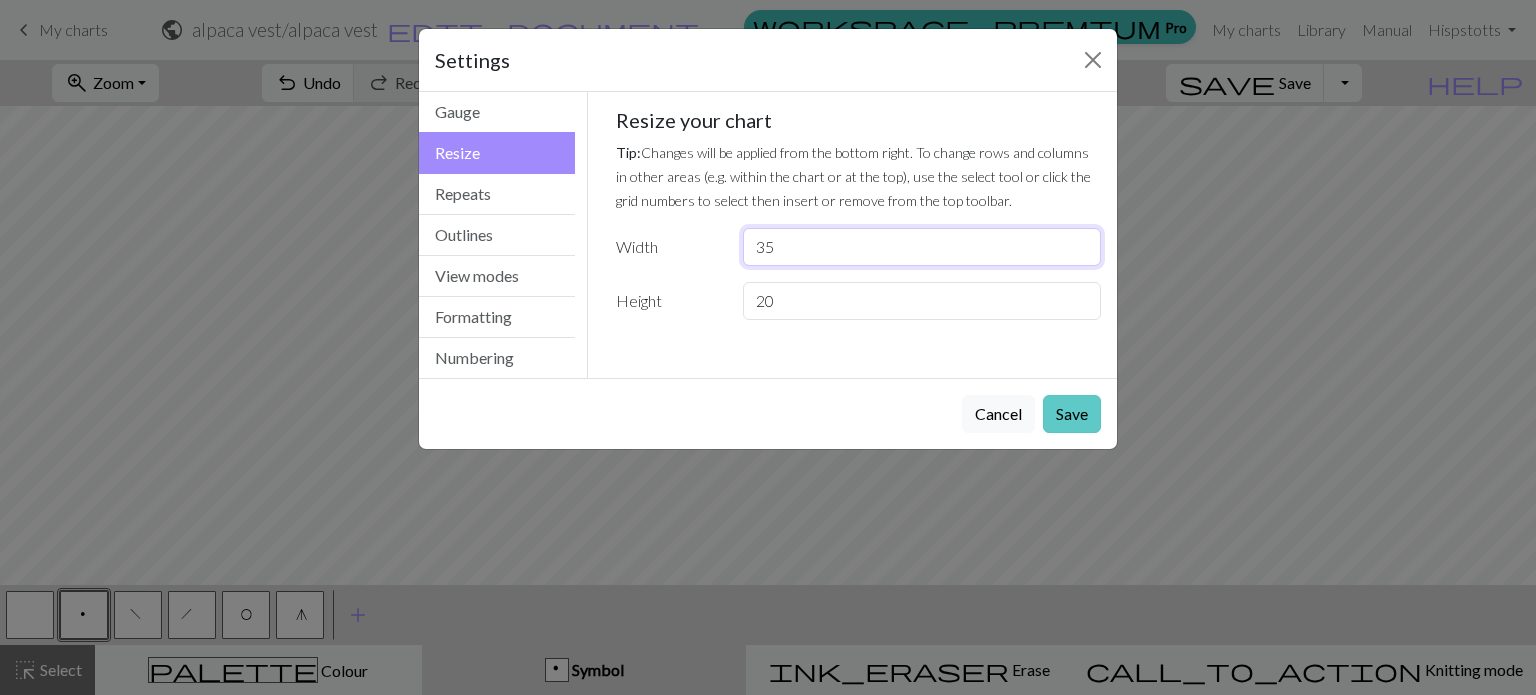 type on "35" 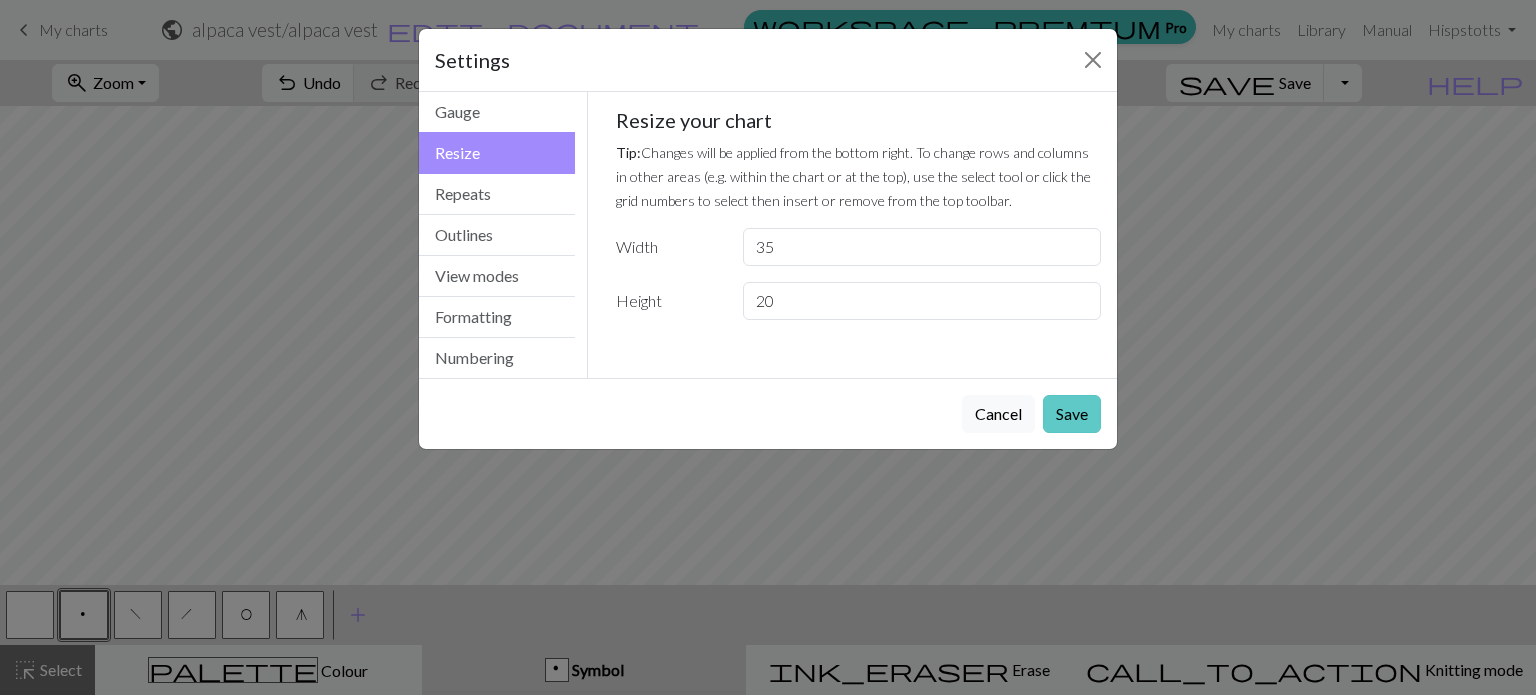 click on "Save" at bounding box center [1072, 414] 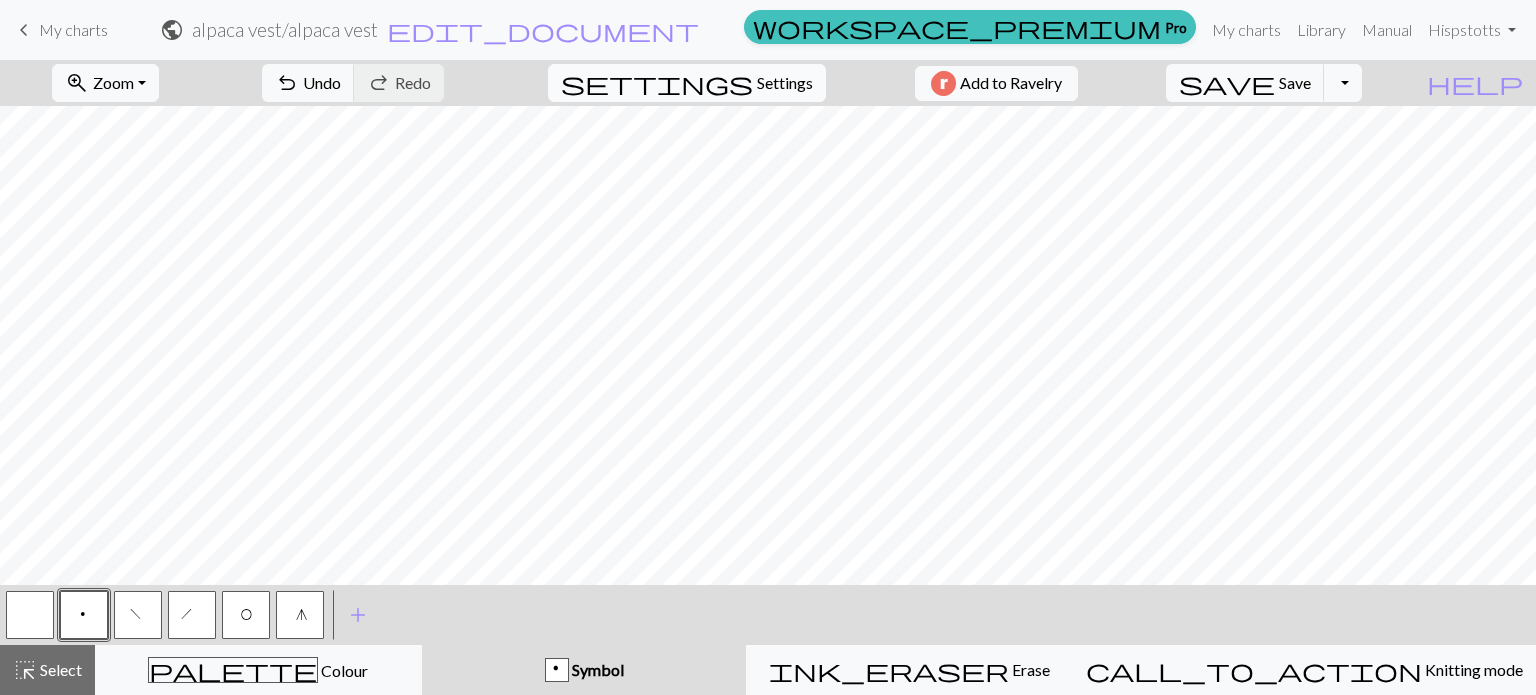 click on "Settings" at bounding box center [785, 83] 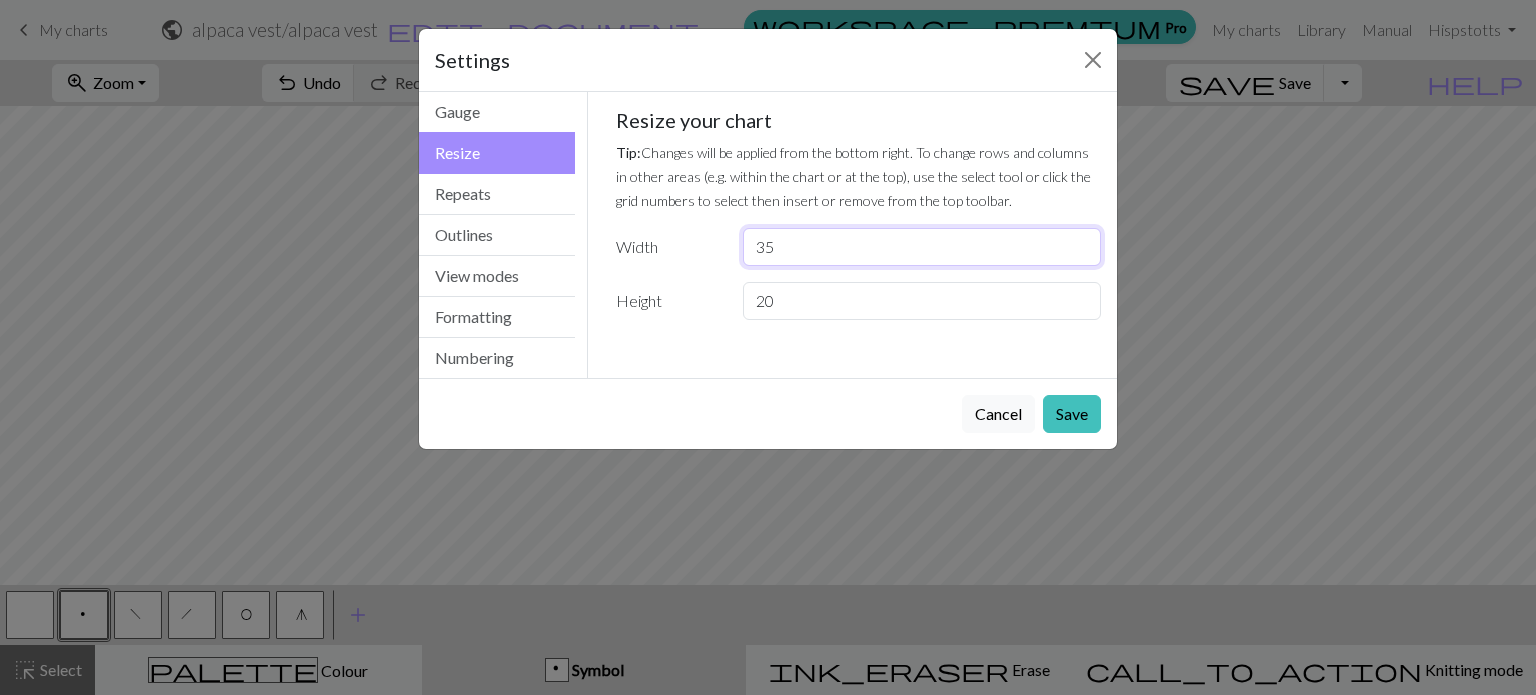 click on "35" at bounding box center (922, 247) 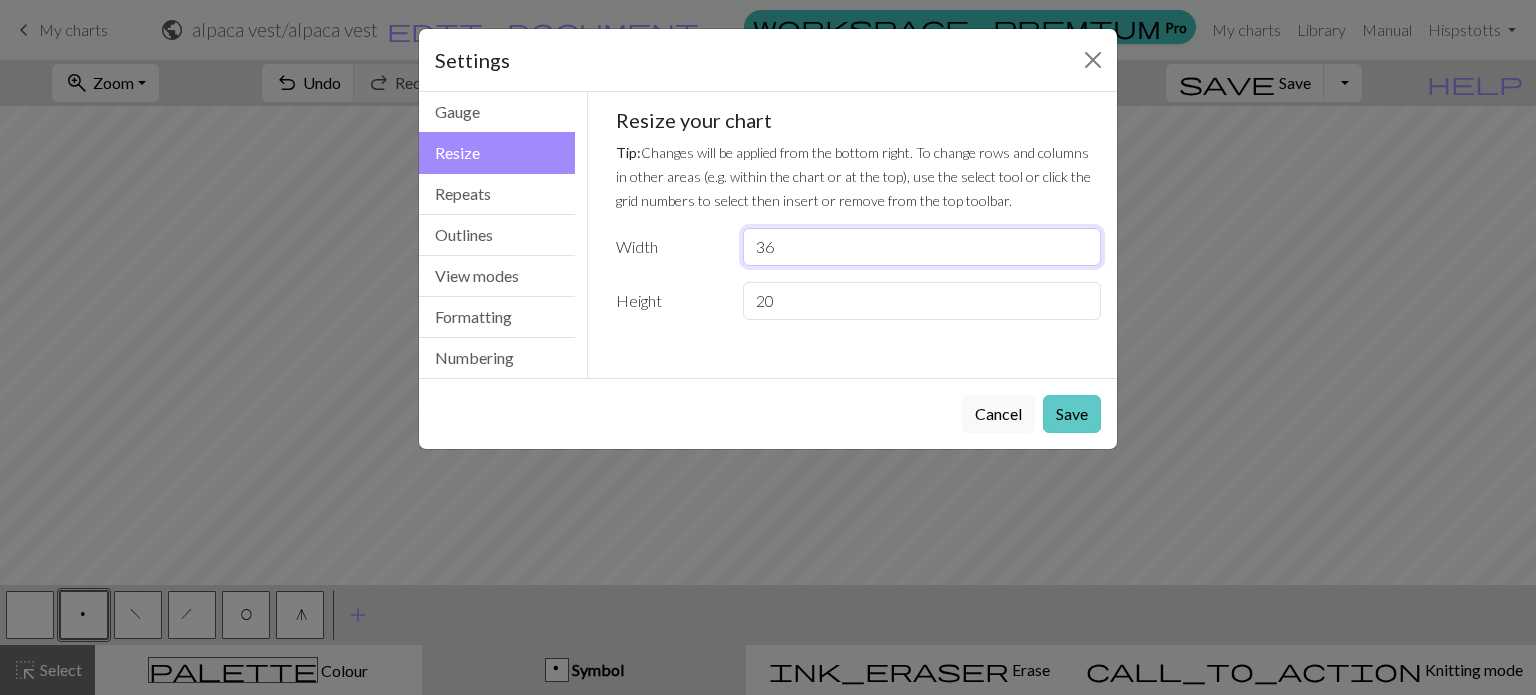 type on "36" 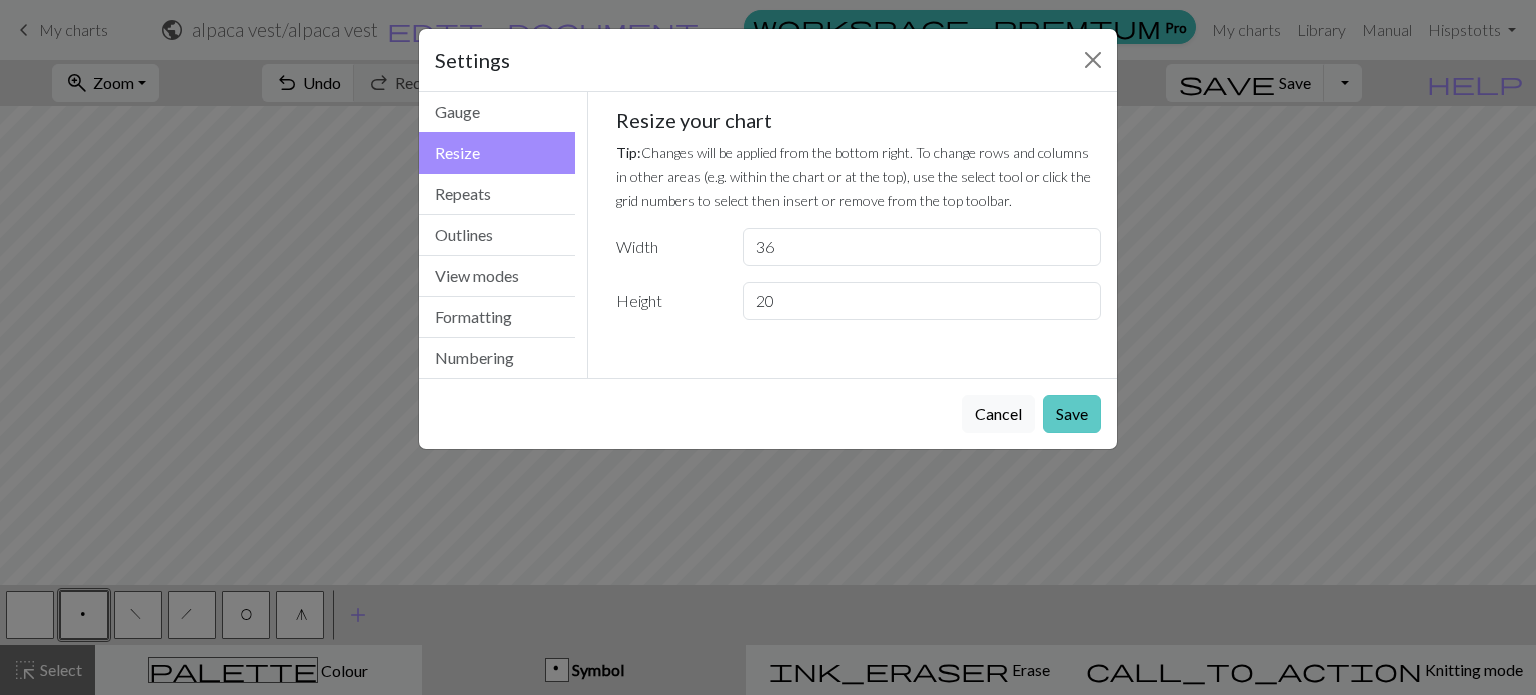click on "Save" at bounding box center (1072, 414) 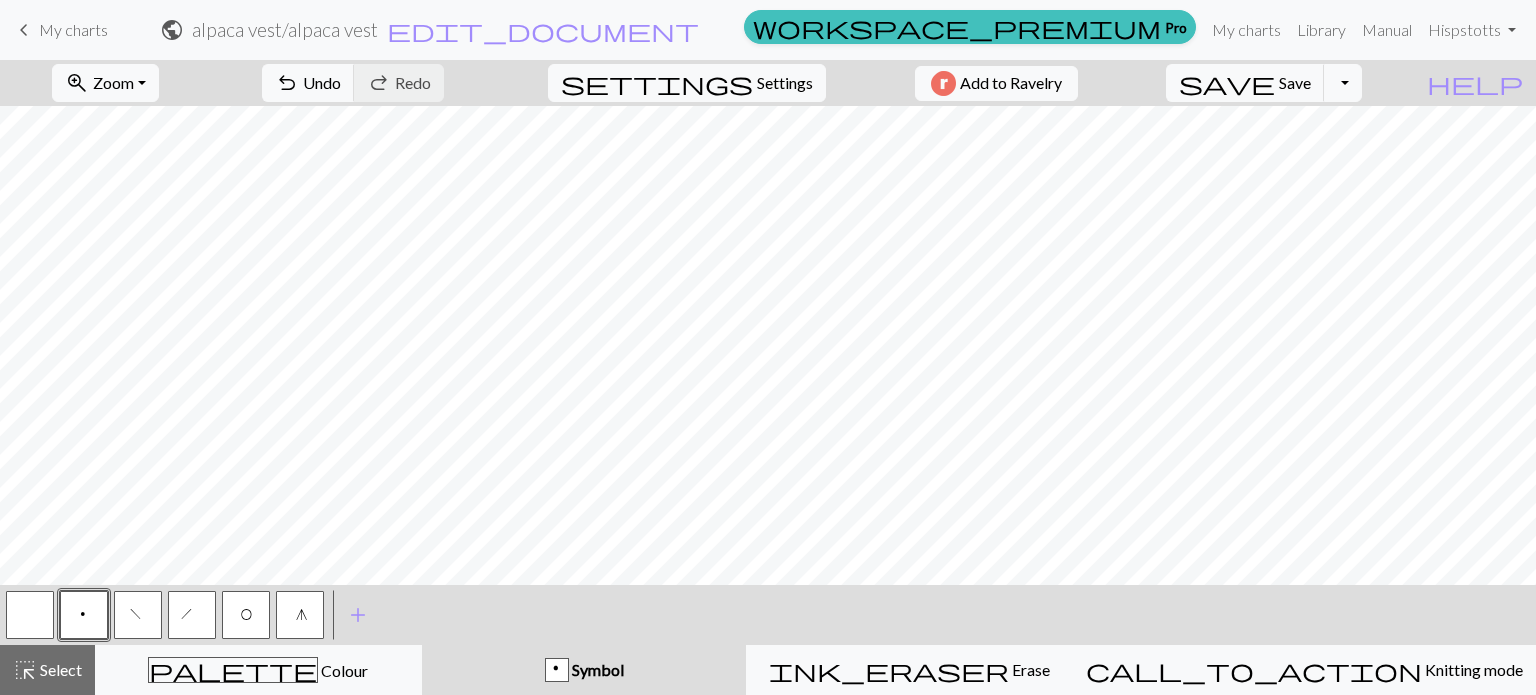 click on "O" at bounding box center (246, 615) 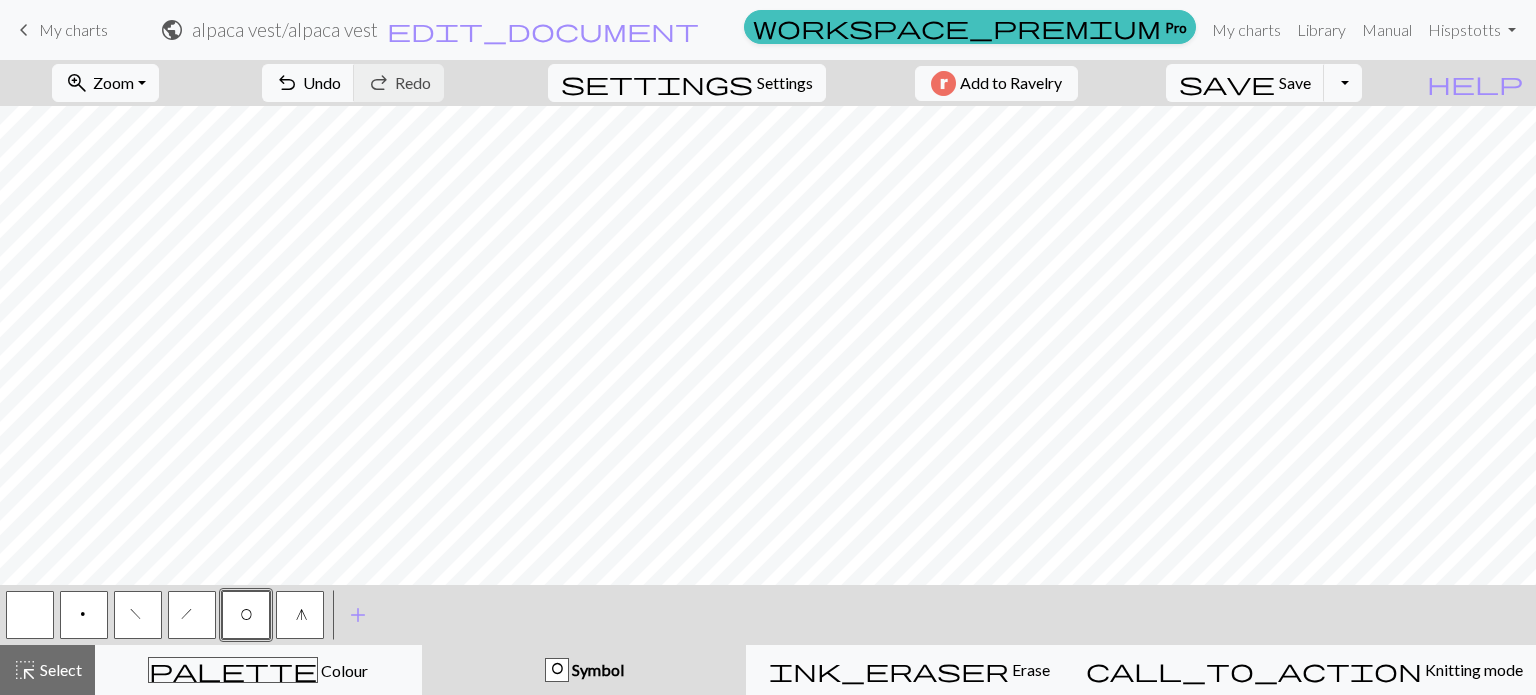 click at bounding box center (30, 615) 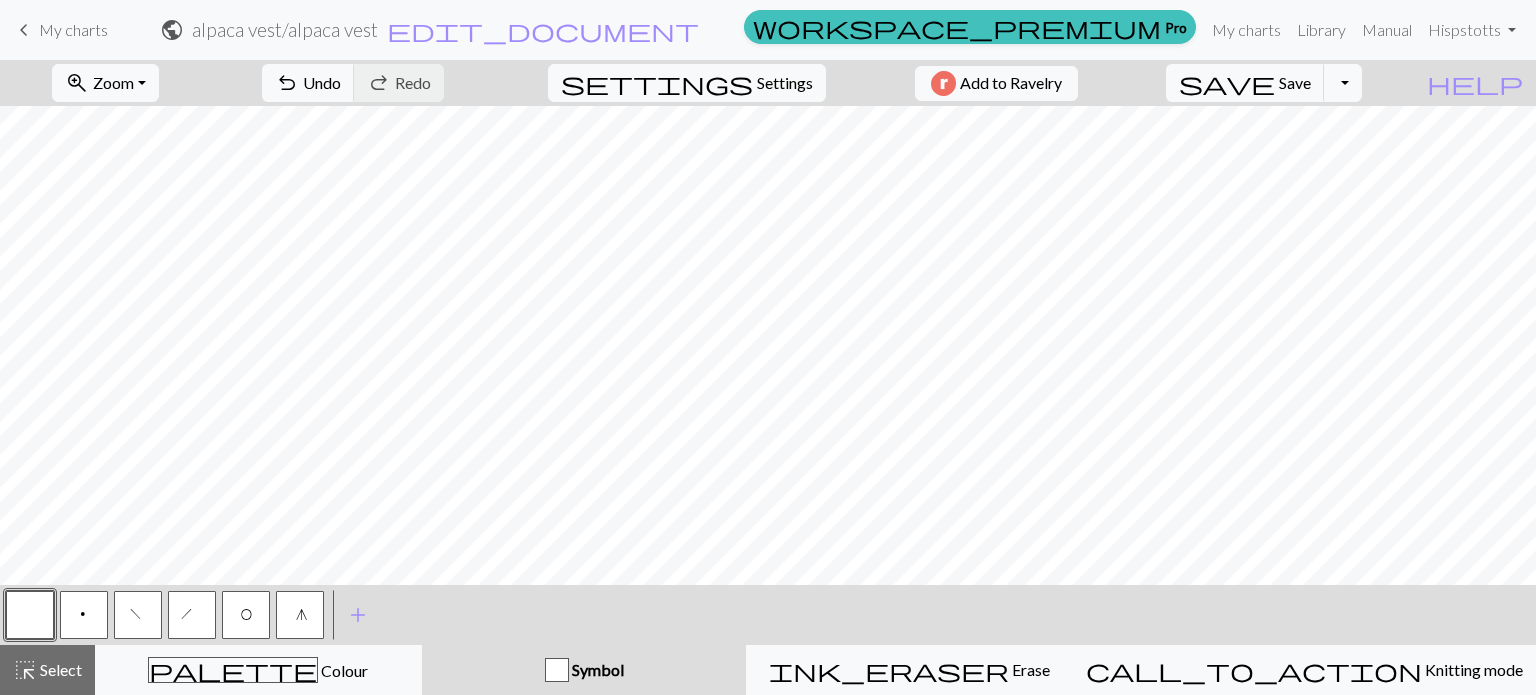 click on "p" at bounding box center [84, 617] 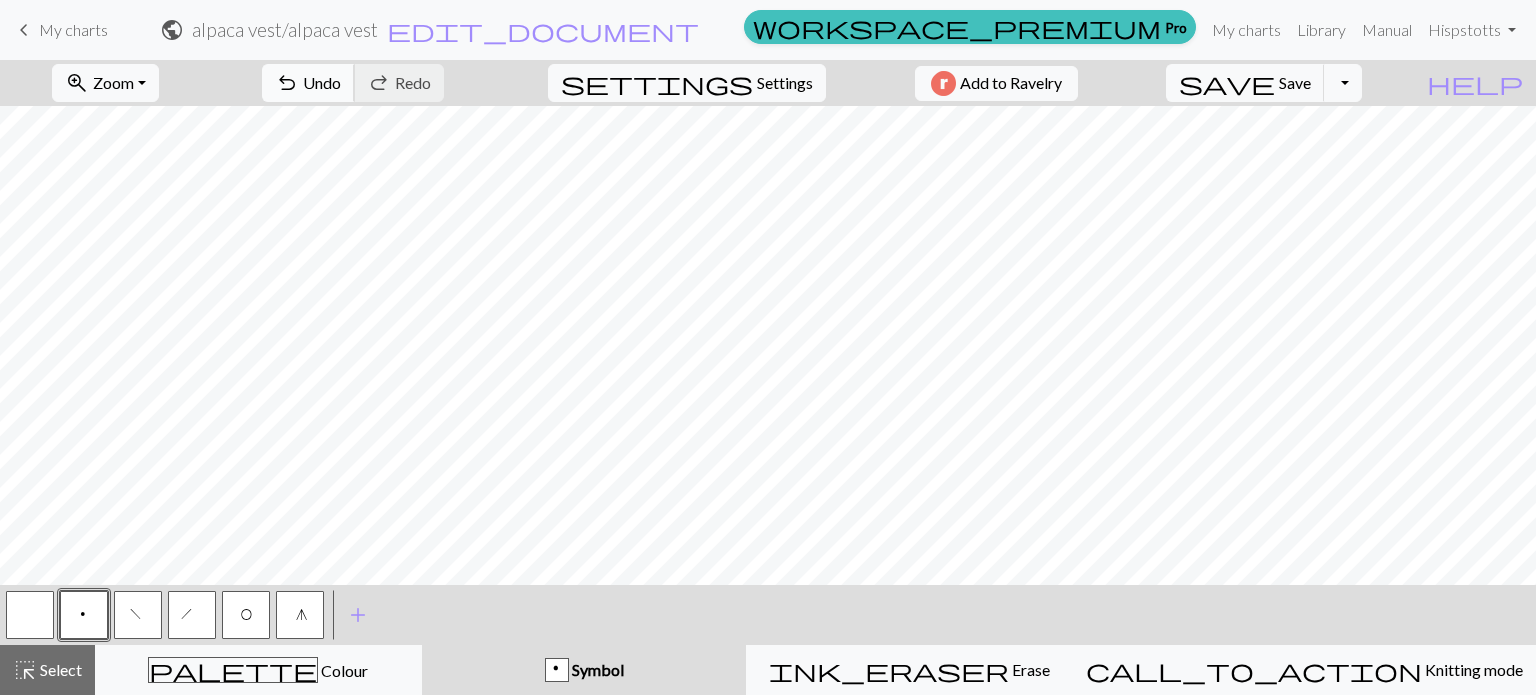 click on "undo" at bounding box center [287, 83] 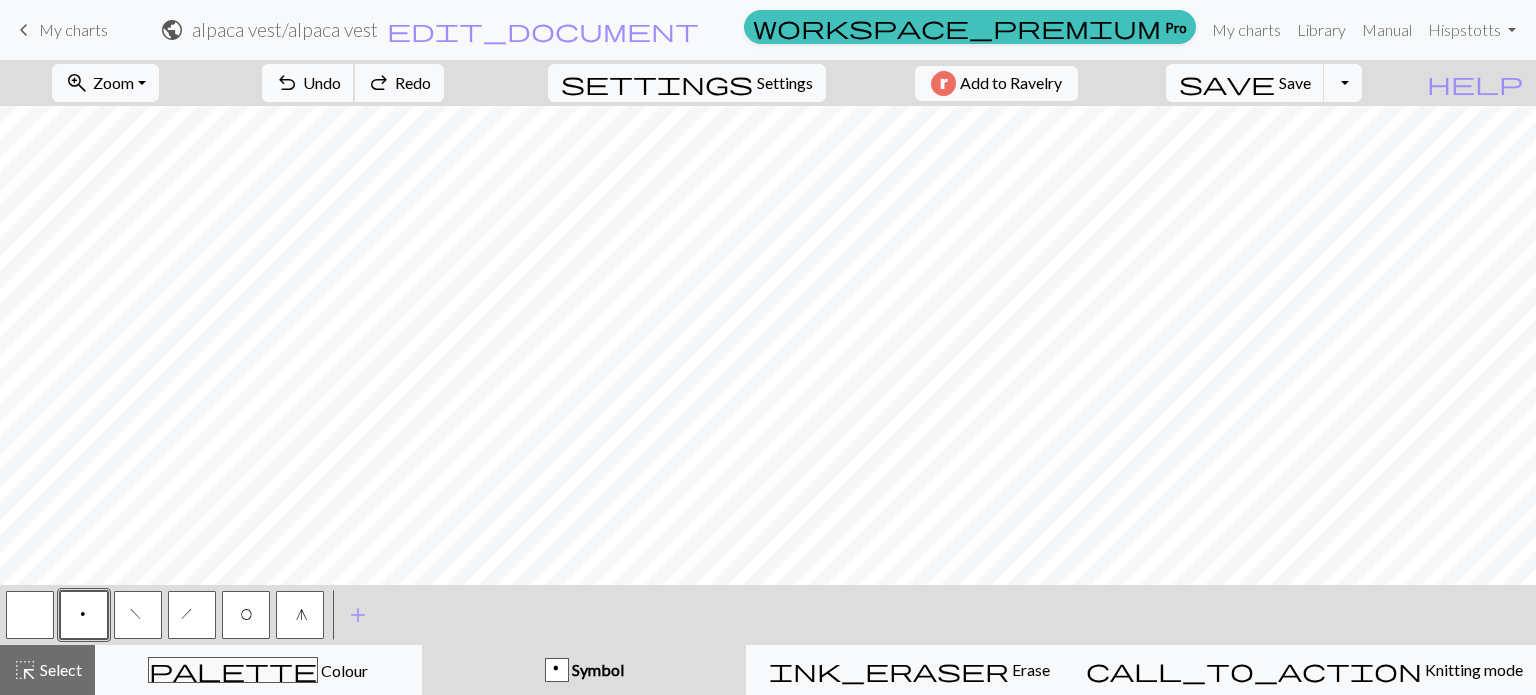 click on "undo" at bounding box center (287, 83) 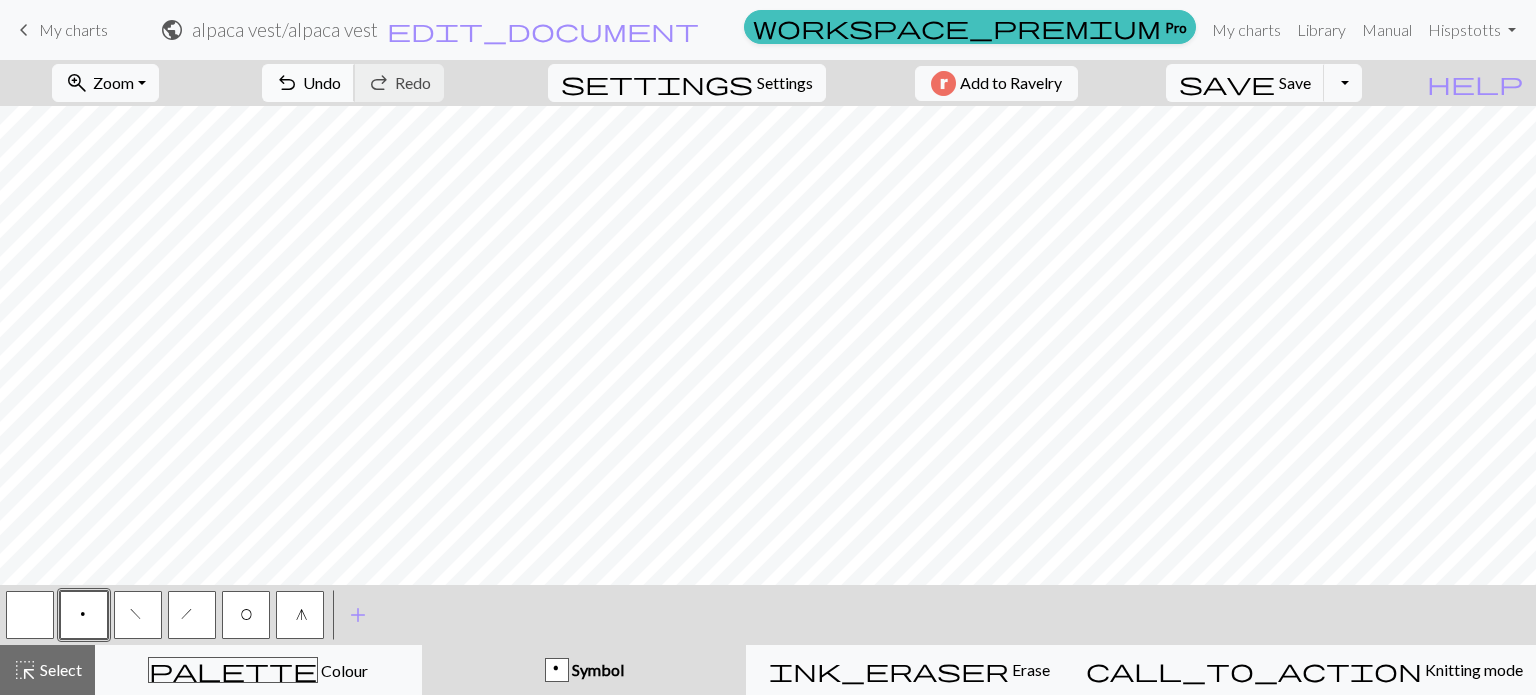 click on "undo" at bounding box center [287, 83] 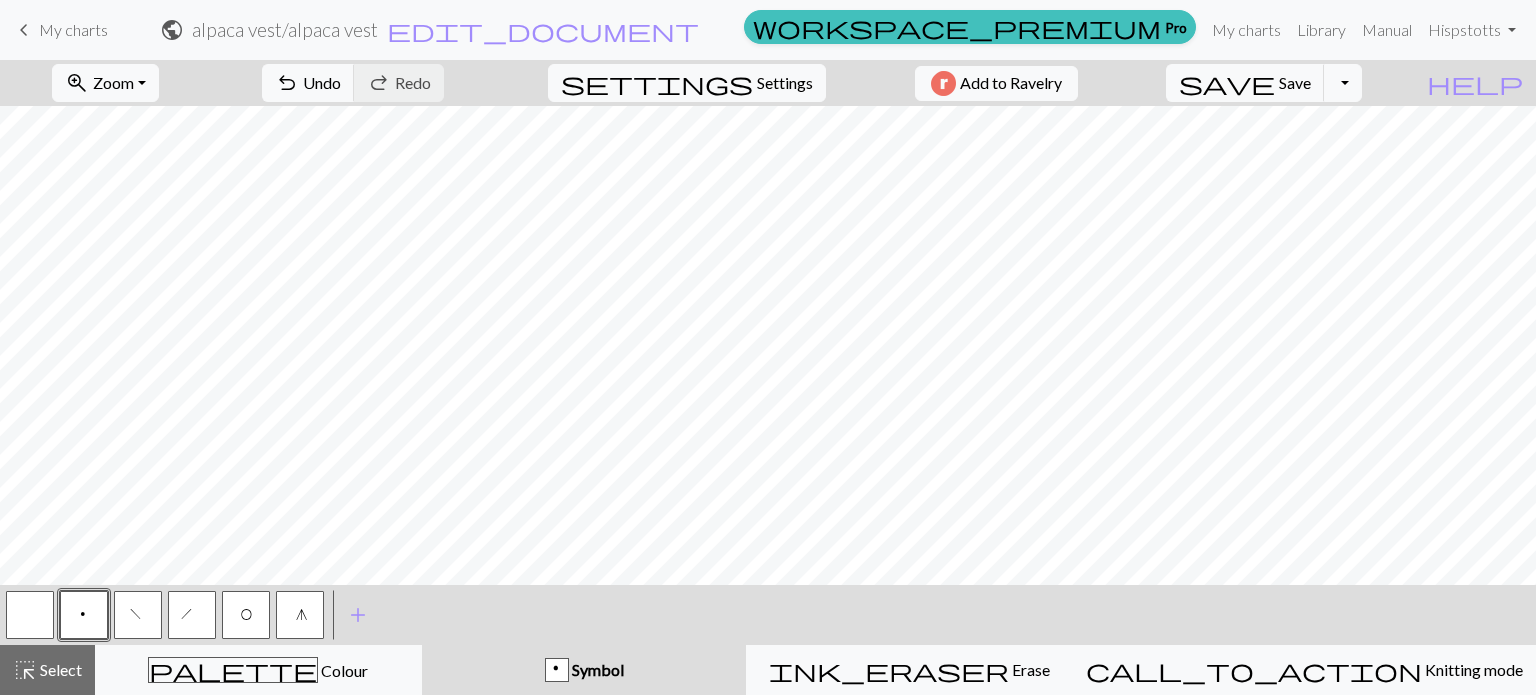 click at bounding box center [30, 615] 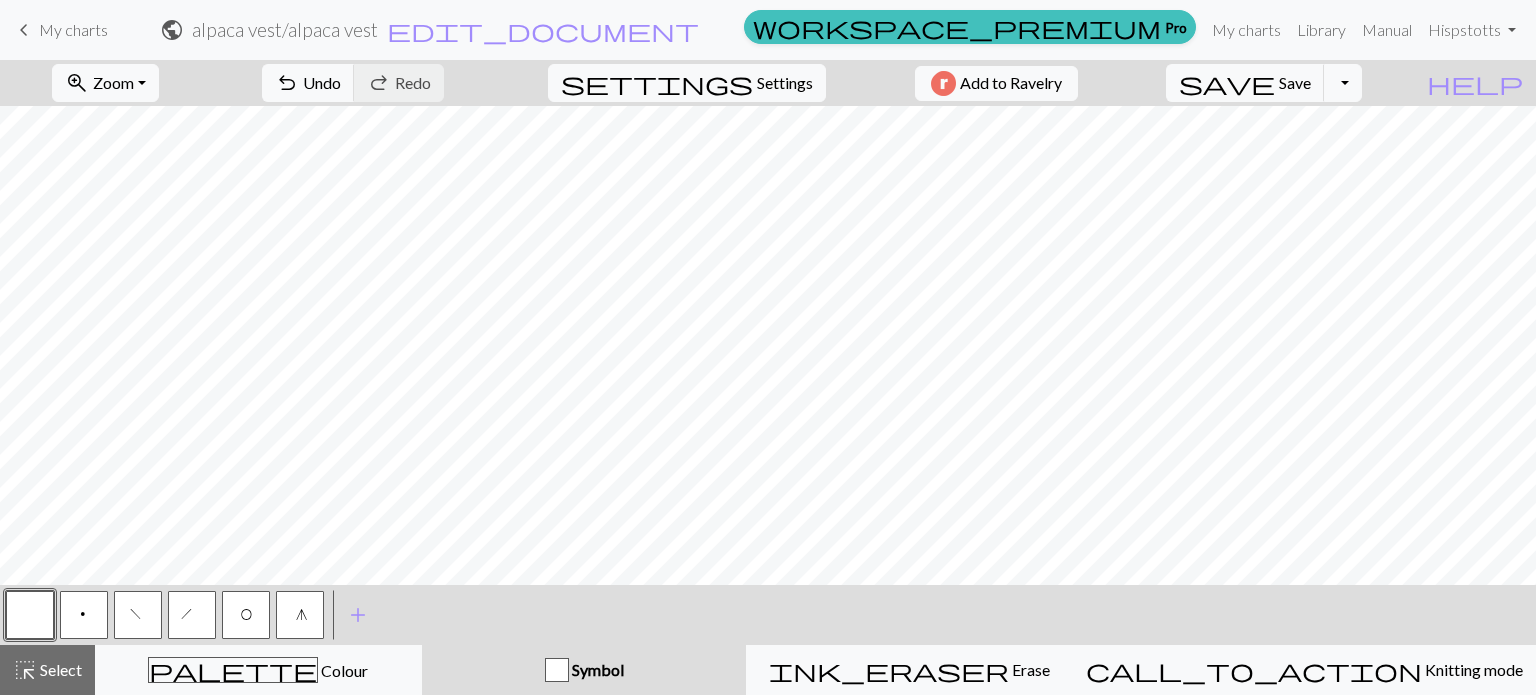click at bounding box center (30, 615) 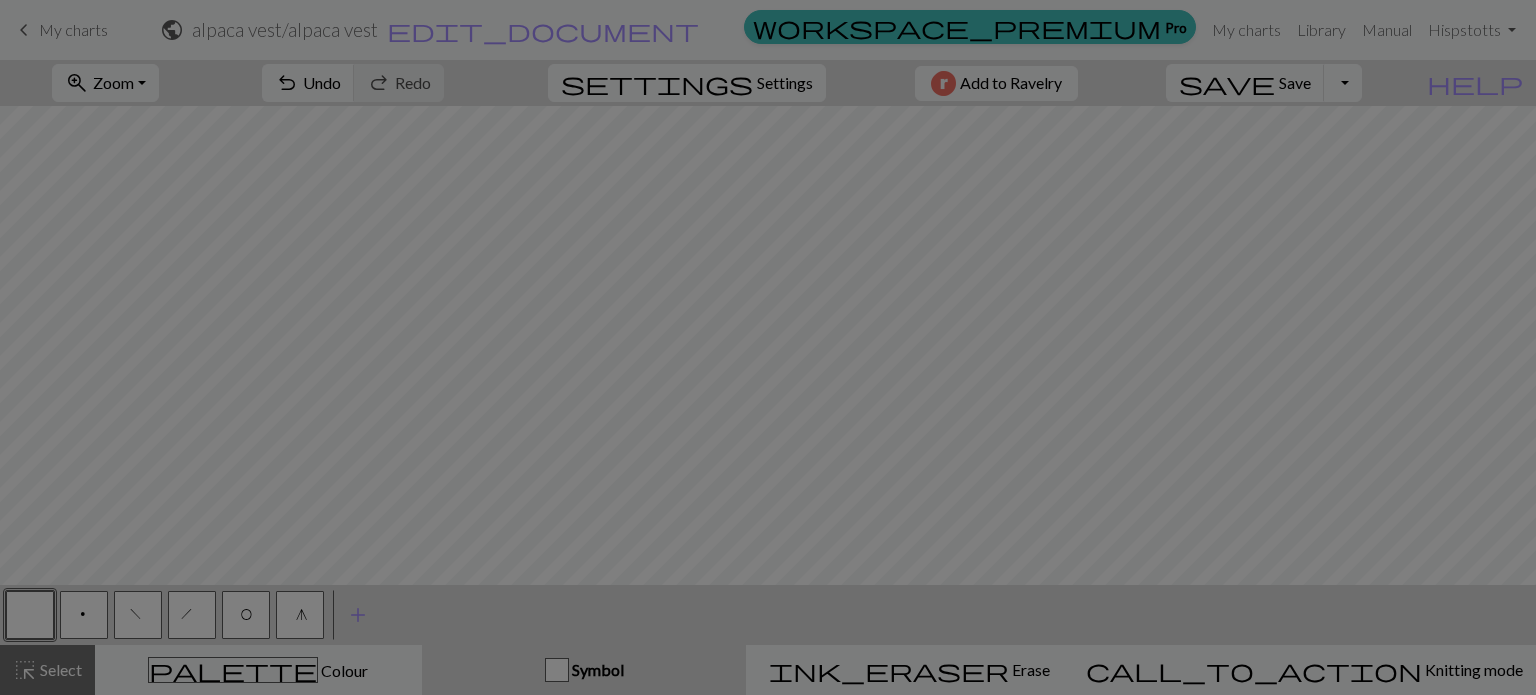 click on "Edit symbol Name Knit d f g h j k p s t F H J O P T / | 0 1 2 3 4 5 6 7 8 9 e m n G I ' ~ . ` , " : ; + ( ) & * ^ % _ - a b c i l o r u v w x y z A B C D E K L M N R S U V W X Y < > Reorder arrow_back Move left arrow_forward Move right Become a Pro user   to  reorder symbols Delete Done Cancel" at bounding box center (768, 347) 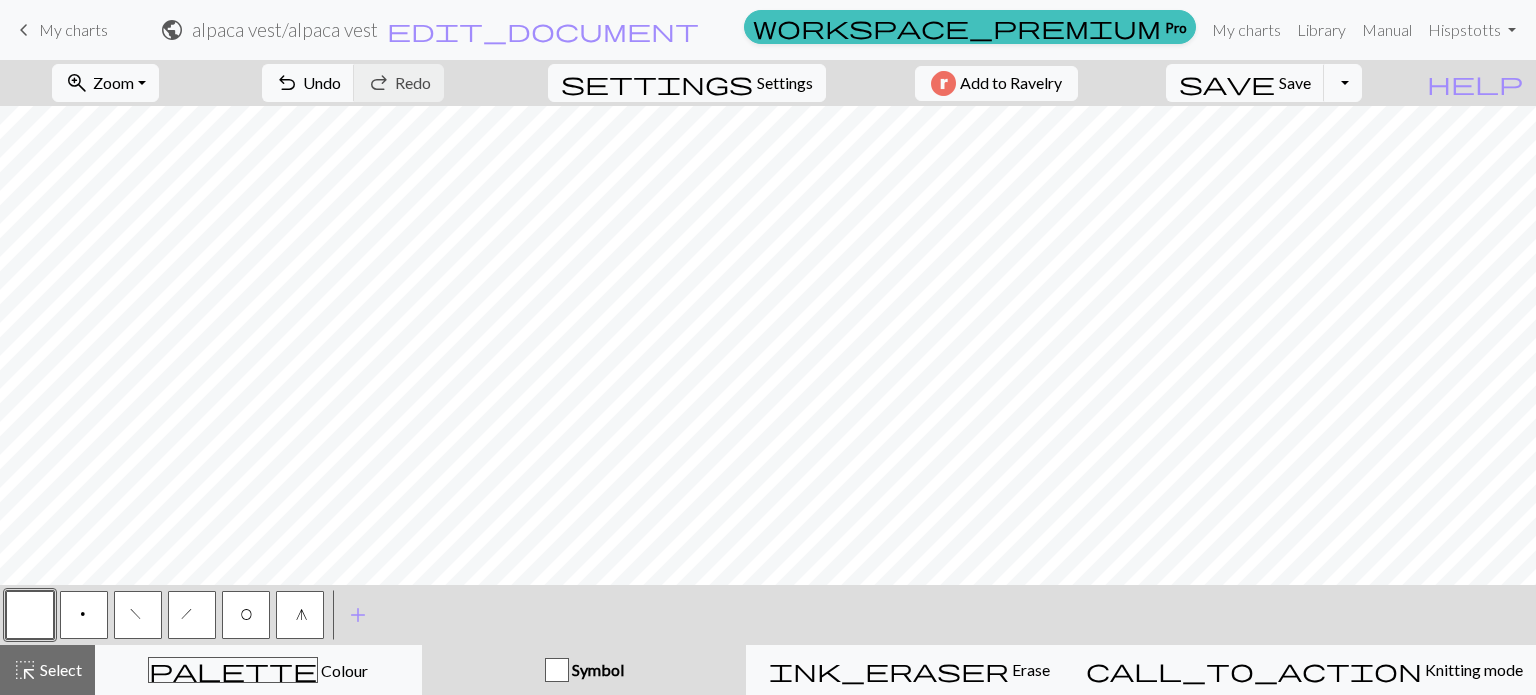 click on "p" at bounding box center (84, 615) 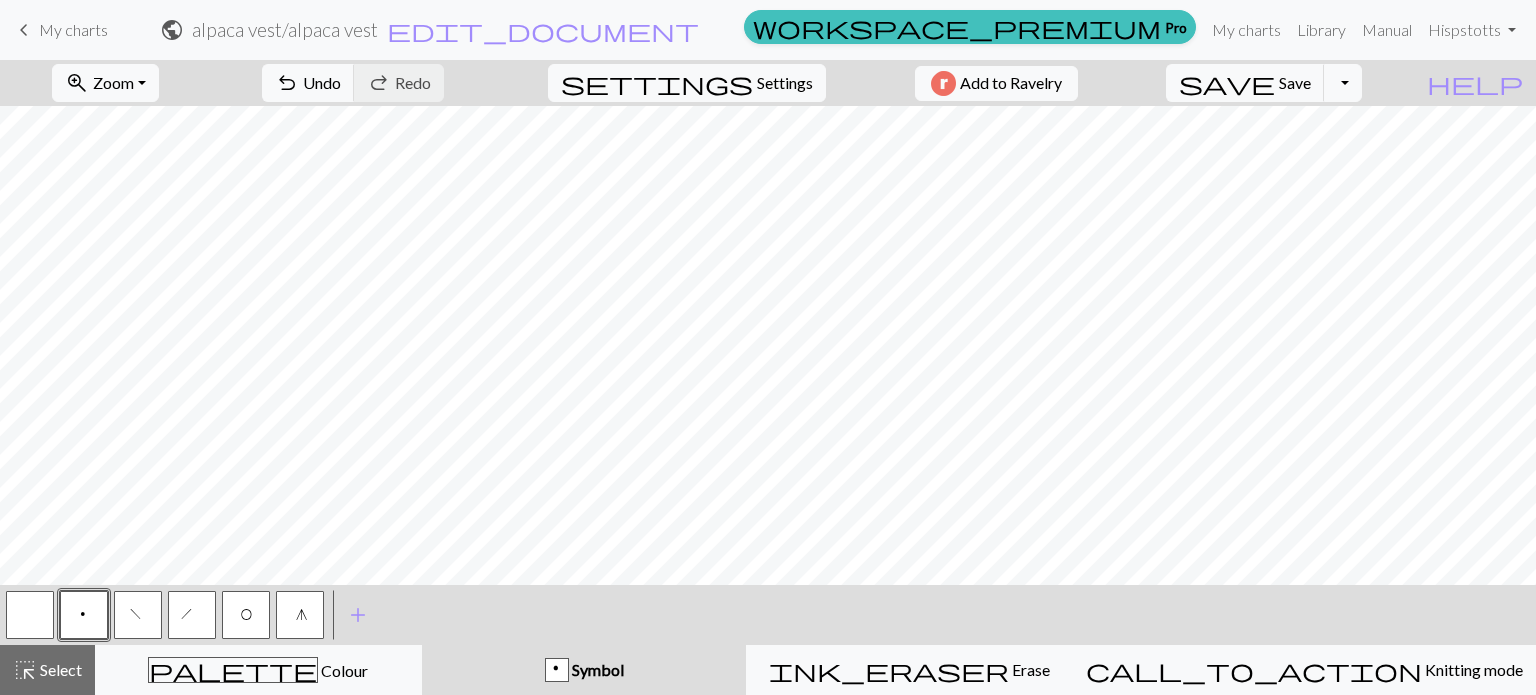 click on "O" at bounding box center (246, 615) 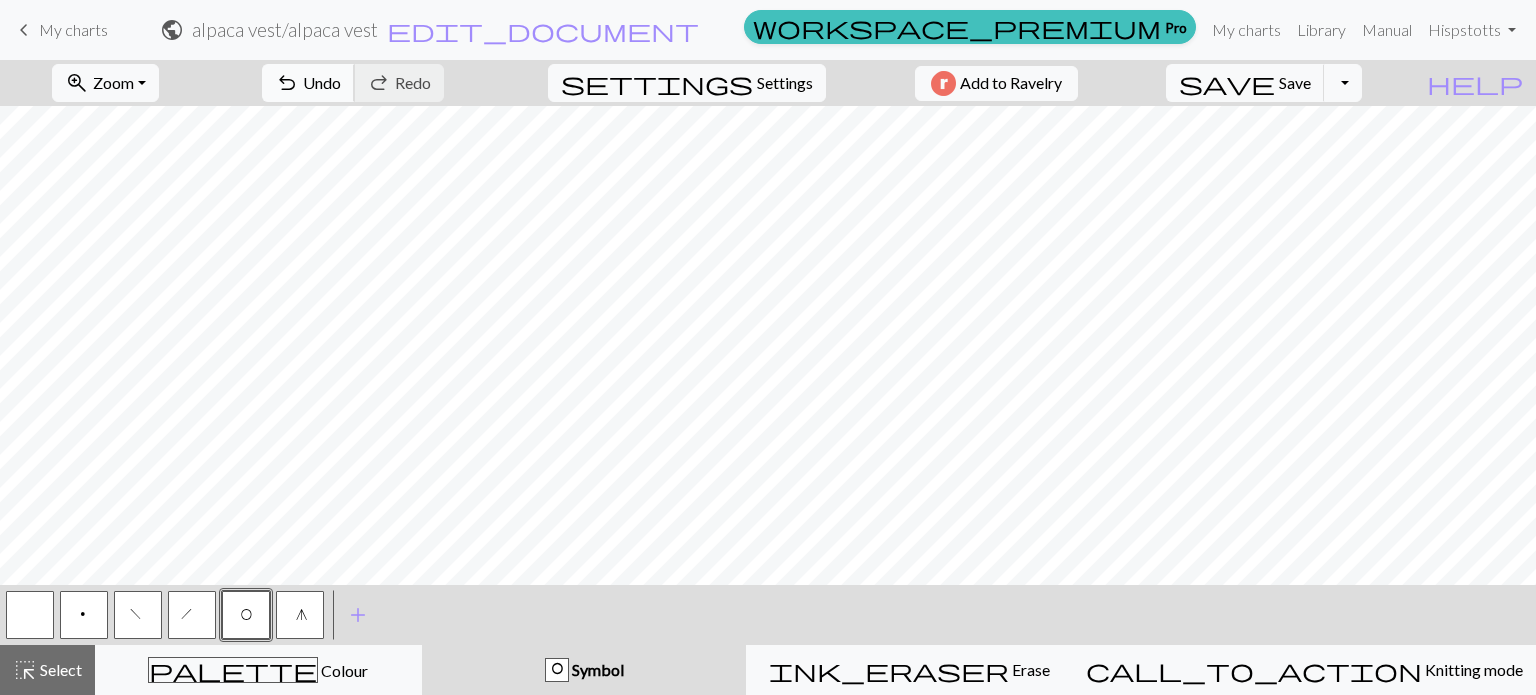 click on "undo" at bounding box center [287, 83] 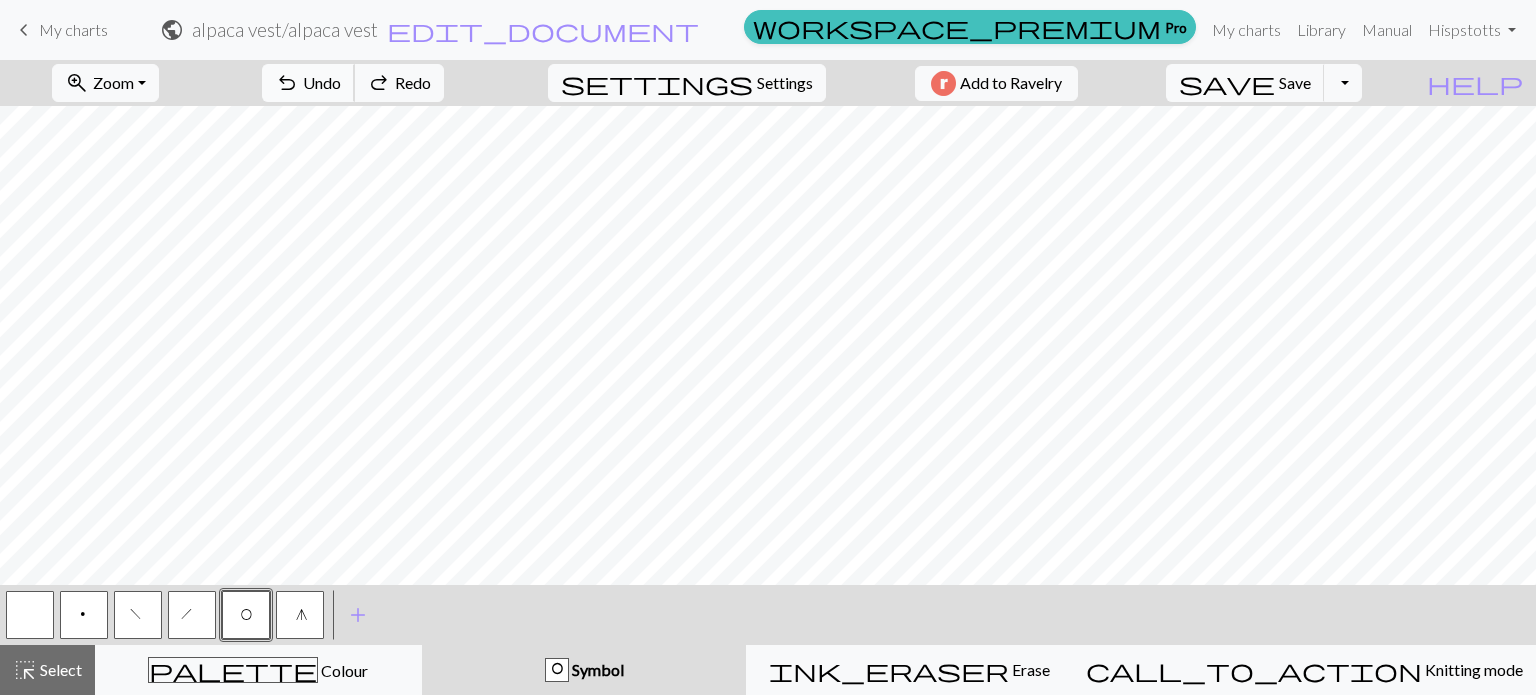 click on "undo" at bounding box center (287, 83) 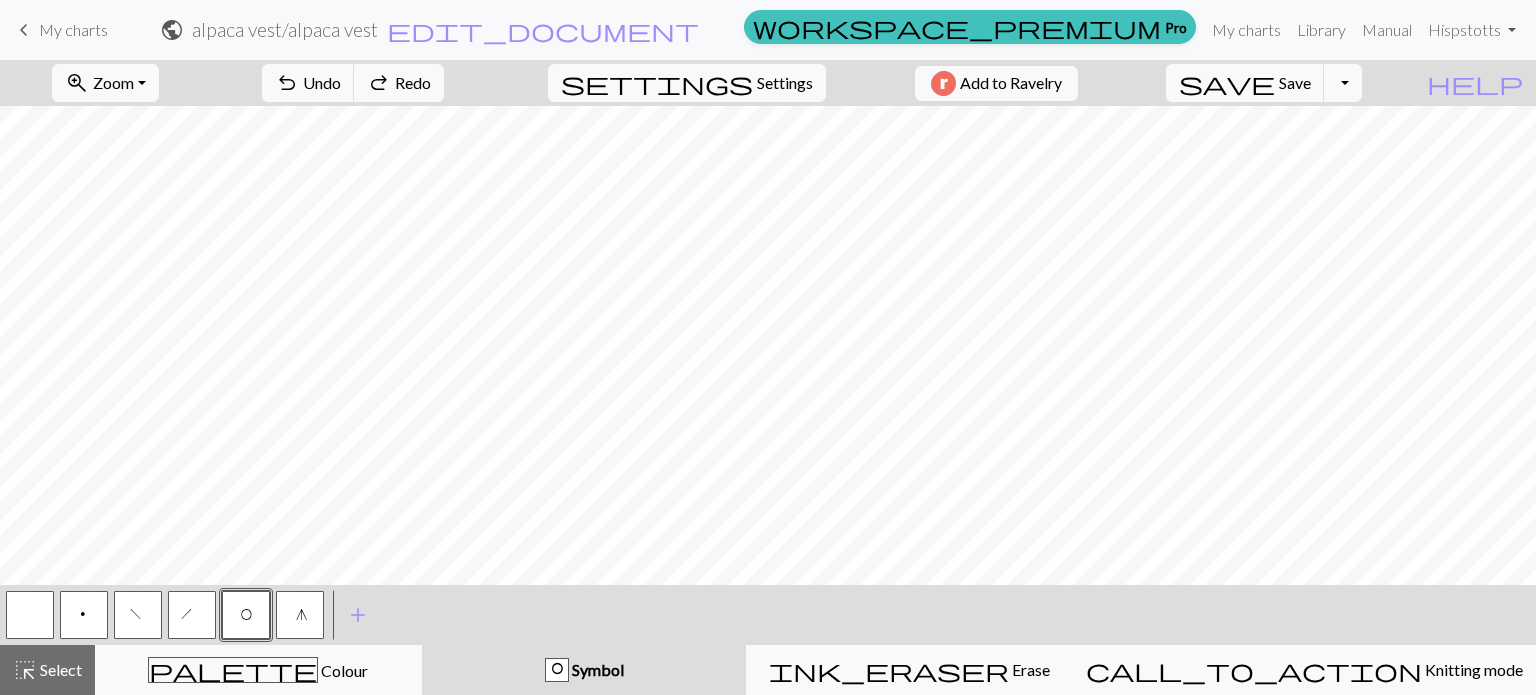 click on "p" at bounding box center (84, 615) 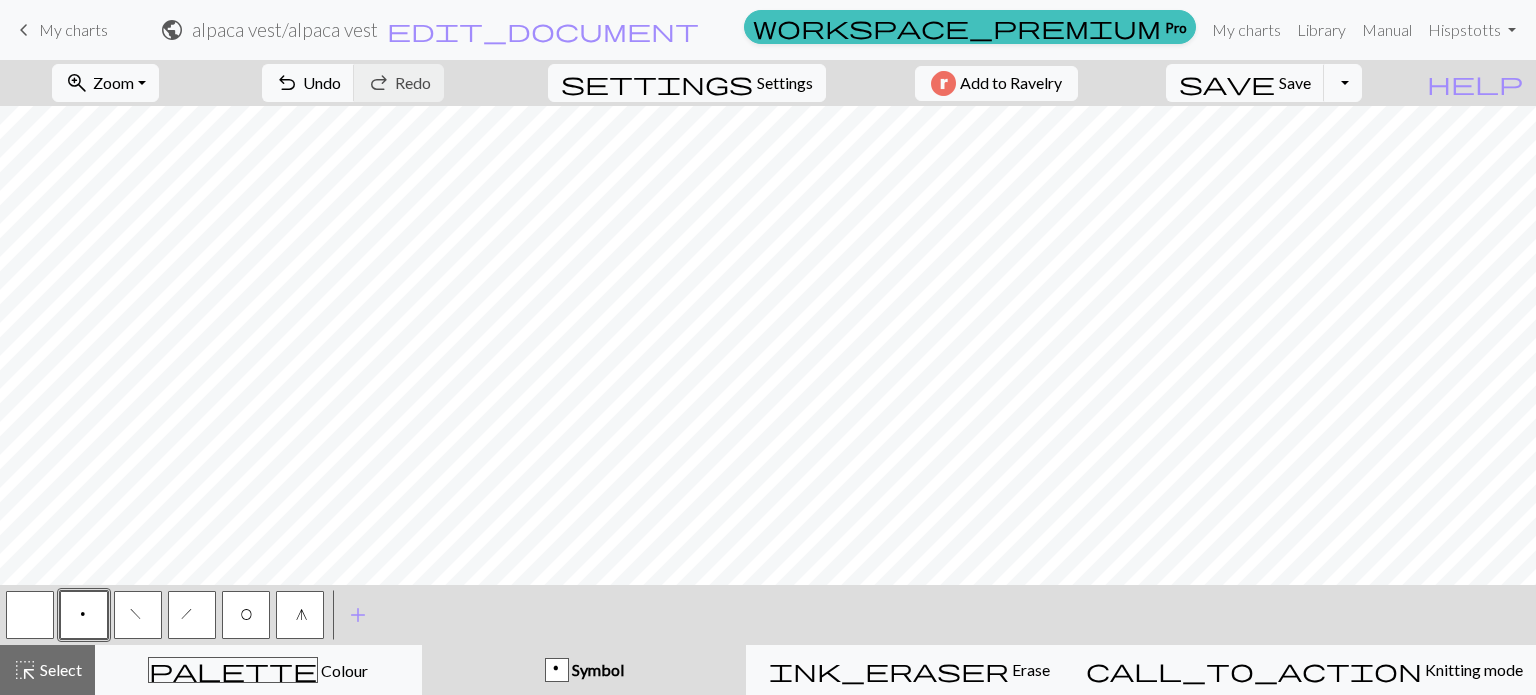 click on "O" at bounding box center (246, 617) 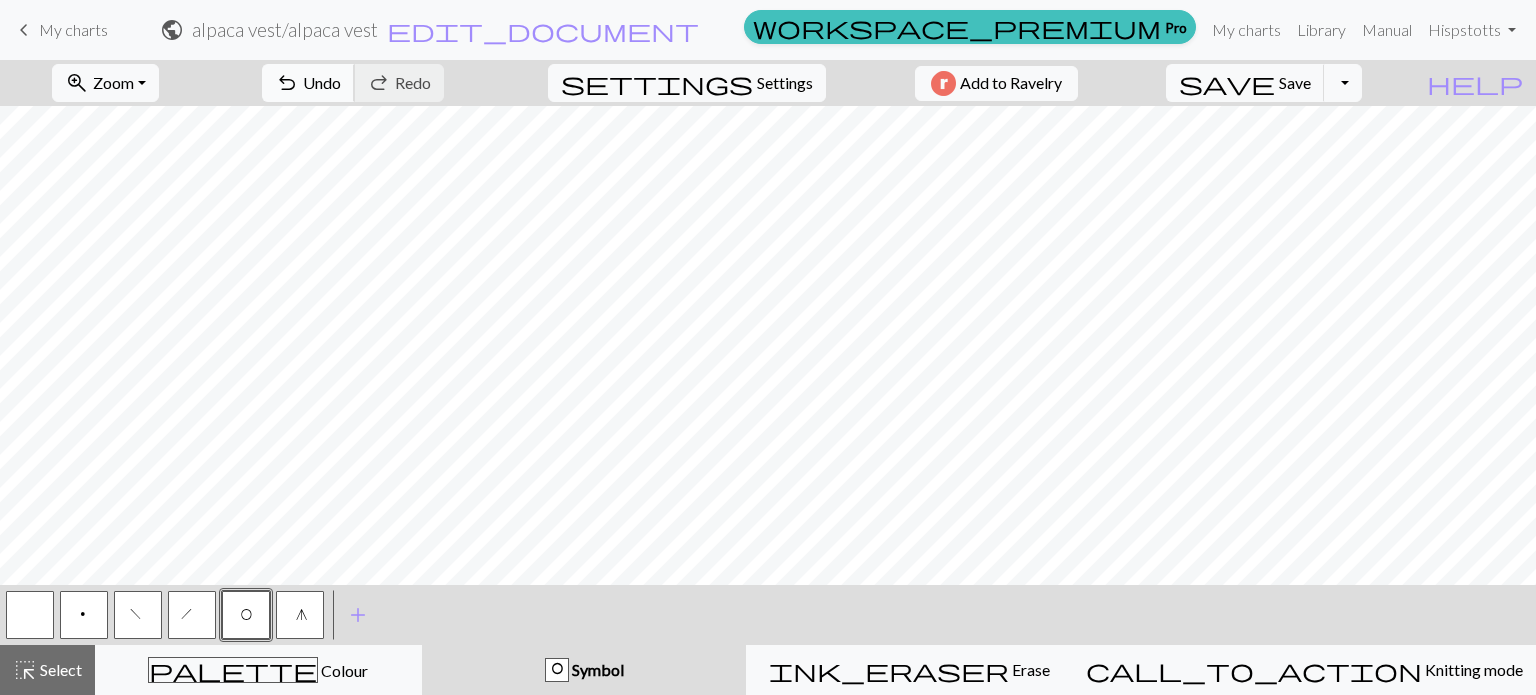 click on "undo" at bounding box center (287, 83) 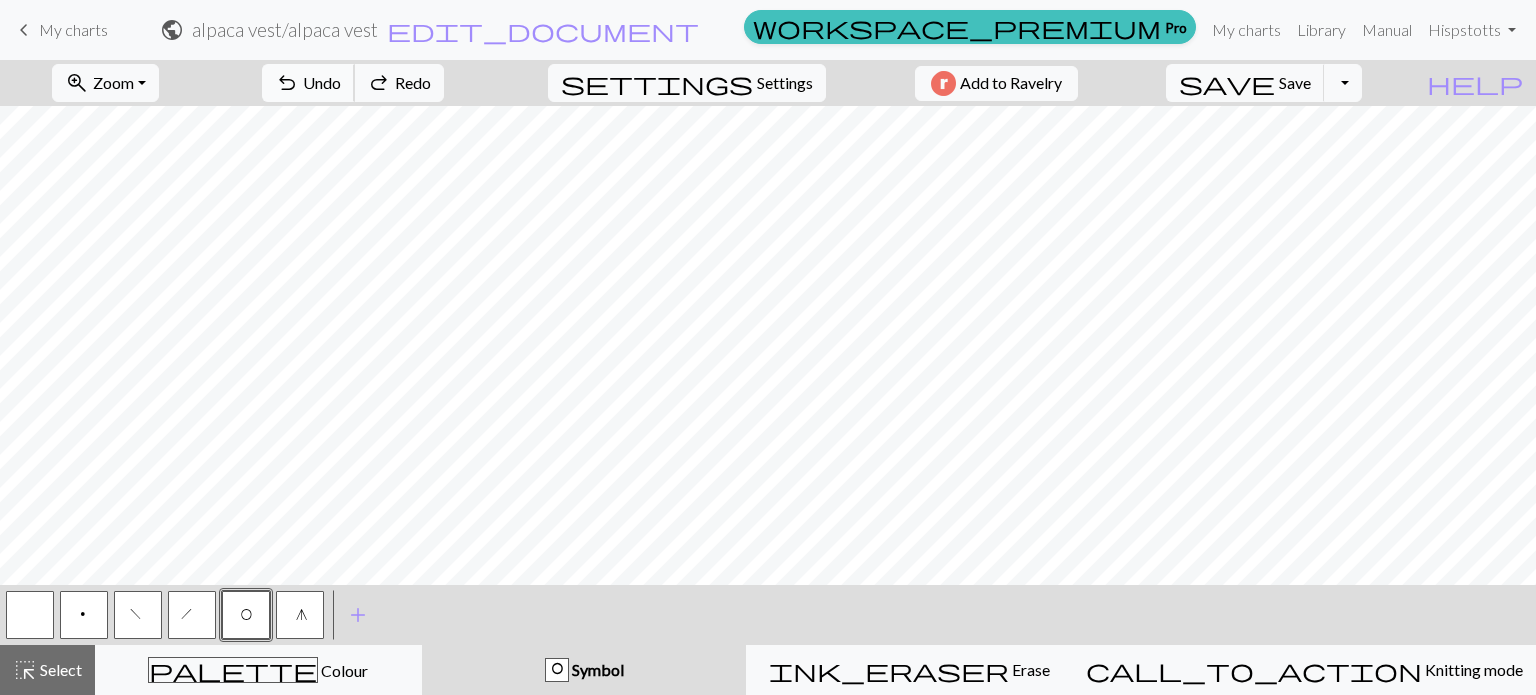 click on "undo" at bounding box center [287, 83] 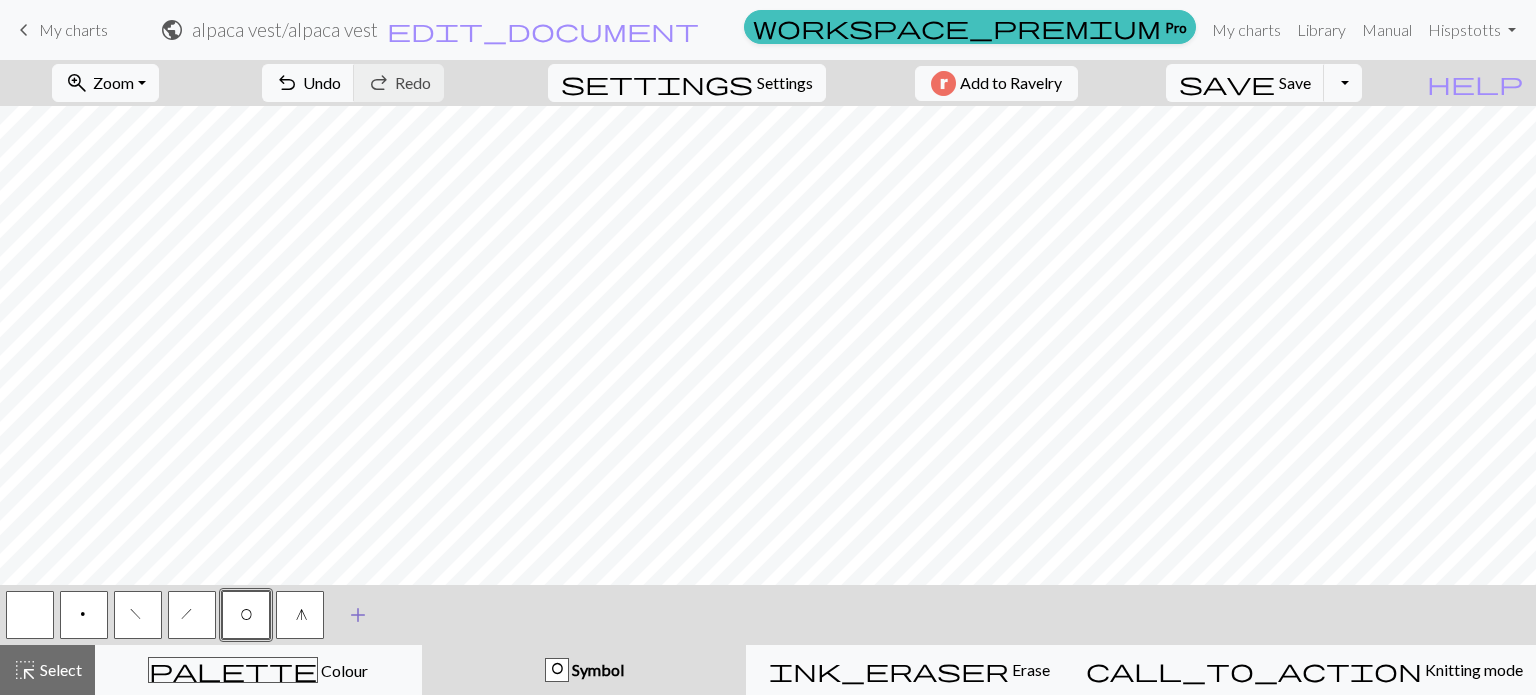 click on "add Add a  symbol" at bounding box center (358, 615) 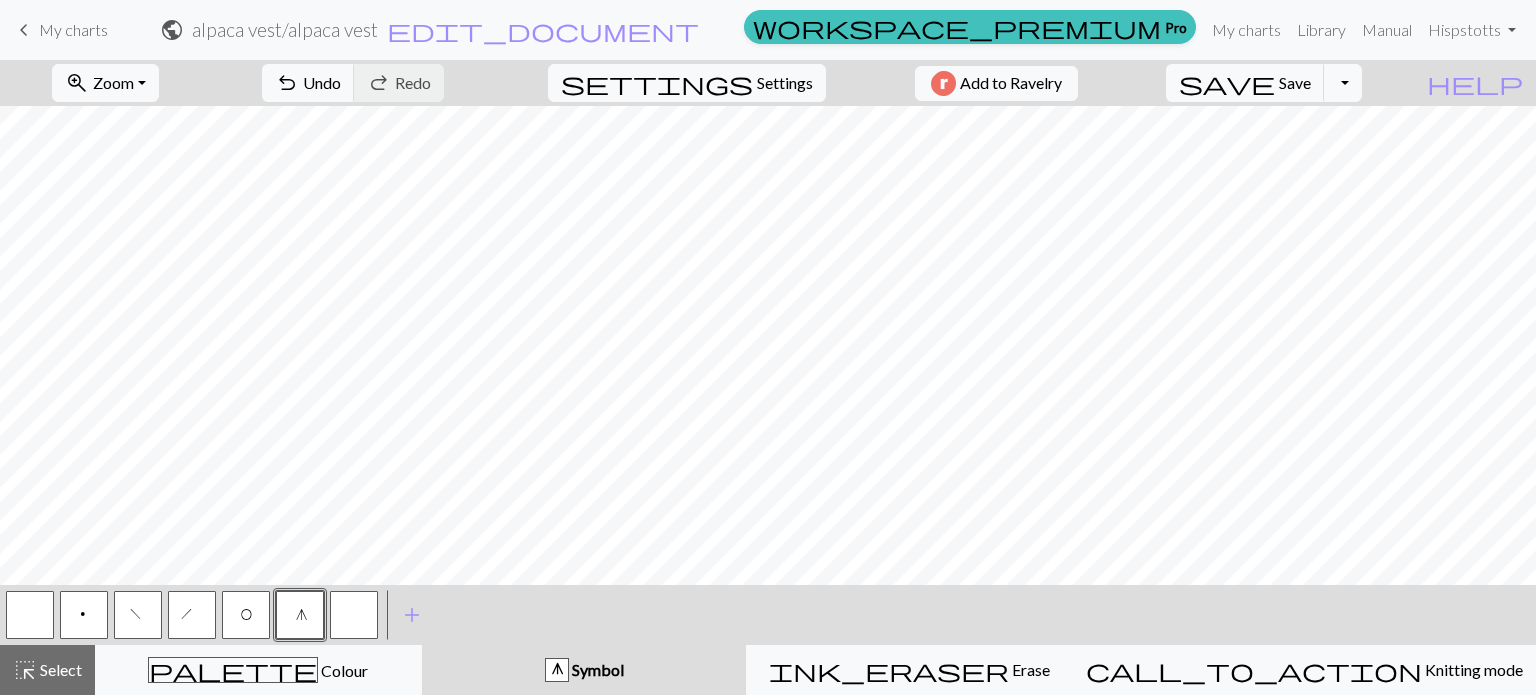click on "p" at bounding box center [84, 615] 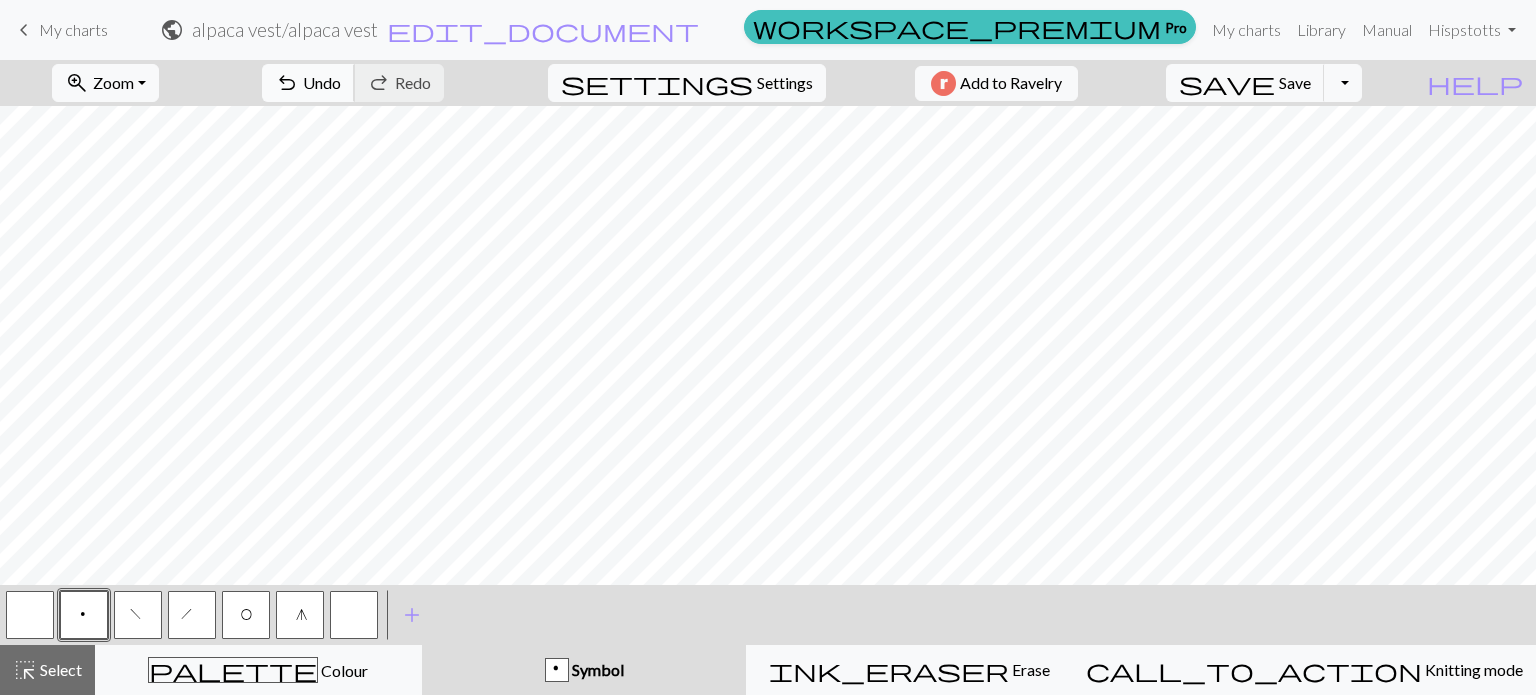 click on "undo Undo Undo" at bounding box center (308, 83) 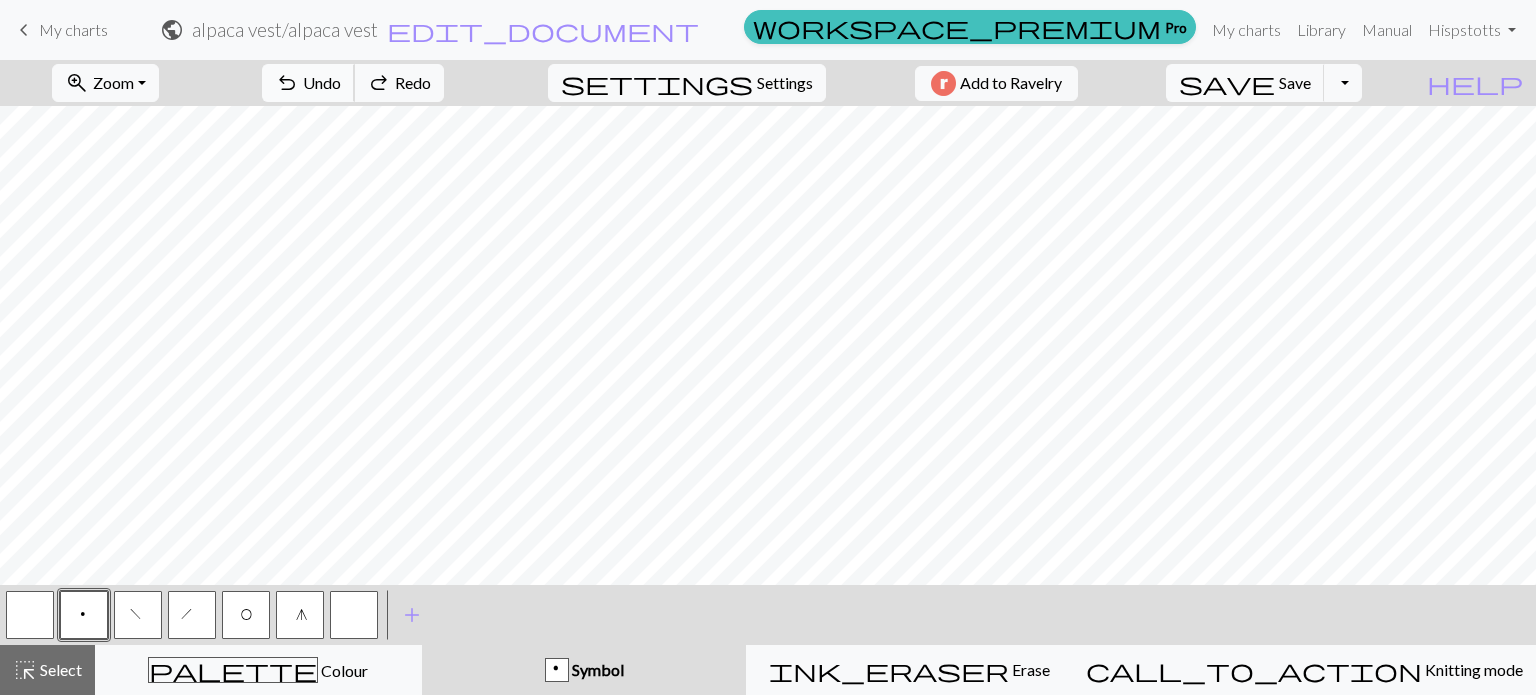 click on "undo Undo Undo" at bounding box center (308, 83) 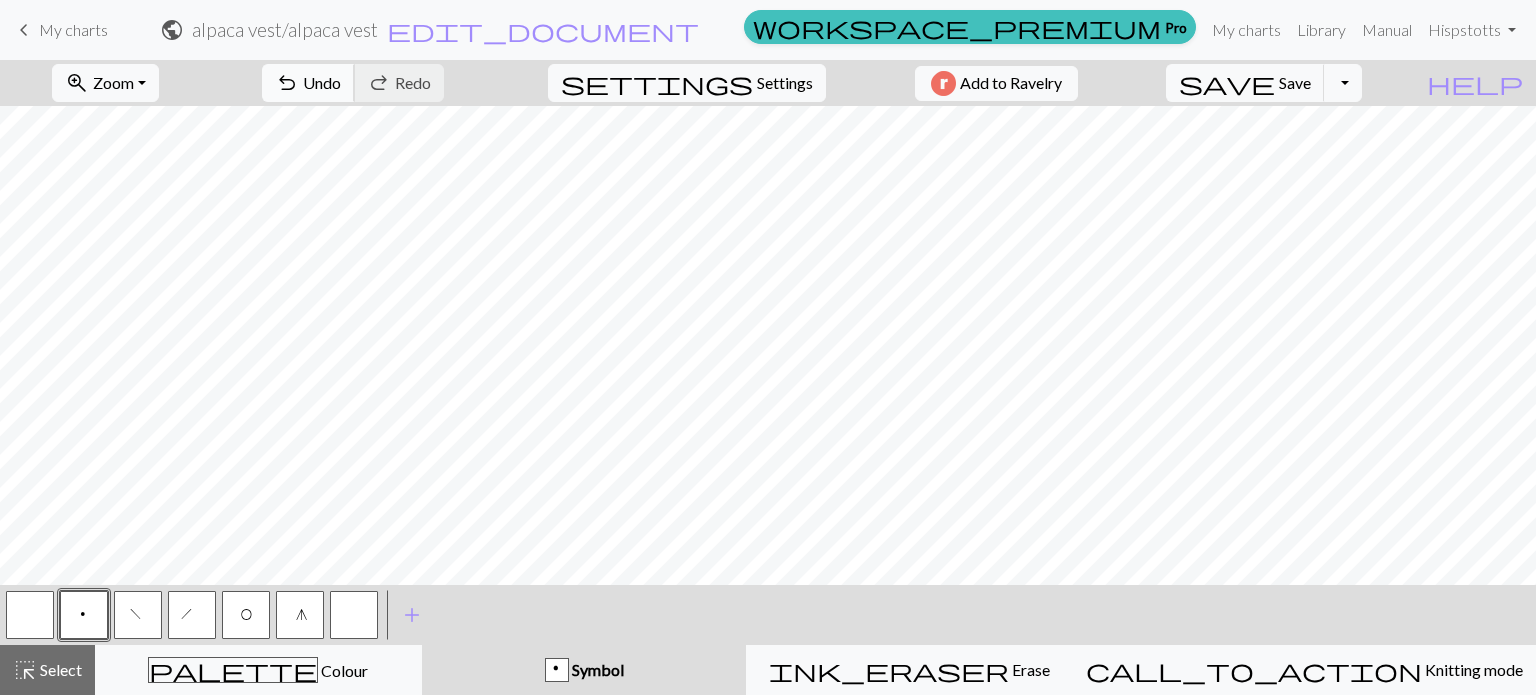 click on "undo" at bounding box center (287, 83) 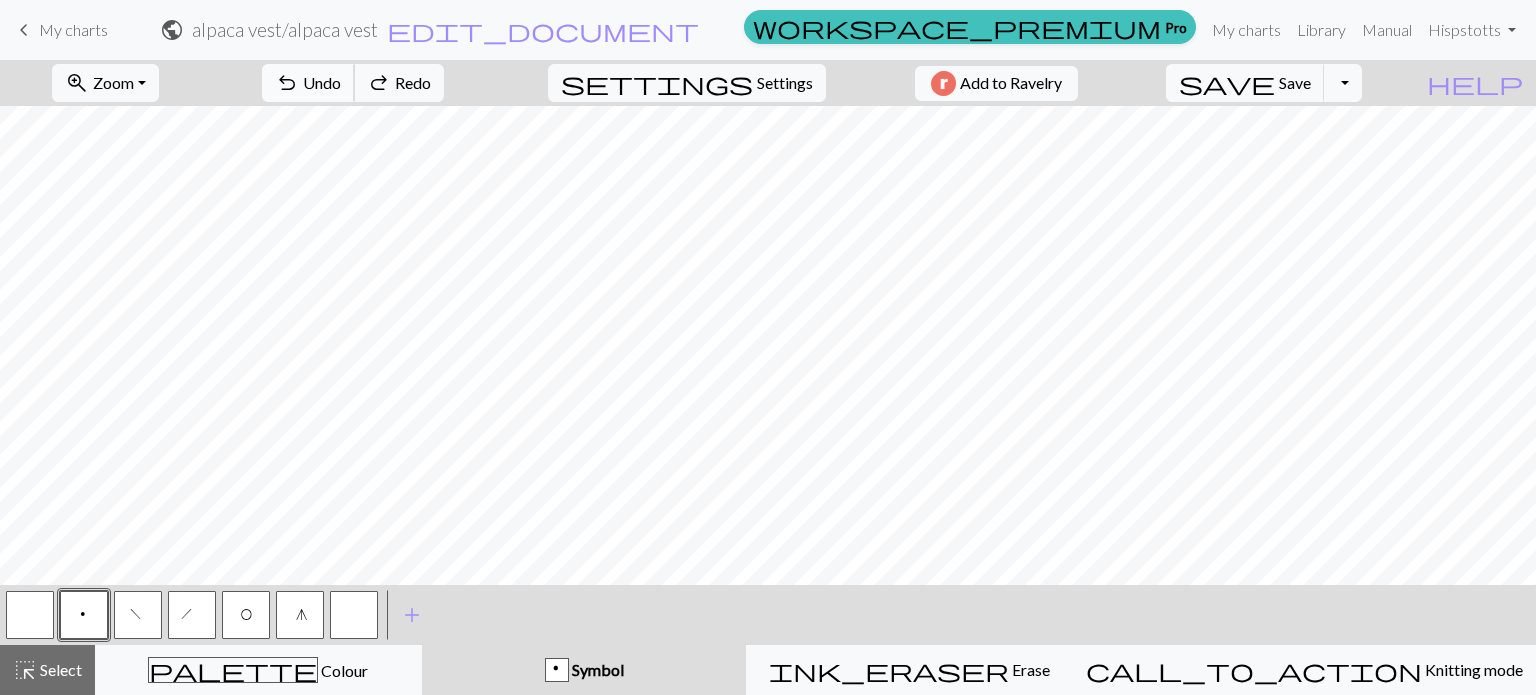 click on "undo Undo Undo" at bounding box center [308, 83] 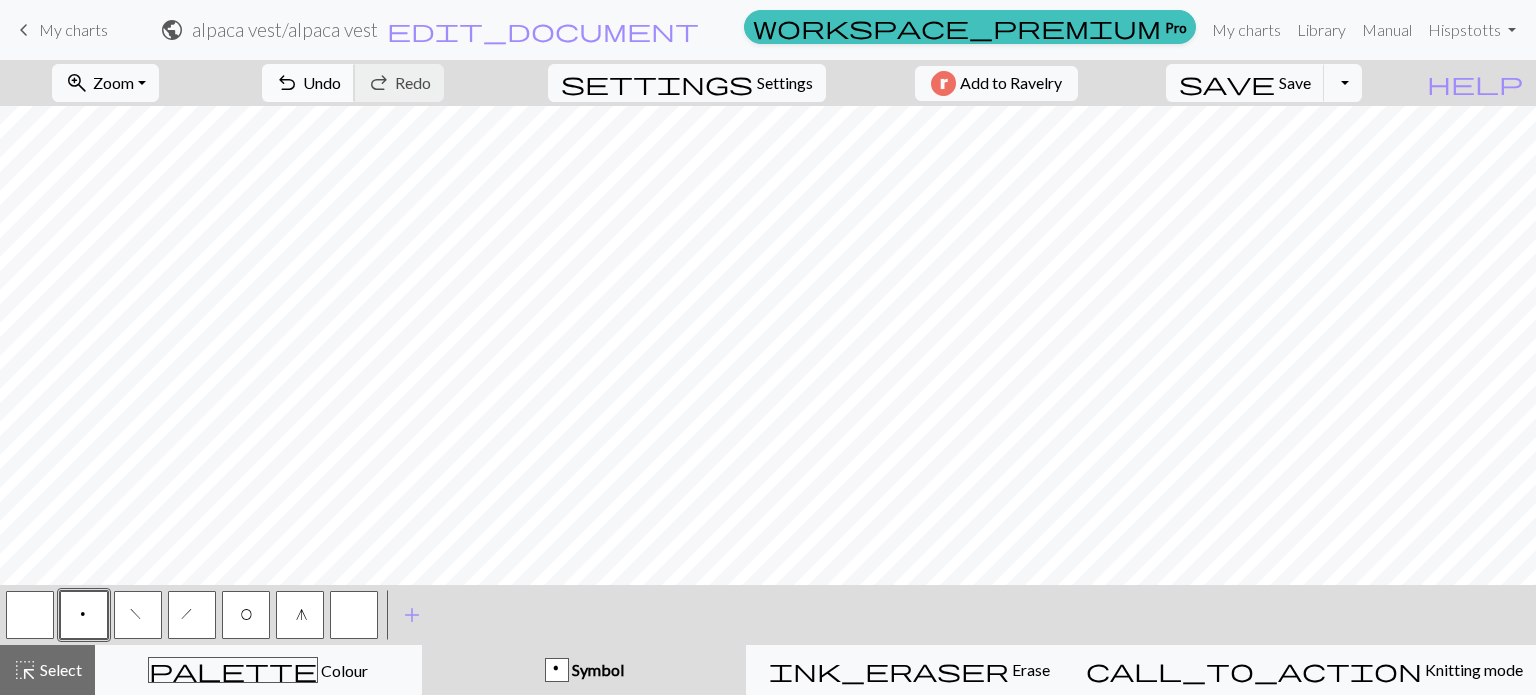 click on "Undo" at bounding box center [322, 82] 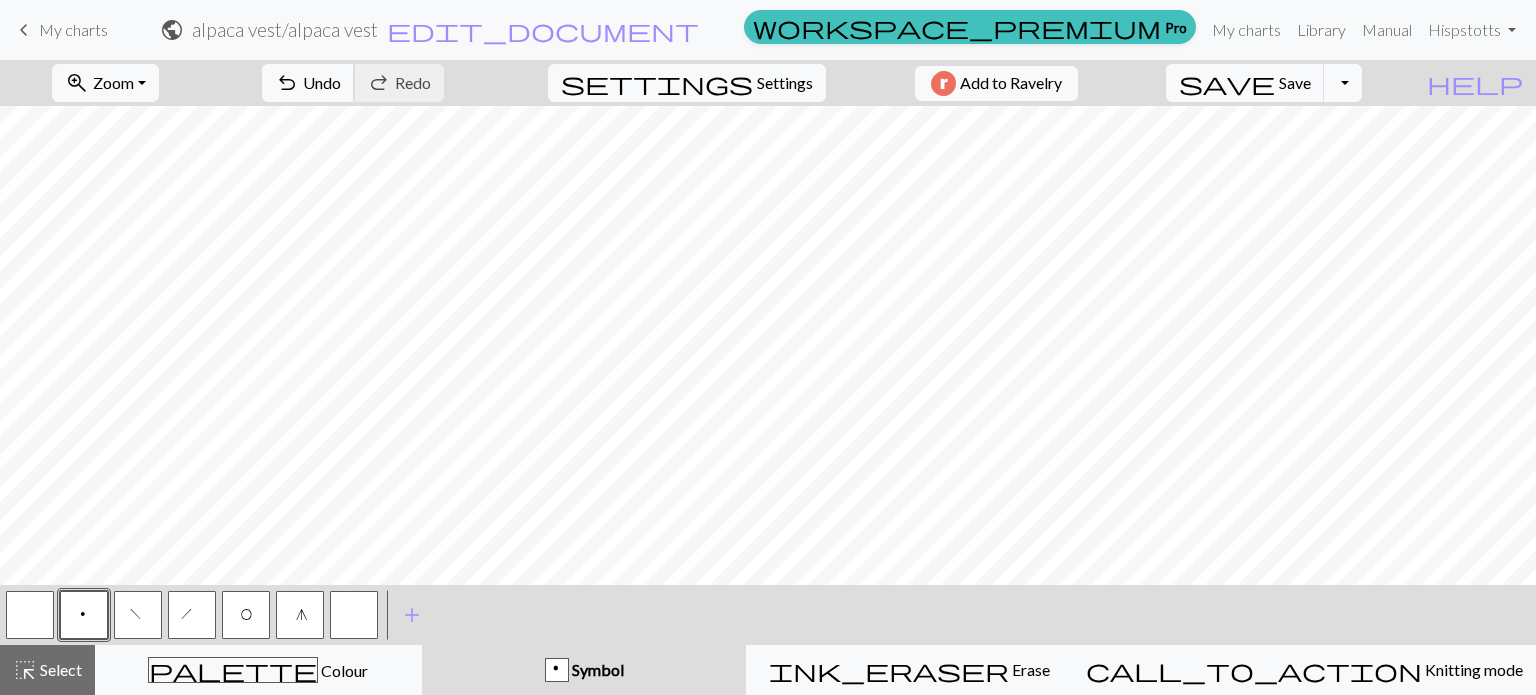 drag, startPoint x: 411, startPoint y: 89, endPoint x: 465, endPoint y: 103, distance: 55.7853 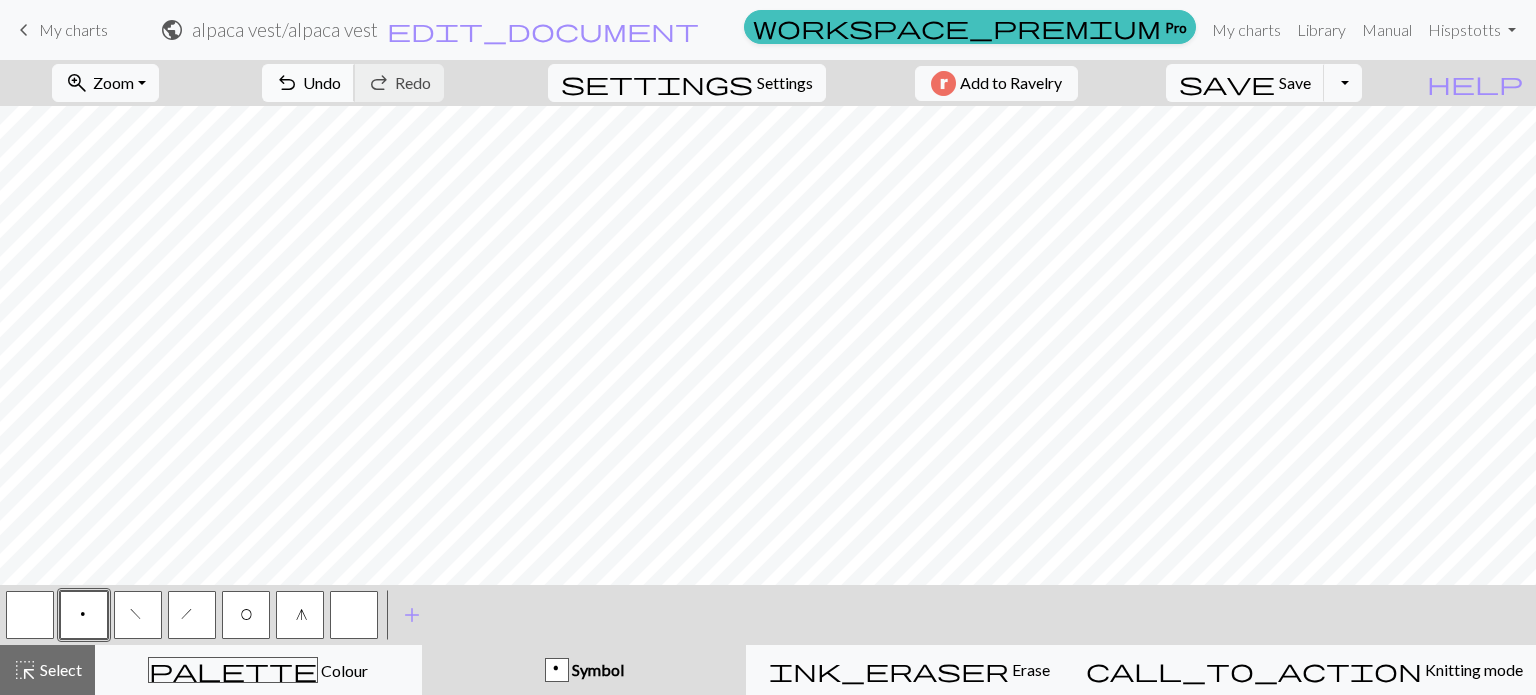 click on "undo Undo Undo" at bounding box center (308, 83) 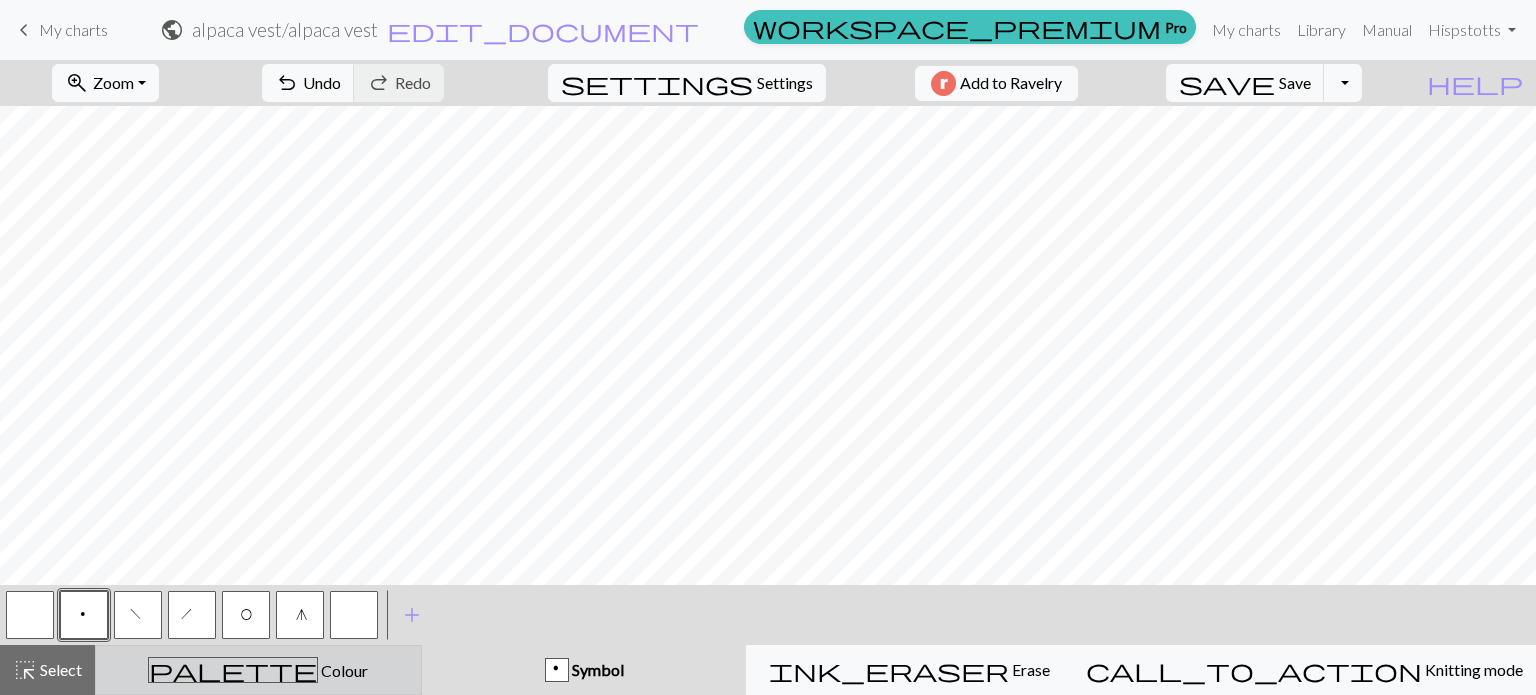 click on "palette   Colour   Colour" at bounding box center [258, 670] 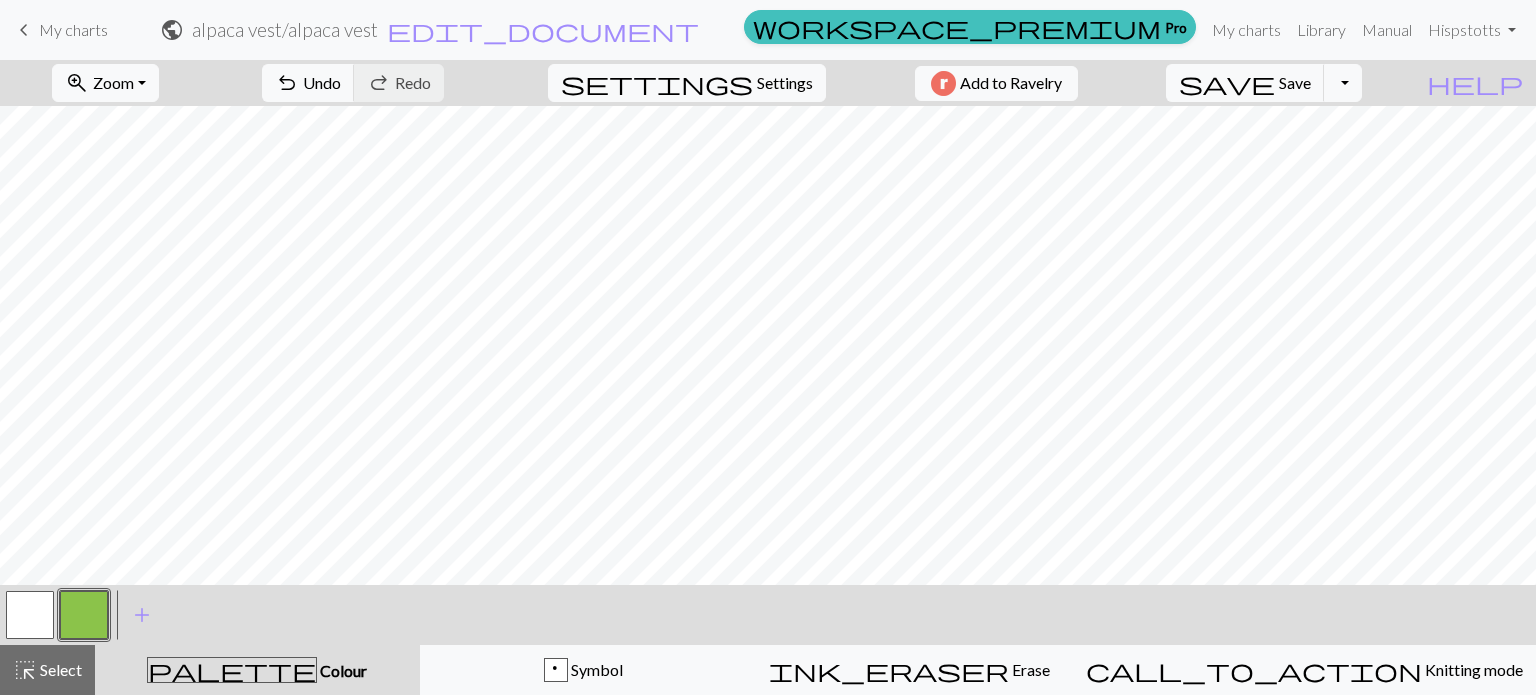 click at bounding box center [84, 615] 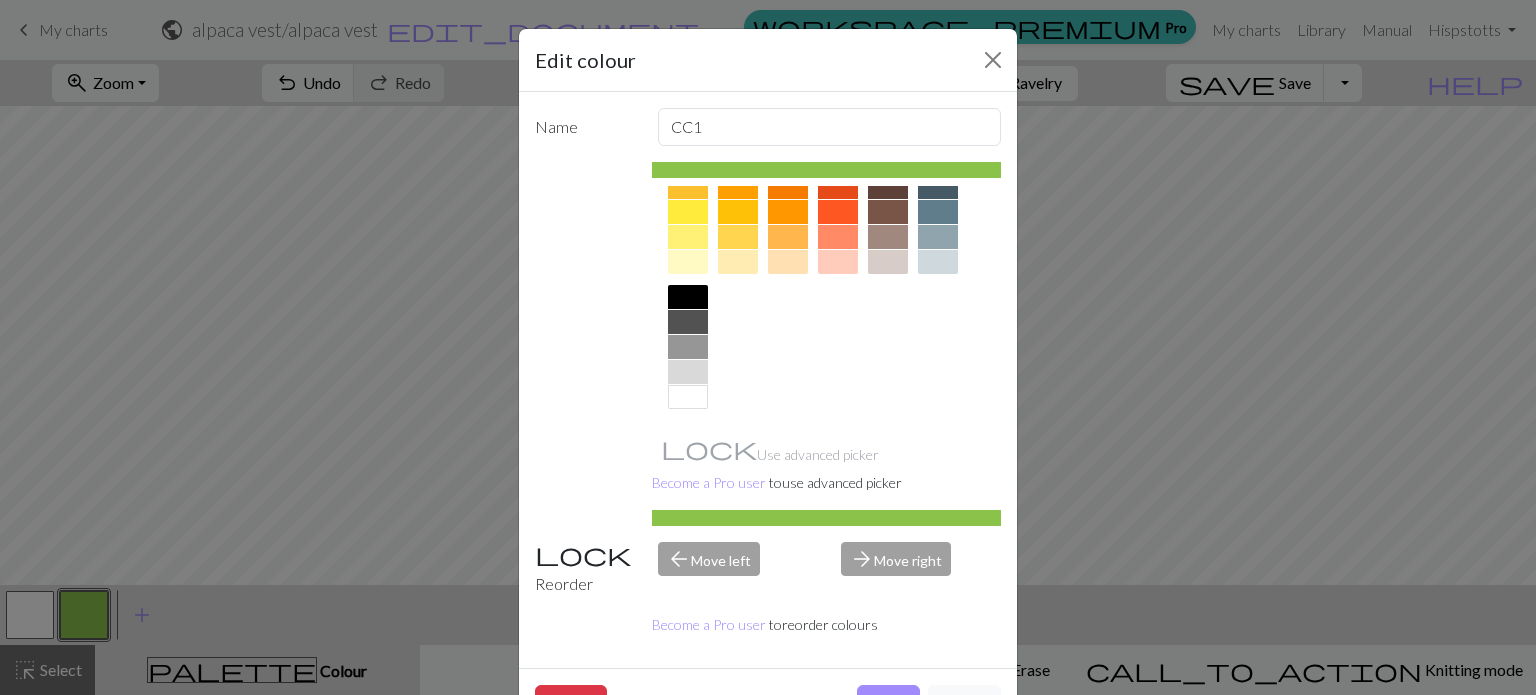 scroll, scrollTop: 222, scrollLeft: 0, axis: vertical 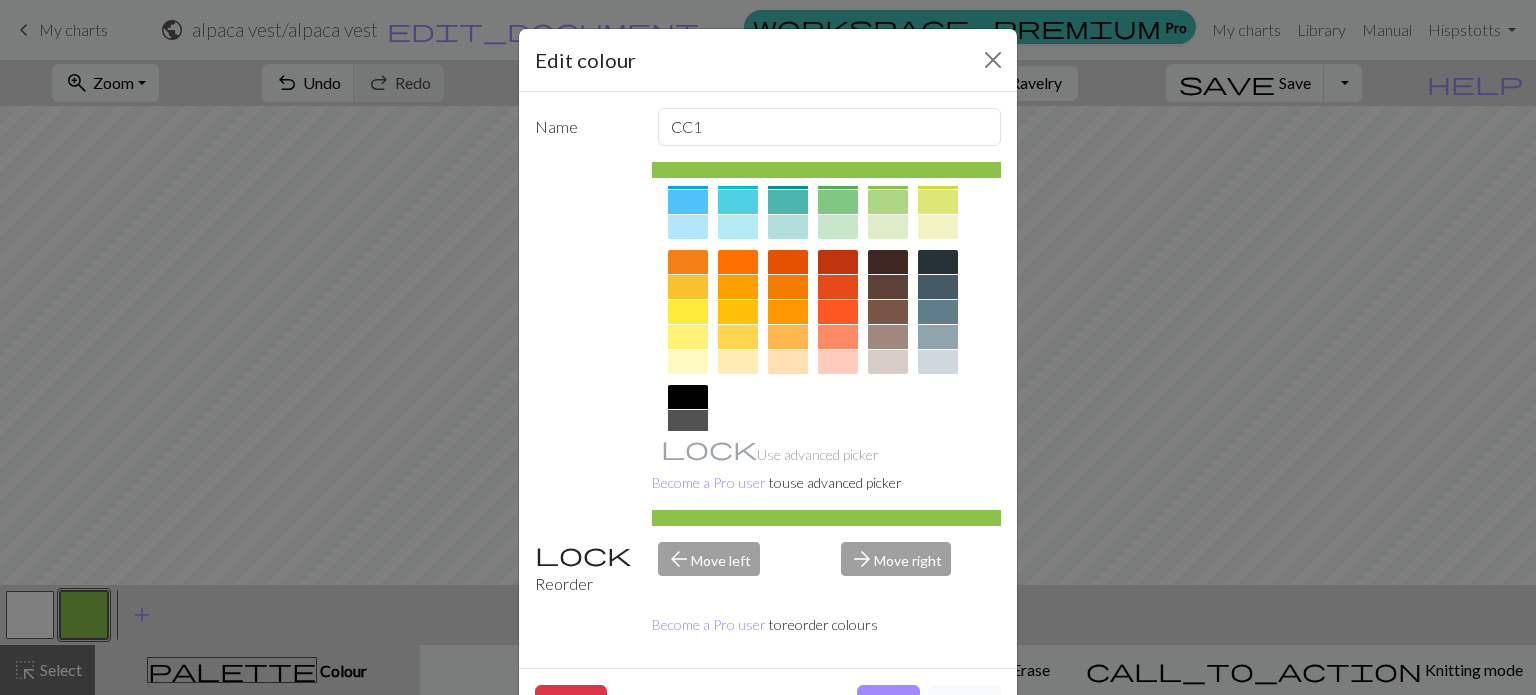 click at bounding box center [827, 245] 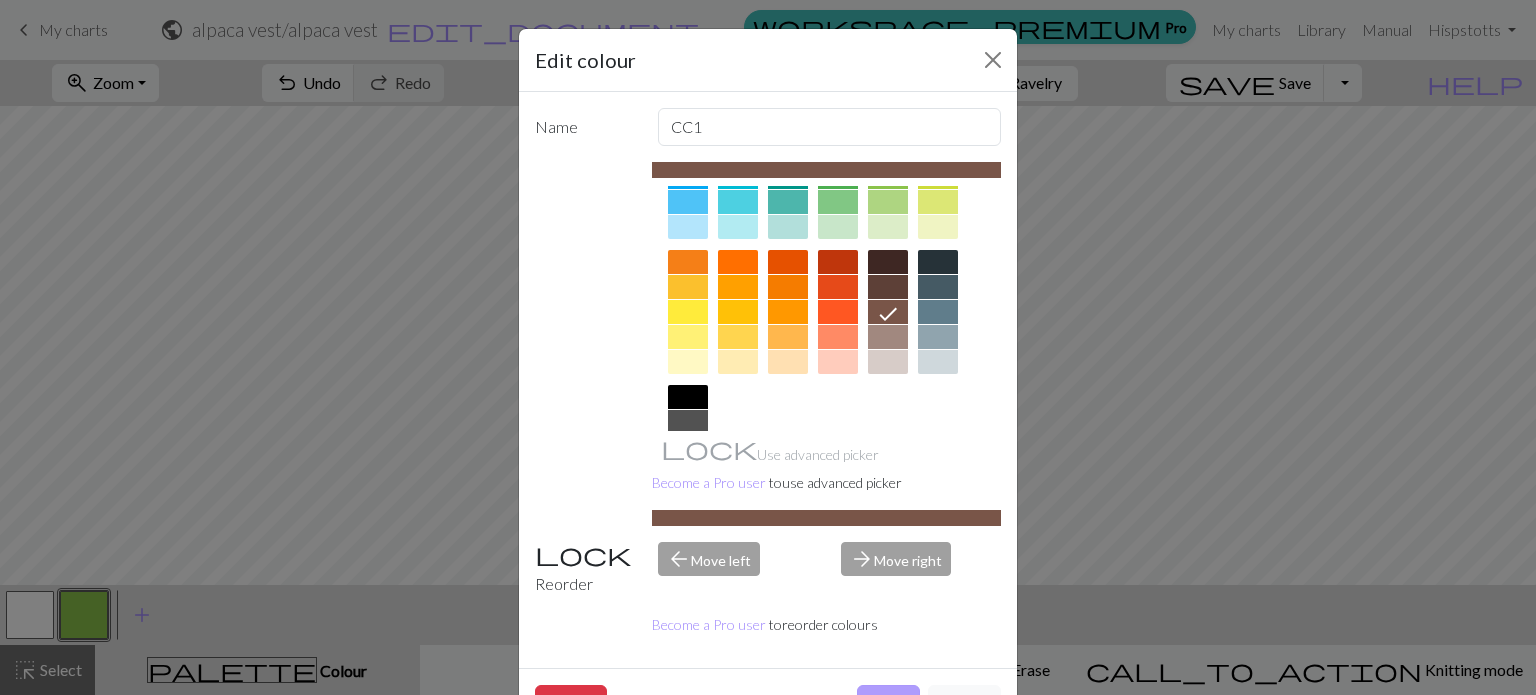 click on "Done" at bounding box center (888, 704) 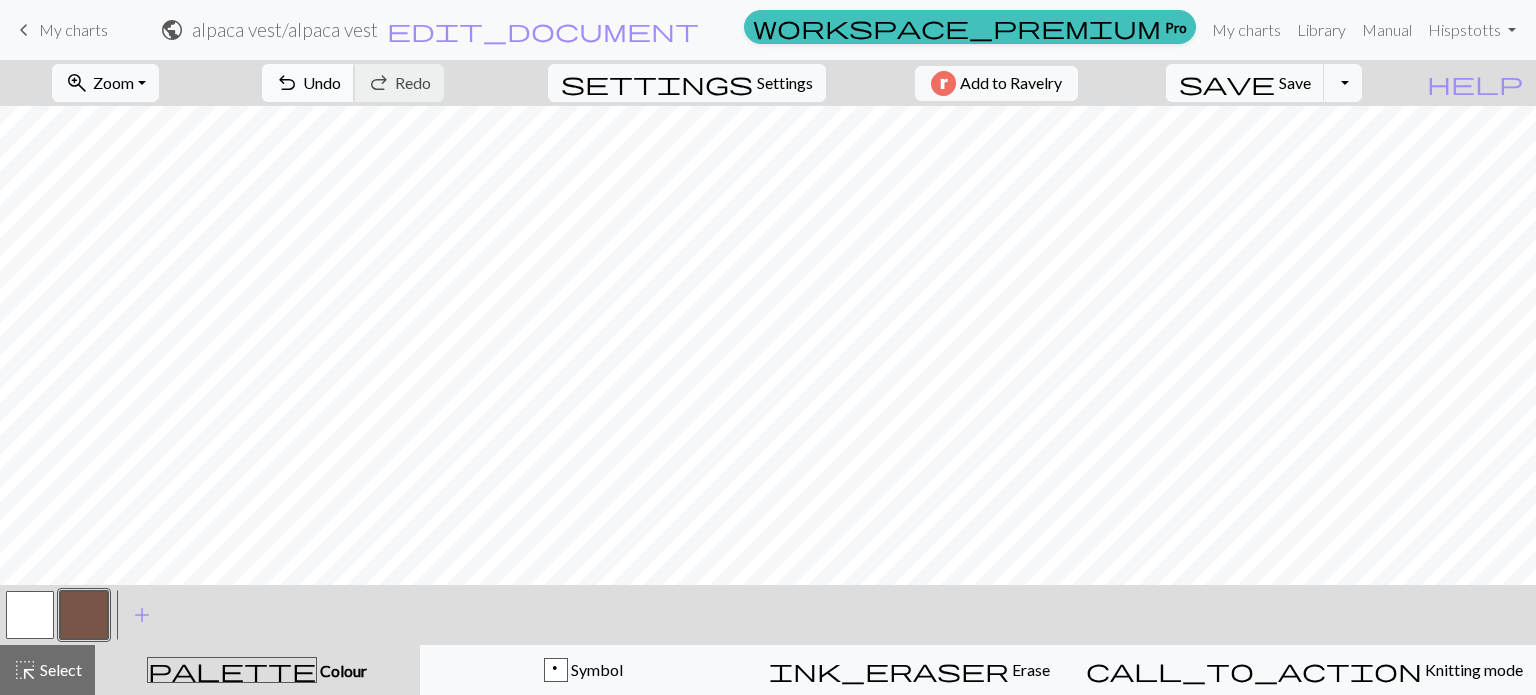 click on "undo" at bounding box center [287, 83] 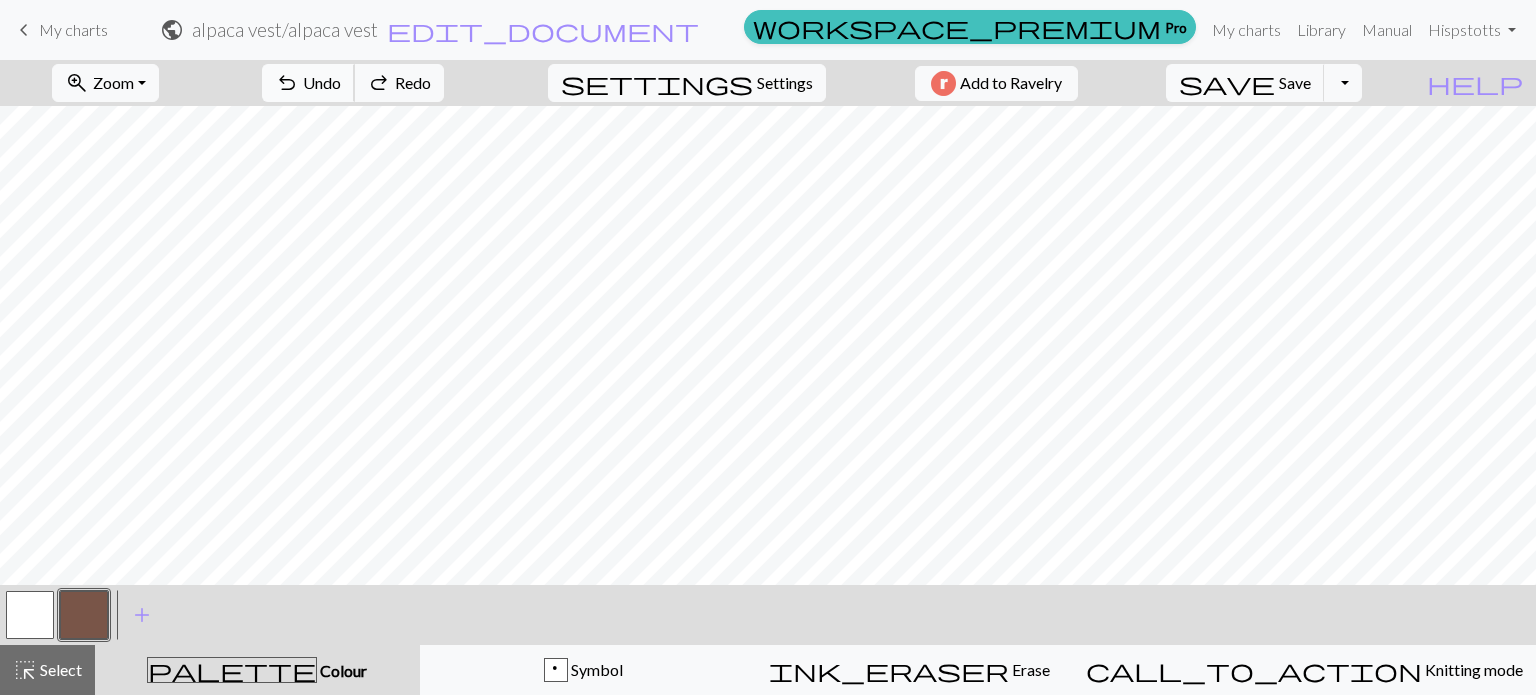 click on "undo" at bounding box center [287, 83] 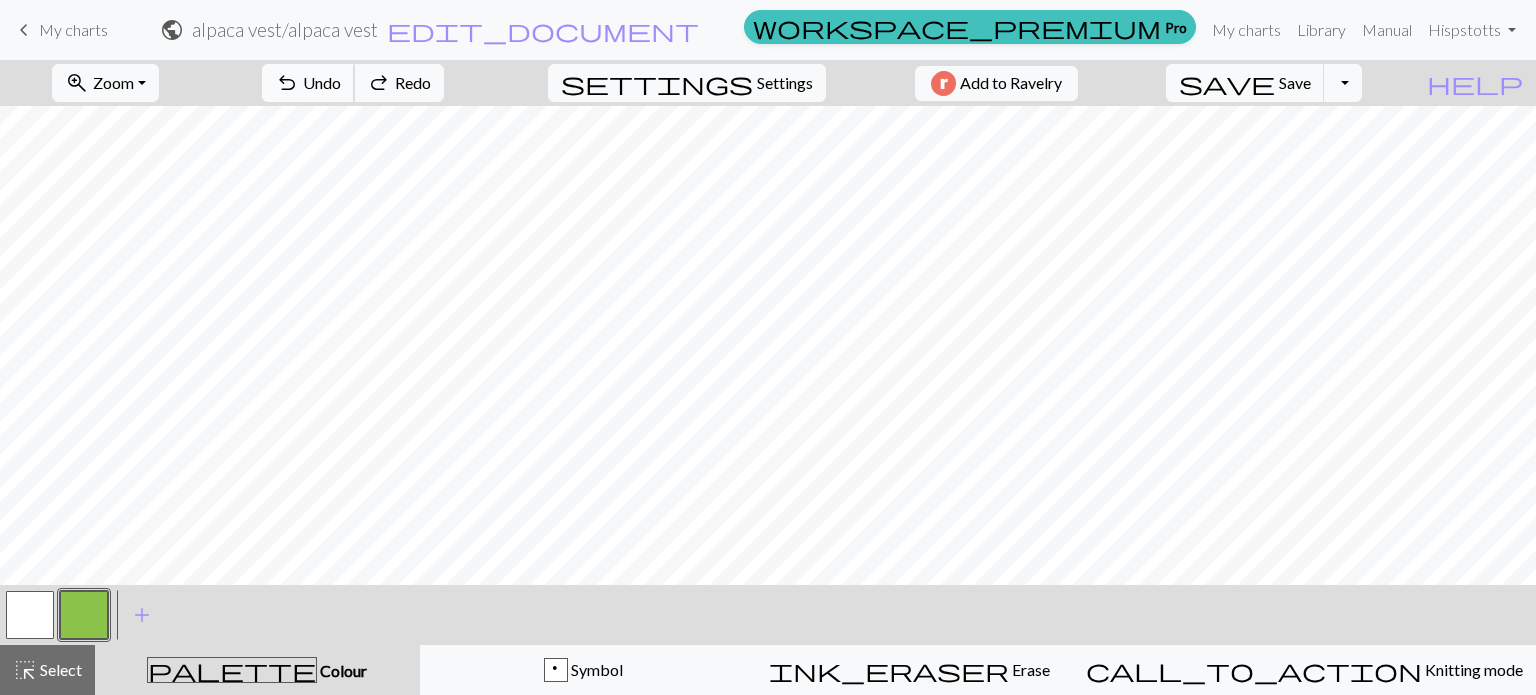 click on "undo" at bounding box center (287, 83) 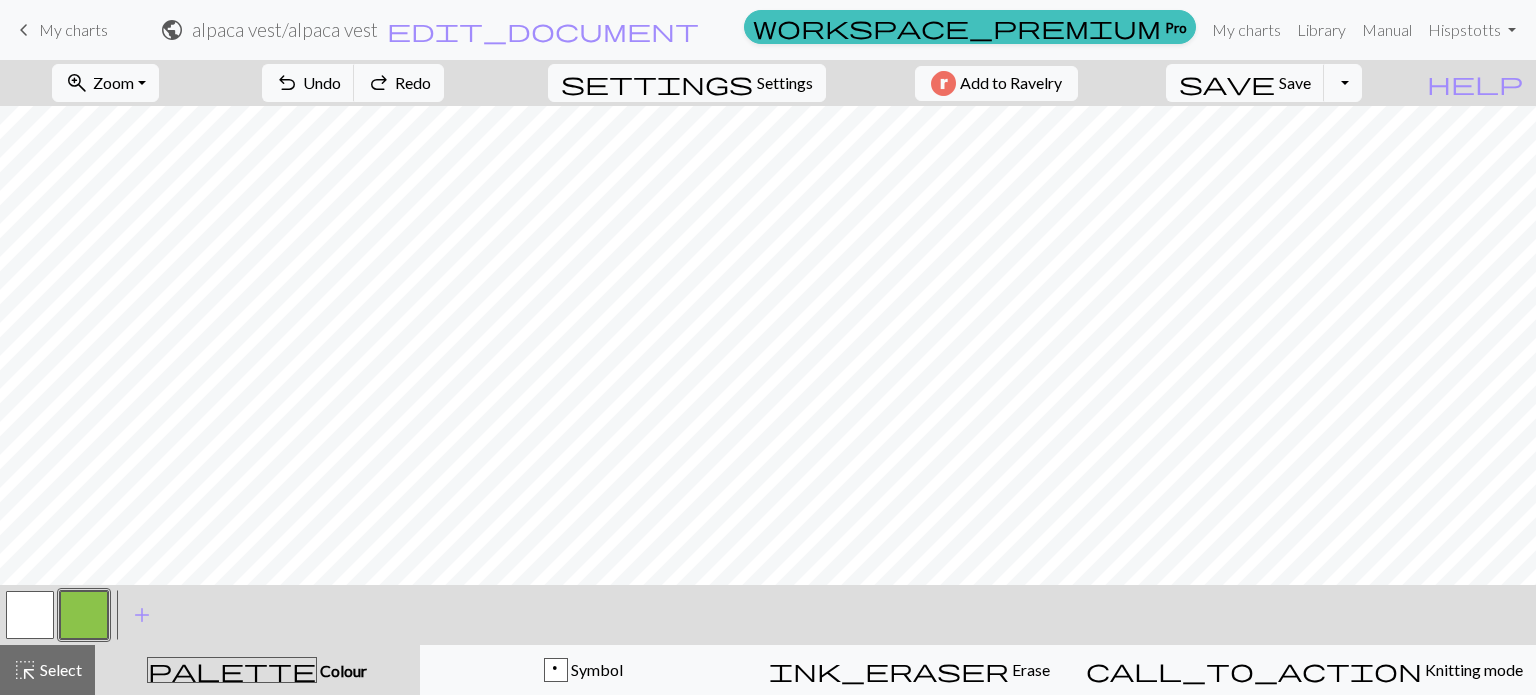 click at bounding box center [30, 615] 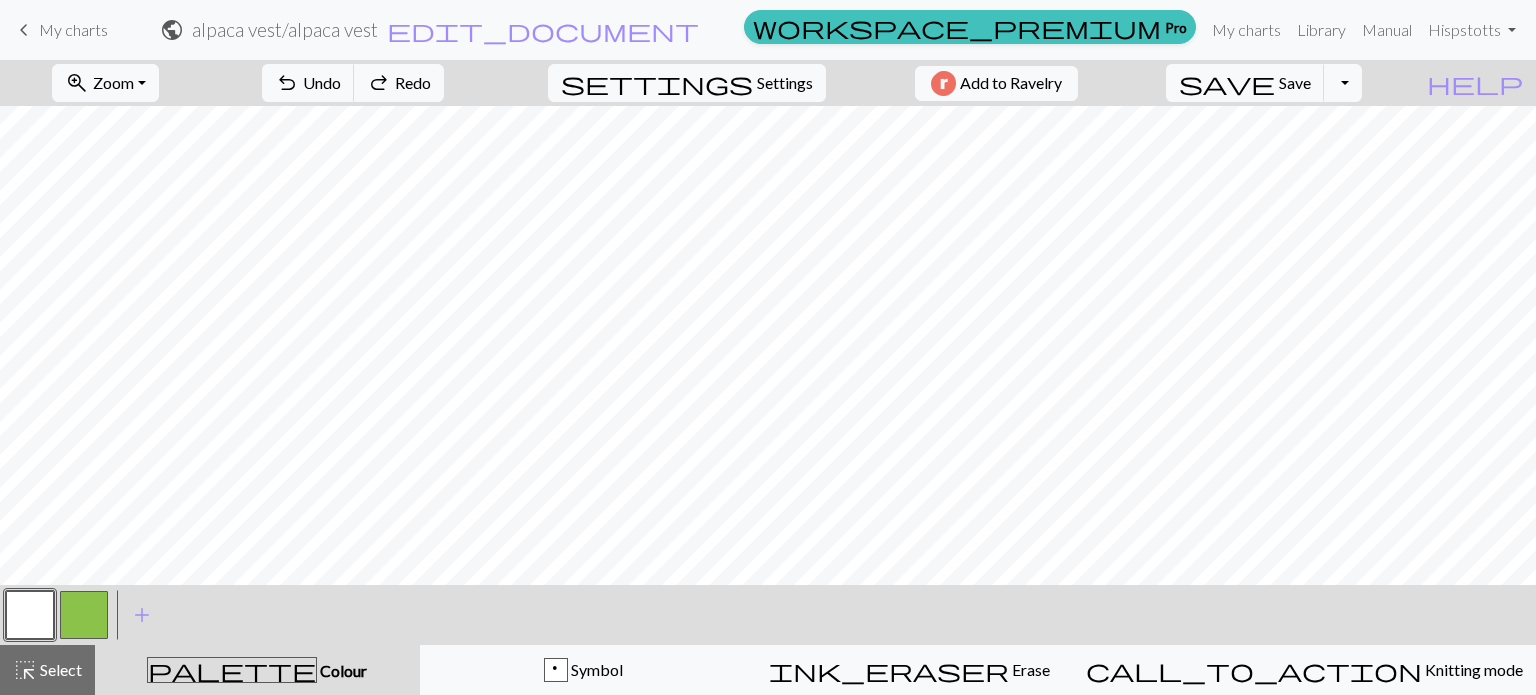 click on "Colour" at bounding box center (342, 670) 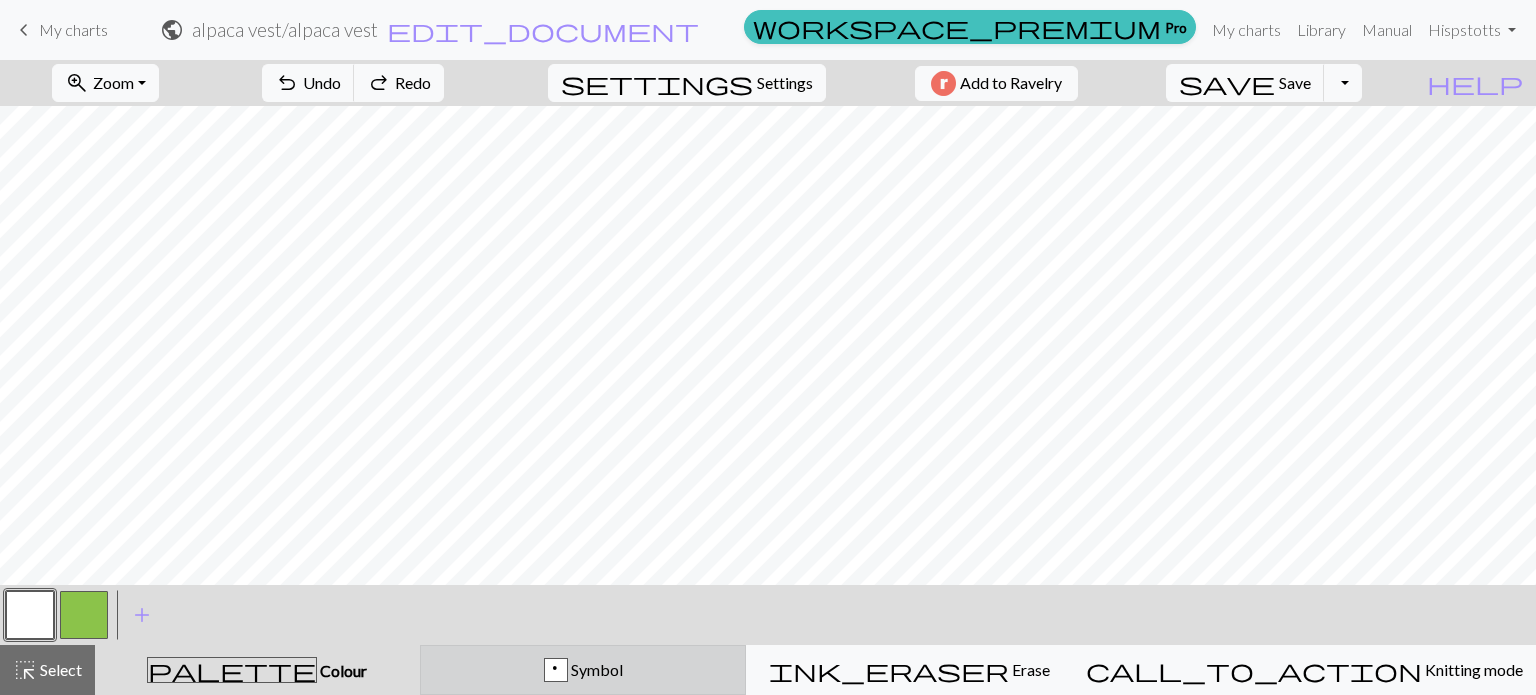 click on "p   Symbol" at bounding box center [583, 670] 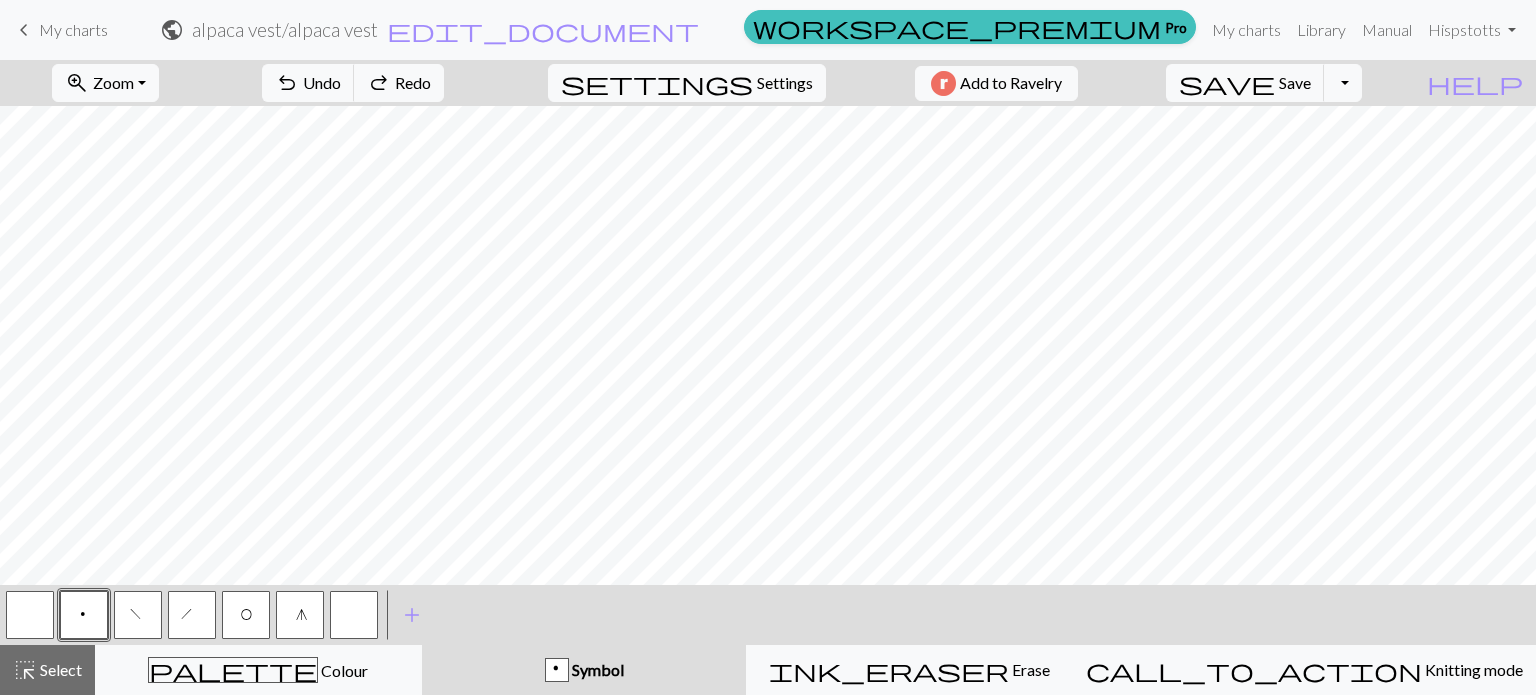 drag, startPoint x: 151, startPoint y: 622, endPoint x: 169, endPoint y: 610, distance: 21.633308 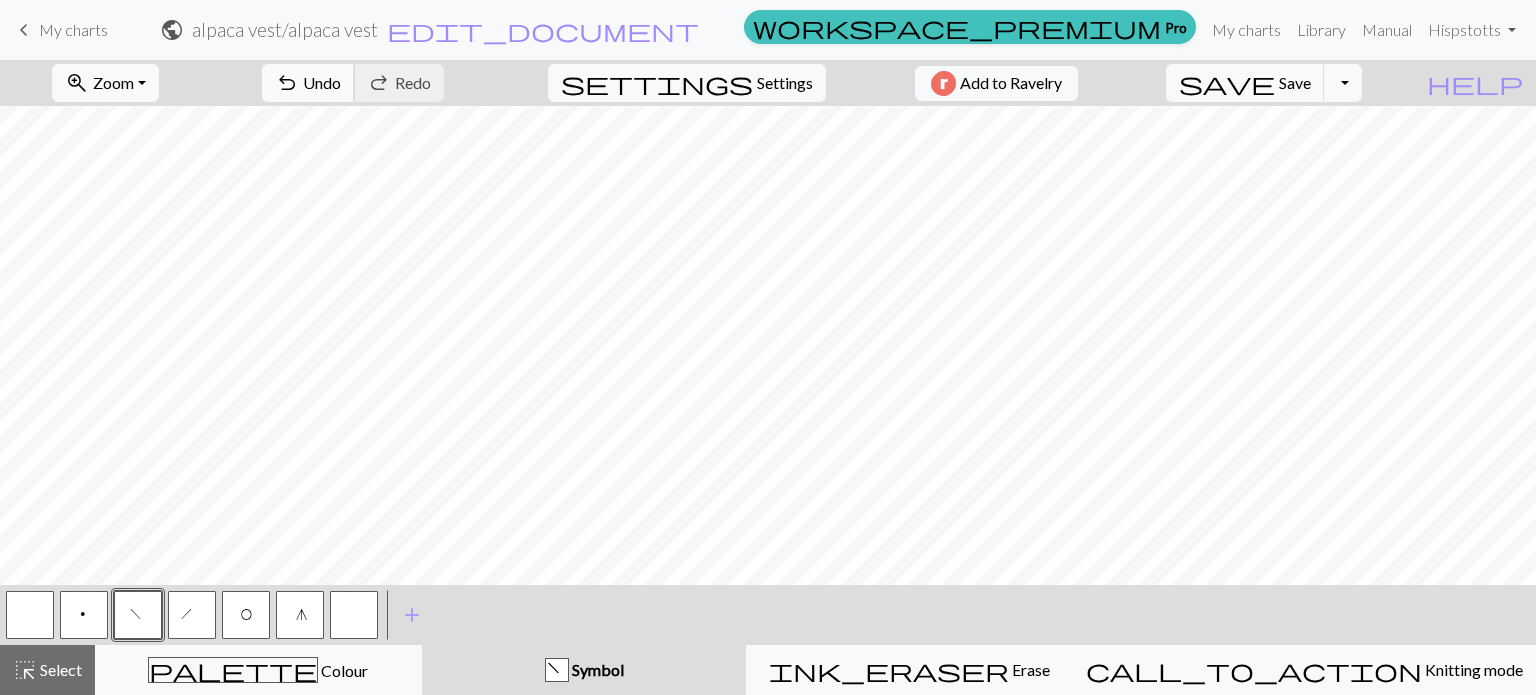 click on "undo Undo Undo" at bounding box center [308, 83] 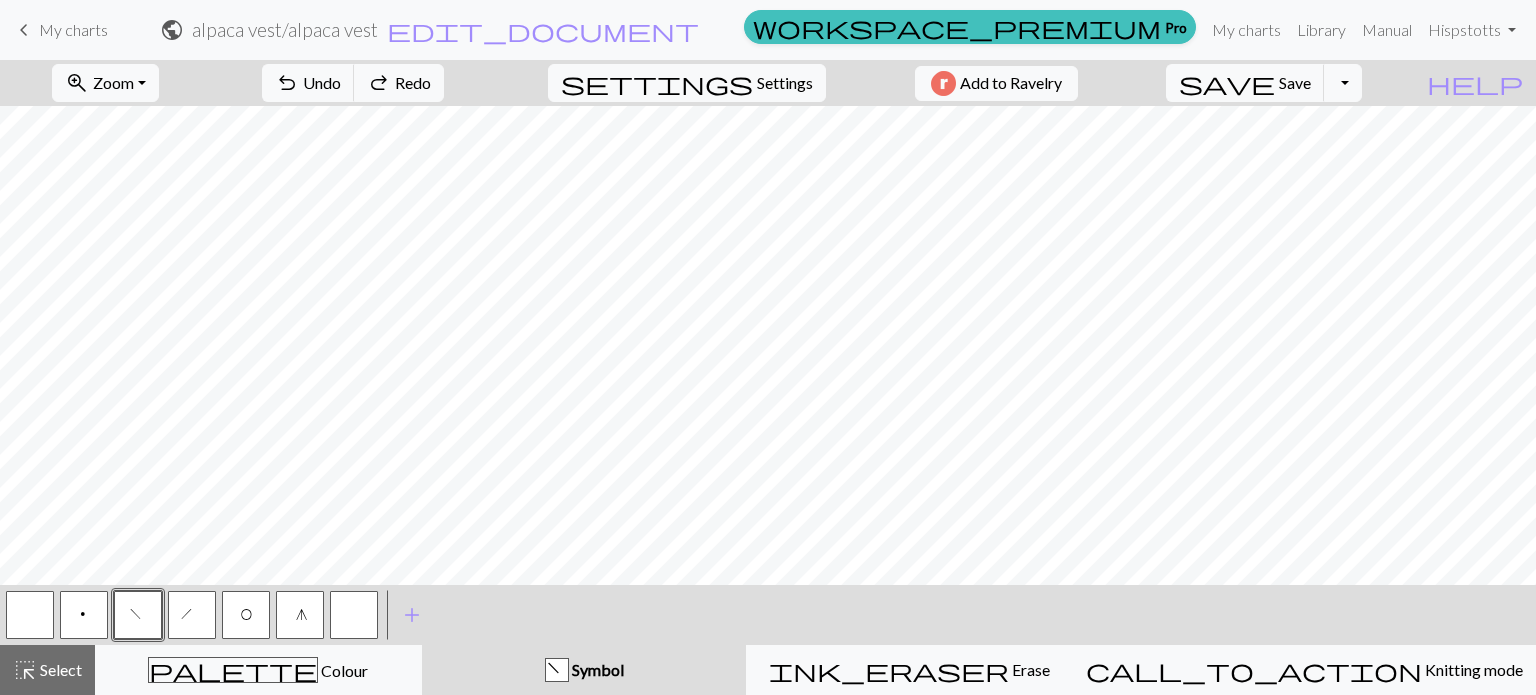 click at bounding box center [30, 615] 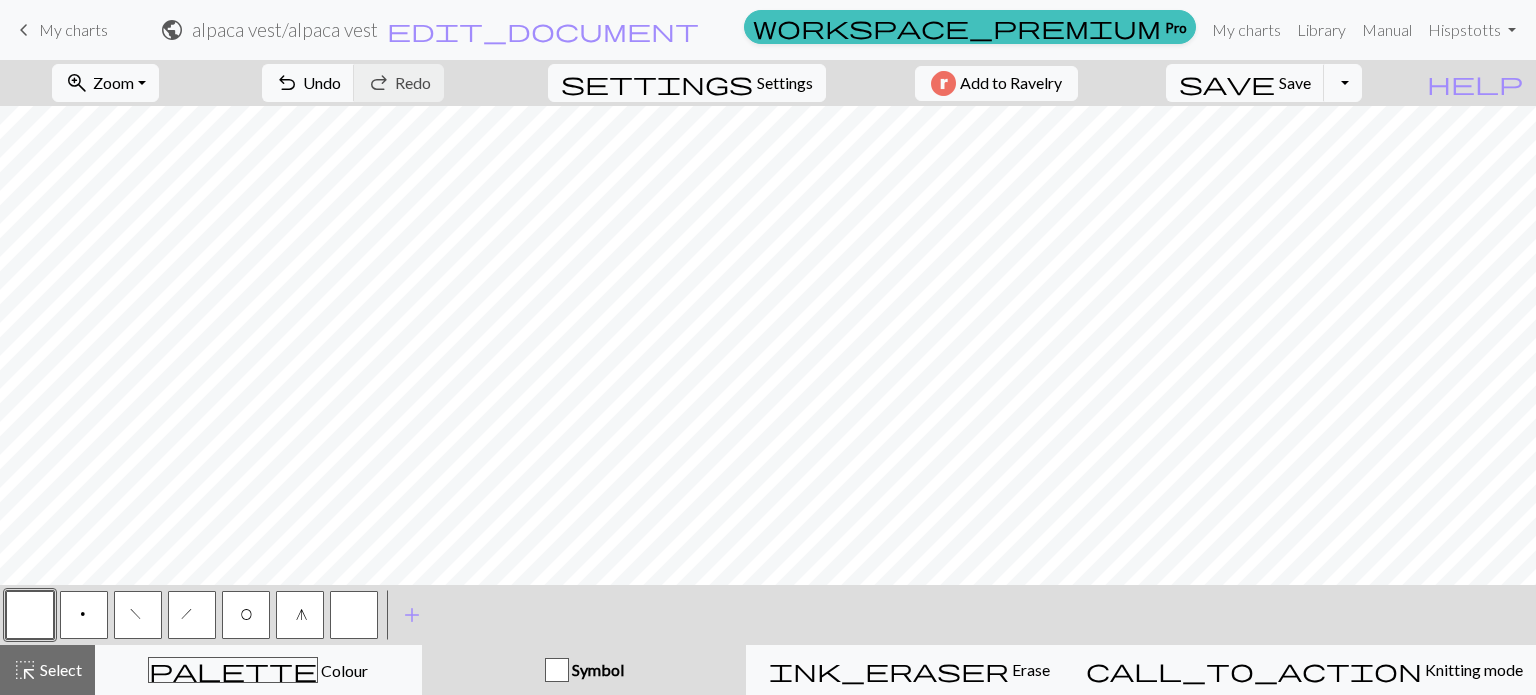 click on "O" at bounding box center (246, 615) 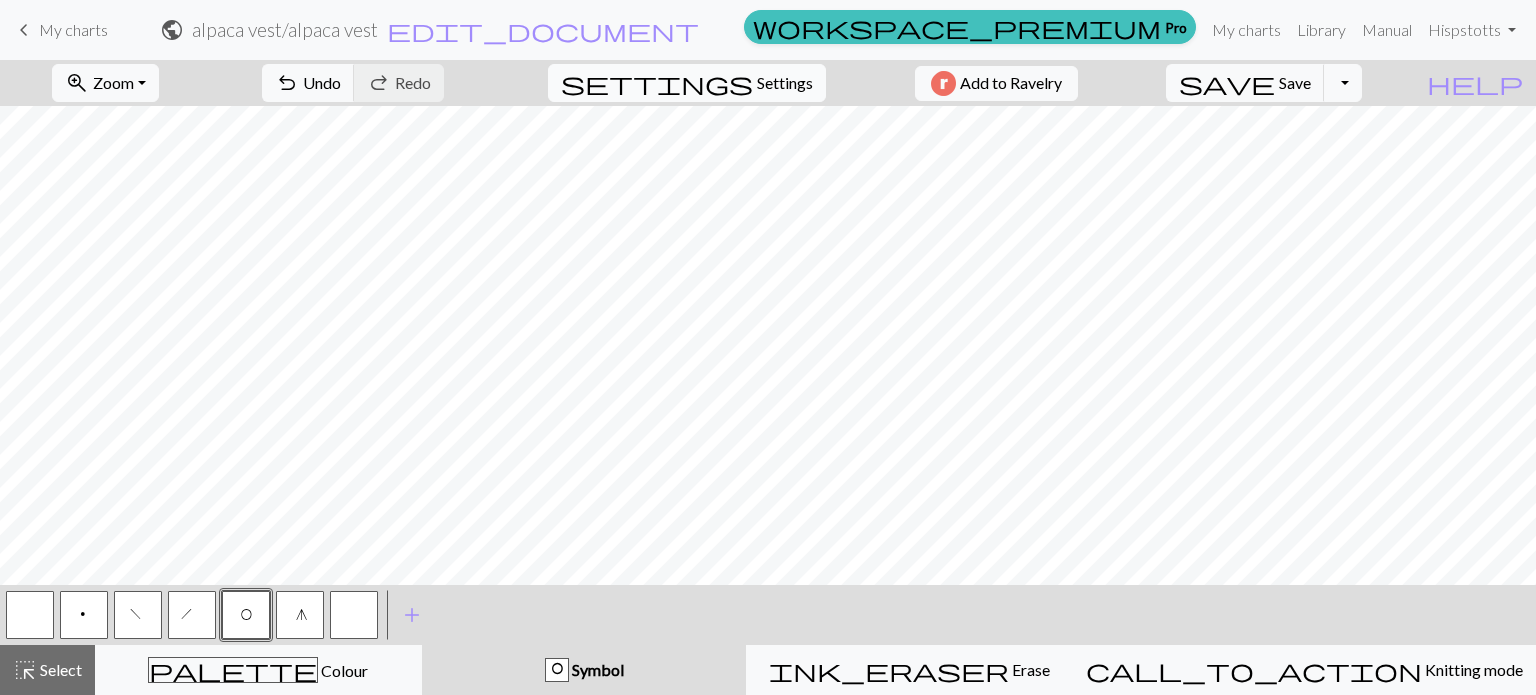 click on "Settings" at bounding box center [785, 83] 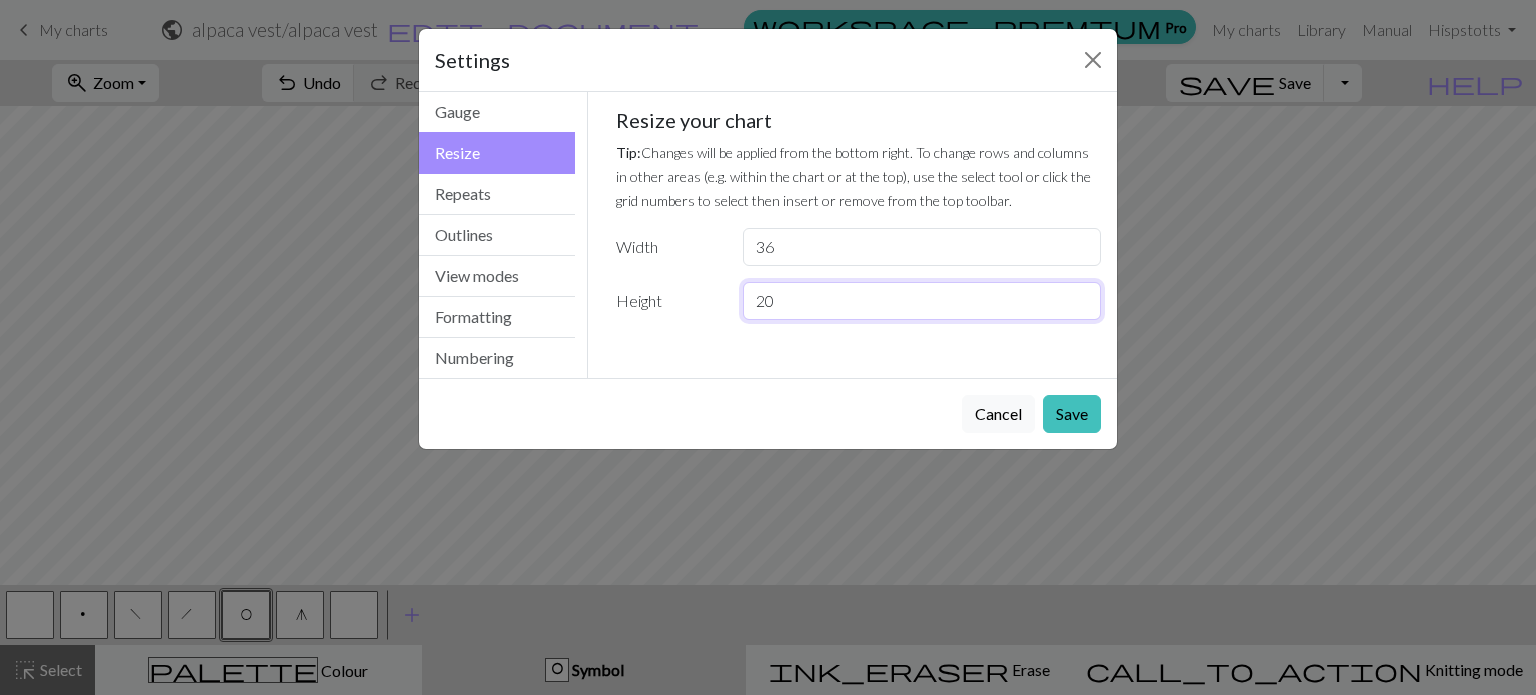 click on "20" at bounding box center (922, 301) 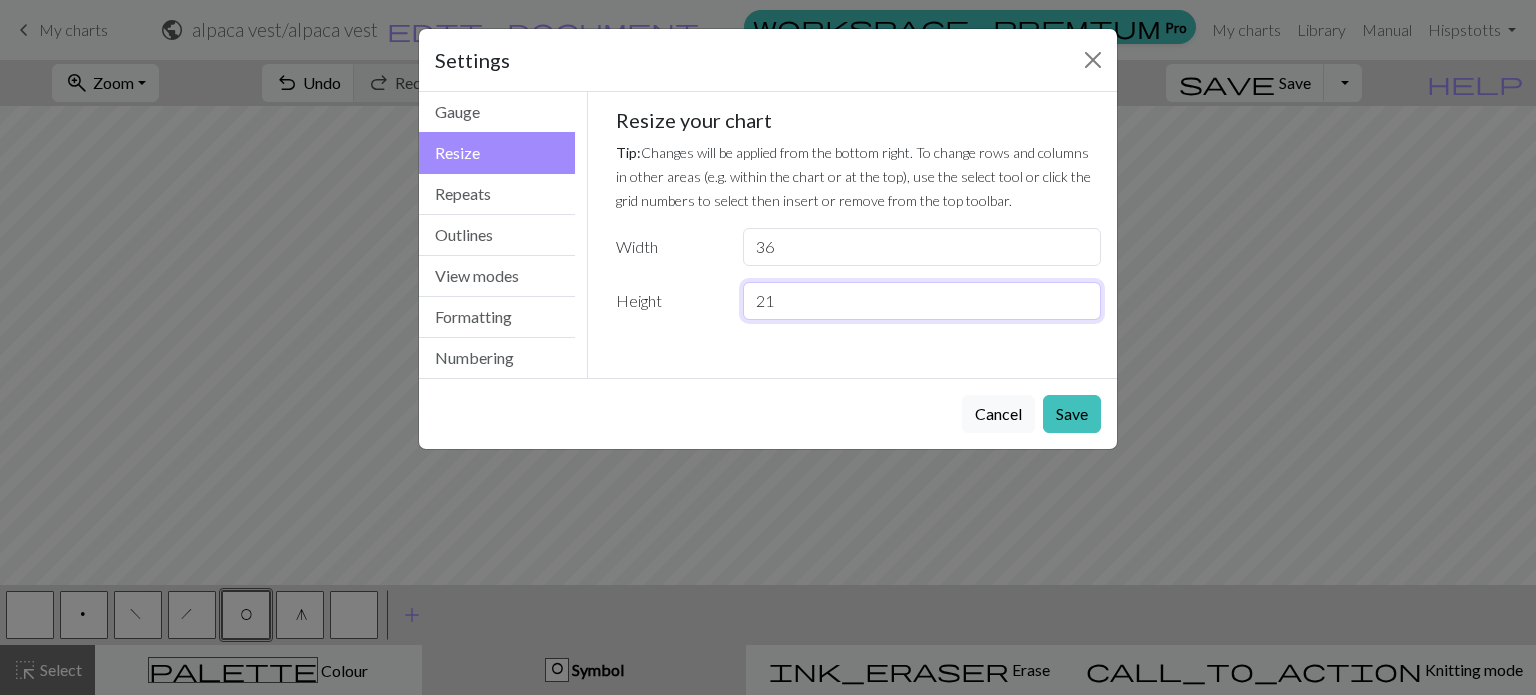 type on "2" 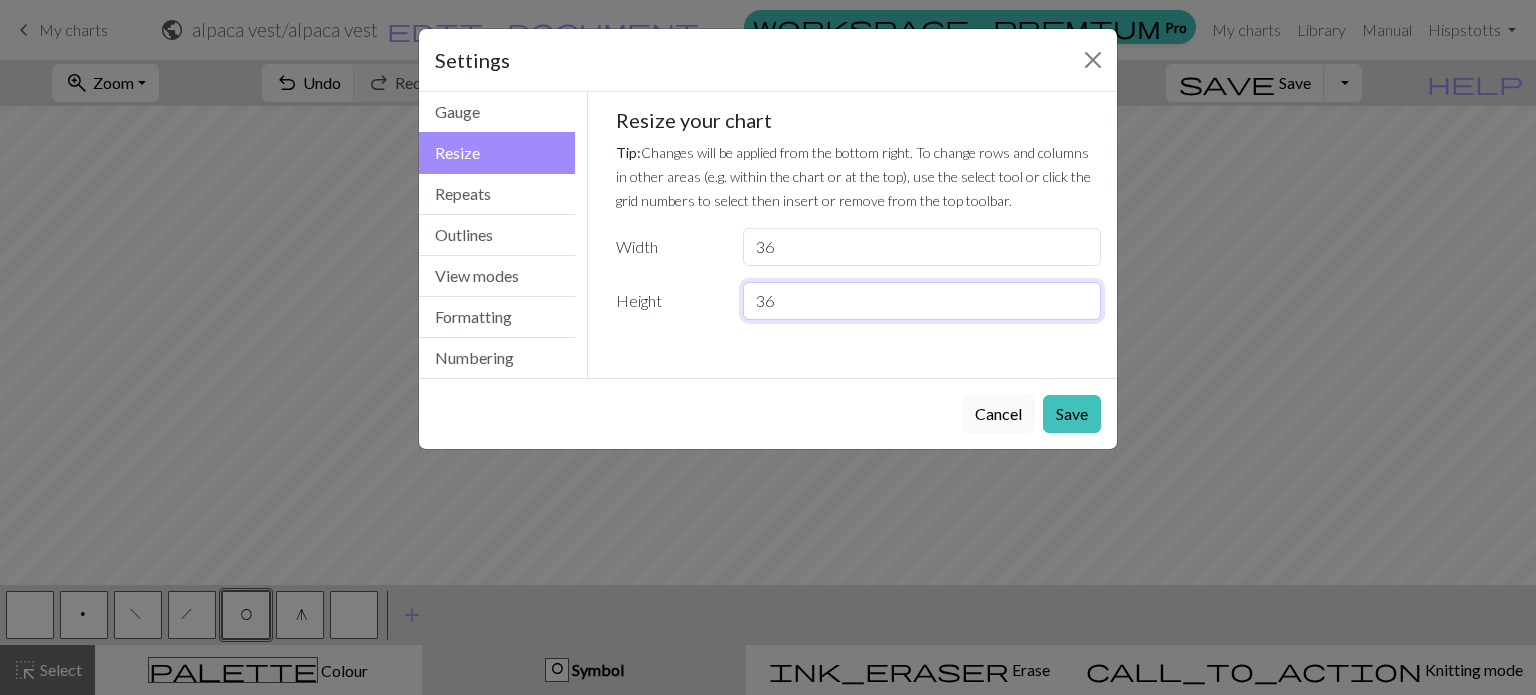 type on "3" 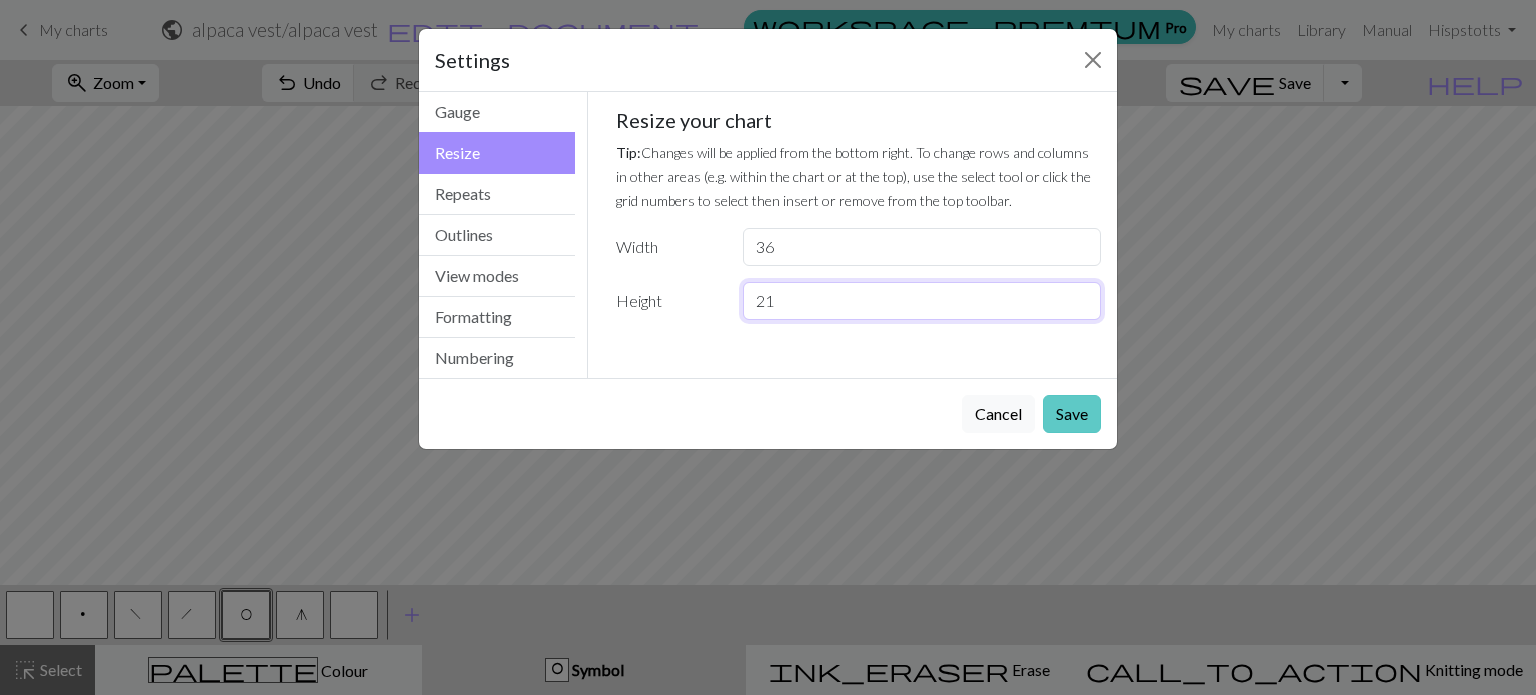 type on "21" 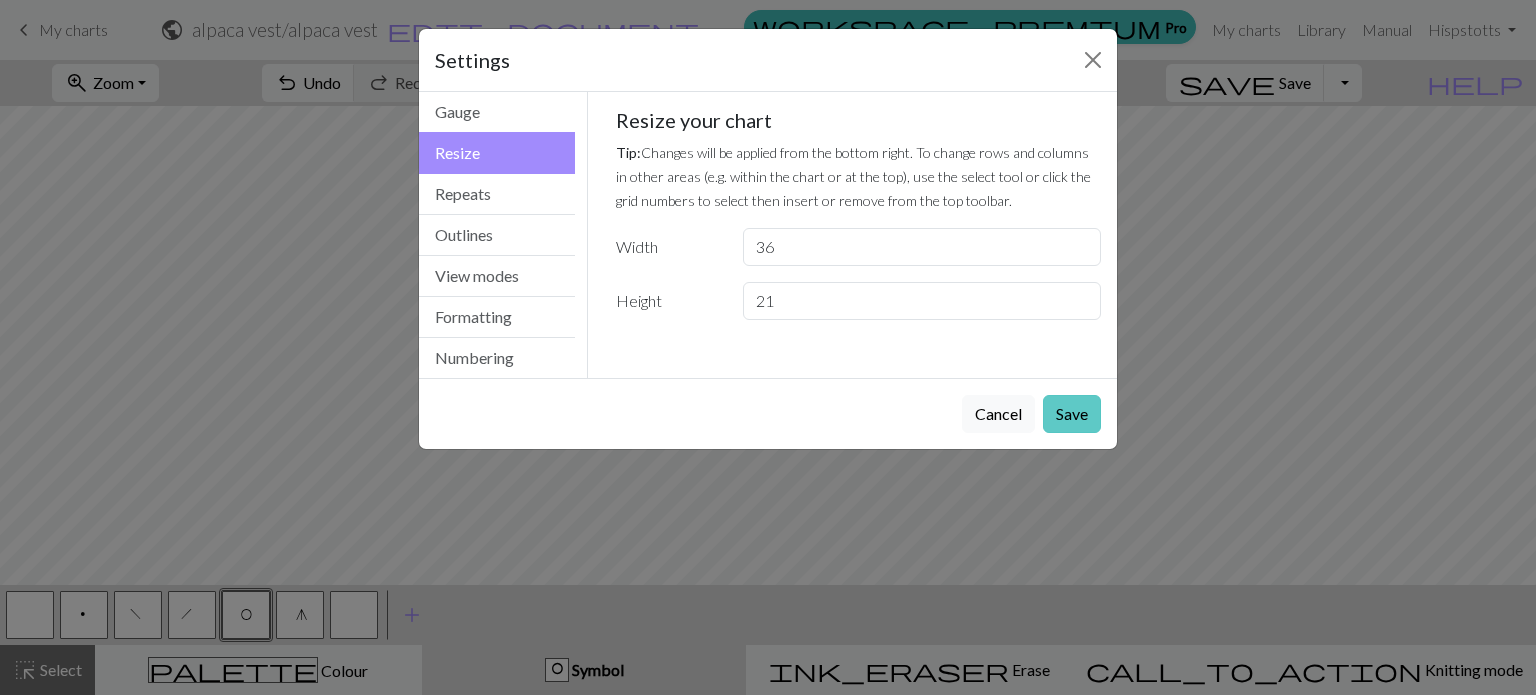 click on "Save" at bounding box center (1072, 414) 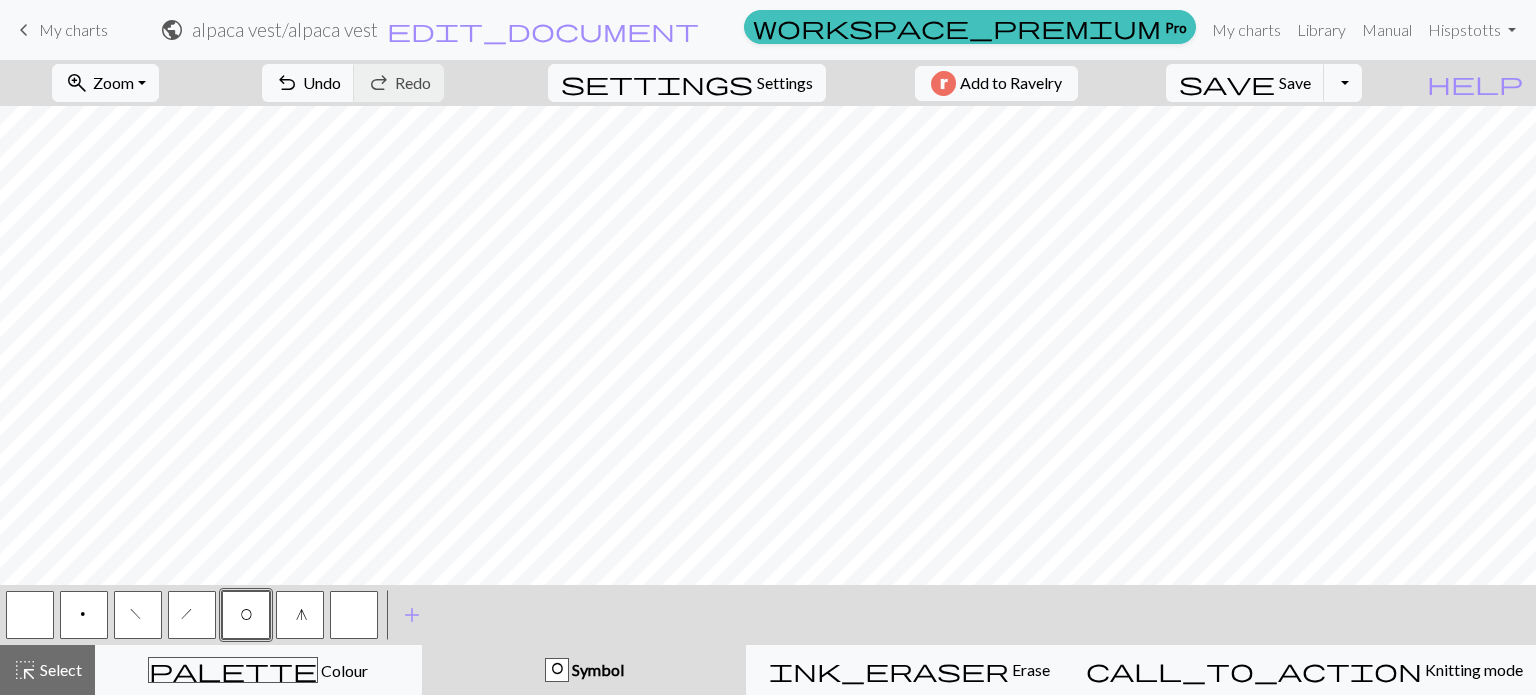 click on "p" at bounding box center [84, 615] 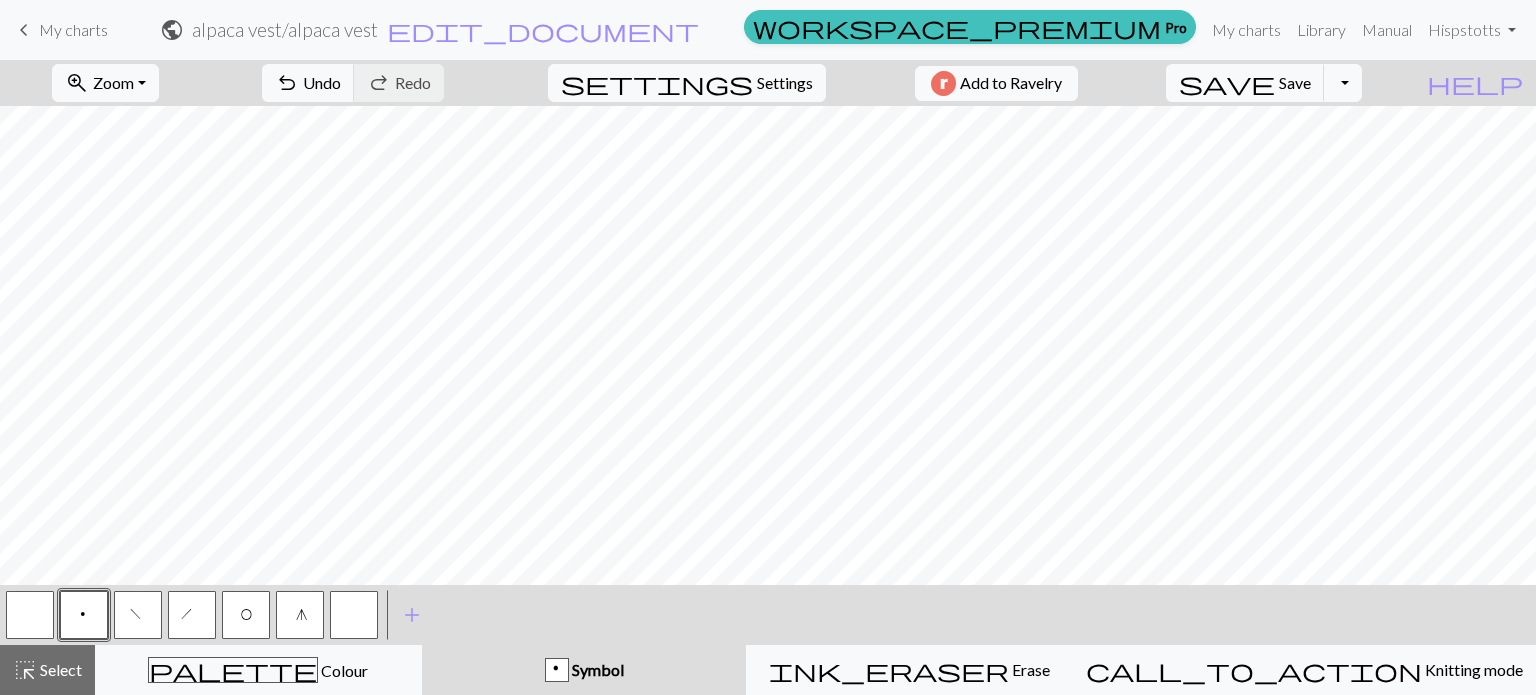 scroll, scrollTop: 45, scrollLeft: 0, axis: vertical 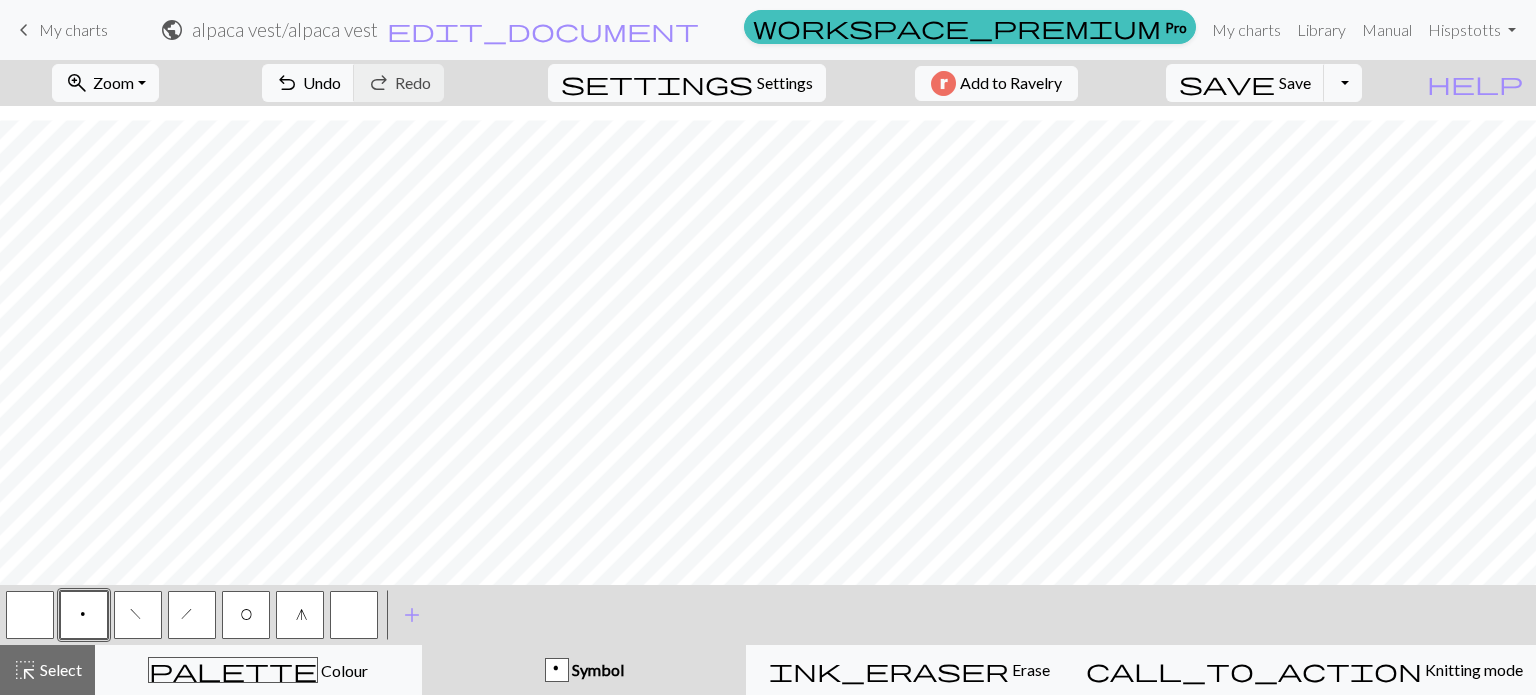 click on "O" at bounding box center [246, 615] 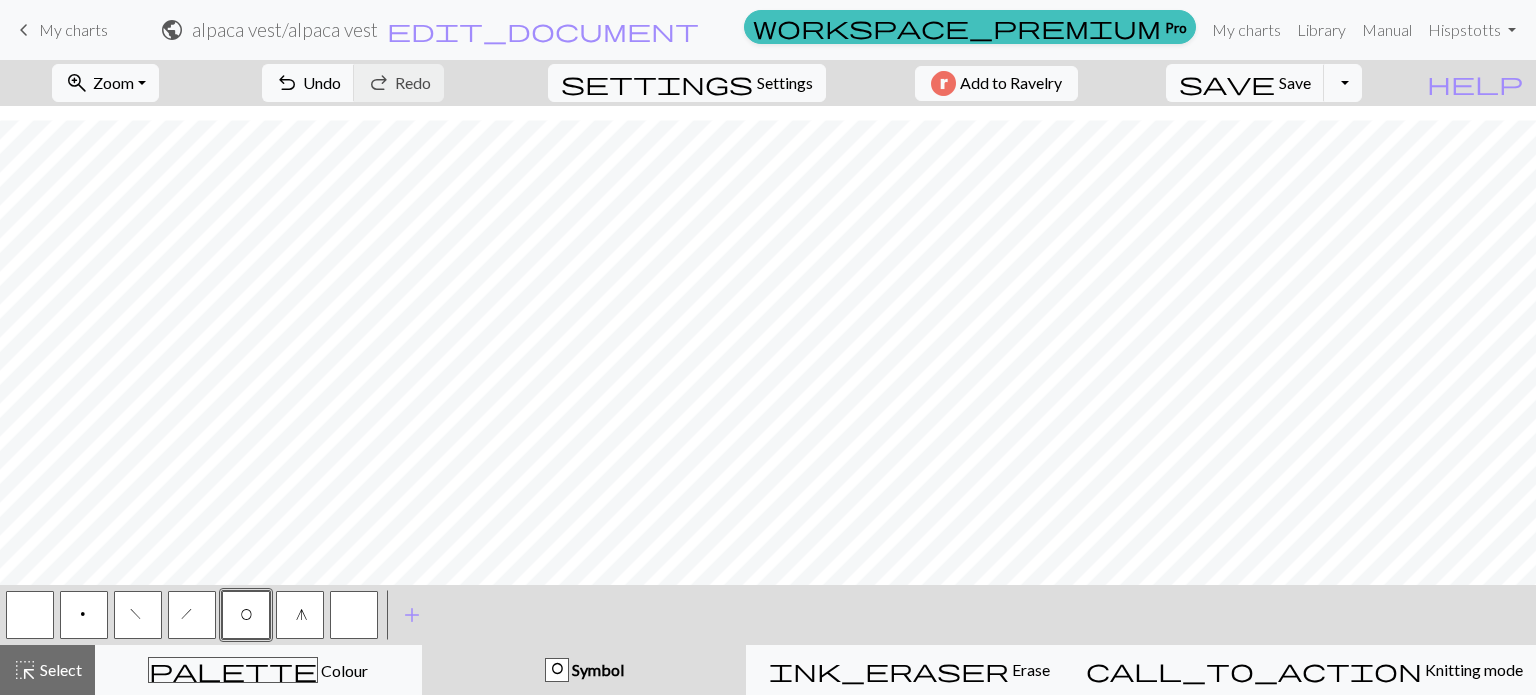 scroll, scrollTop: 0, scrollLeft: 0, axis: both 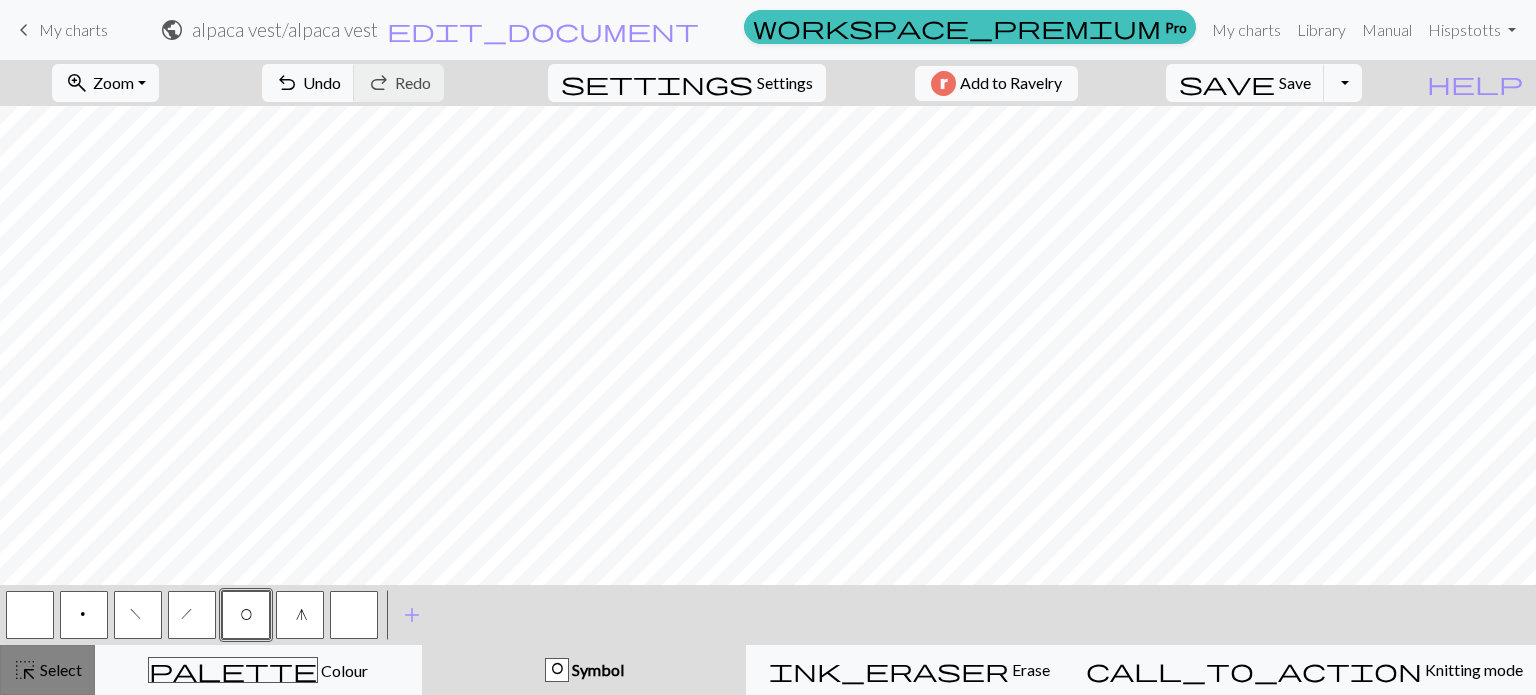 click on "Select" at bounding box center (59, 669) 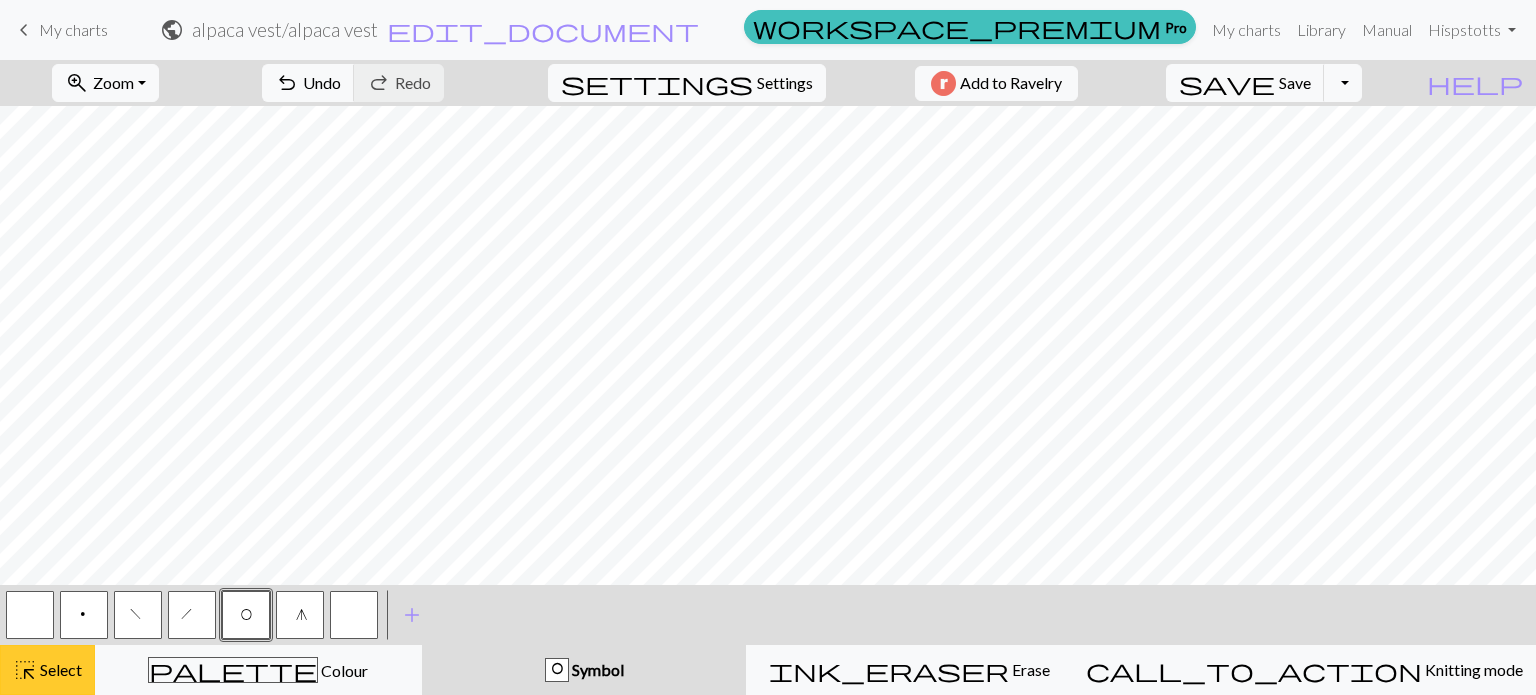 click on "Select" at bounding box center [59, 669] 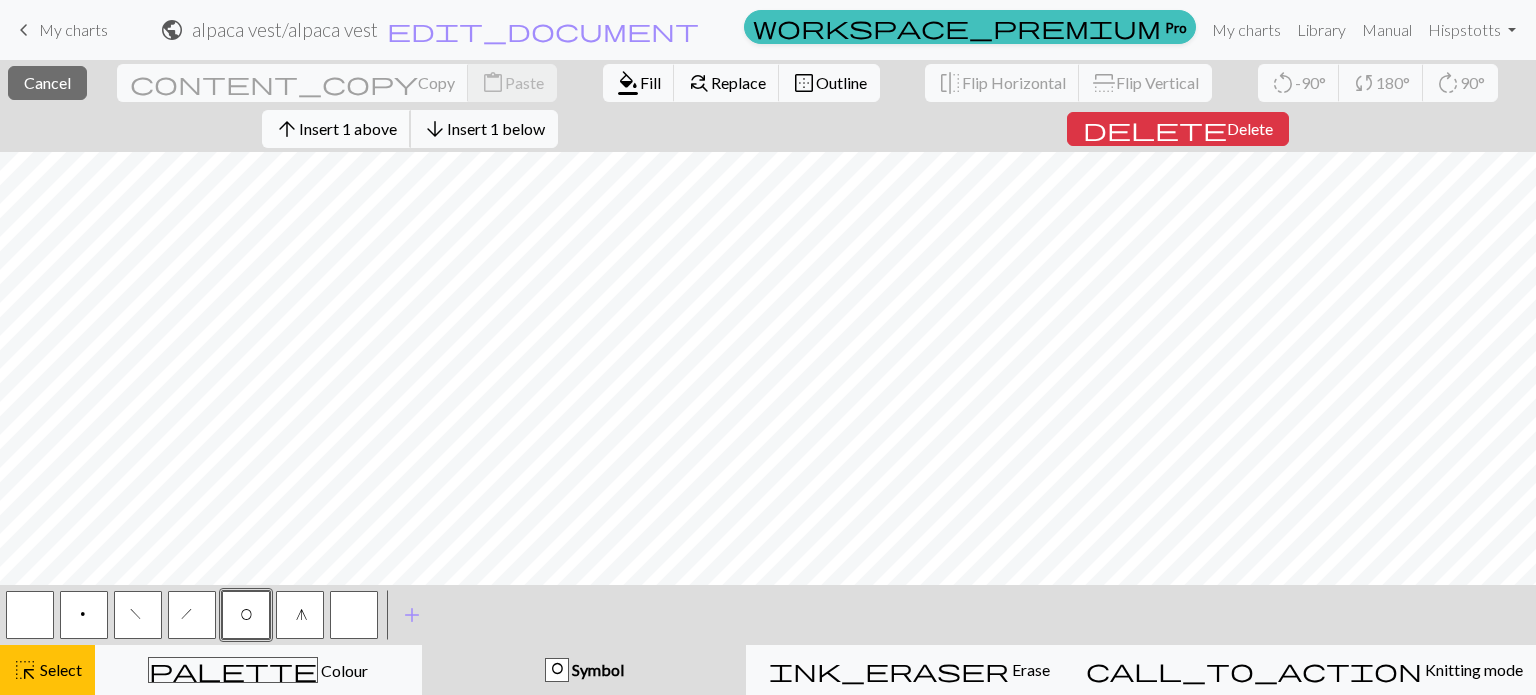 click on "Insert 1 above" at bounding box center [348, 128] 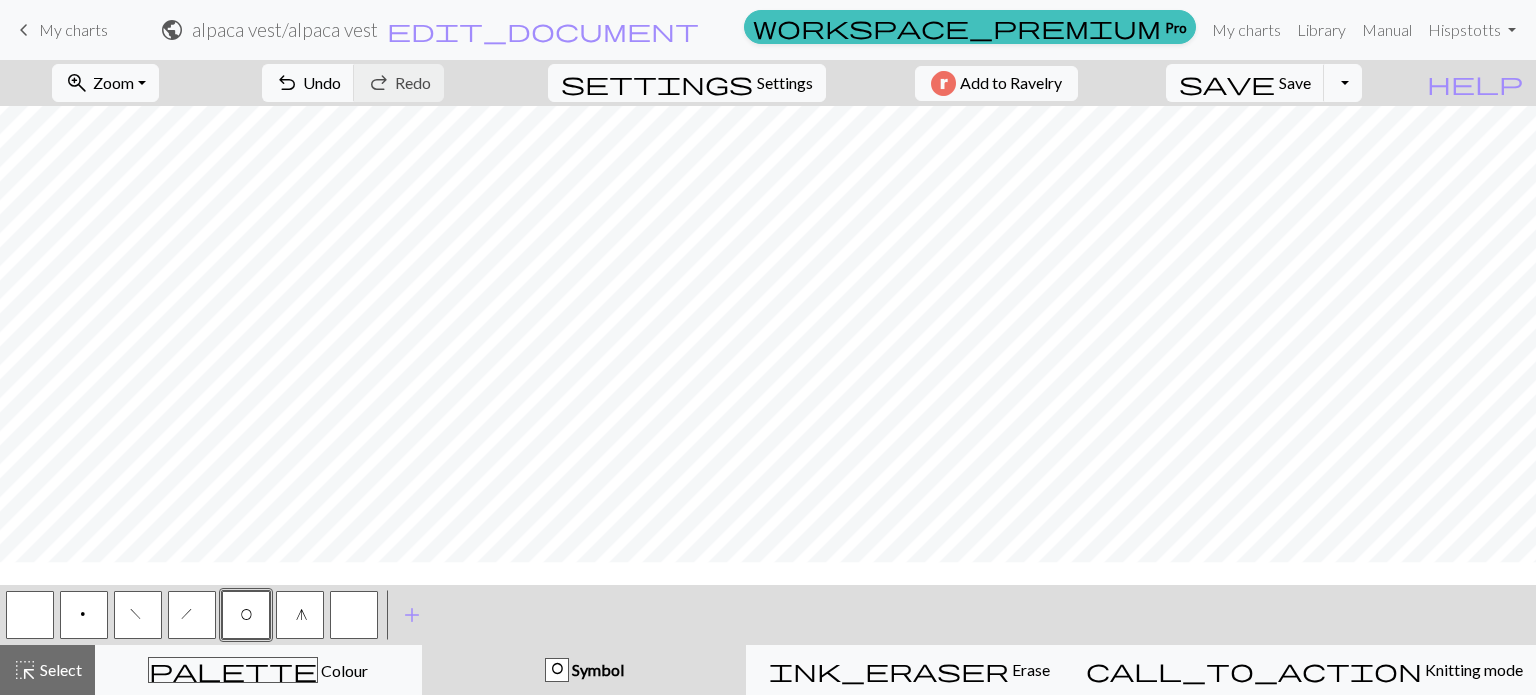 scroll, scrollTop: 0, scrollLeft: 0, axis: both 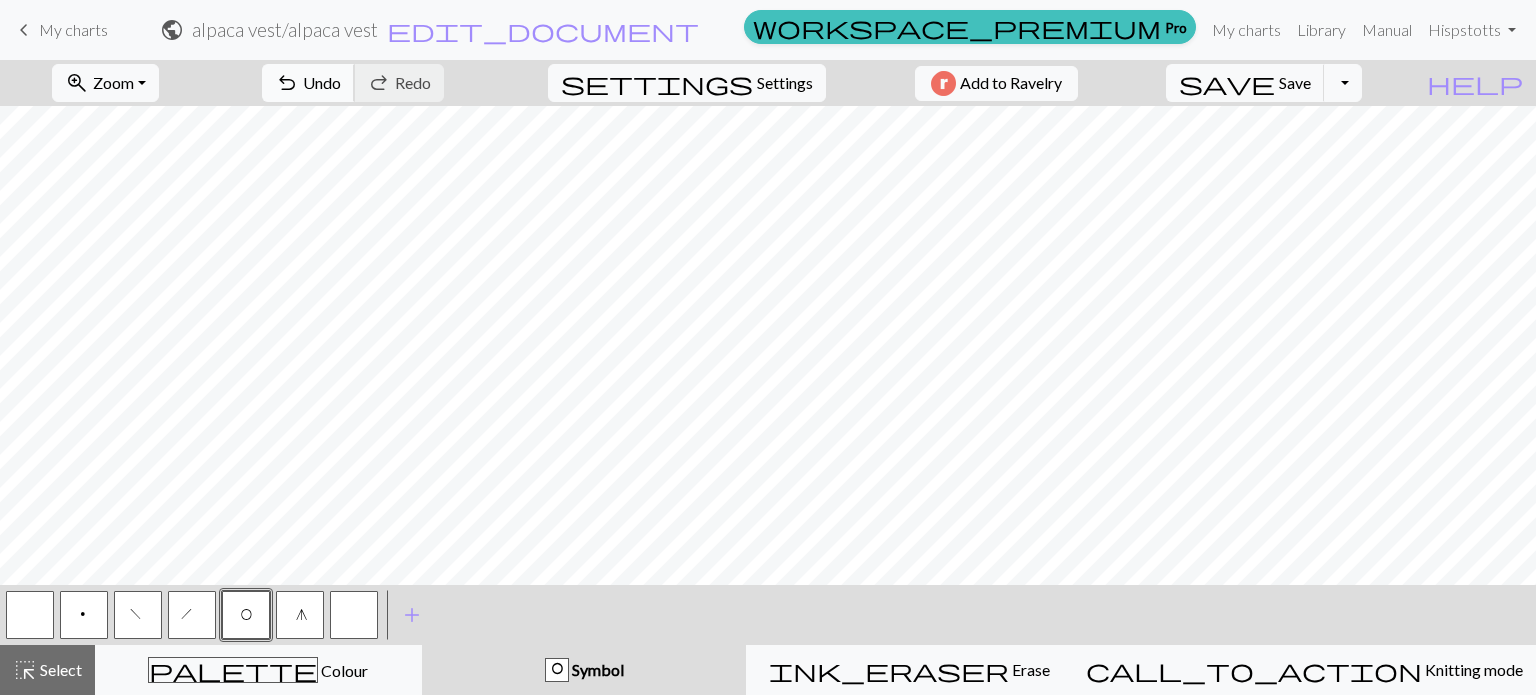 click on "undo Undo Undo" at bounding box center (308, 83) 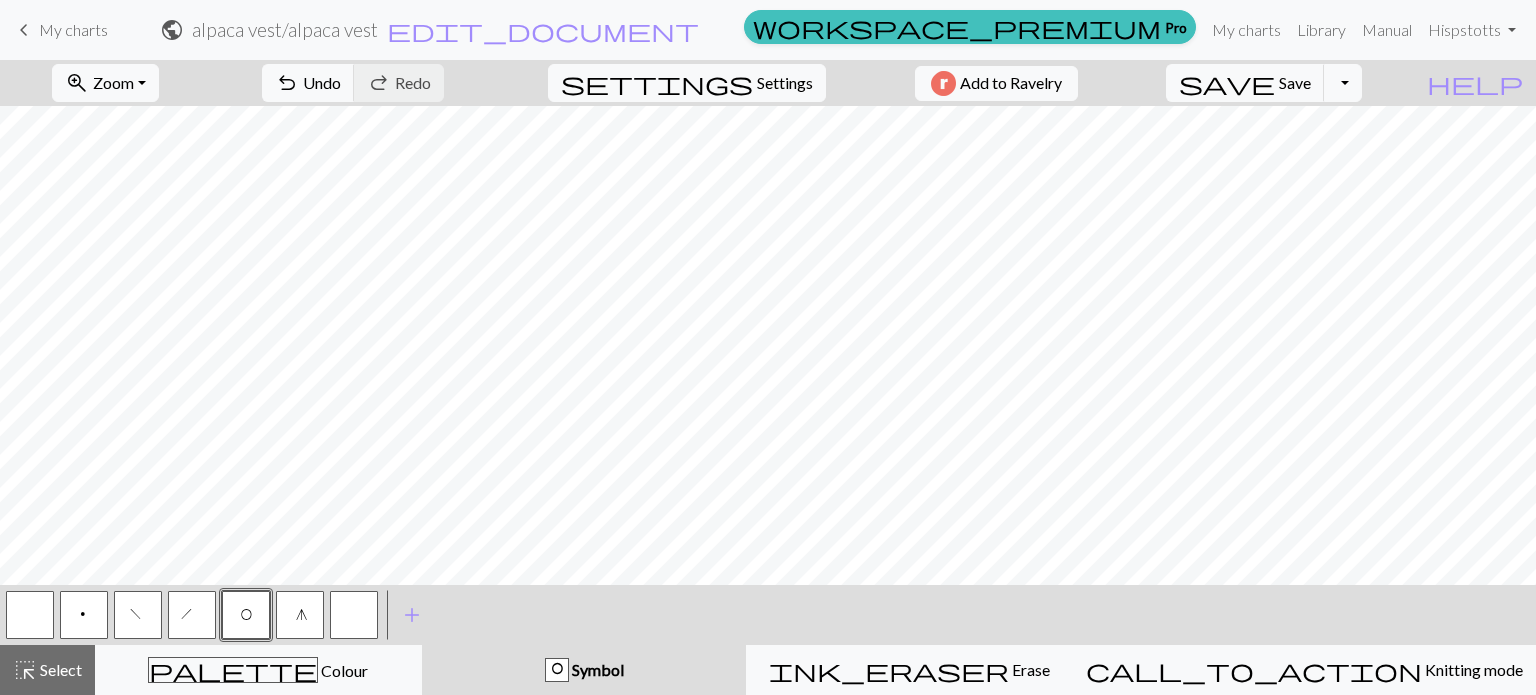 click on "p" at bounding box center (84, 615) 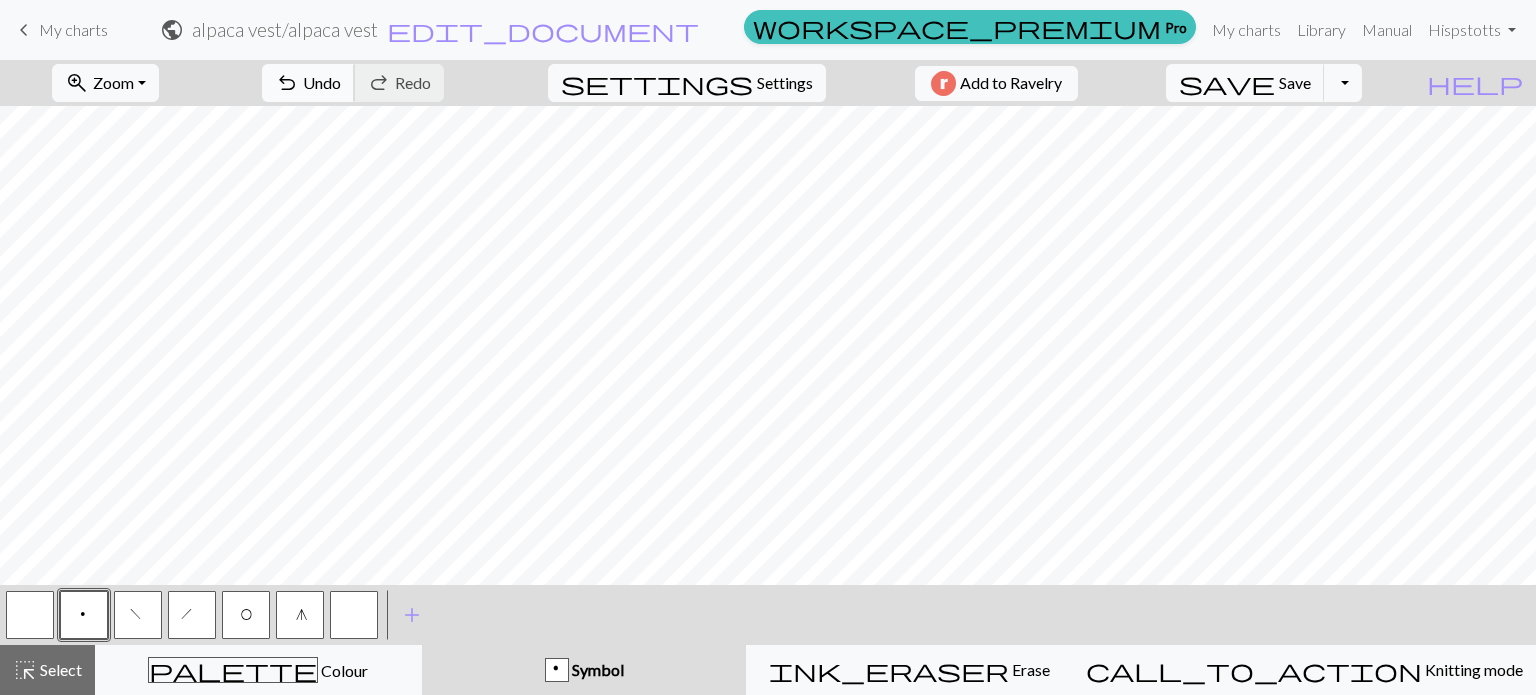 click on "Undo" at bounding box center [322, 82] 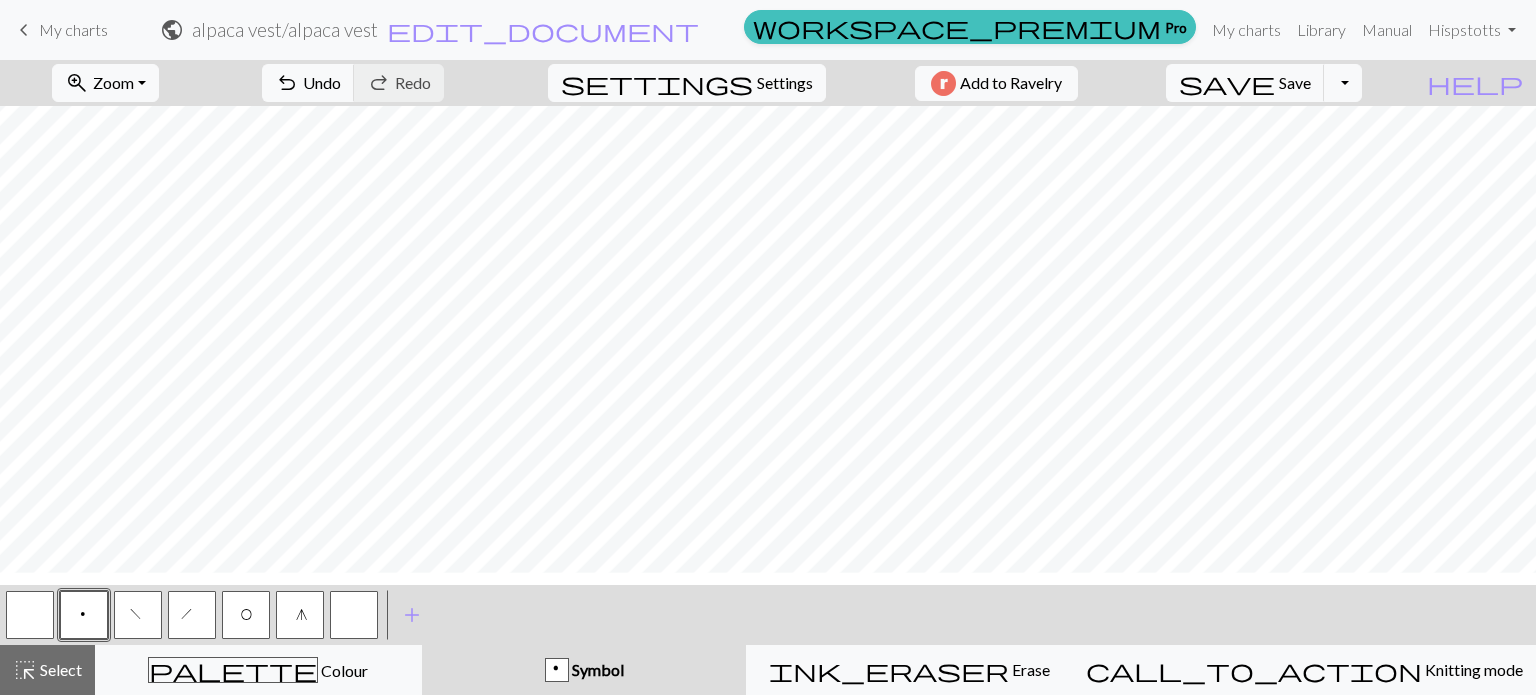 scroll, scrollTop: 0, scrollLeft: 0, axis: both 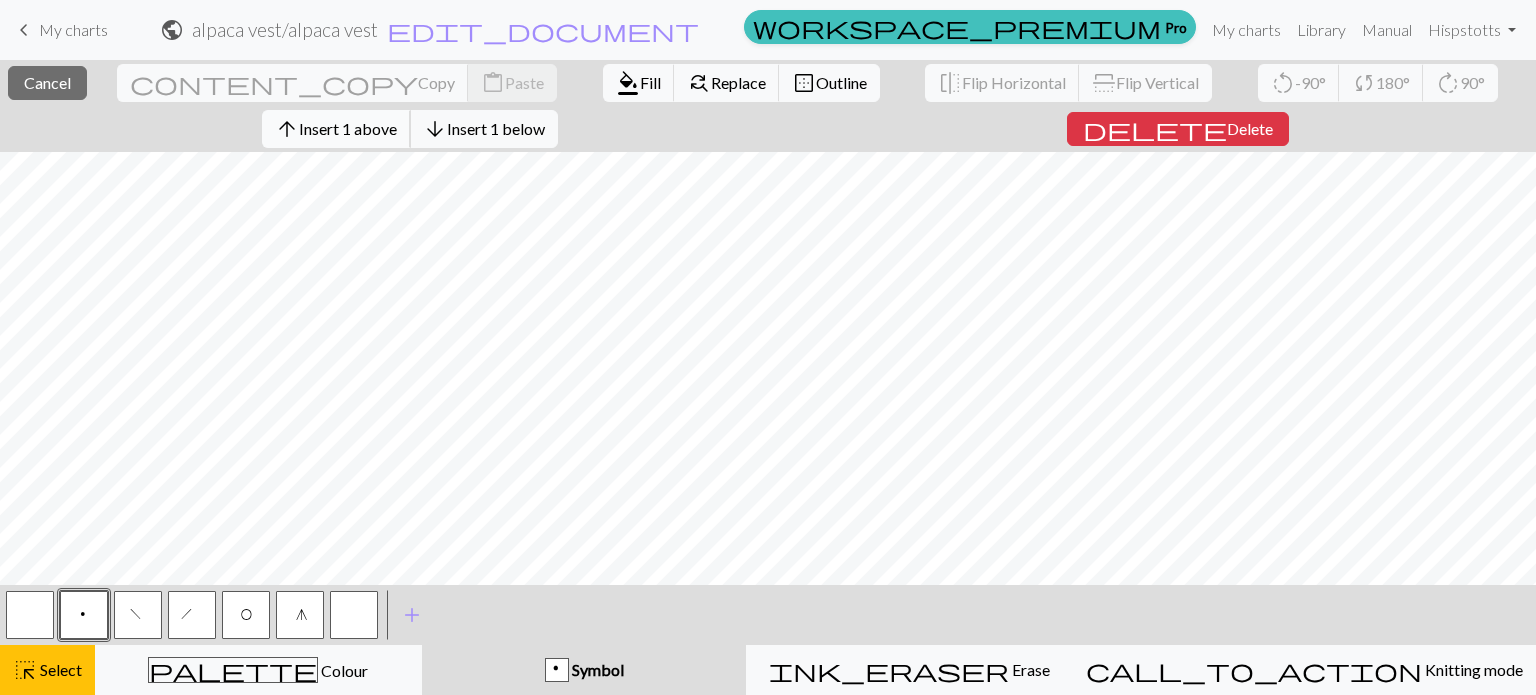 click on "Insert 1 above" at bounding box center [348, 128] 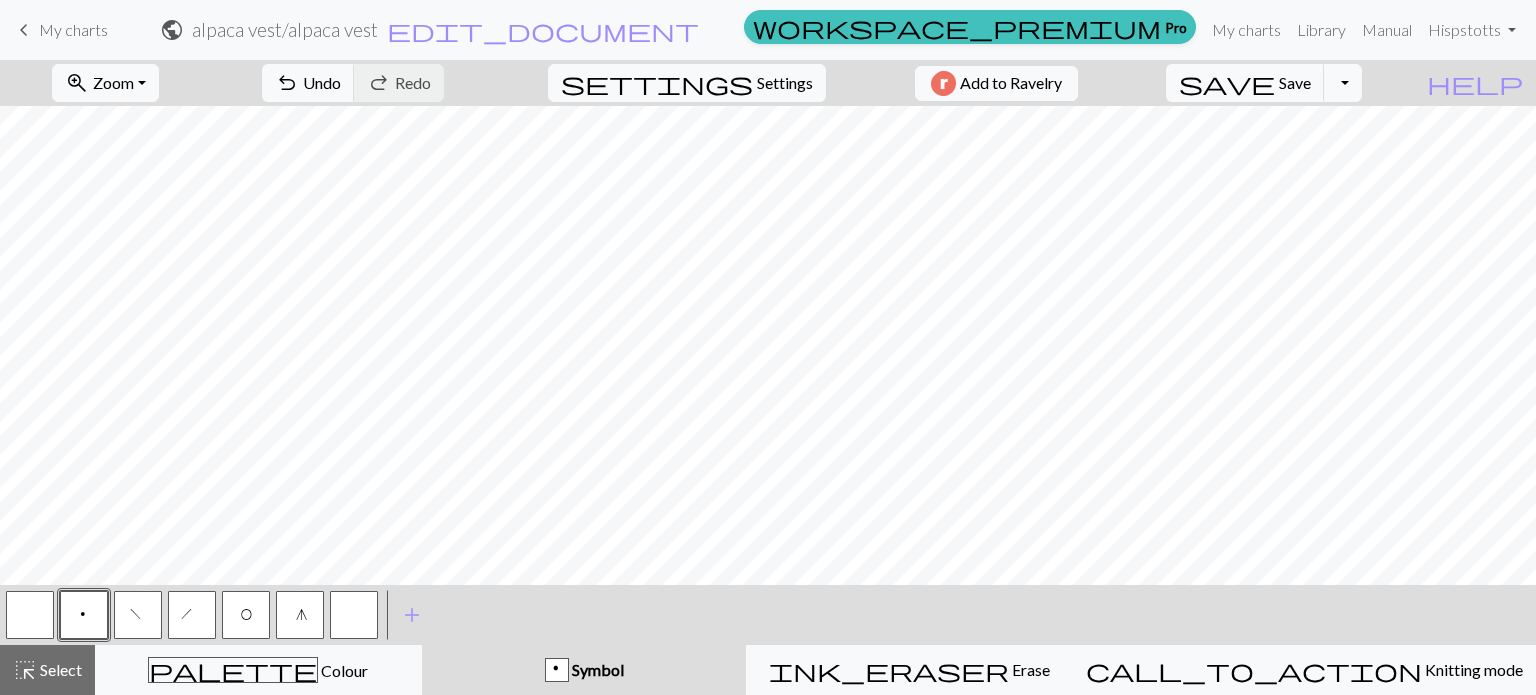 scroll, scrollTop: 85, scrollLeft: 0, axis: vertical 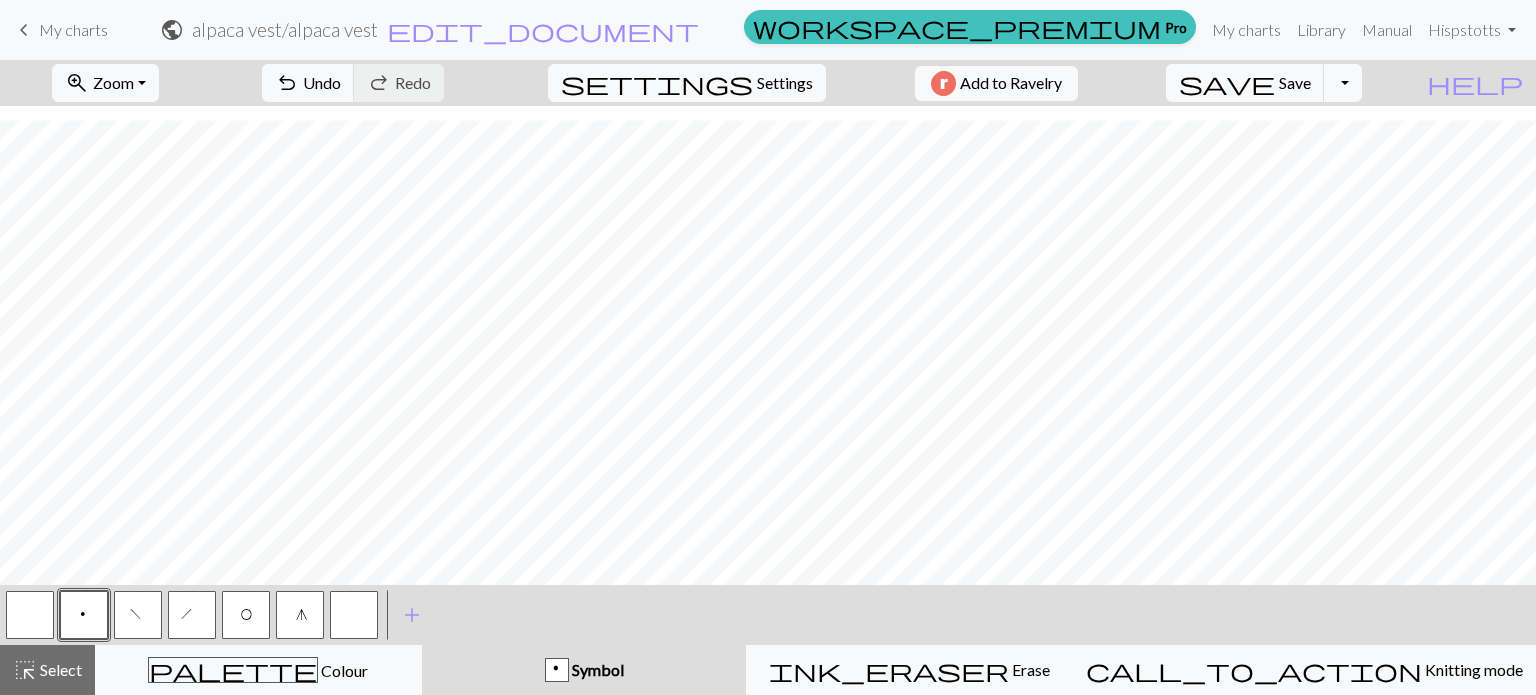 click on "O" at bounding box center [246, 617] 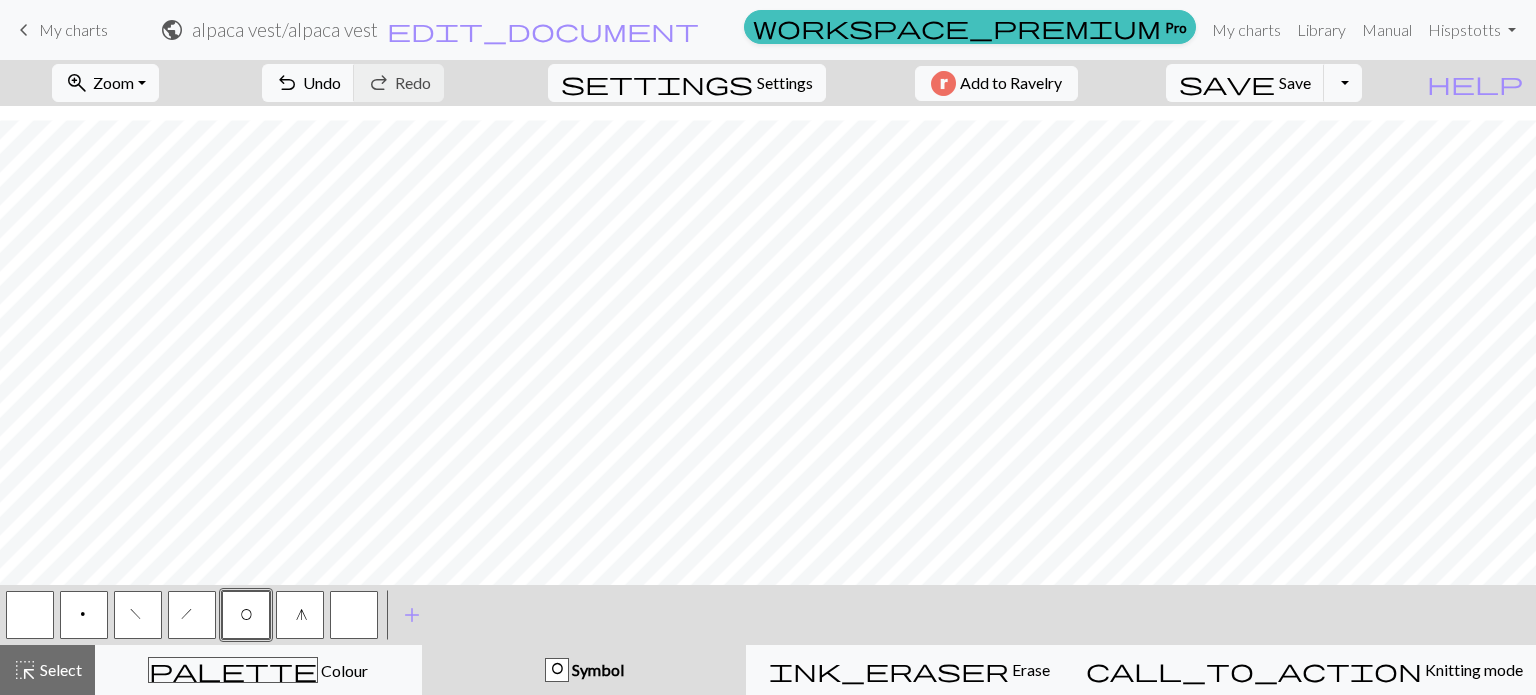 click at bounding box center [30, 615] 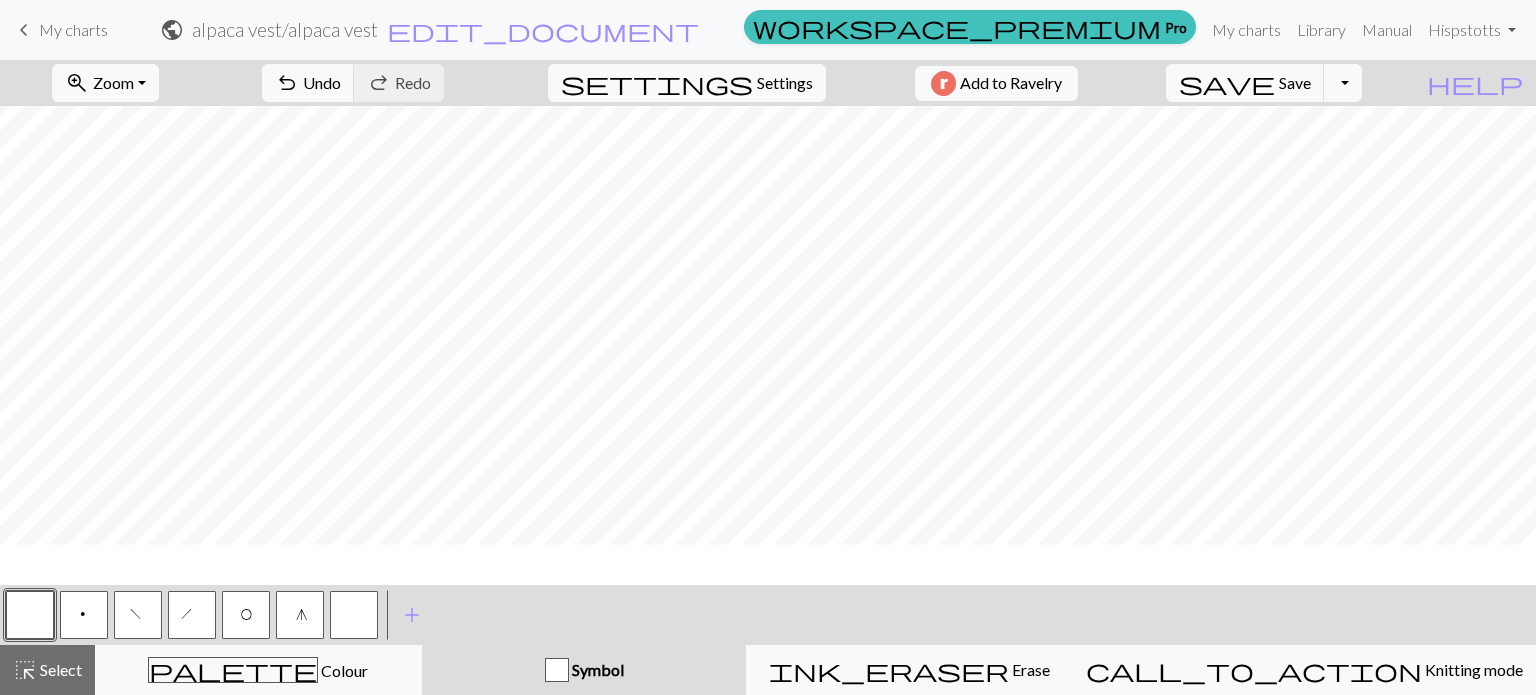 scroll, scrollTop: 0, scrollLeft: 0, axis: both 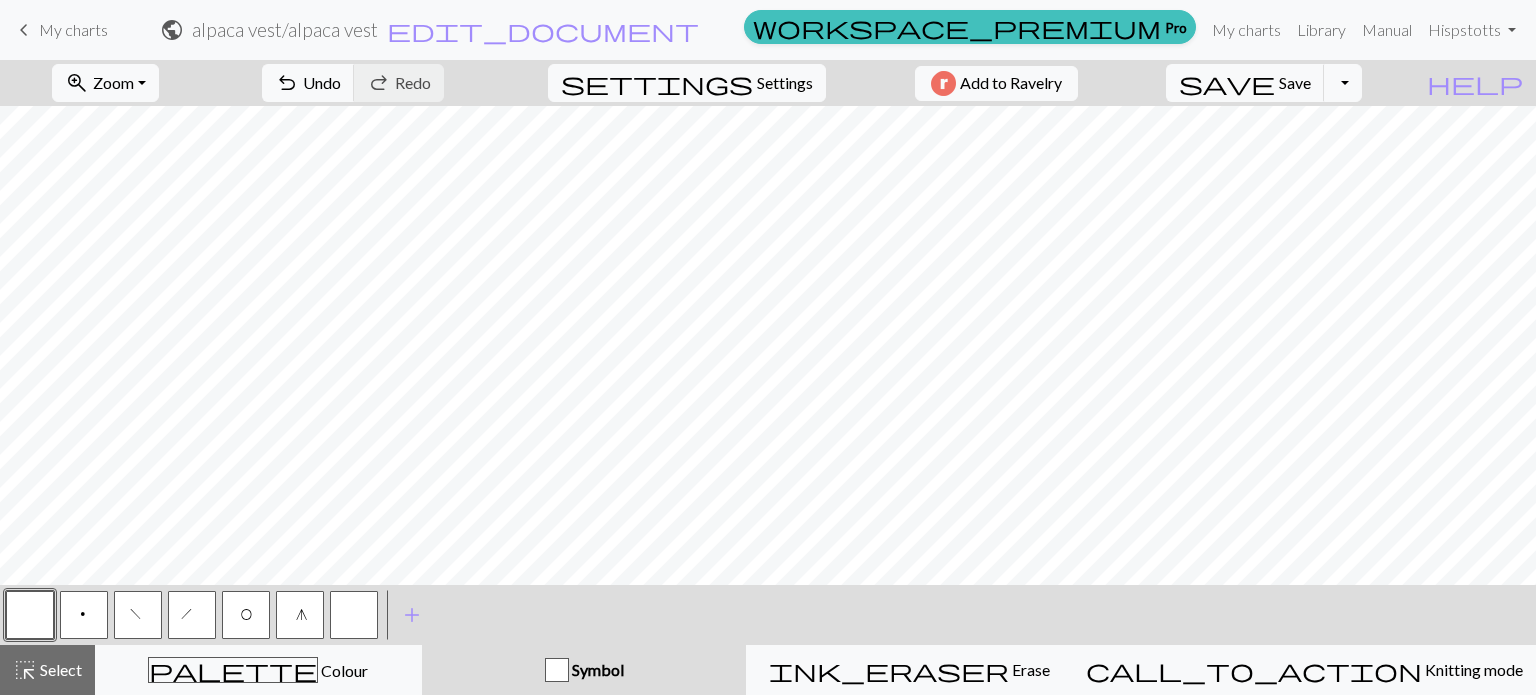 click on "O" at bounding box center (246, 615) 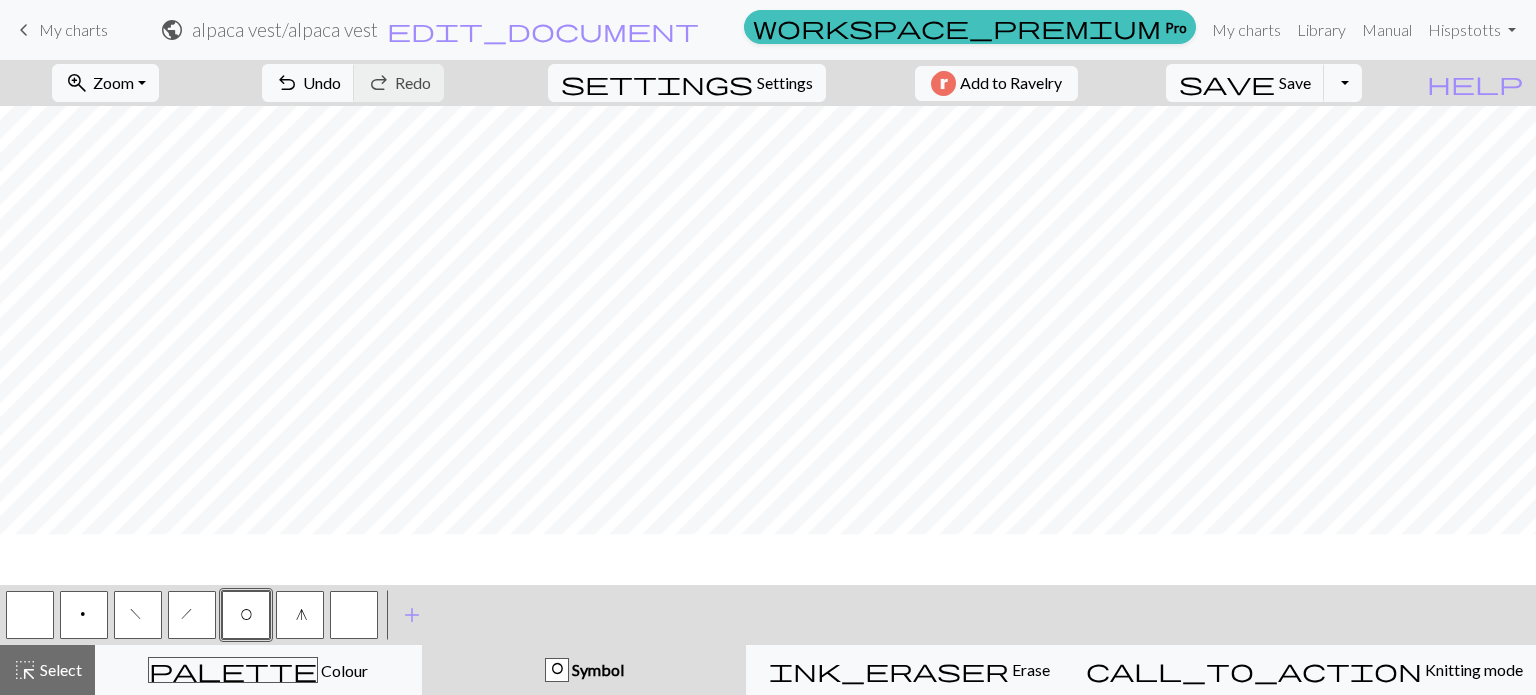 scroll, scrollTop: 0, scrollLeft: 0, axis: both 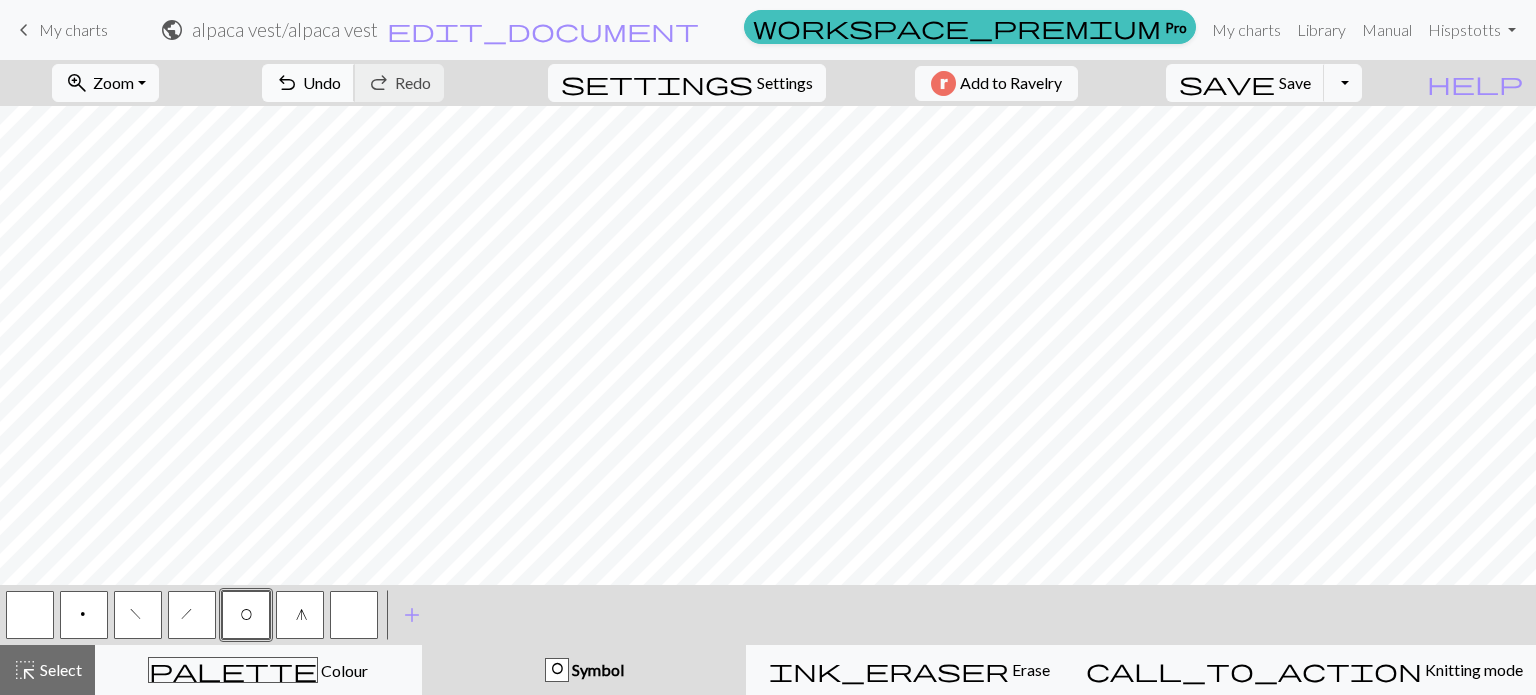 click on "Undo" at bounding box center (322, 82) 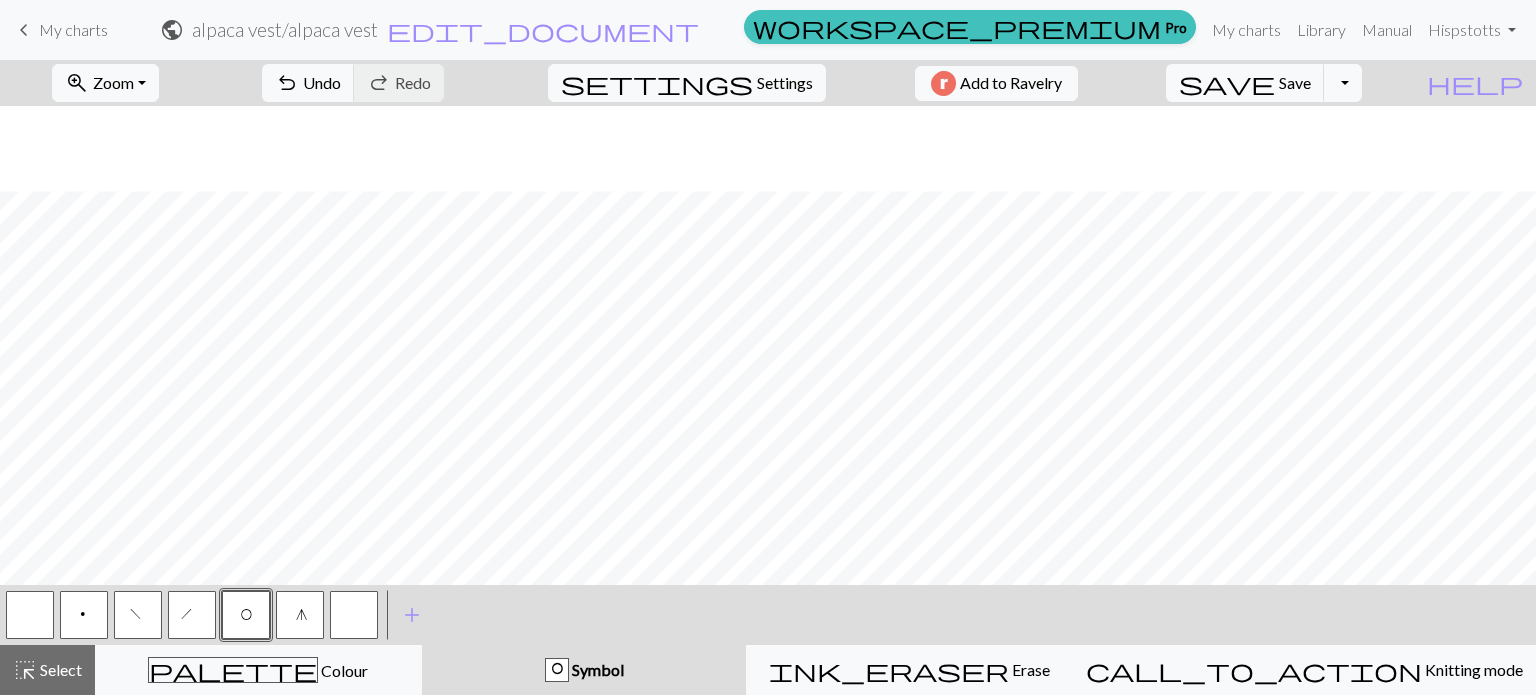 scroll, scrollTop: 85, scrollLeft: 0, axis: vertical 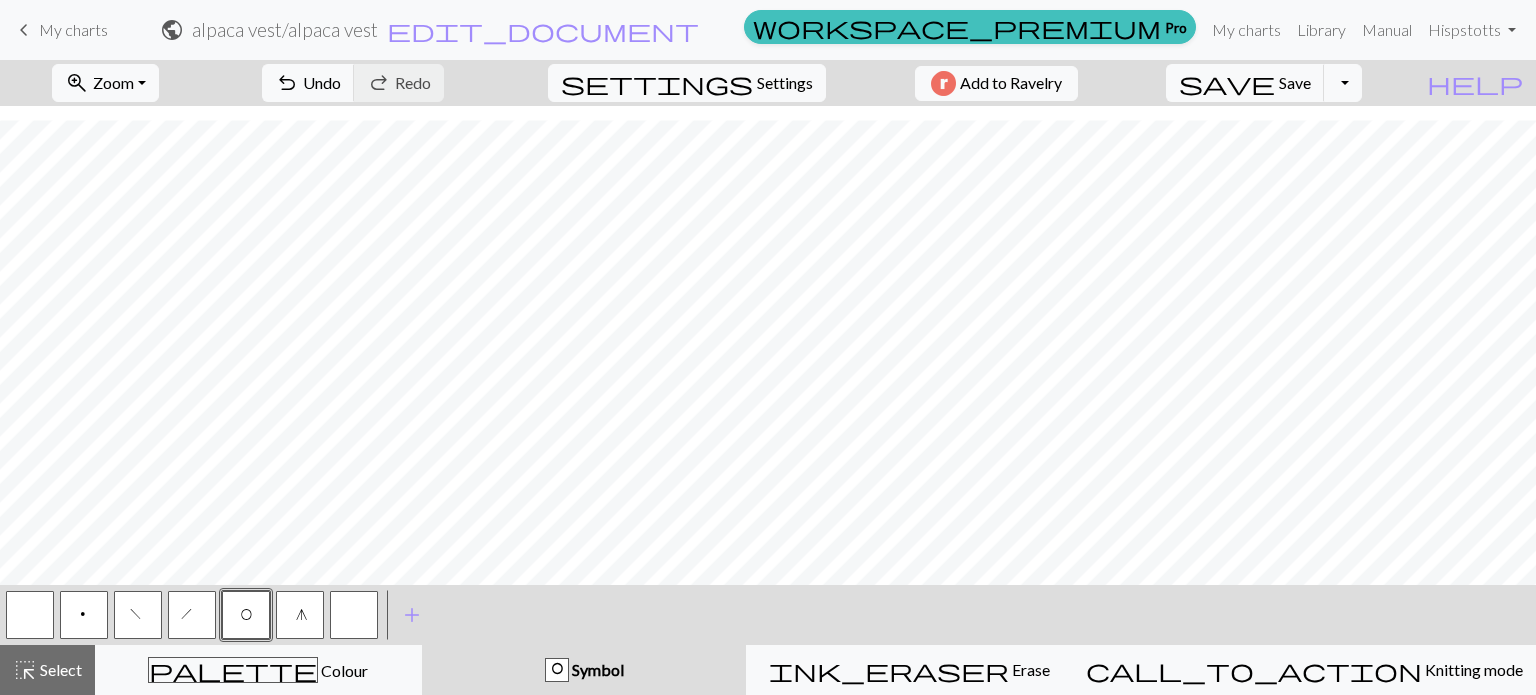 click on "g" at bounding box center [300, 617] 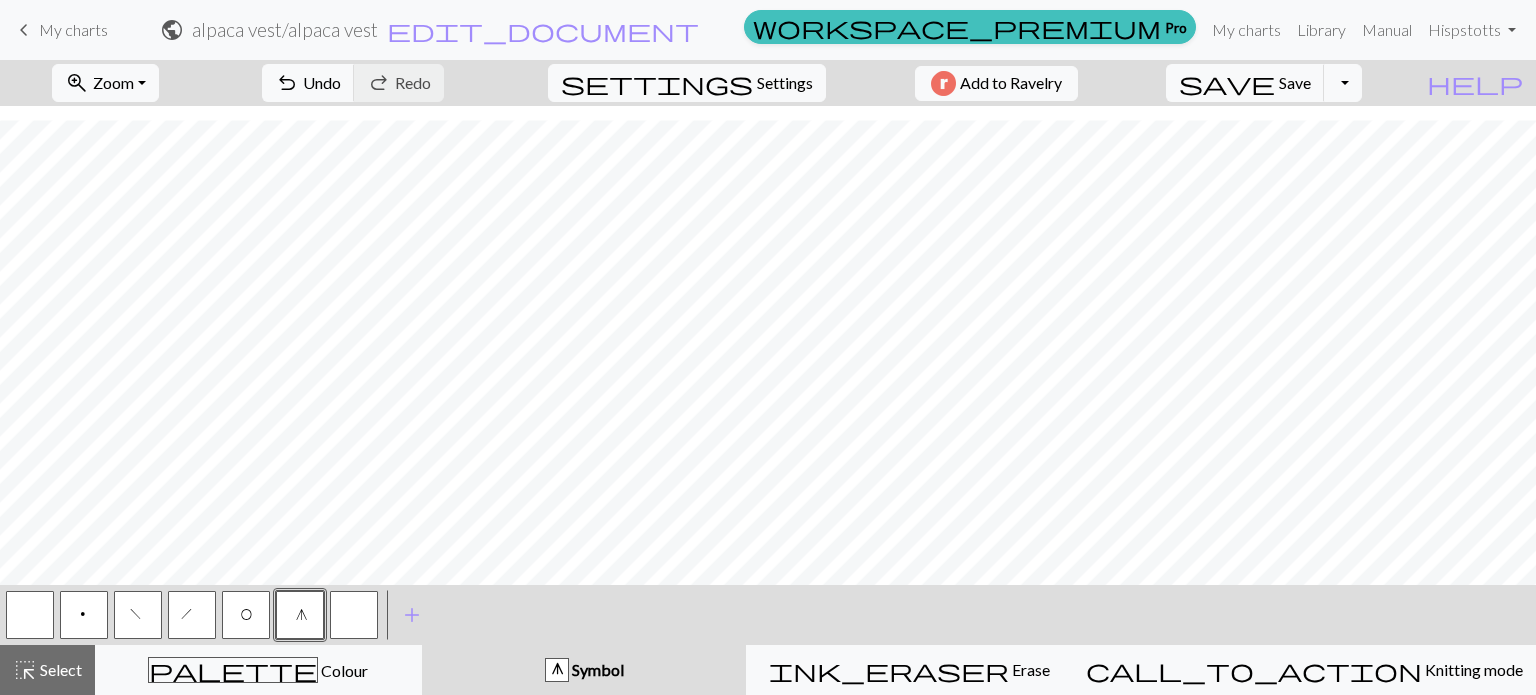click at bounding box center [354, 615] 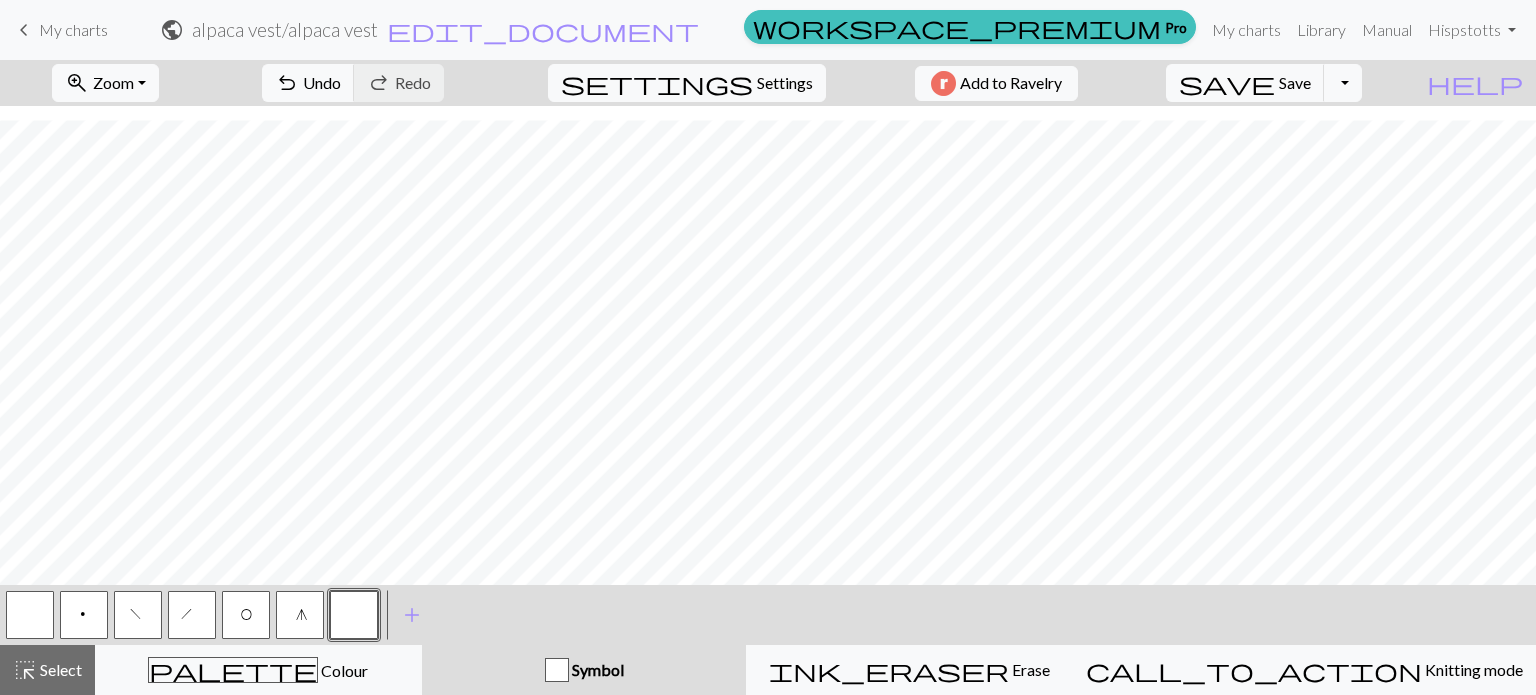 click on "f" at bounding box center (138, 615) 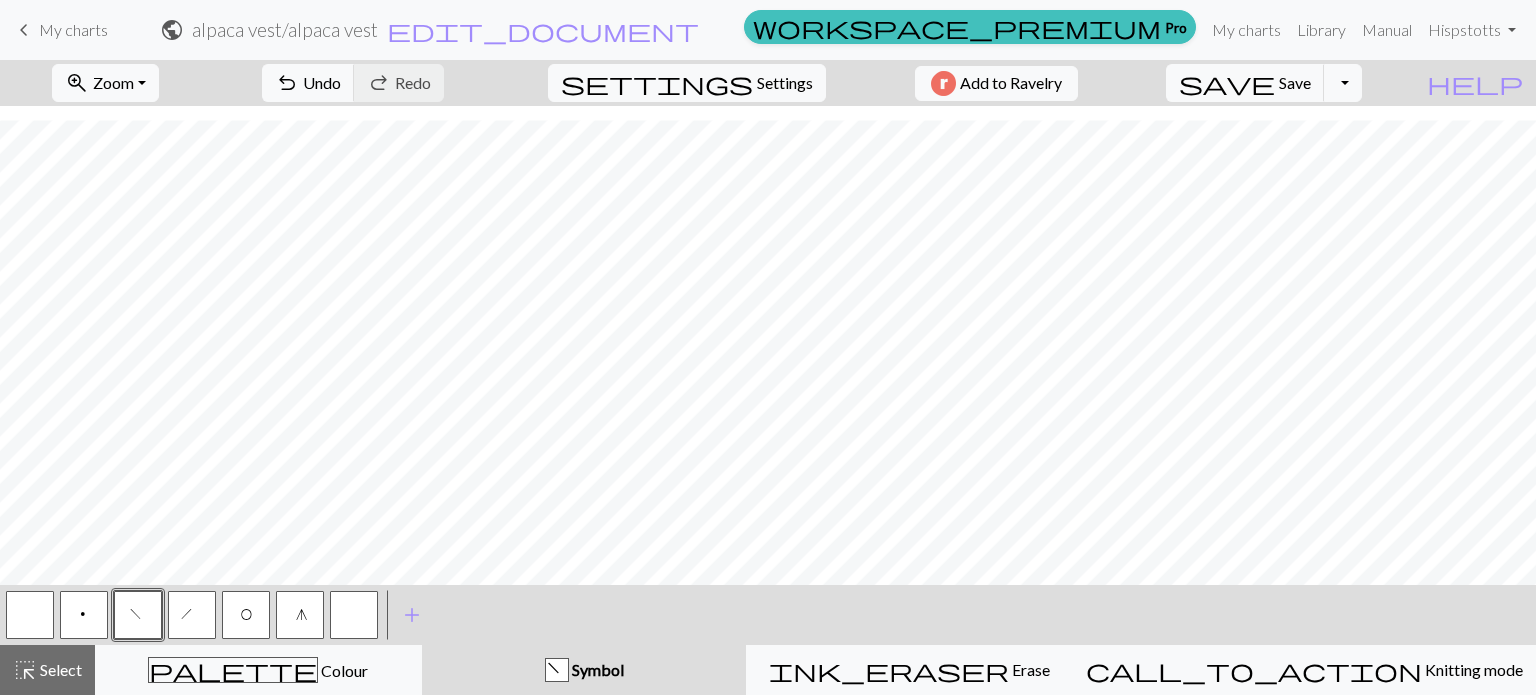click on "h" at bounding box center [193, 617] 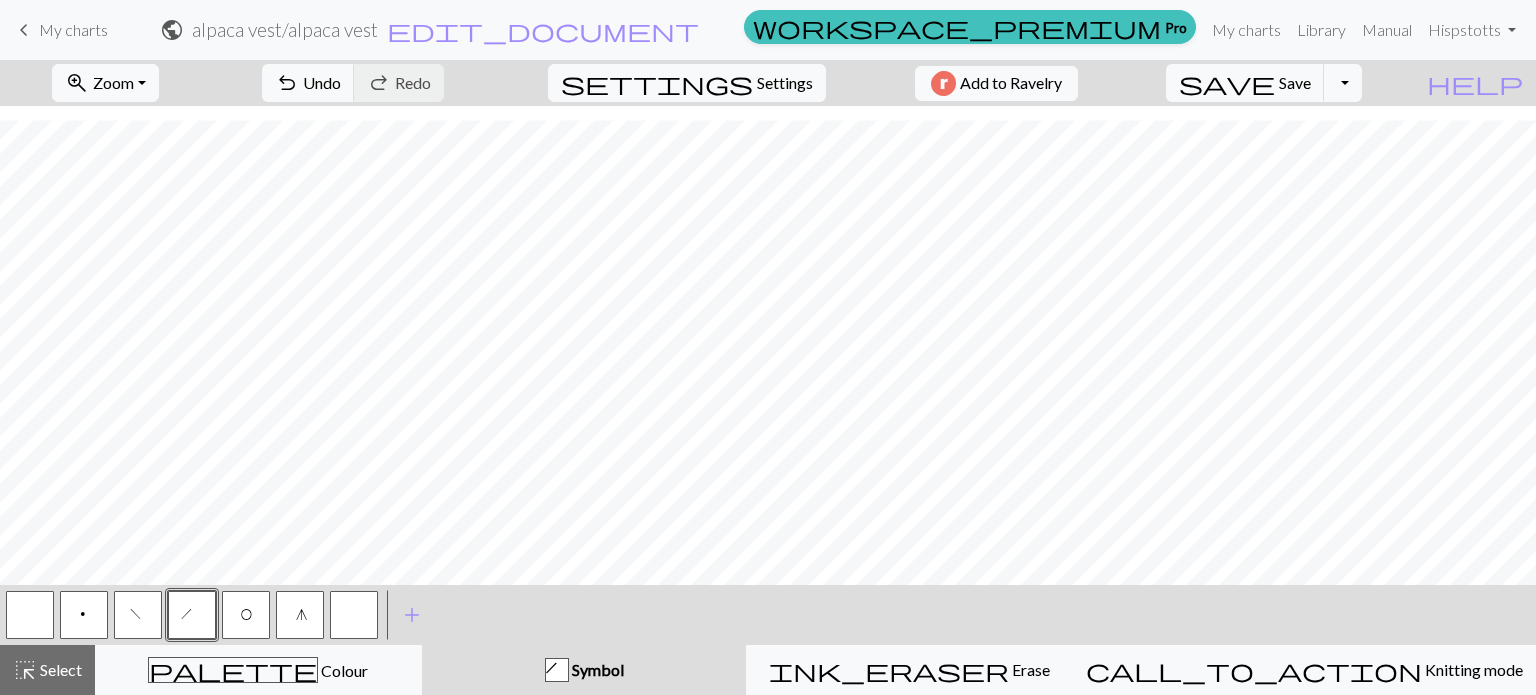 click on "g" at bounding box center (300, 615) 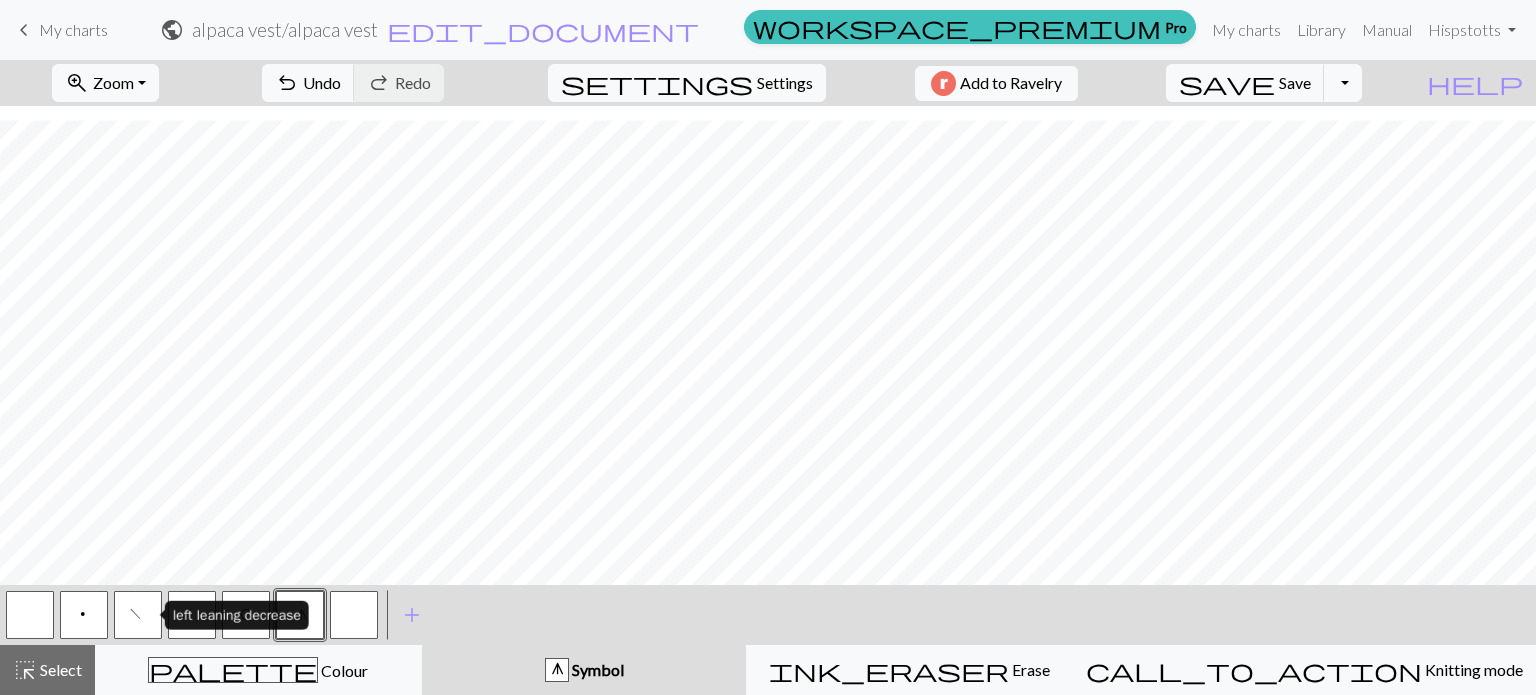 click on "f" at bounding box center [138, 615] 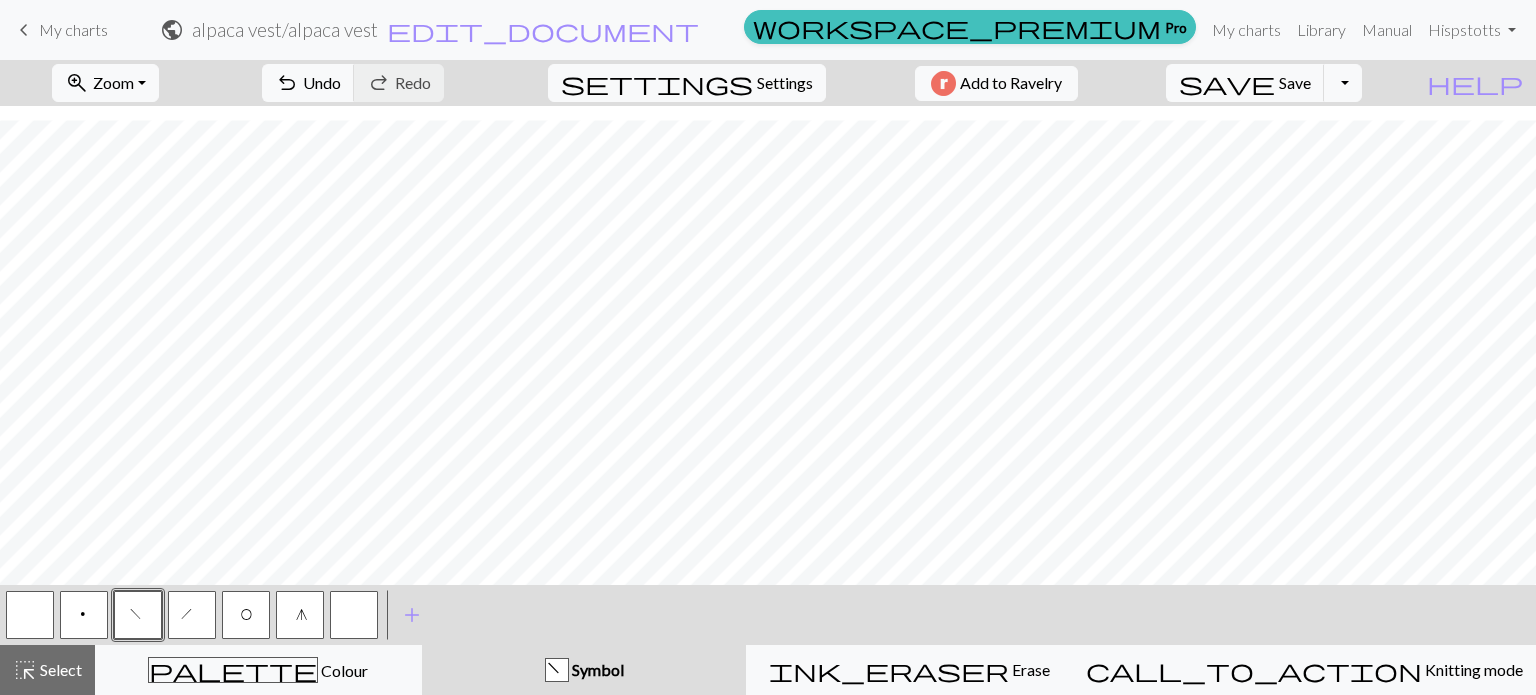 click on "h" at bounding box center [193, 617] 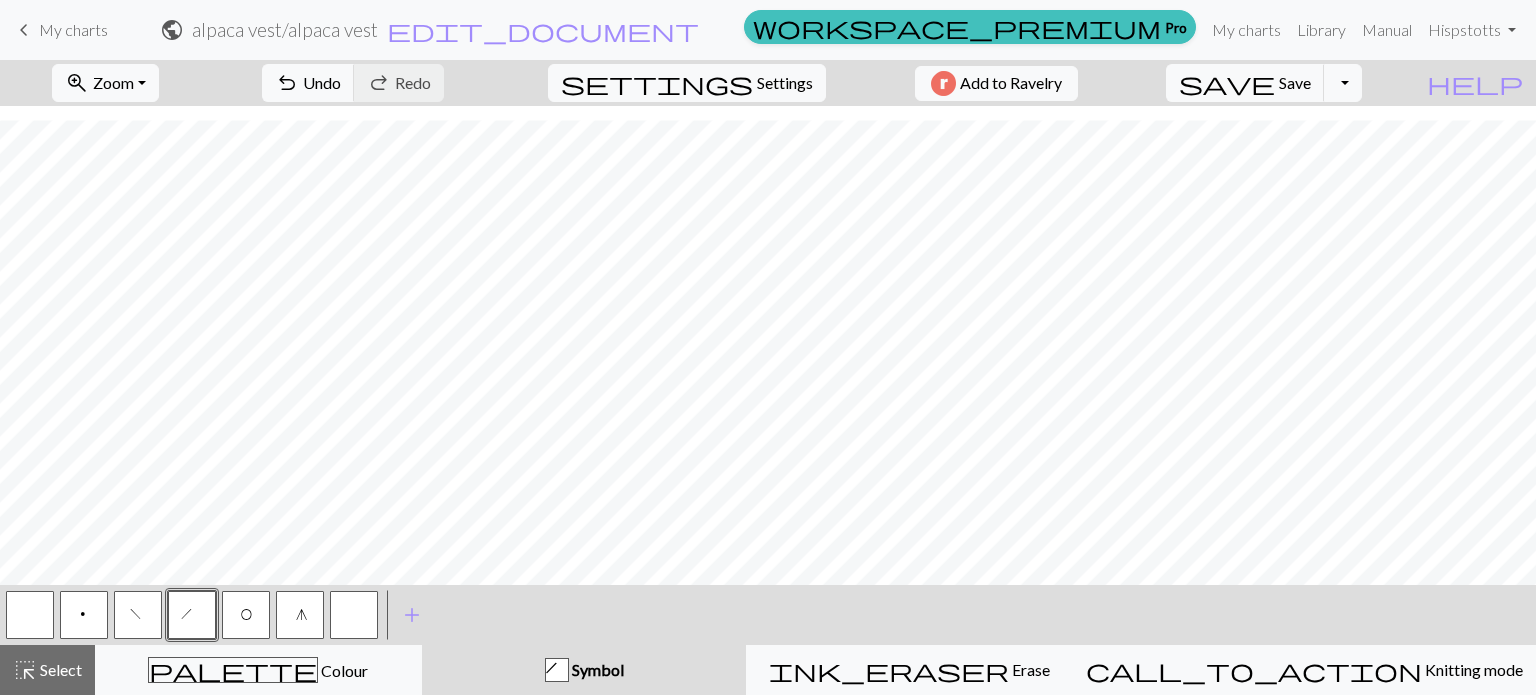 click on "f" at bounding box center [138, 617] 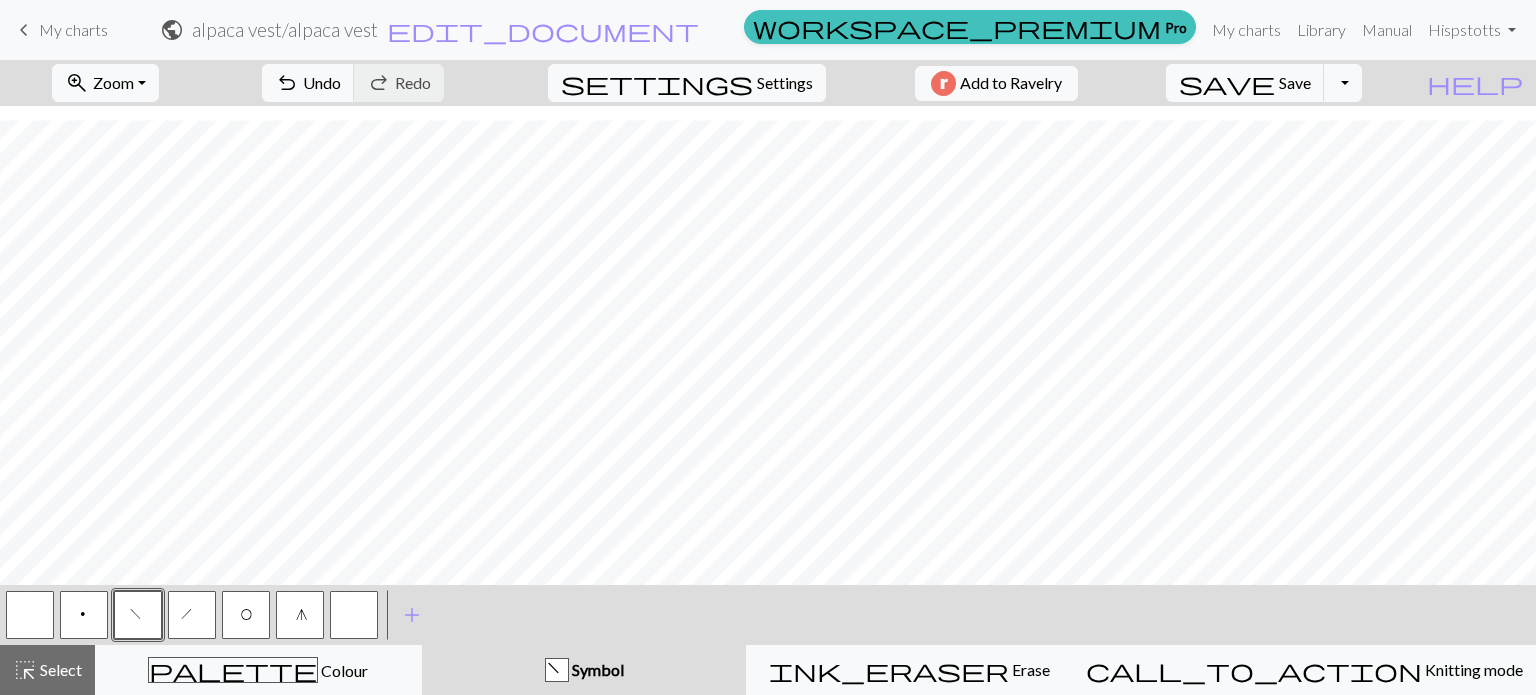 click on "h" at bounding box center [192, 615] 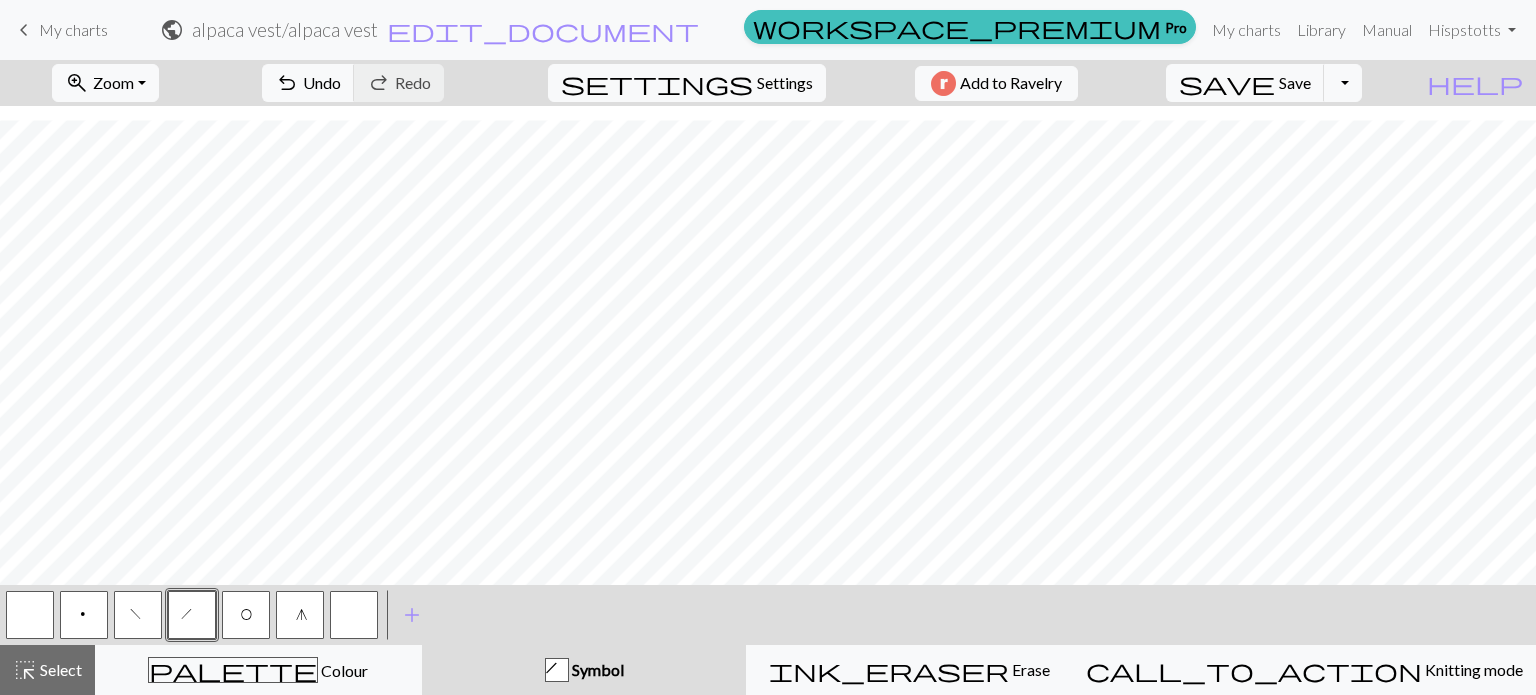 click on "f" at bounding box center [138, 617] 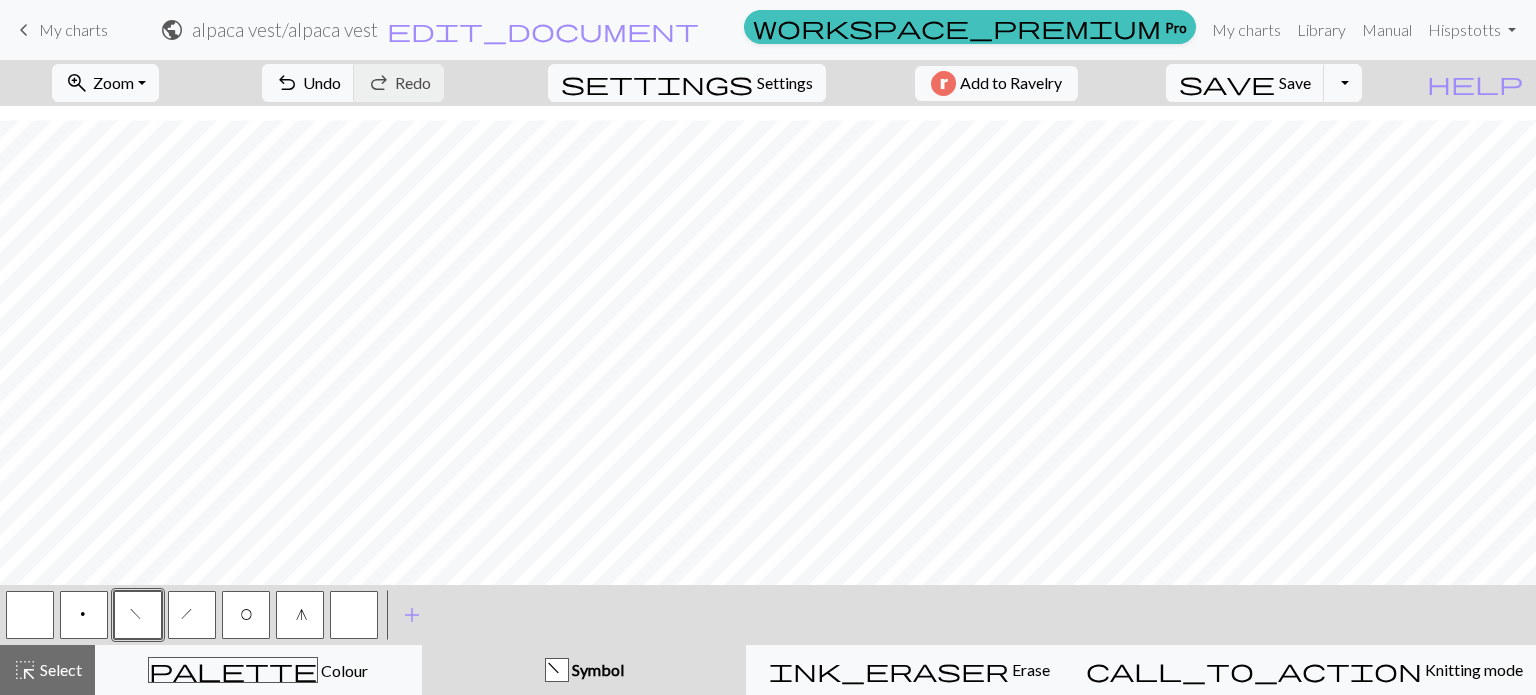 click at bounding box center (354, 615) 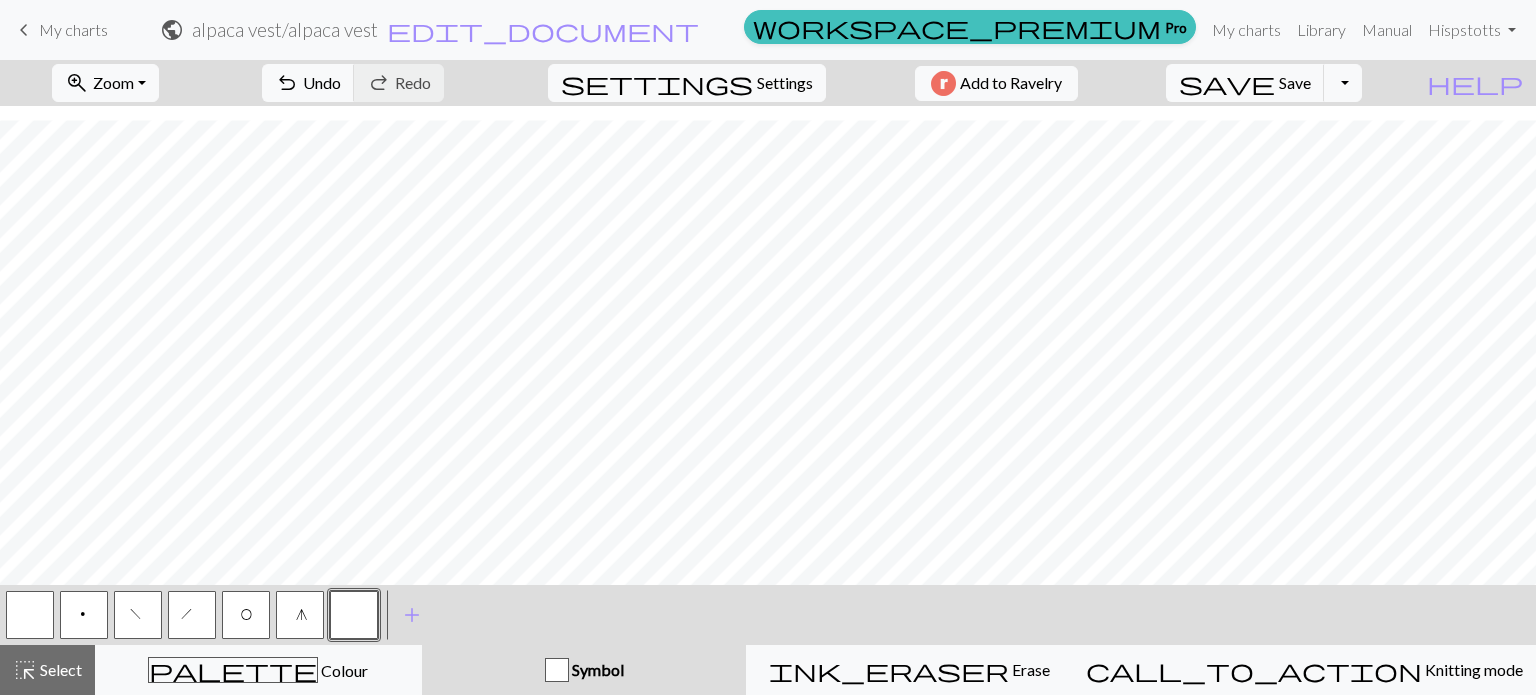 click on "h" at bounding box center (192, 615) 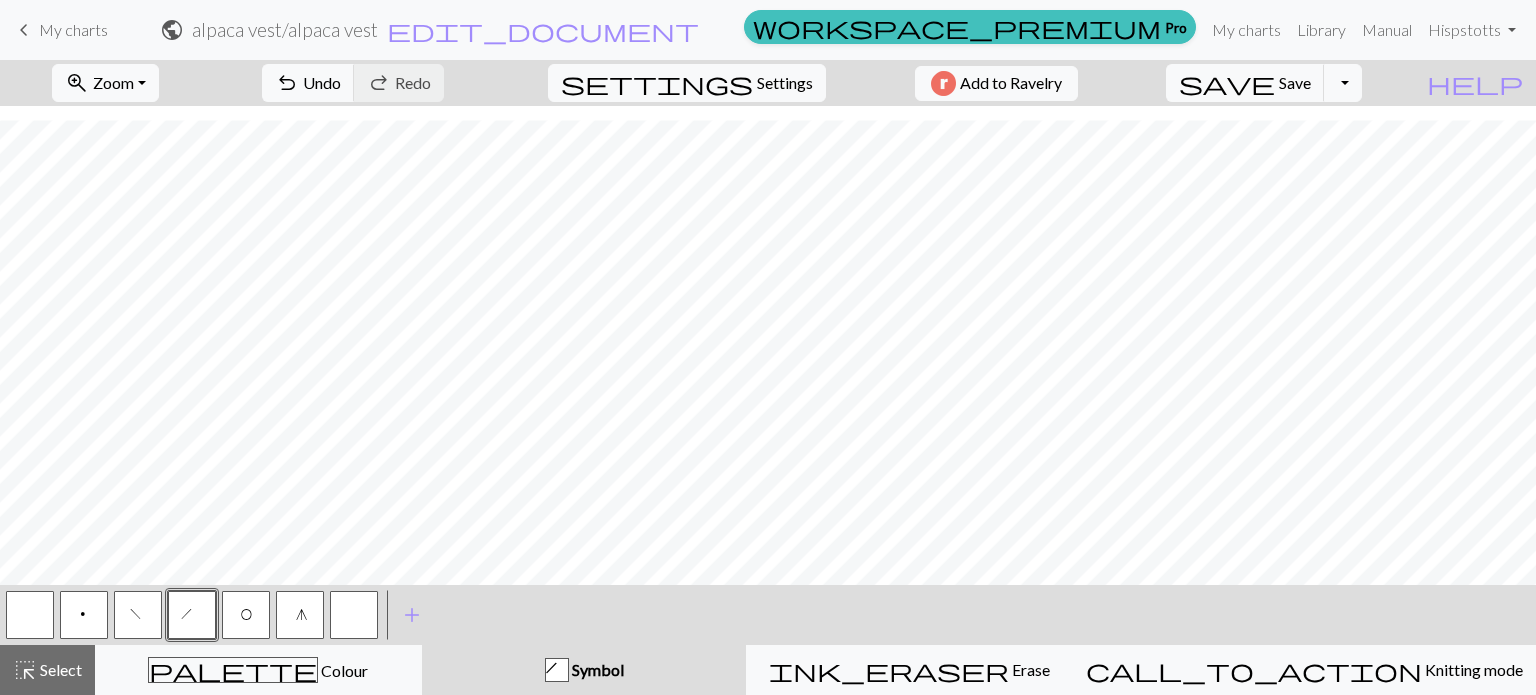 click on "f" at bounding box center [138, 617] 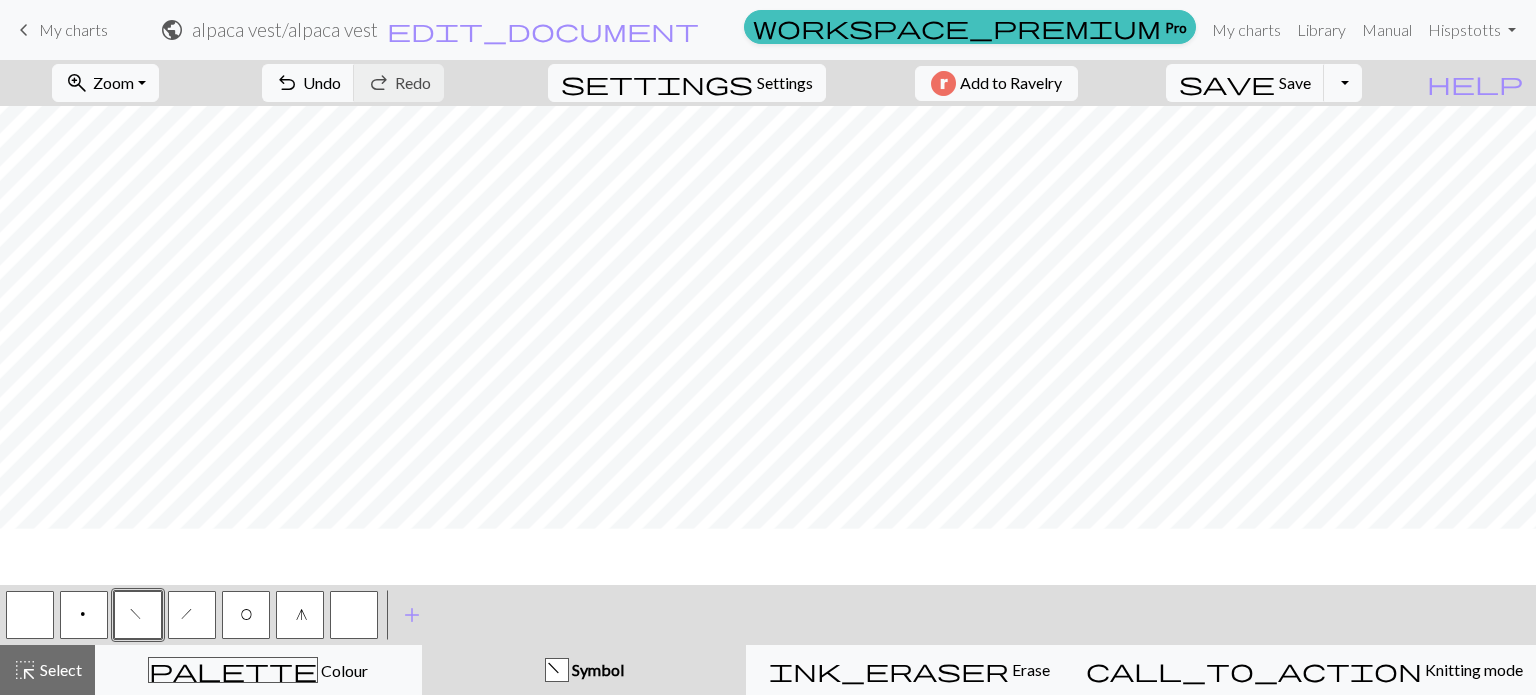 scroll, scrollTop: 0, scrollLeft: 0, axis: both 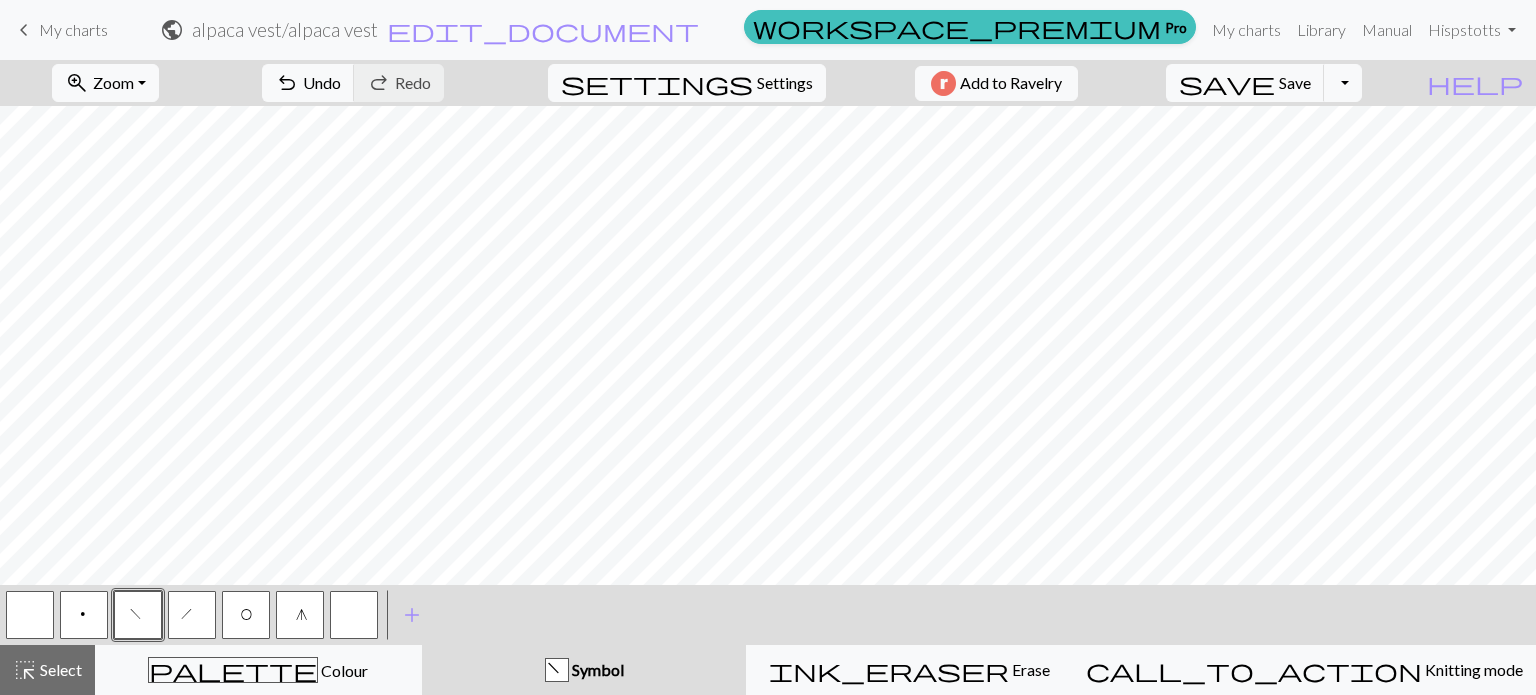 click on "h" at bounding box center (192, 615) 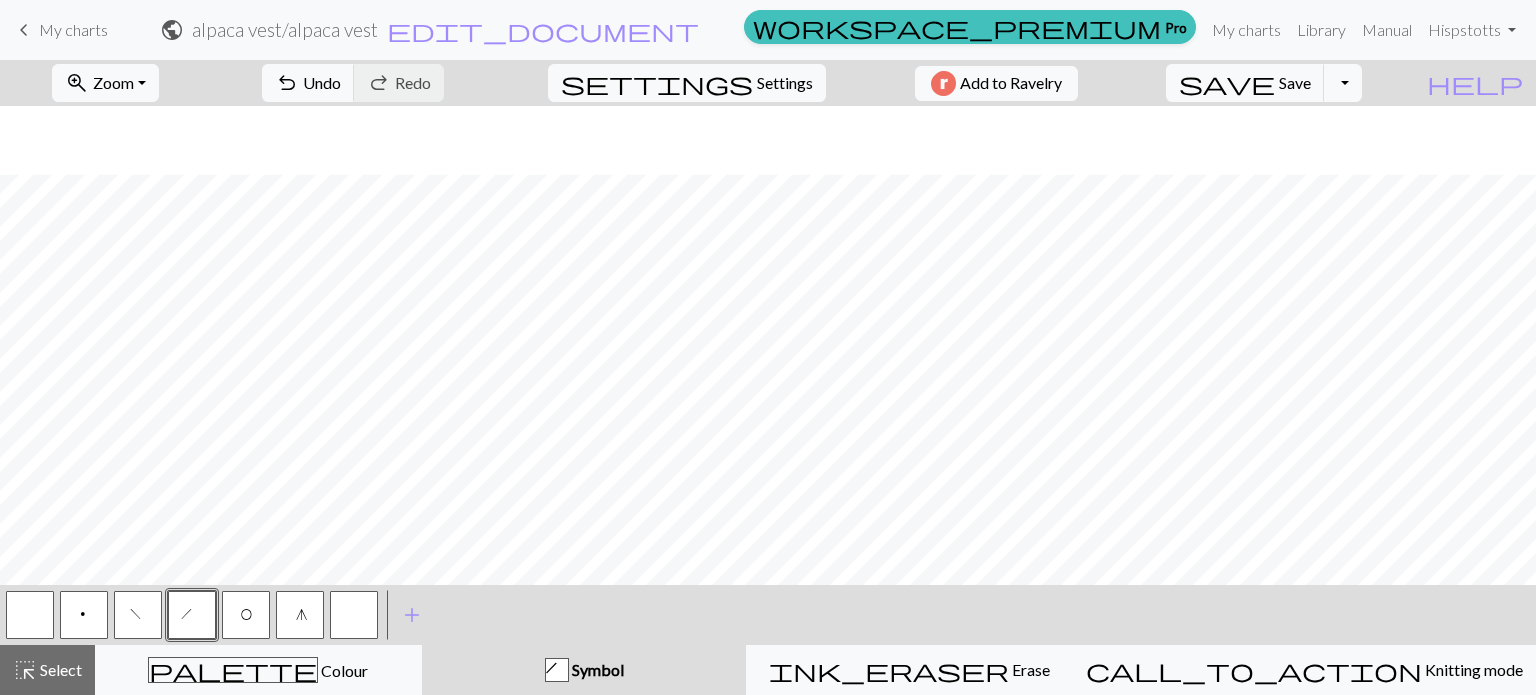 scroll, scrollTop: 85, scrollLeft: 0, axis: vertical 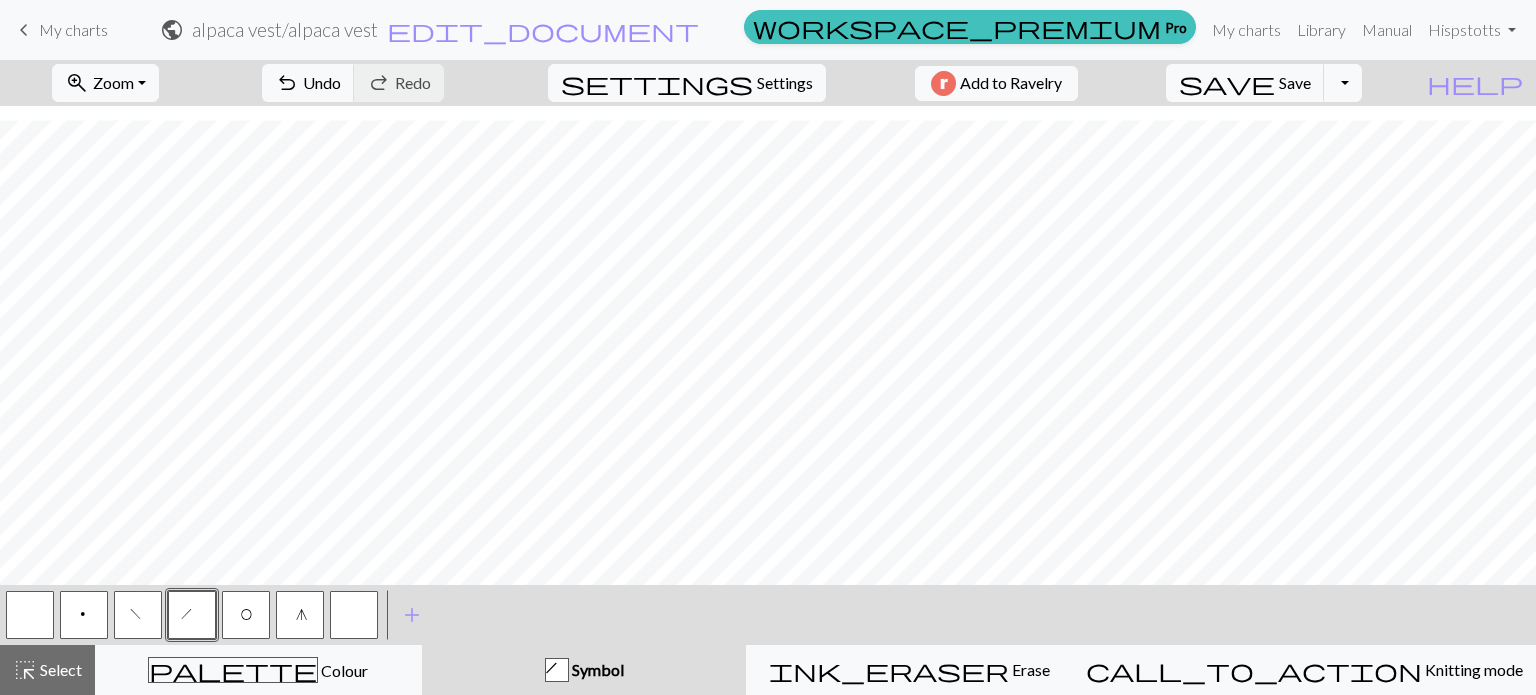 click at bounding box center [354, 615] 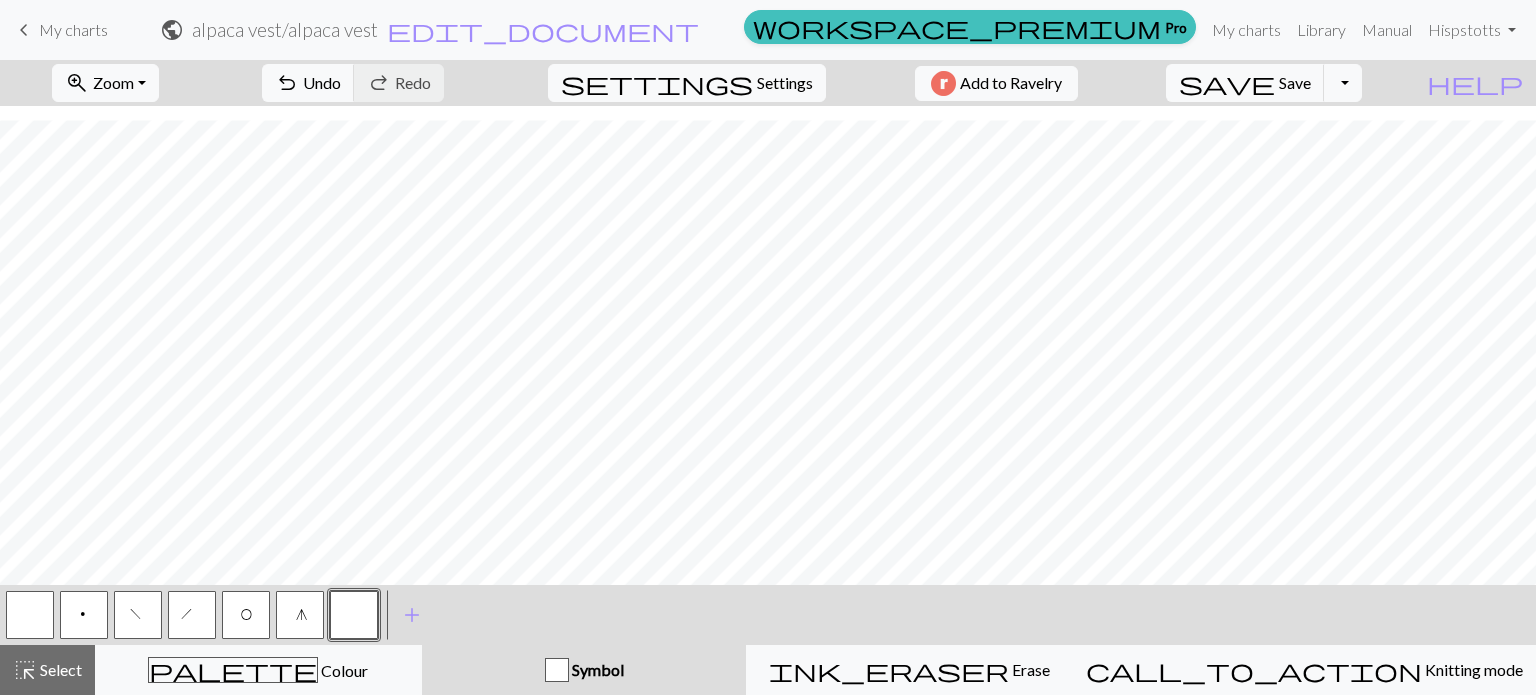 click on "O" at bounding box center (246, 615) 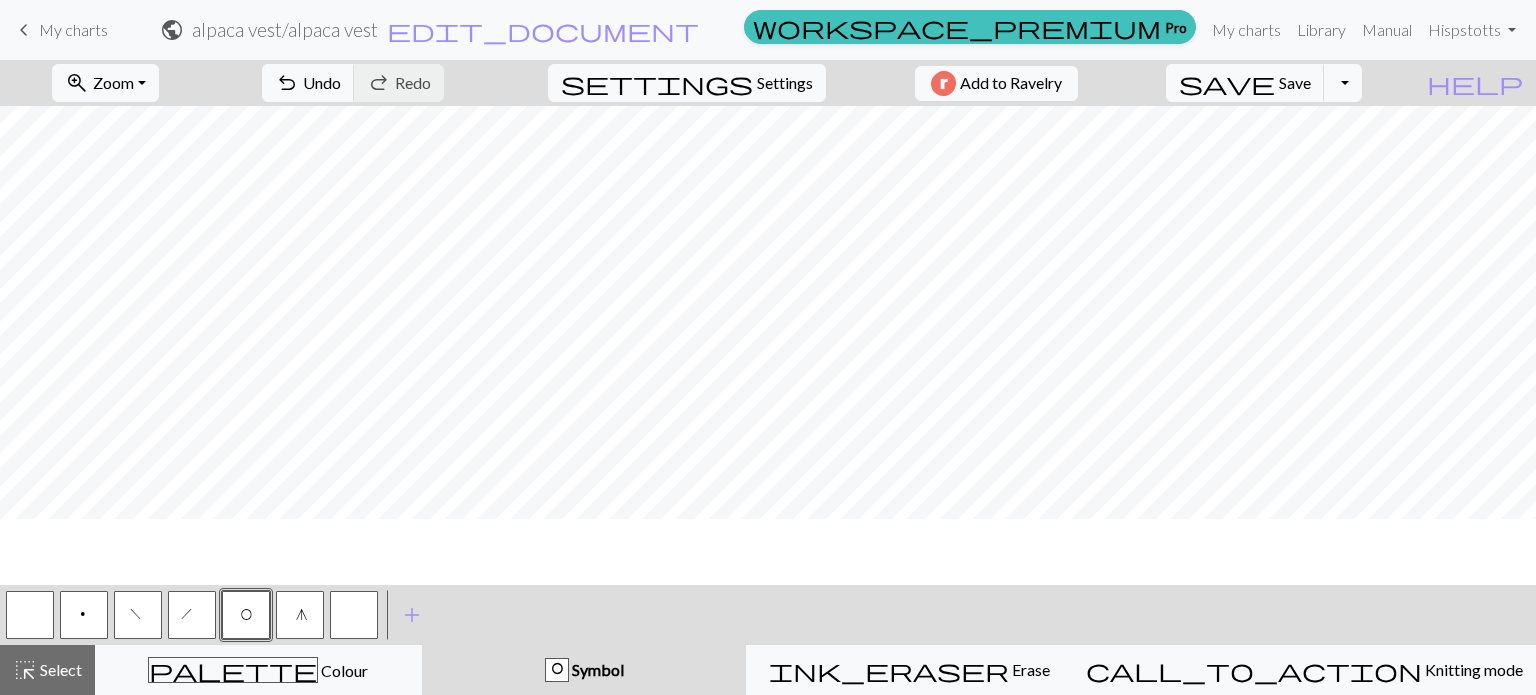 scroll, scrollTop: 0, scrollLeft: 0, axis: both 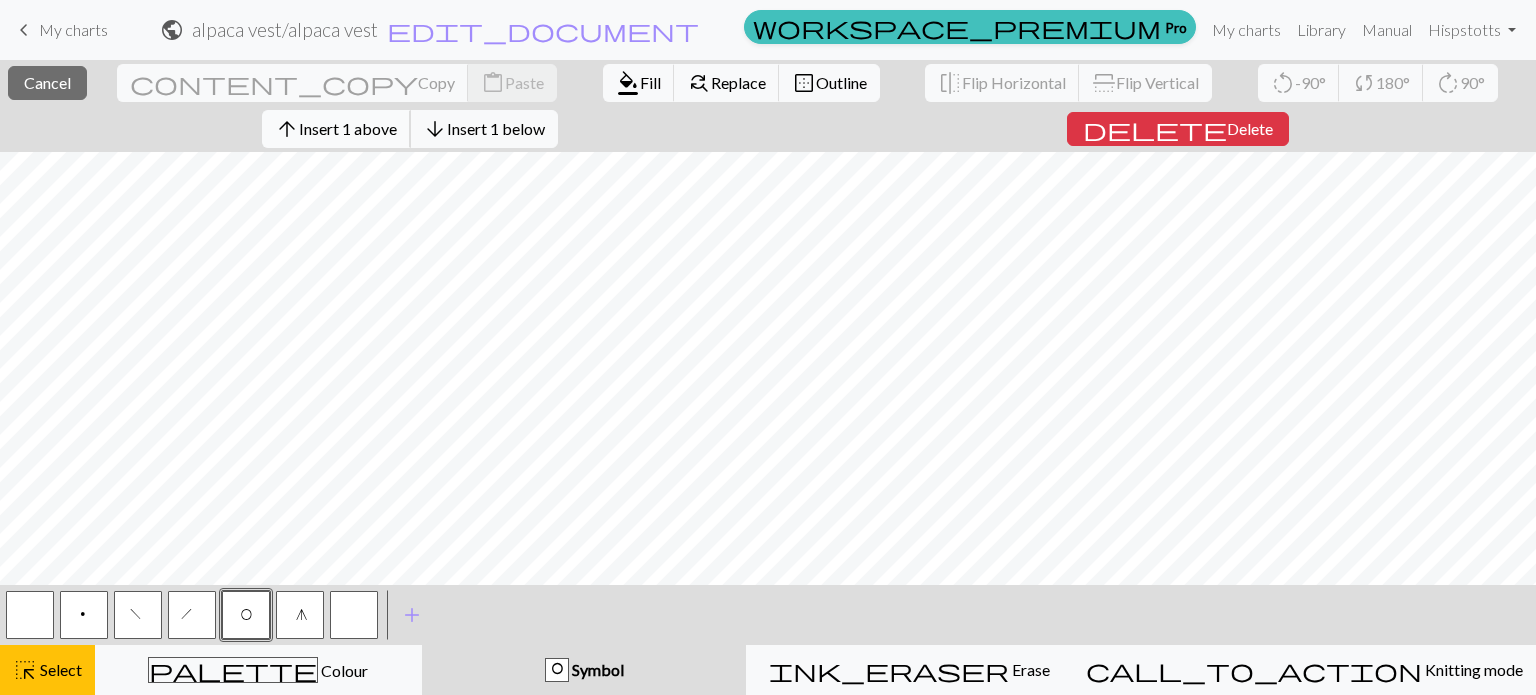 click on "arrow_upward  Insert 1 above" at bounding box center [336, 129] 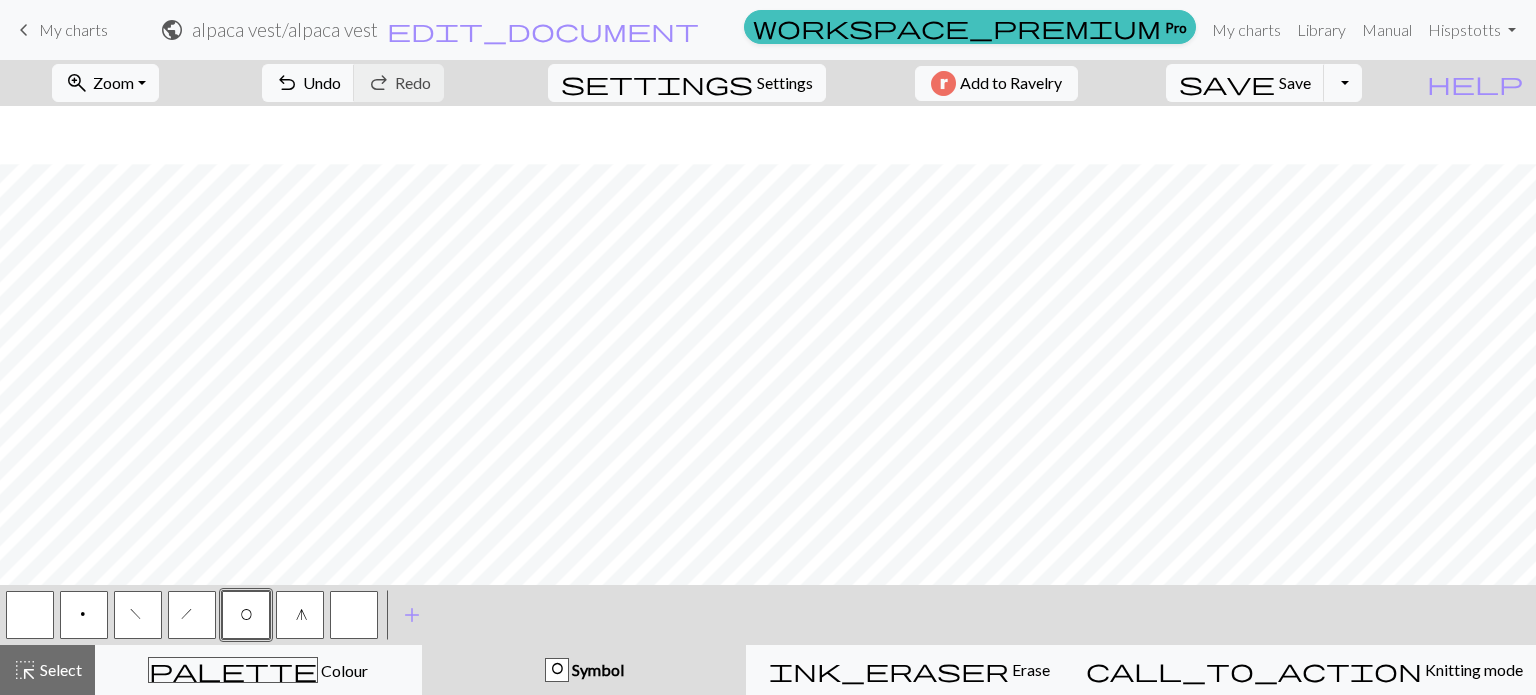 scroll, scrollTop: 105, scrollLeft: 0, axis: vertical 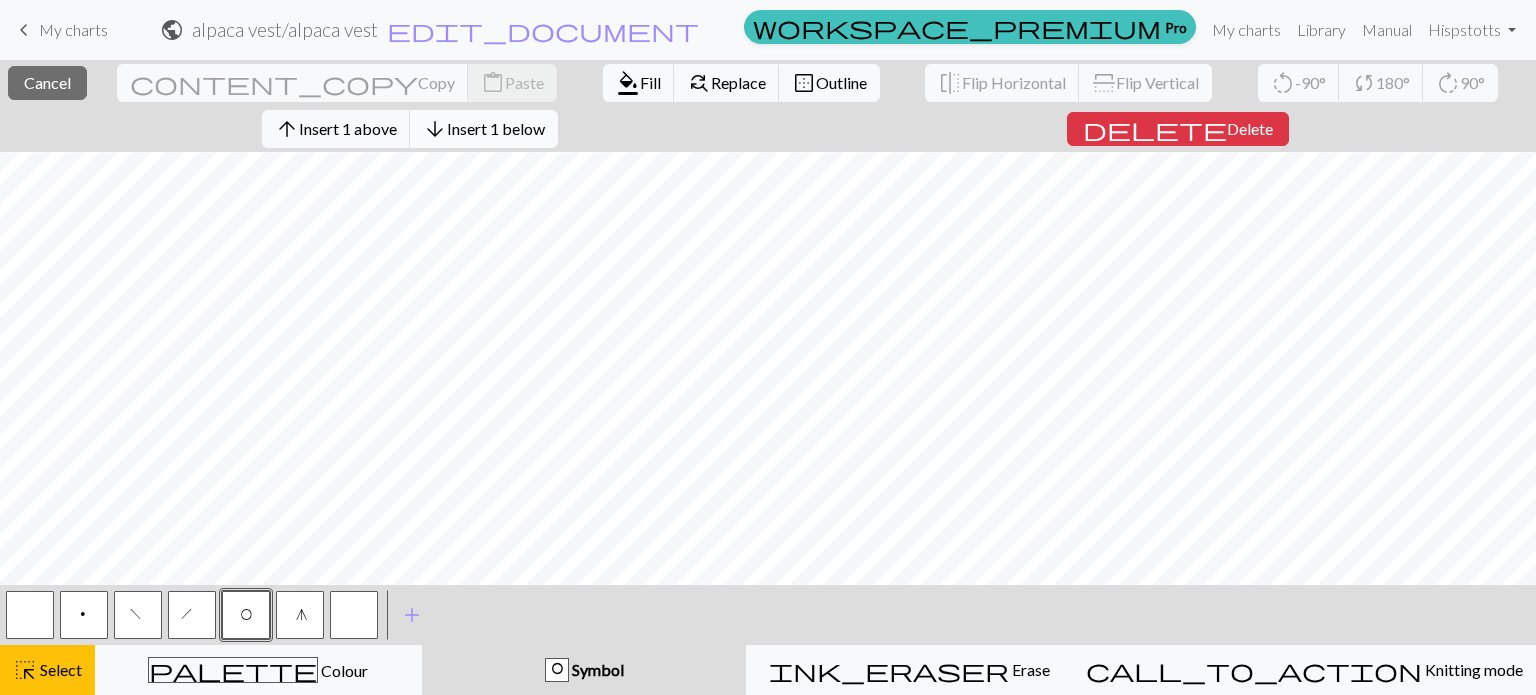 click on "Insert 1 below" at bounding box center (496, 128) 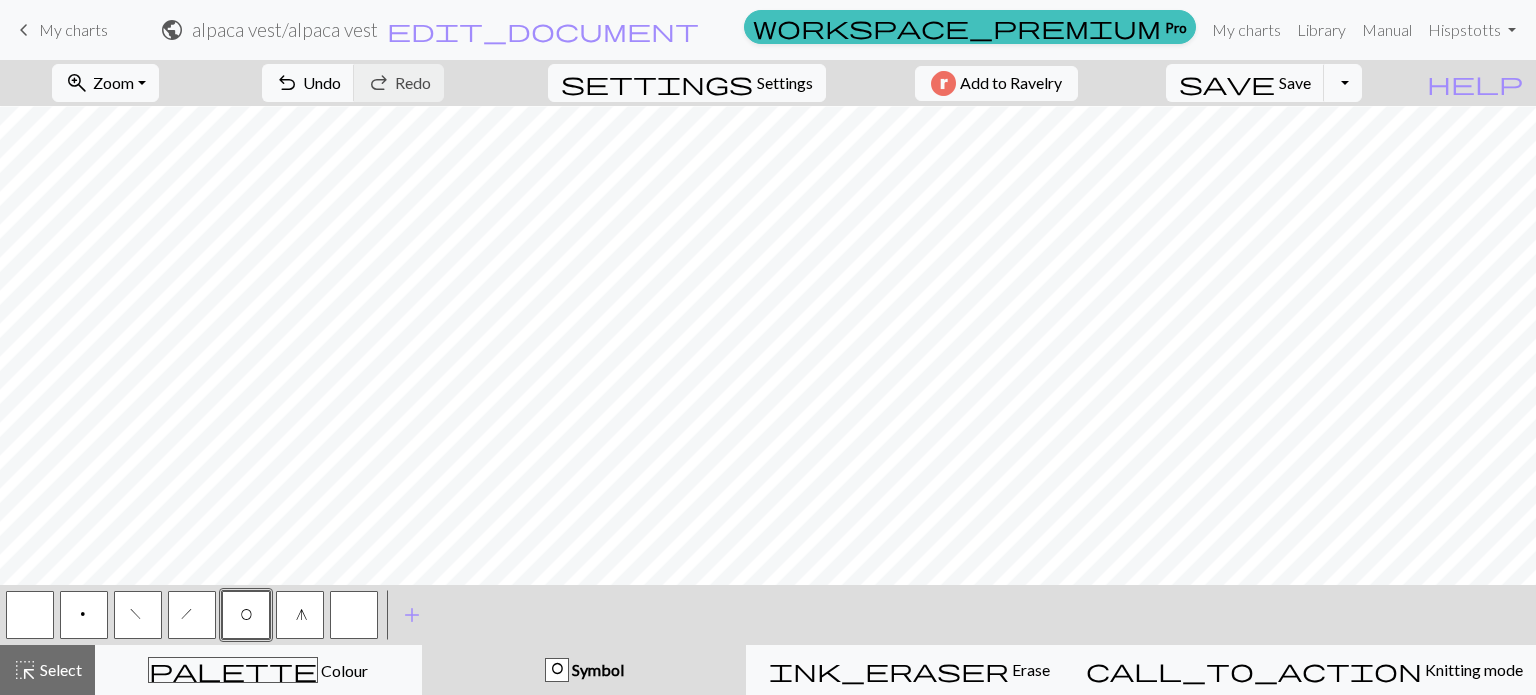 scroll, scrollTop: 125, scrollLeft: 0, axis: vertical 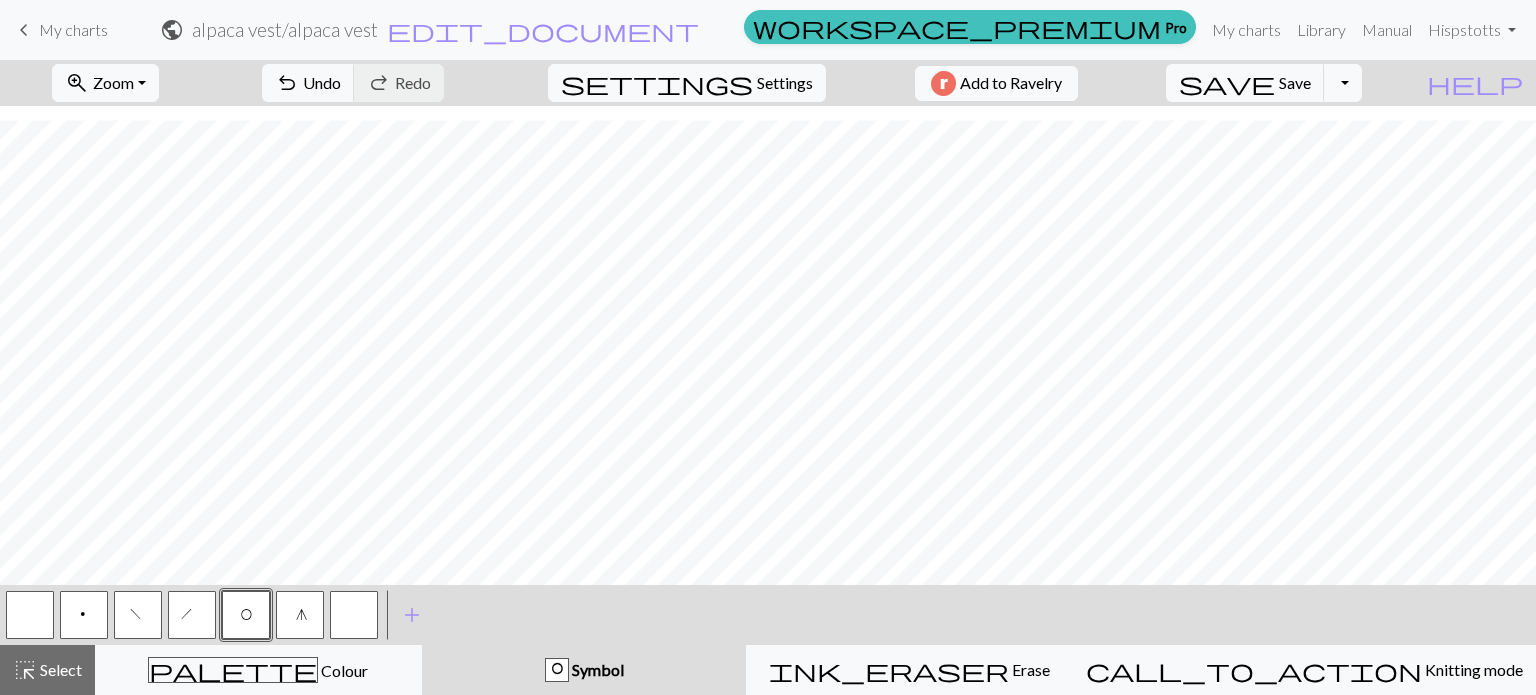 click on "p" at bounding box center (84, 617) 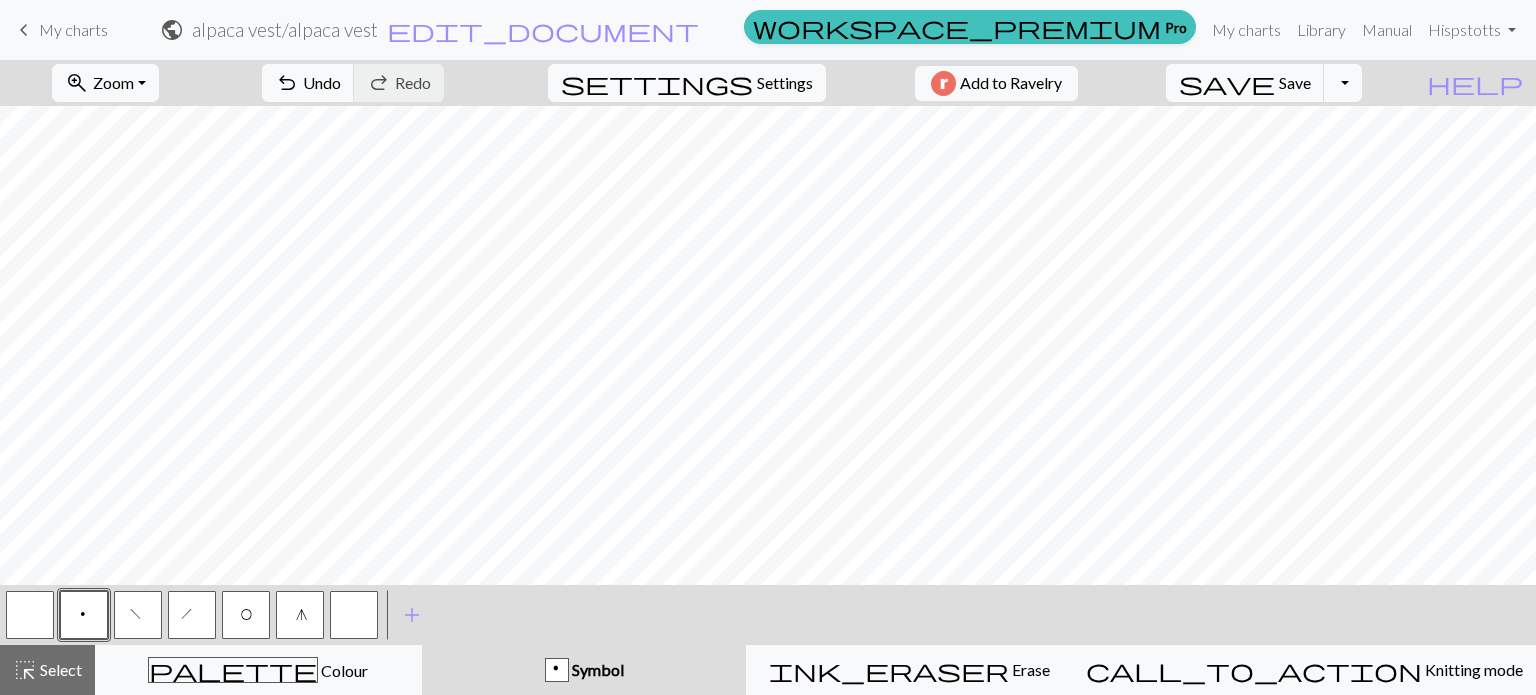 scroll, scrollTop: 125, scrollLeft: 0, axis: vertical 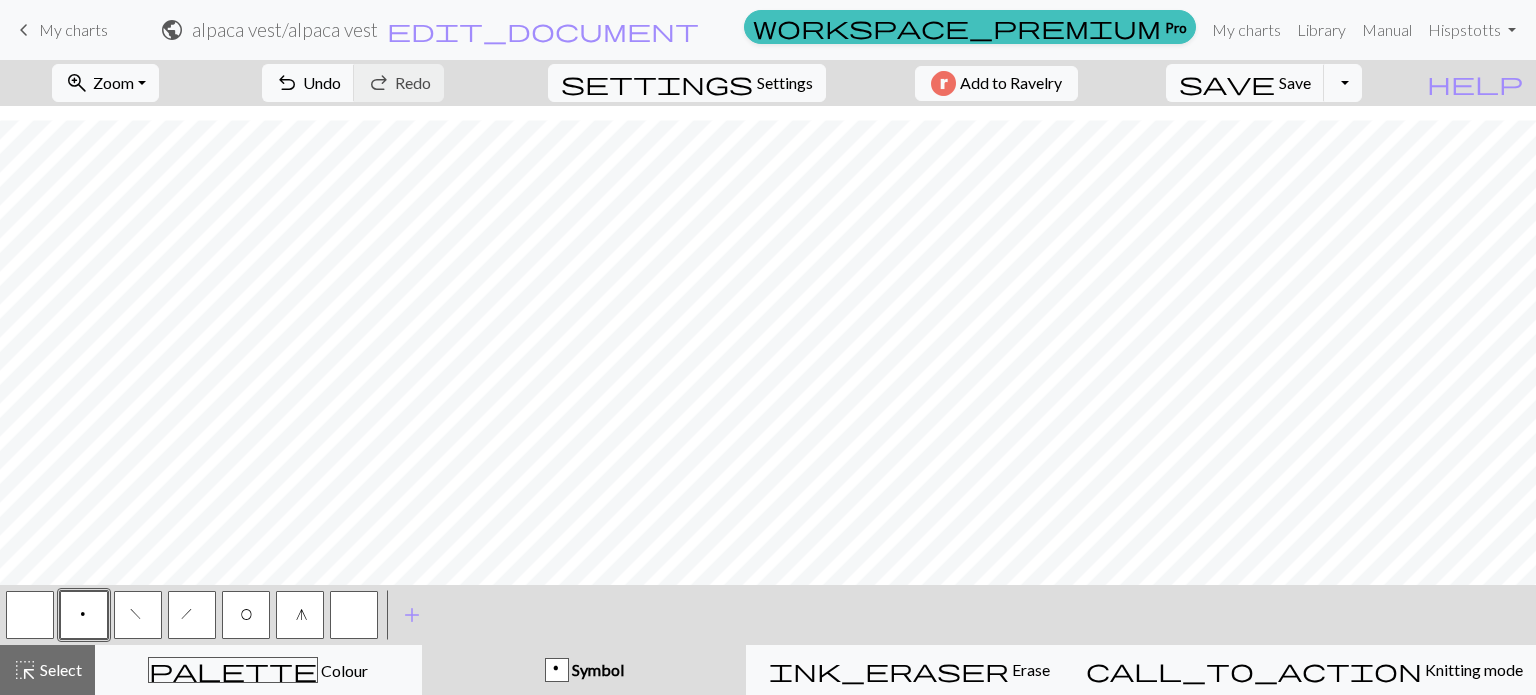 click on "O" at bounding box center [246, 615] 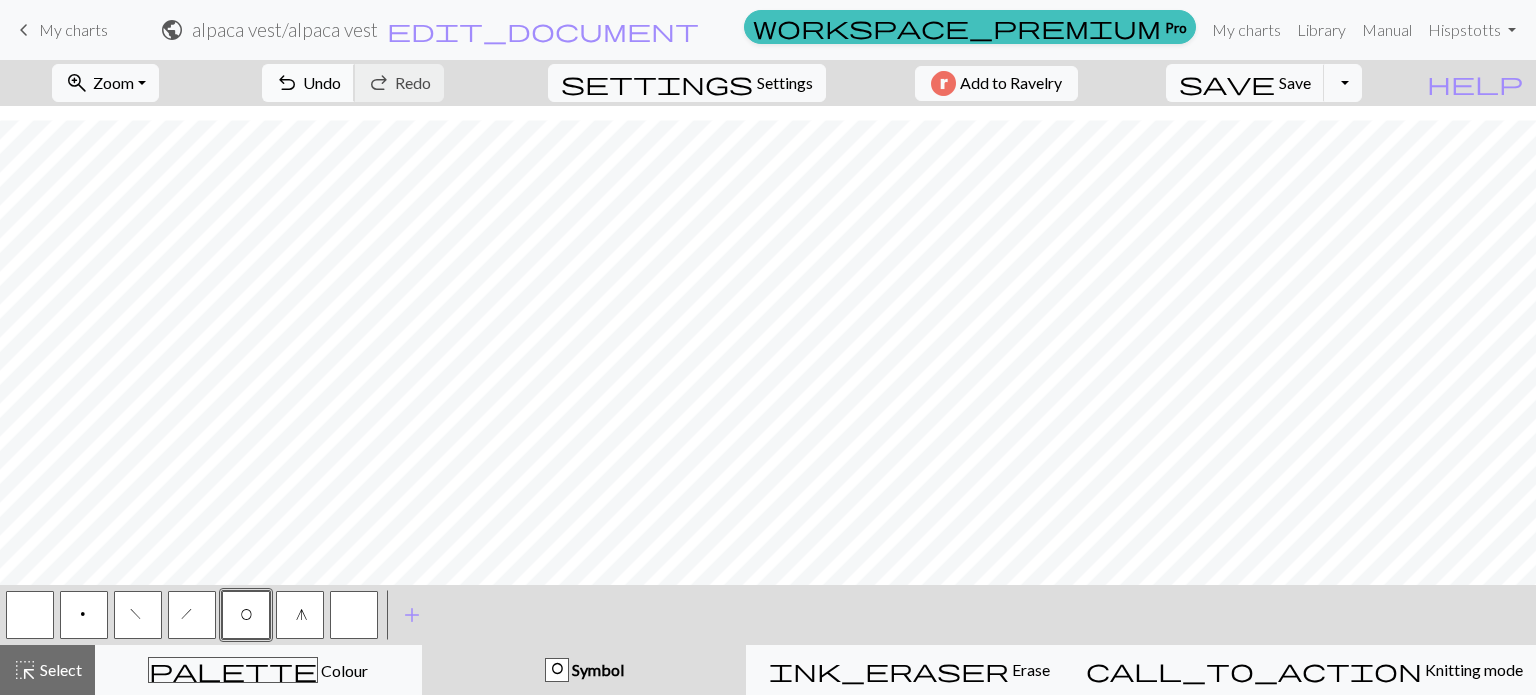 click on "undo" at bounding box center (287, 83) 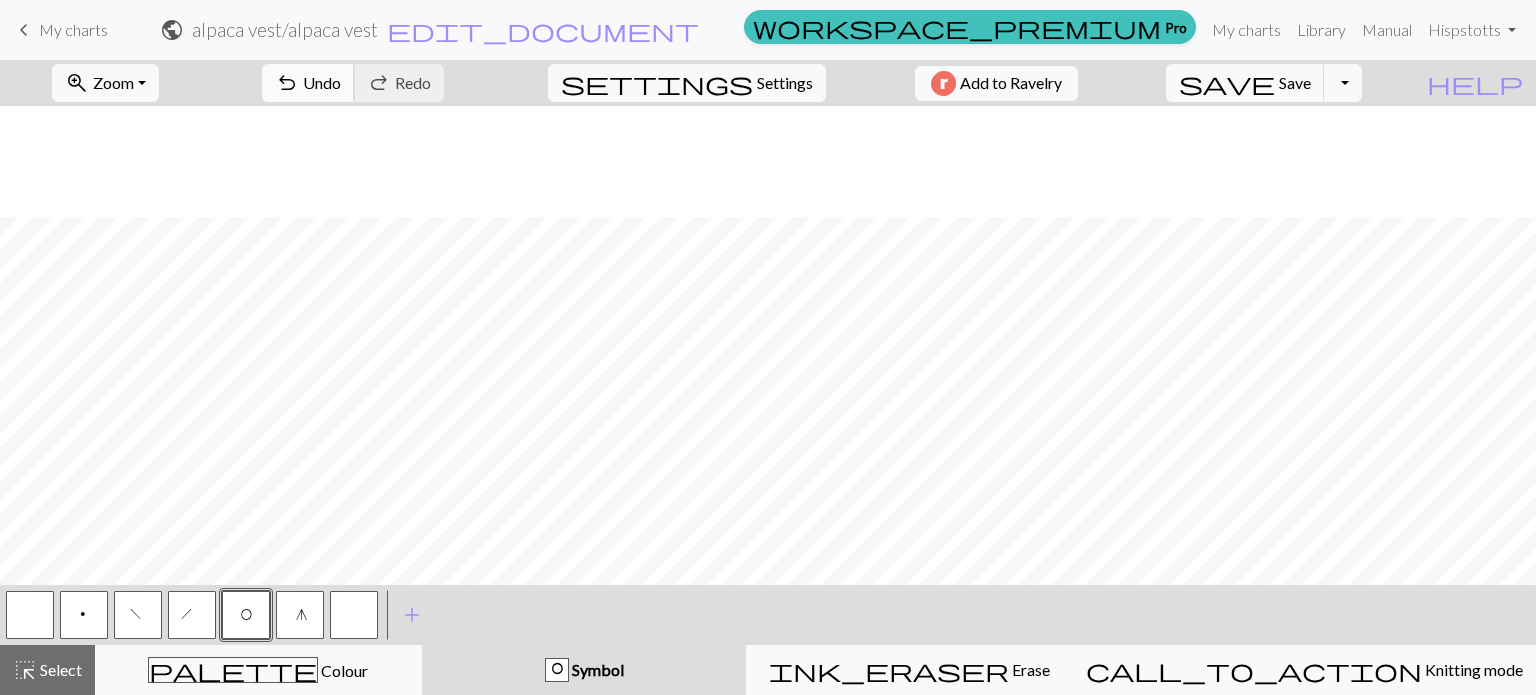 scroll, scrollTop: 125, scrollLeft: 0, axis: vertical 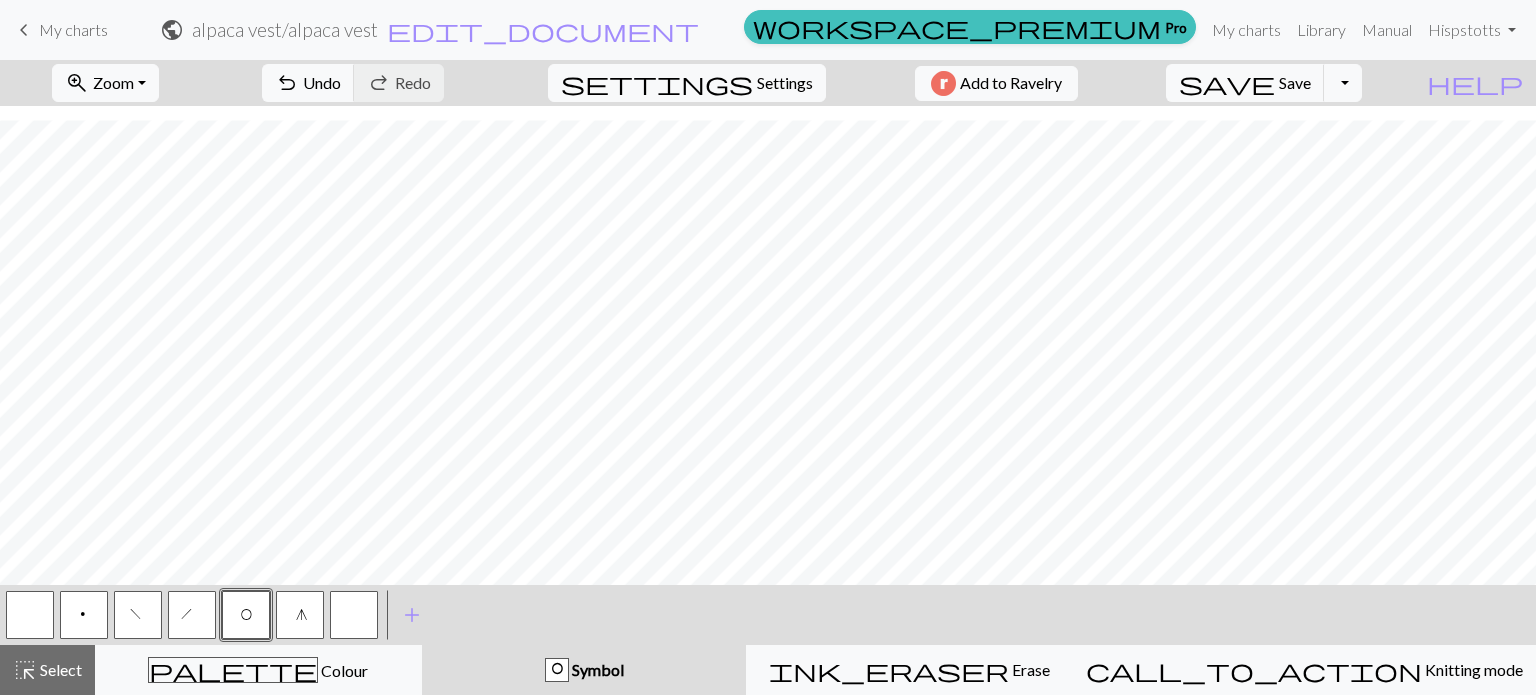 click on "h" at bounding box center (192, 615) 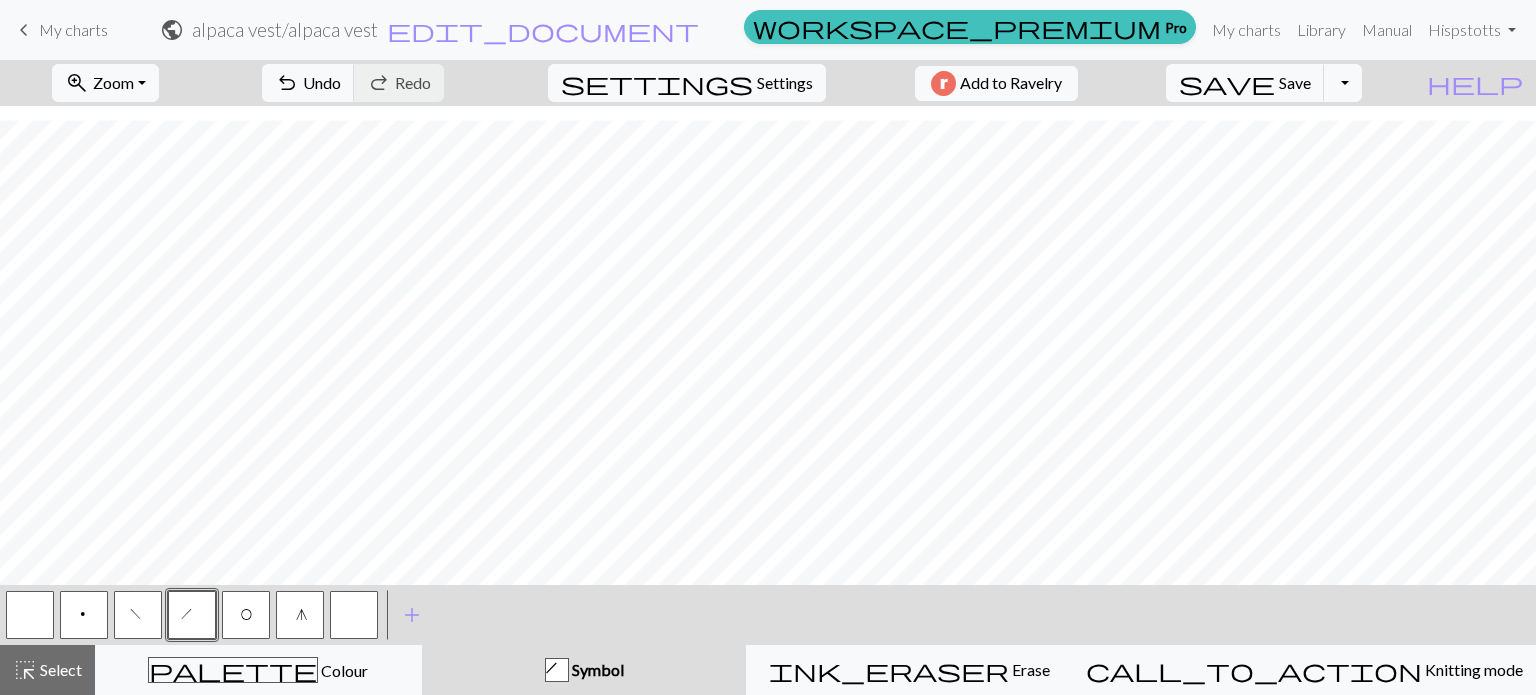 click at bounding box center (354, 615) 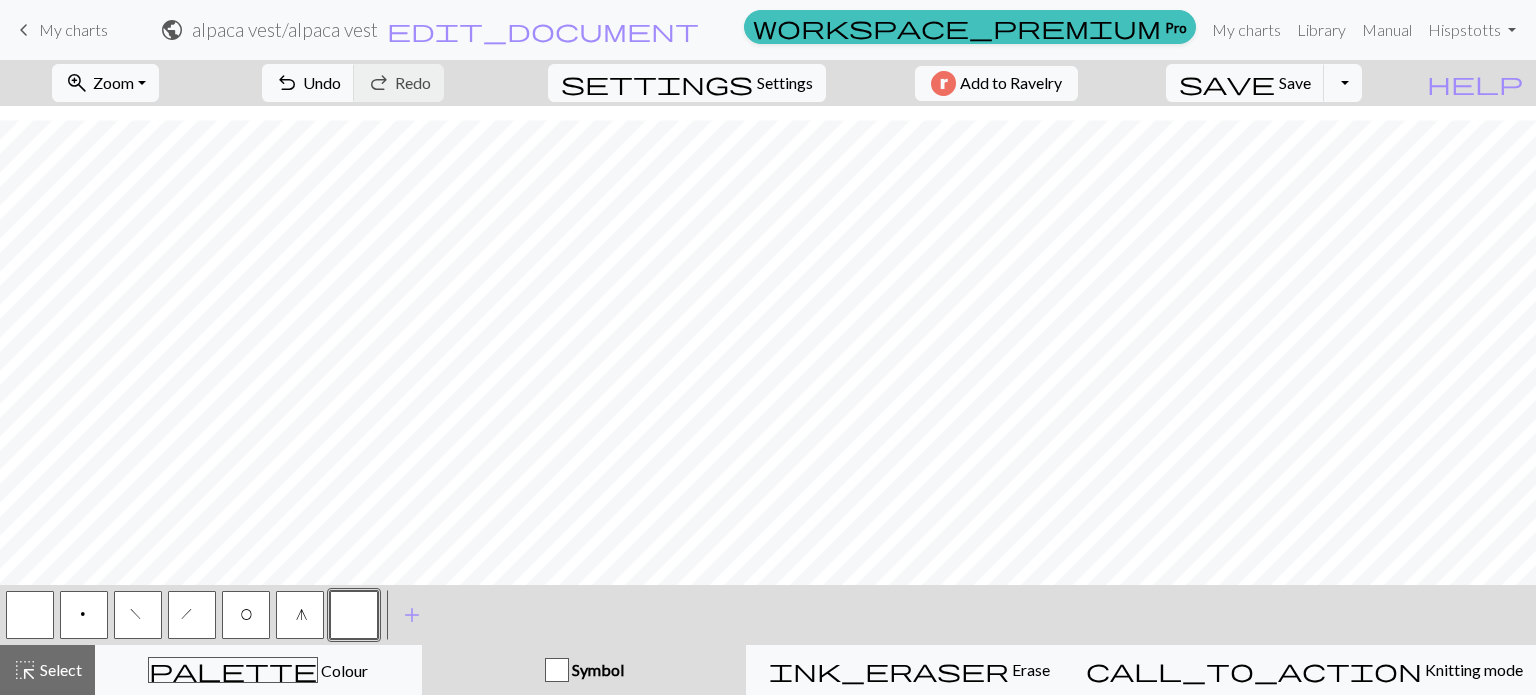 click at bounding box center (354, 615) 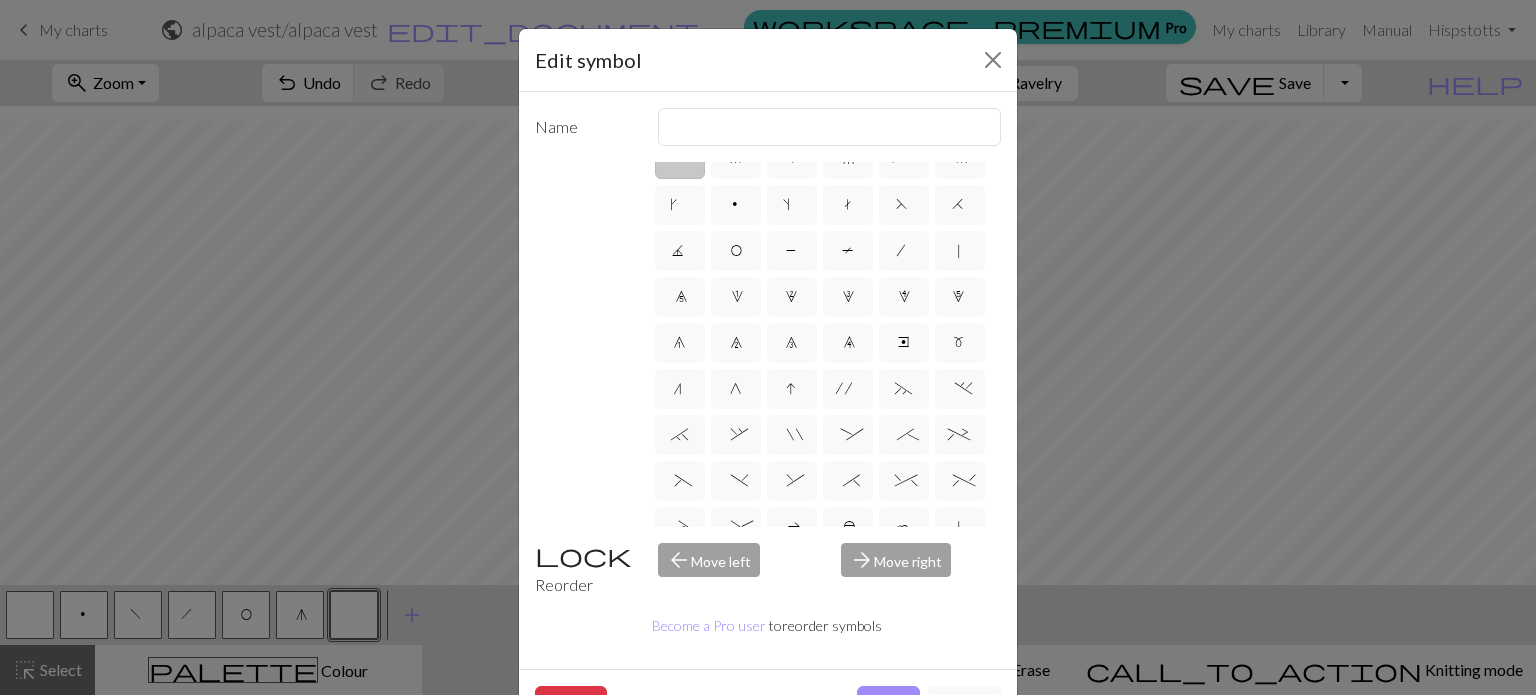 scroll, scrollTop: 0, scrollLeft: 0, axis: both 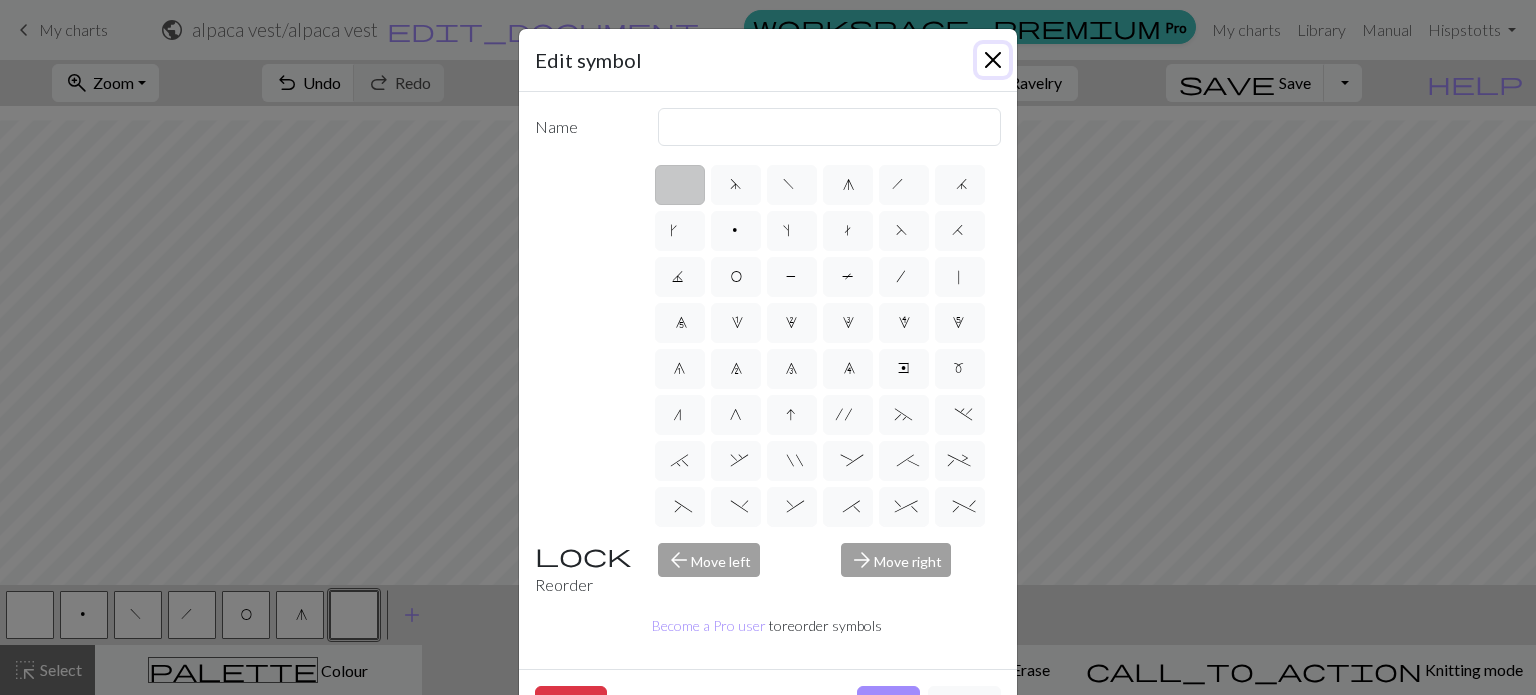 click at bounding box center [993, 60] 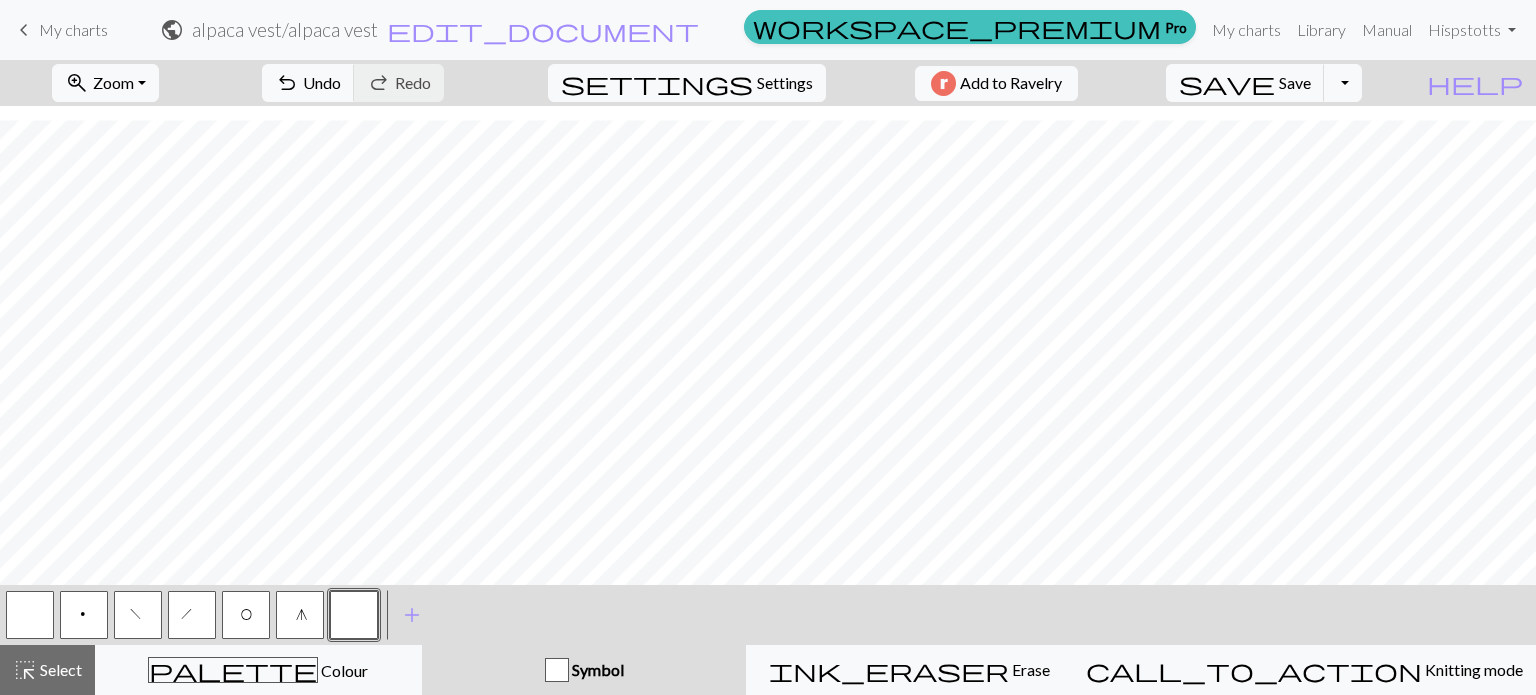 click at bounding box center [354, 615] 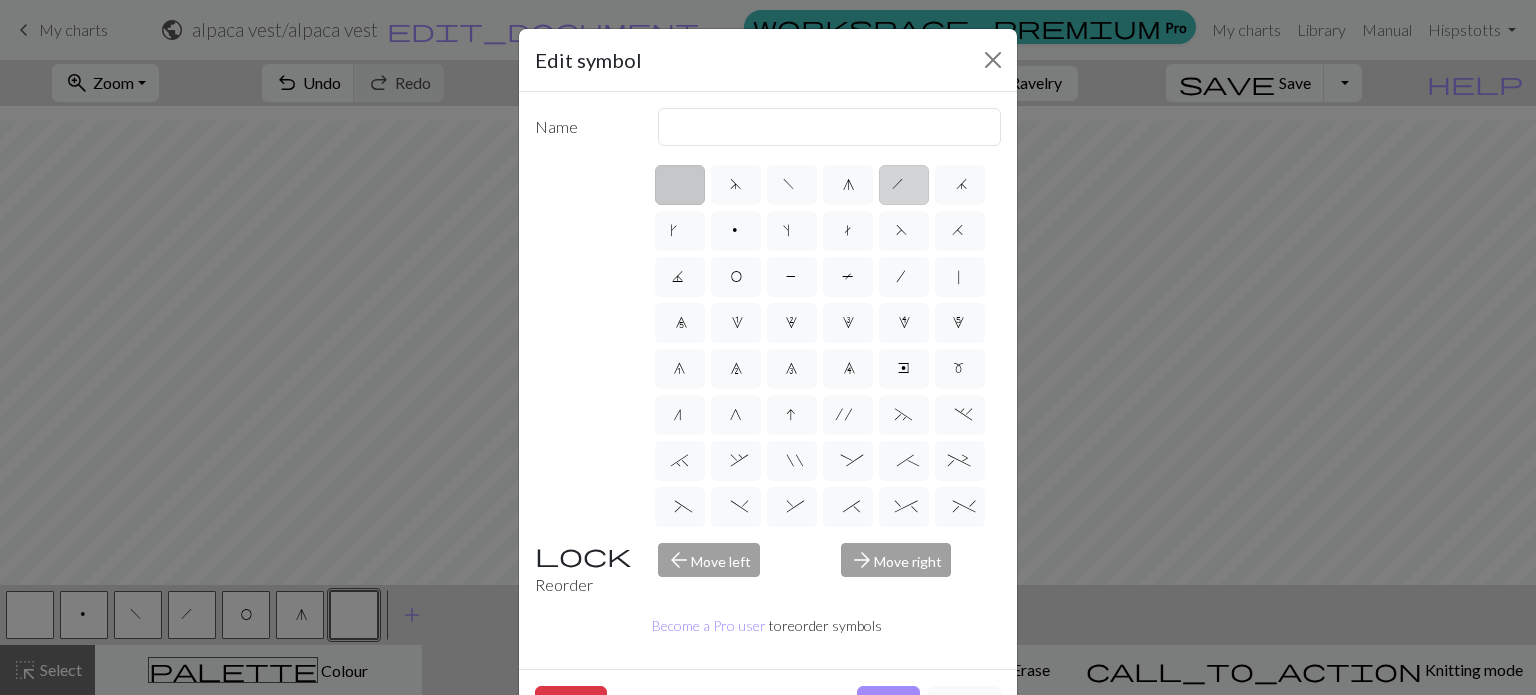 click on "h" at bounding box center [904, 185] 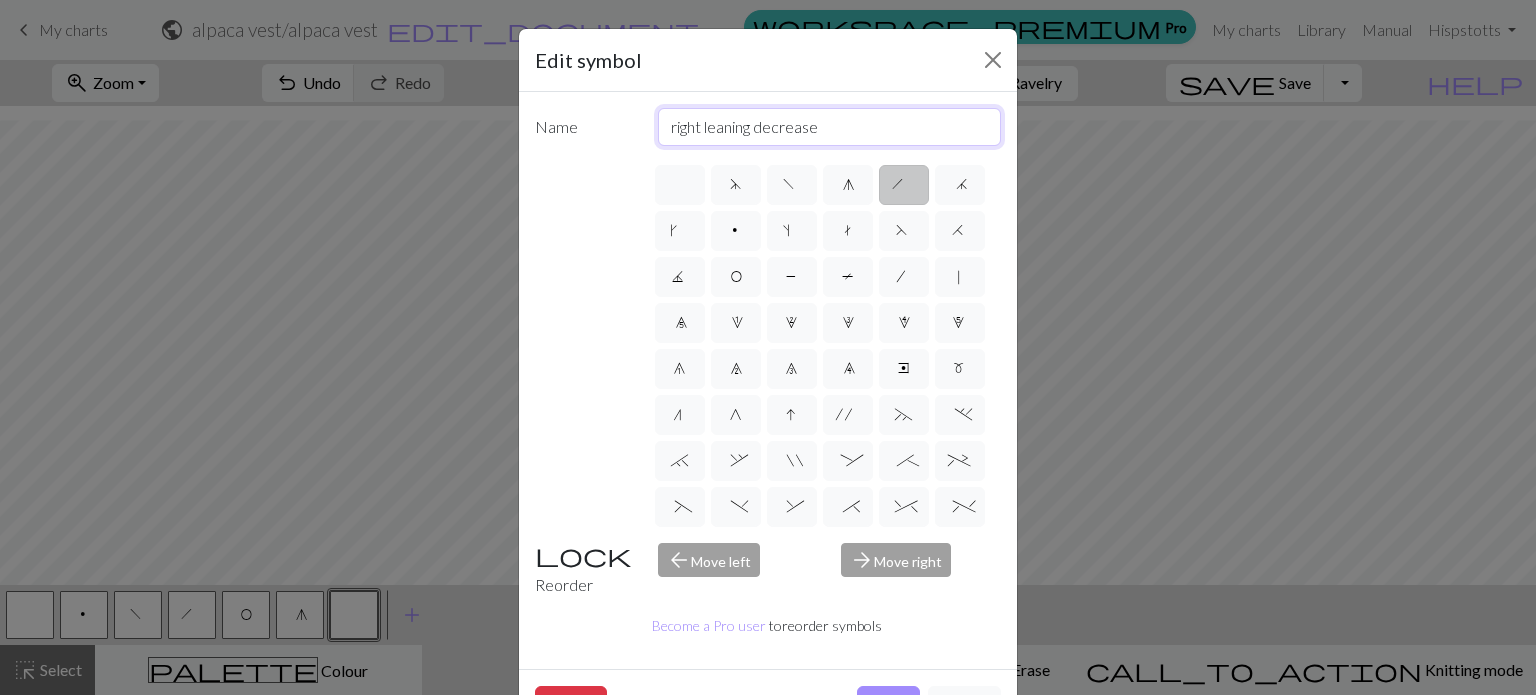 click on "right leaning decrease" at bounding box center [830, 127] 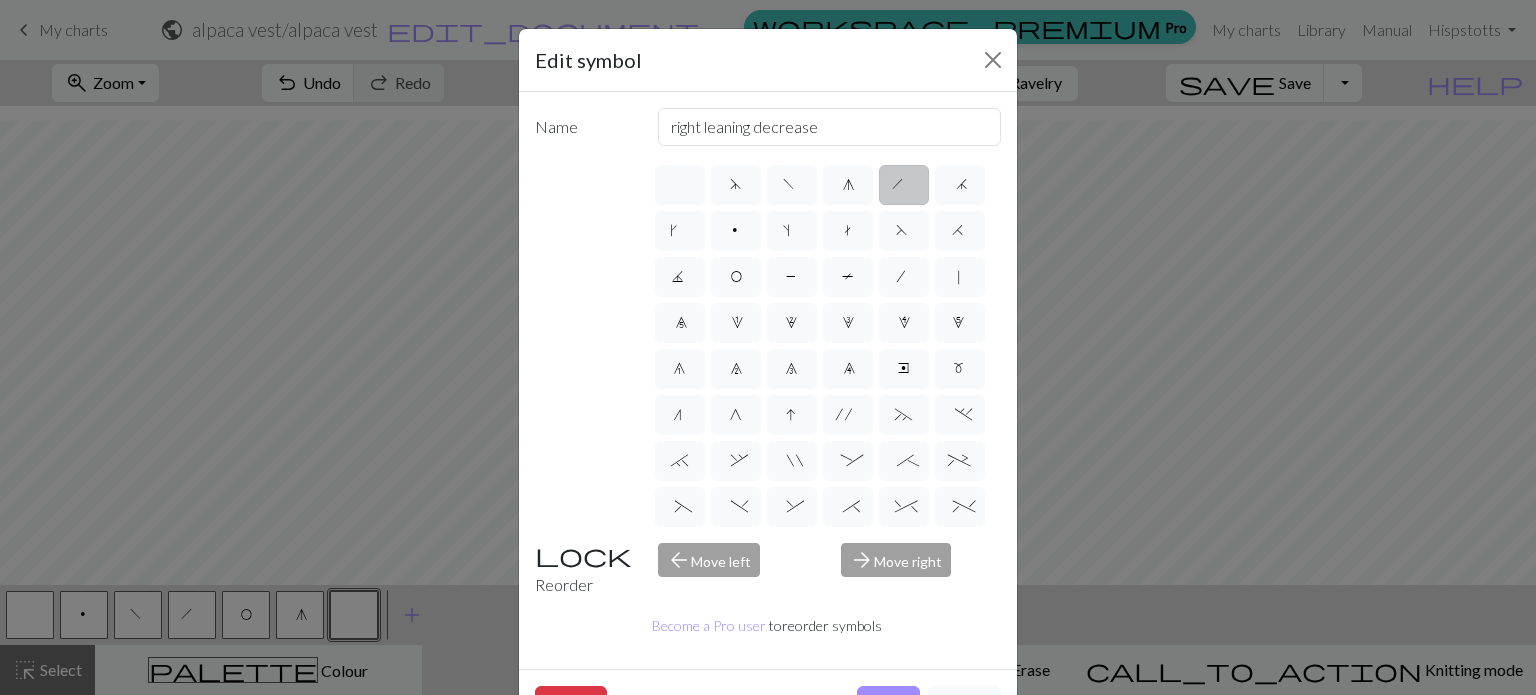 click on "Edit symbol" at bounding box center (768, 60) 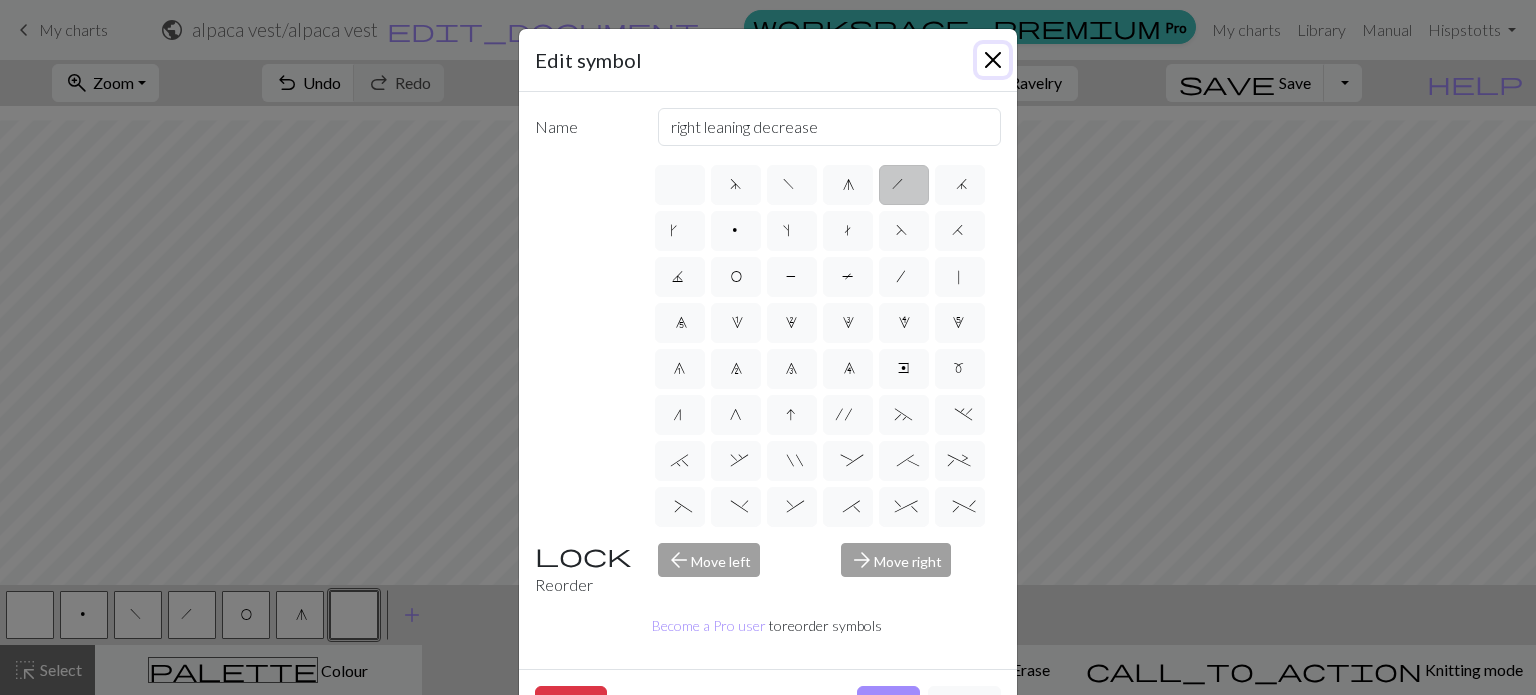 click at bounding box center (993, 60) 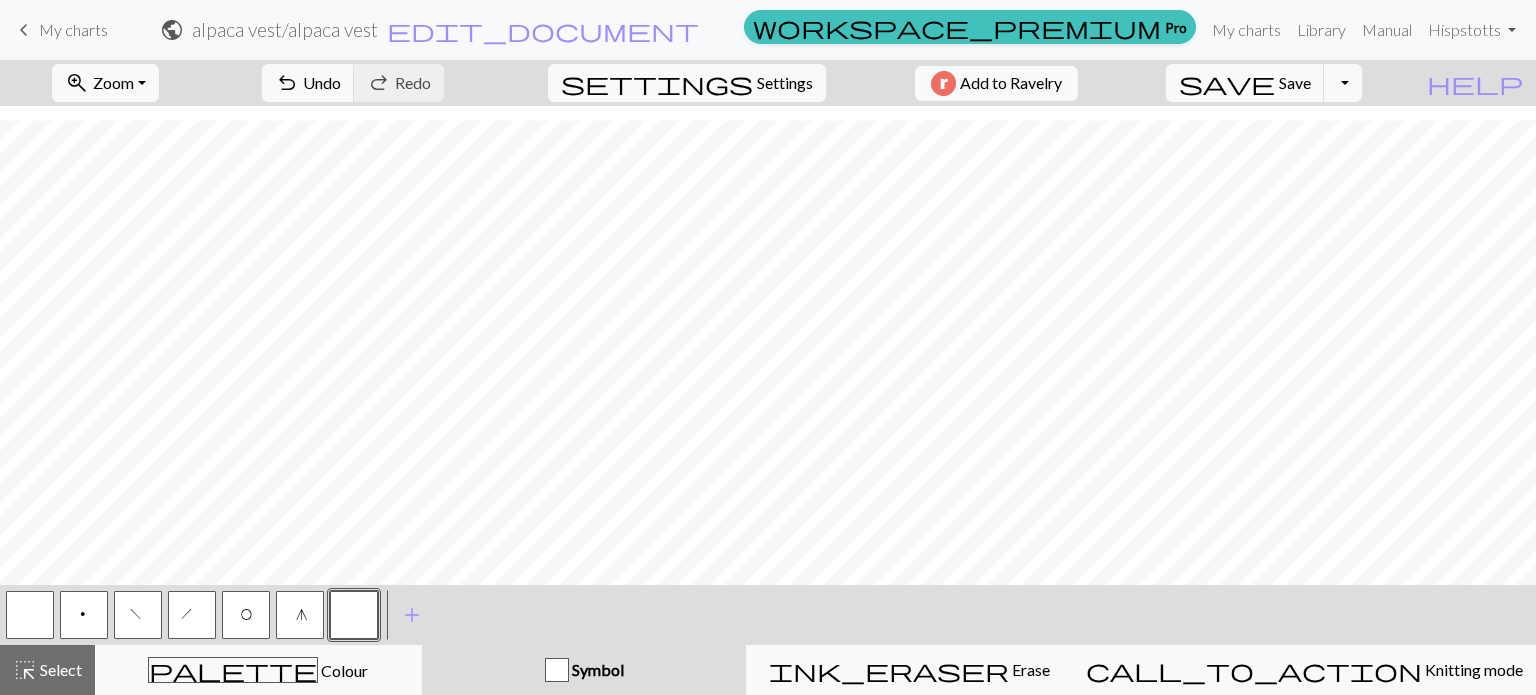 click on "h" at bounding box center [192, 615] 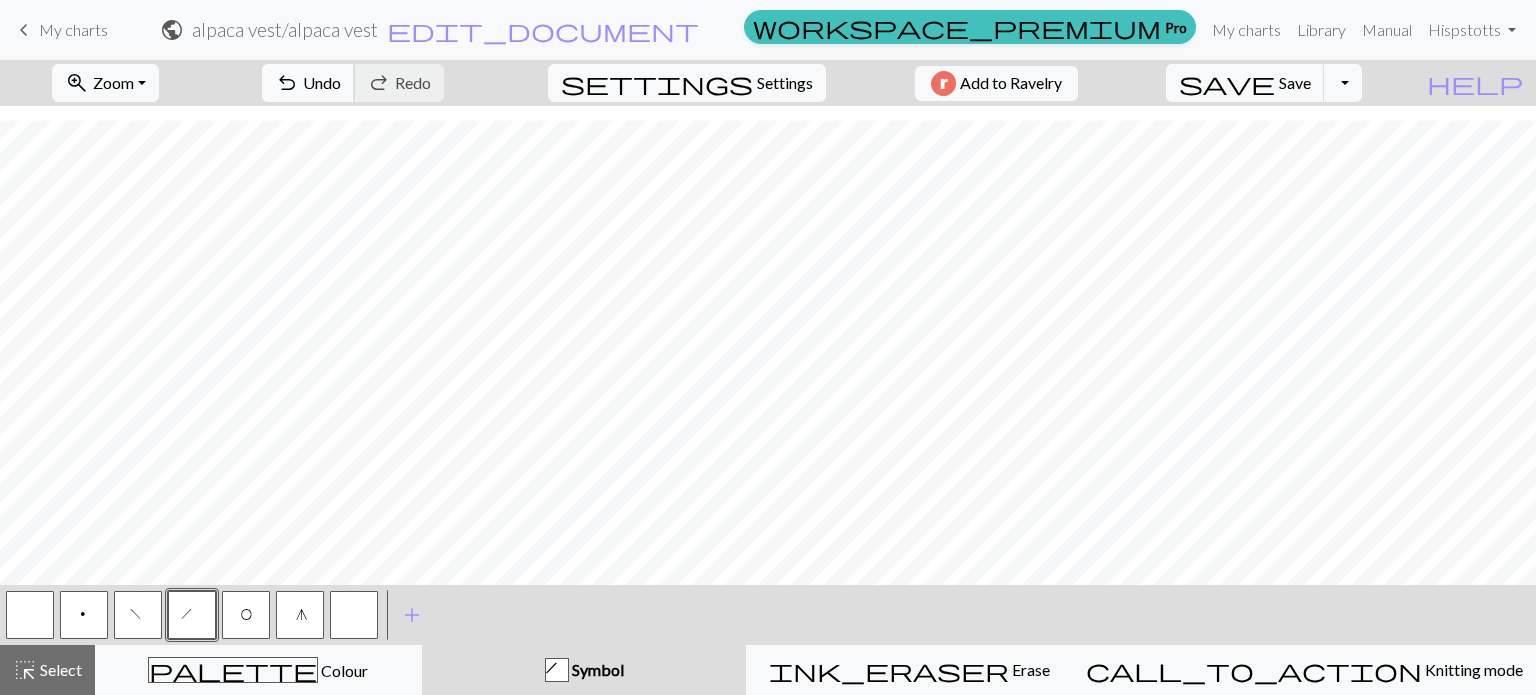click on "undo" at bounding box center (287, 83) 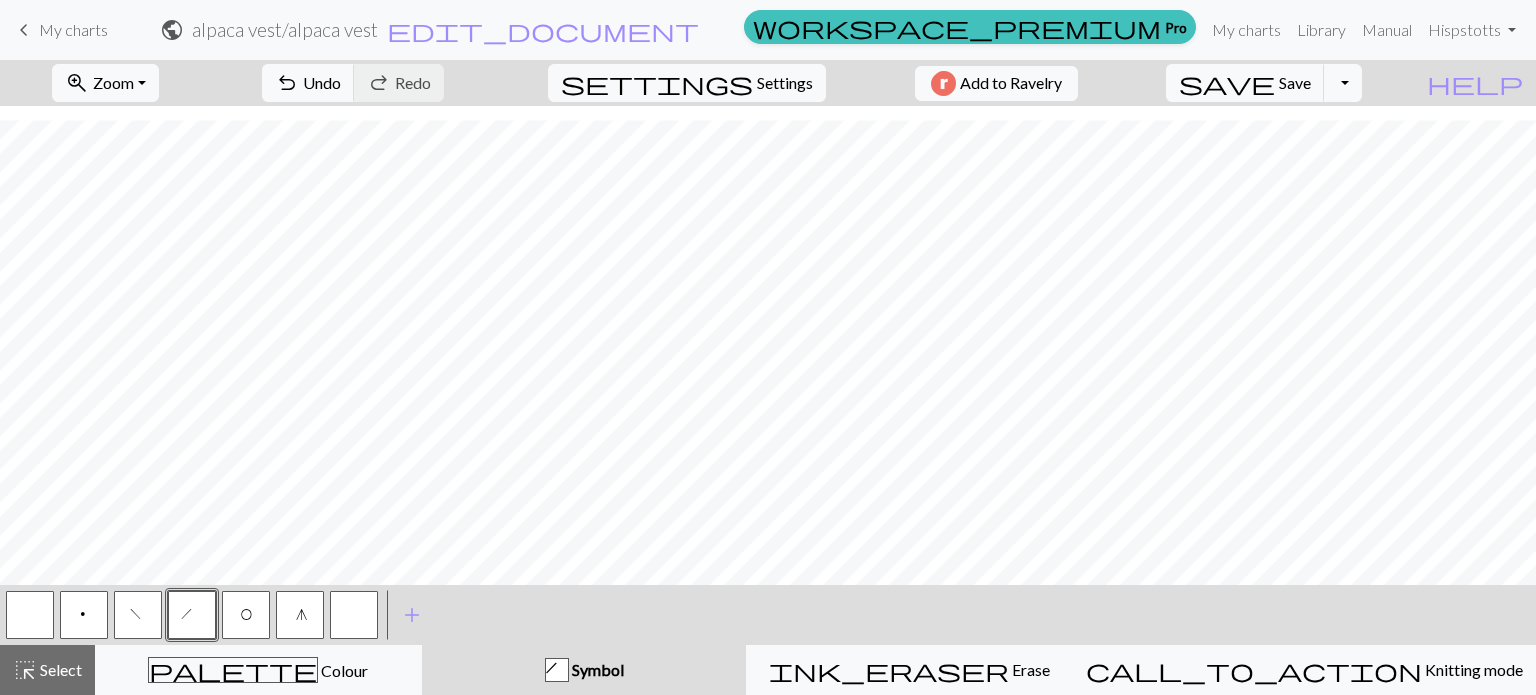 click on "f" at bounding box center (138, 615) 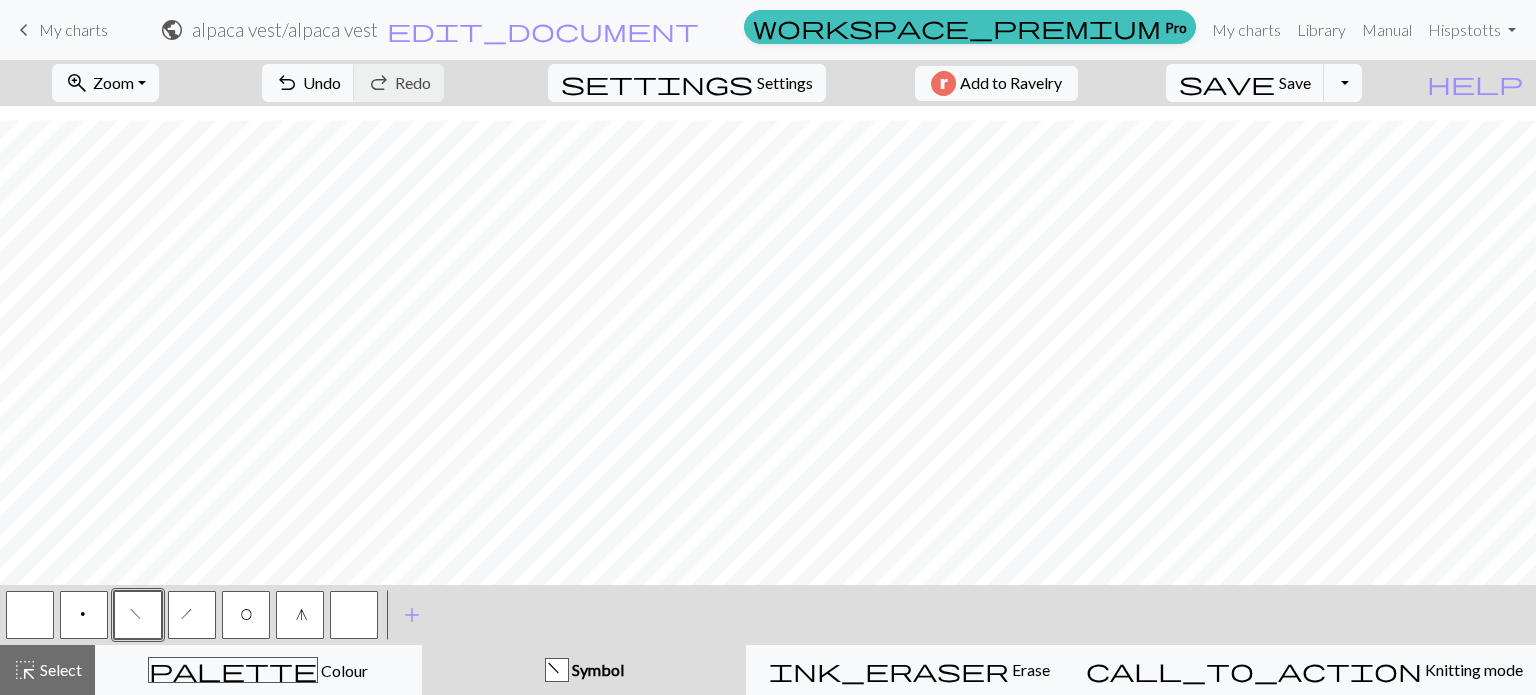 click on "h" at bounding box center [192, 615] 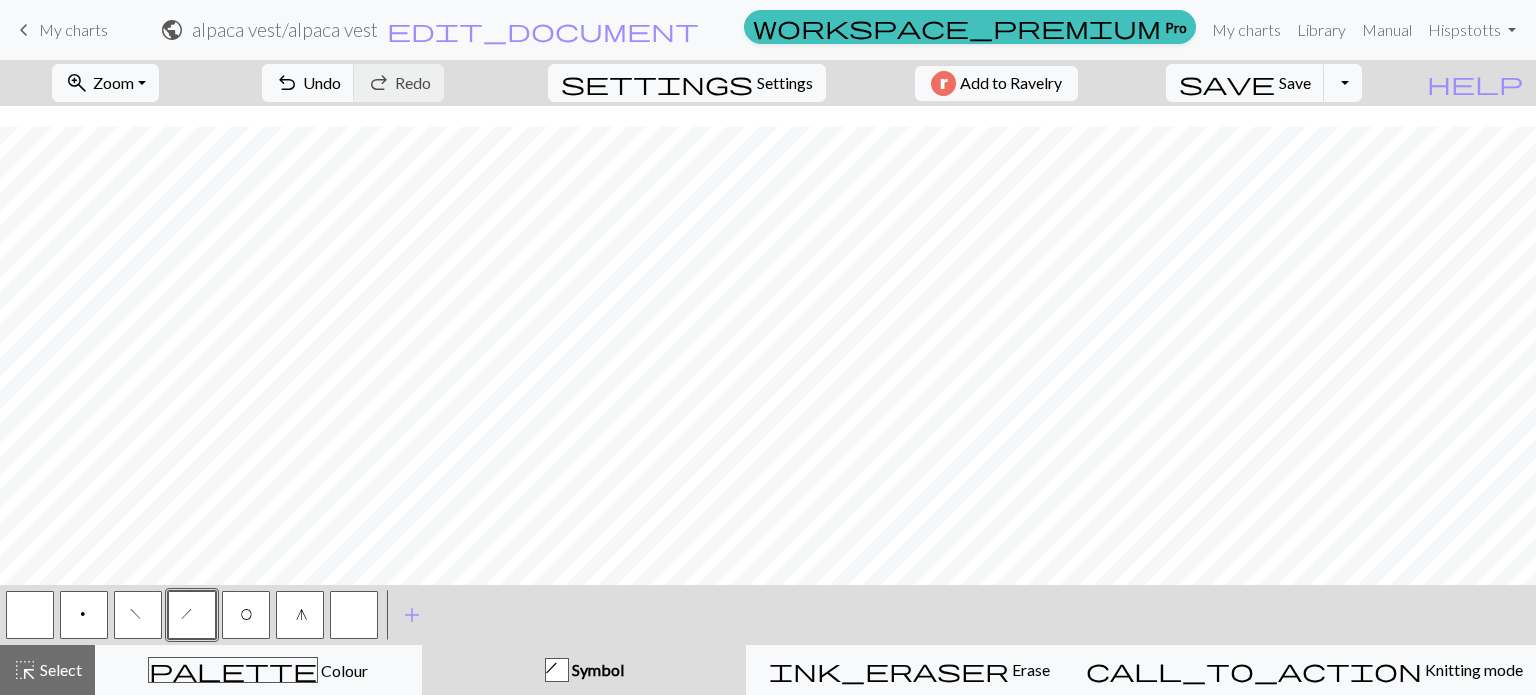 scroll, scrollTop: 0, scrollLeft: 0, axis: both 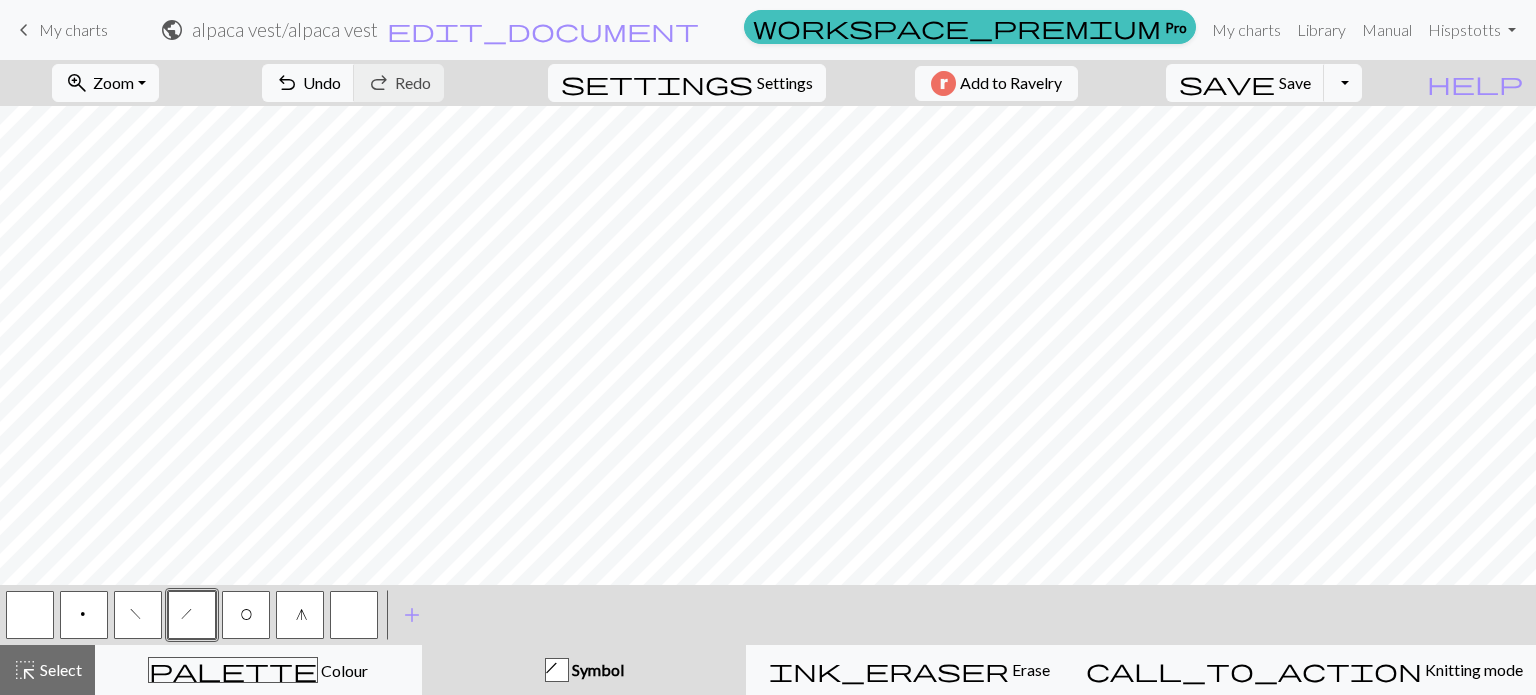 click on "f" at bounding box center [138, 615] 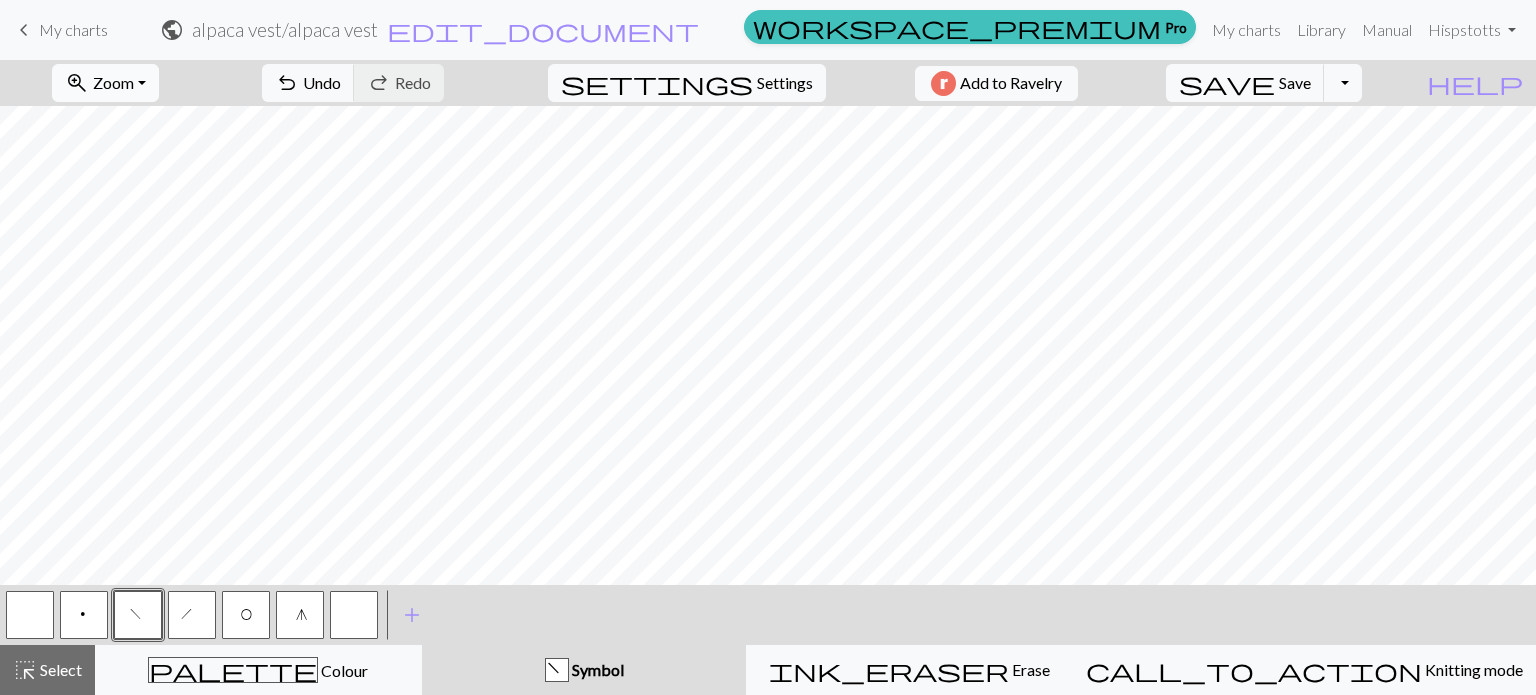 click on "zoom_in Zoom Zoom" at bounding box center (105, 83) 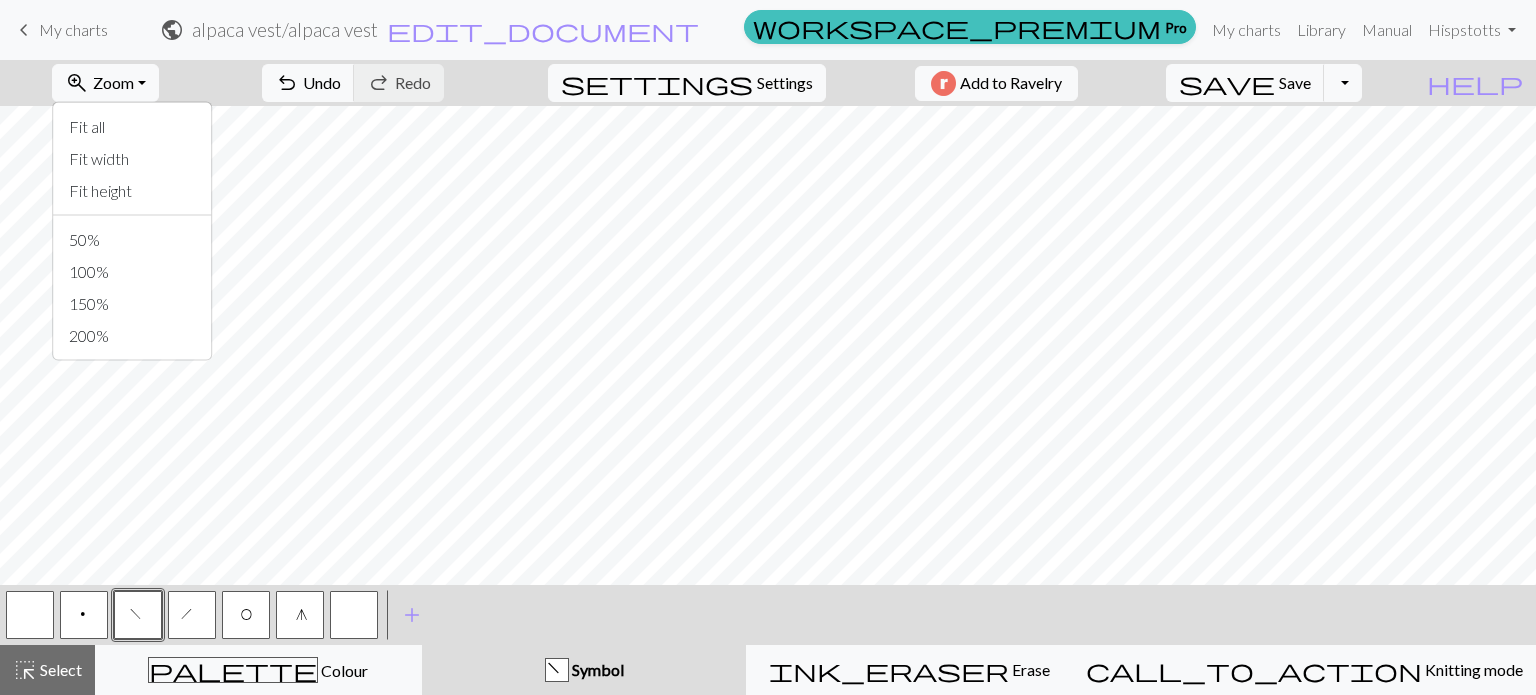 click on "h" at bounding box center (192, 615) 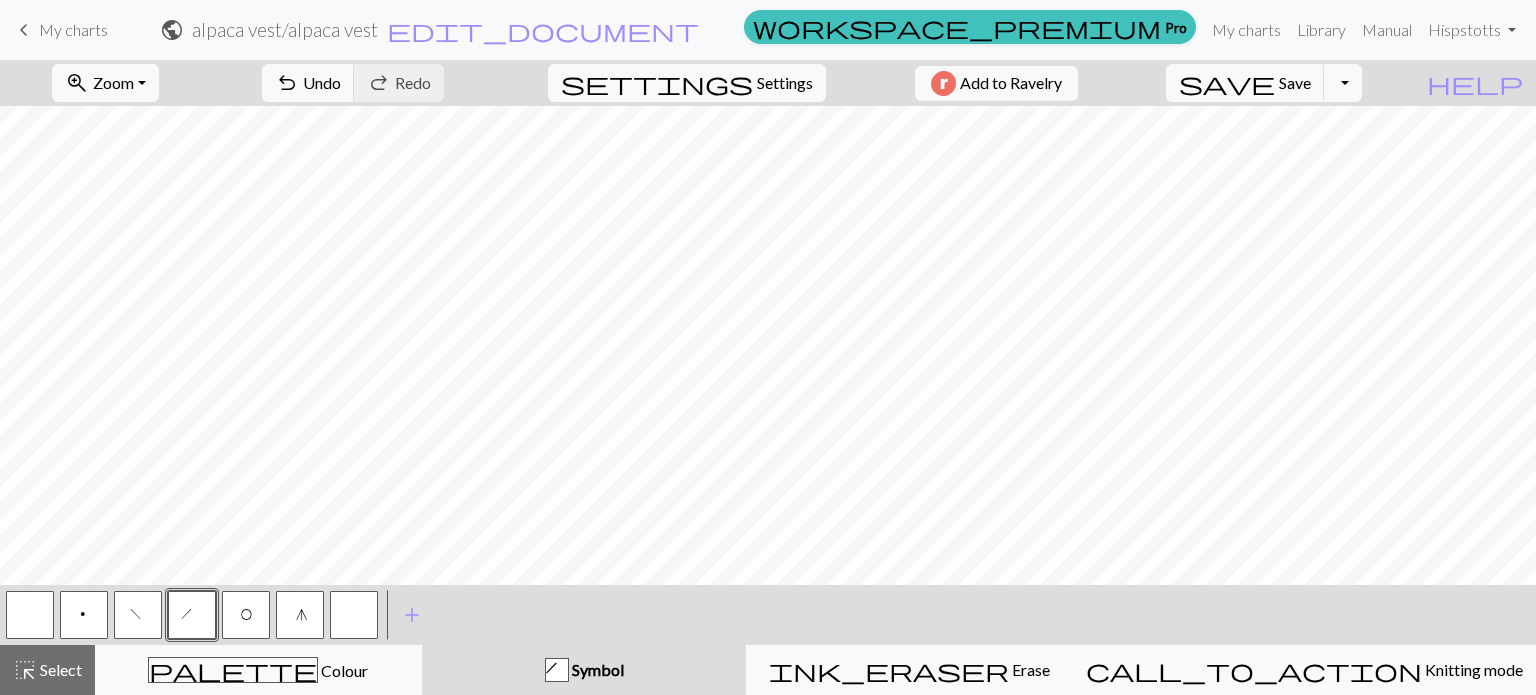 click on "f" at bounding box center [138, 617] 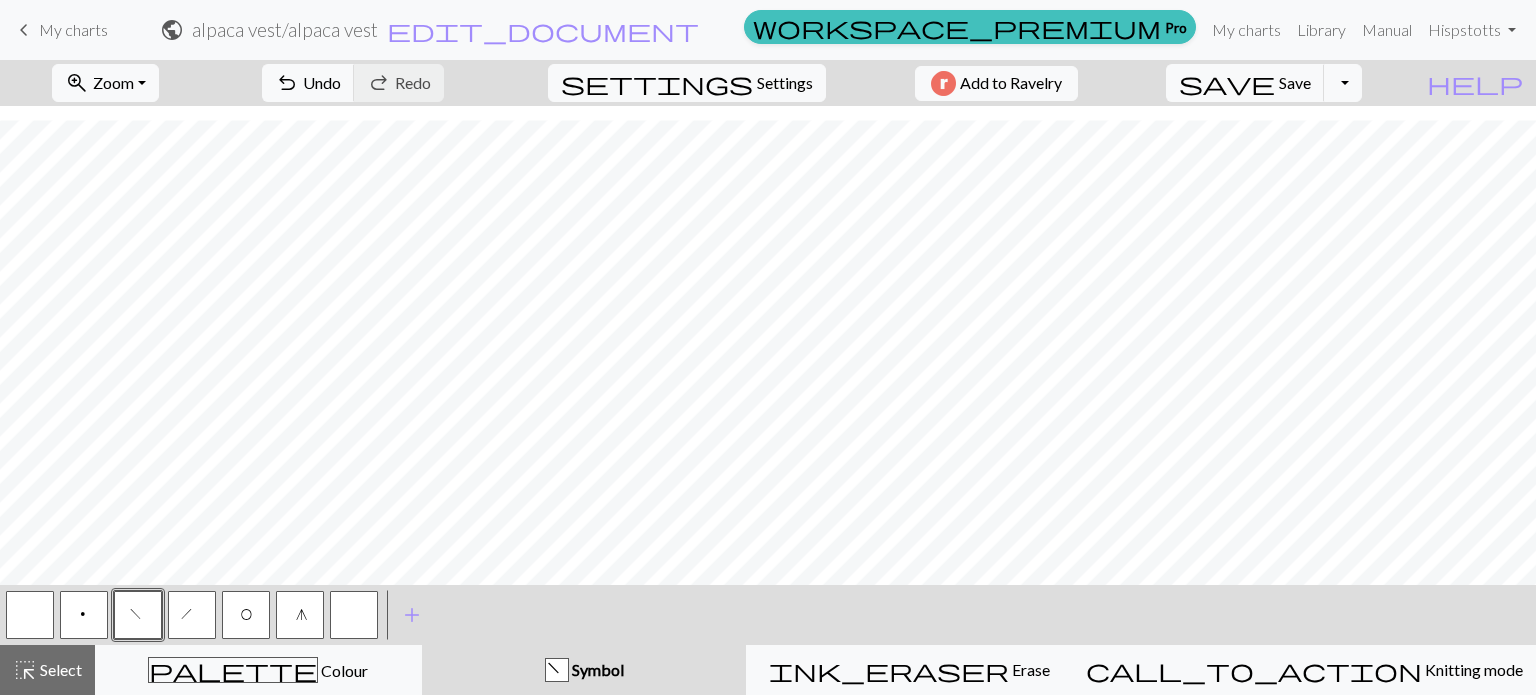 scroll, scrollTop: 125, scrollLeft: 0, axis: vertical 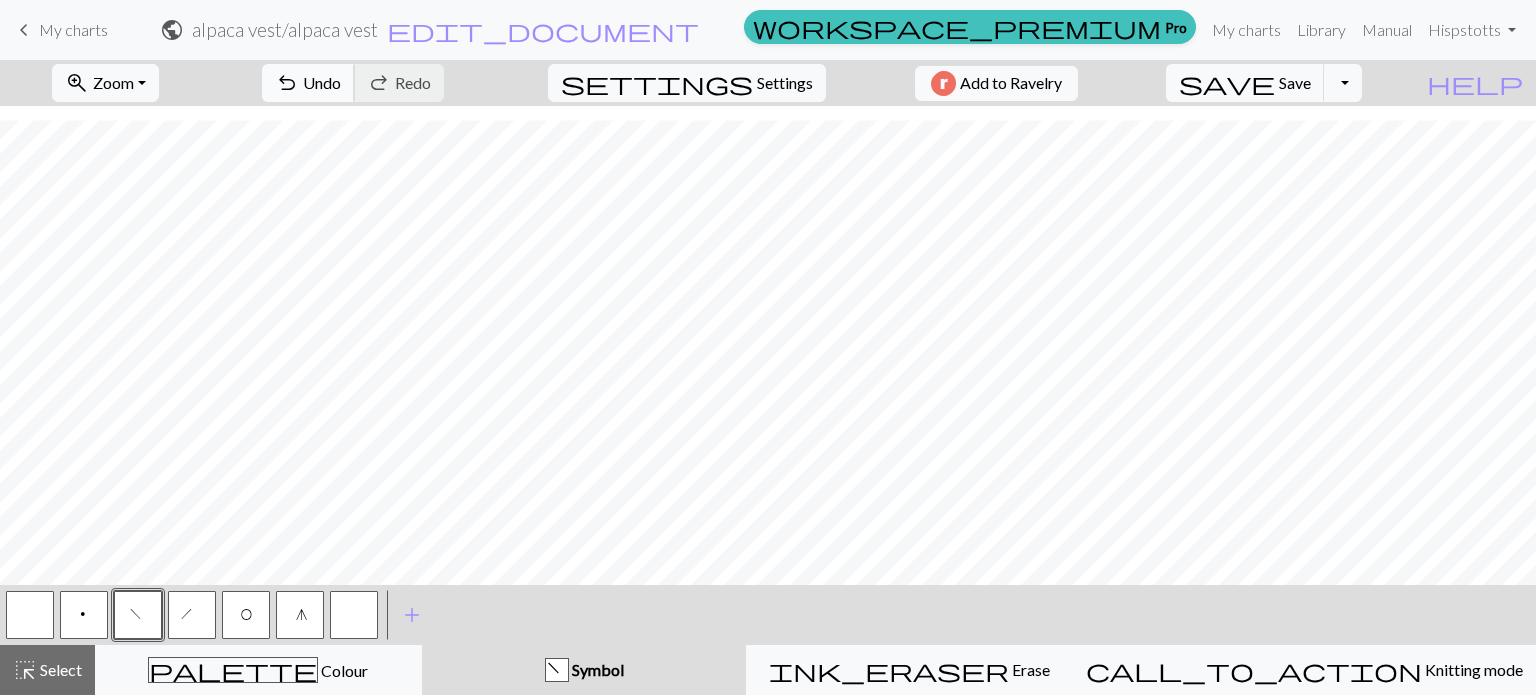 click on "undo" at bounding box center [287, 83] 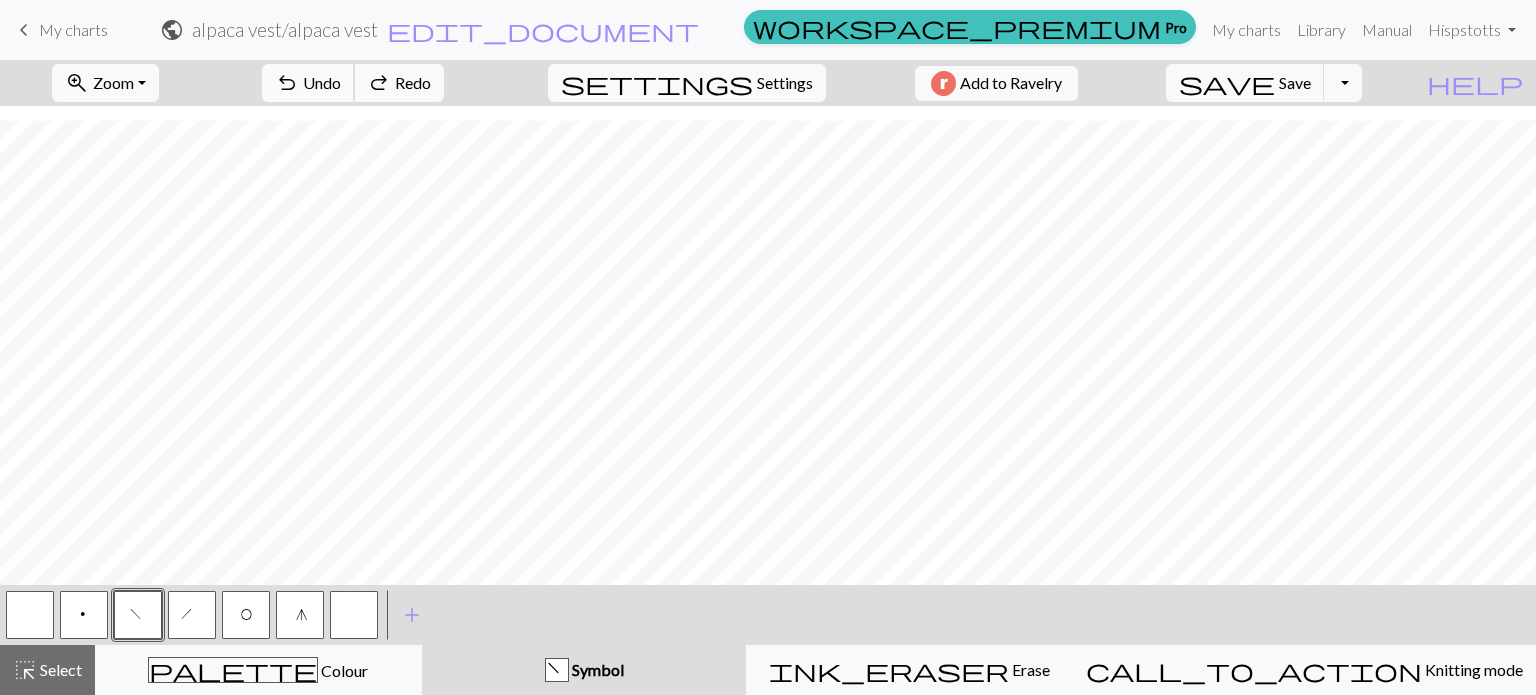 click on "undo" at bounding box center (287, 83) 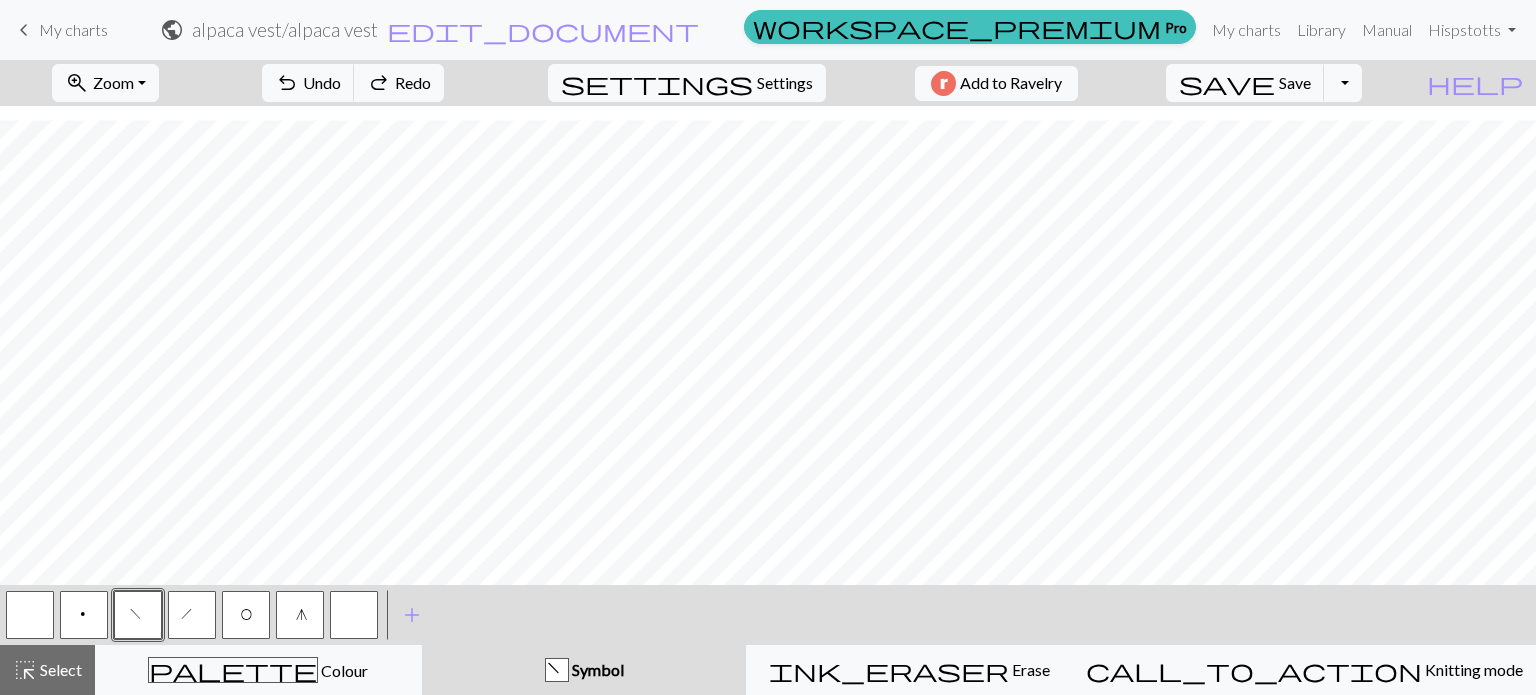 click on "h" at bounding box center [192, 615] 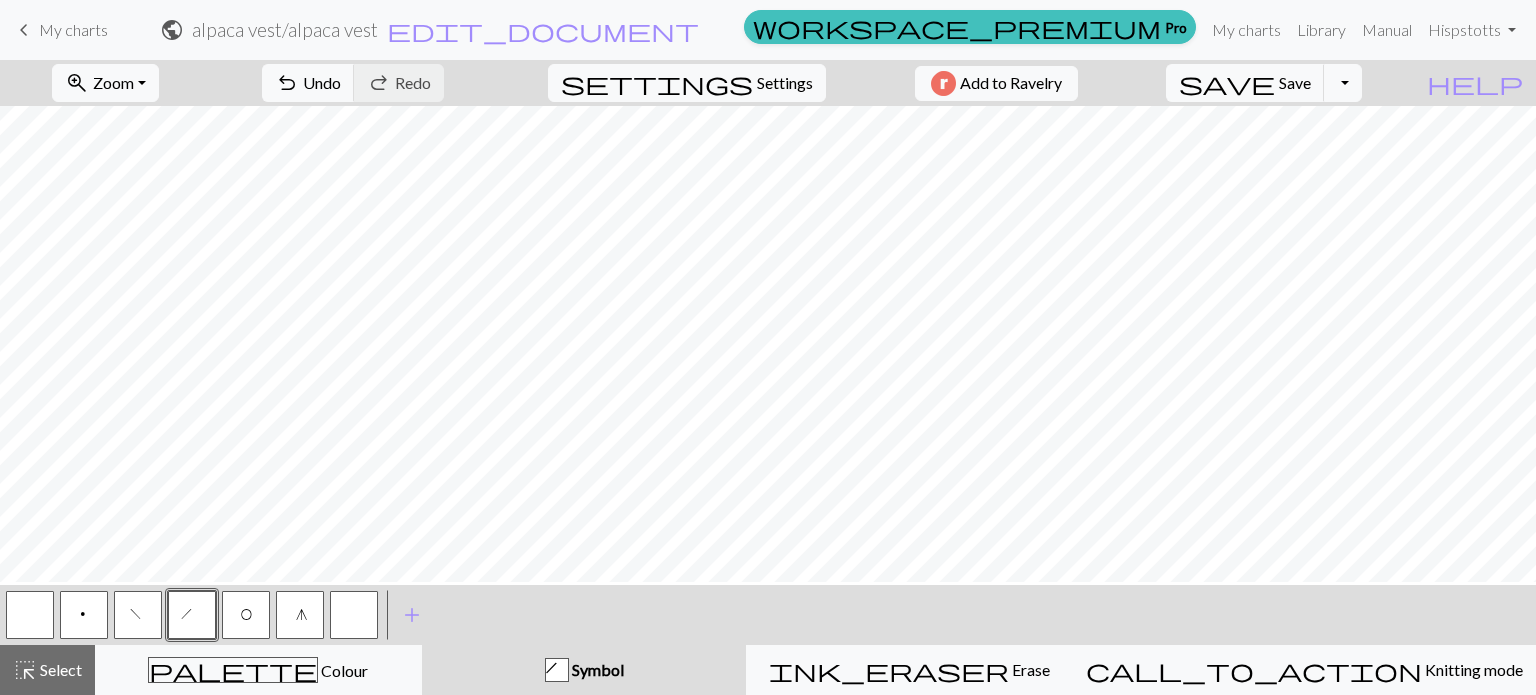 scroll, scrollTop: 0, scrollLeft: 0, axis: both 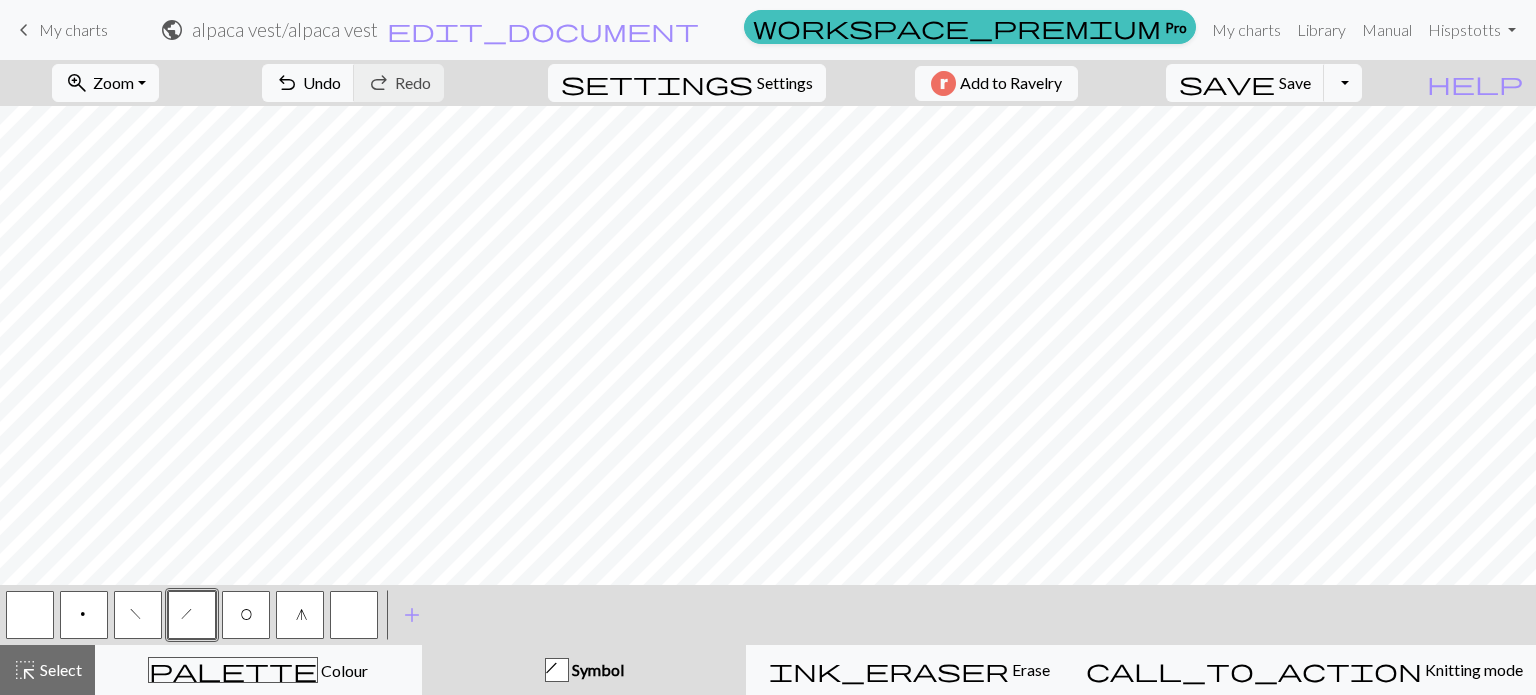 click on "f" at bounding box center (138, 617) 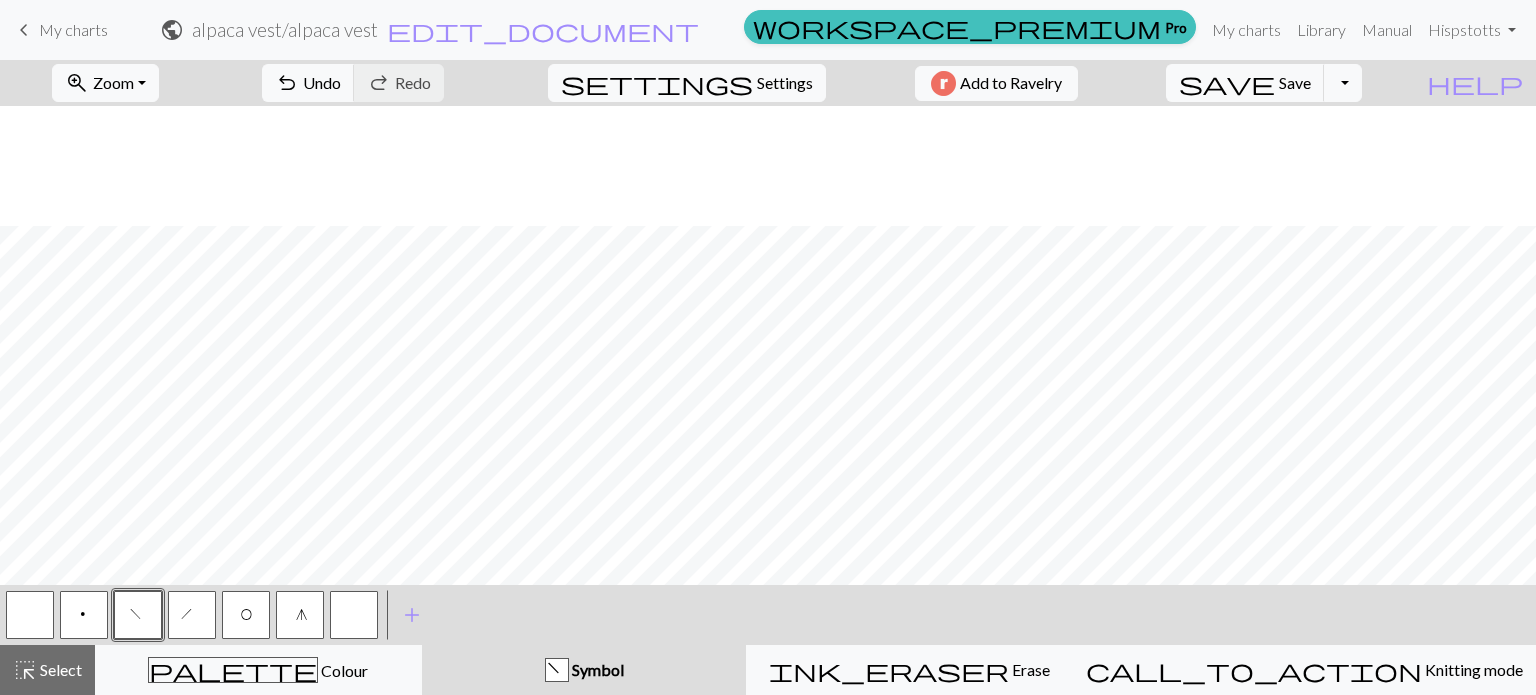 scroll, scrollTop: 125, scrollLeft: 0, axis: vertical 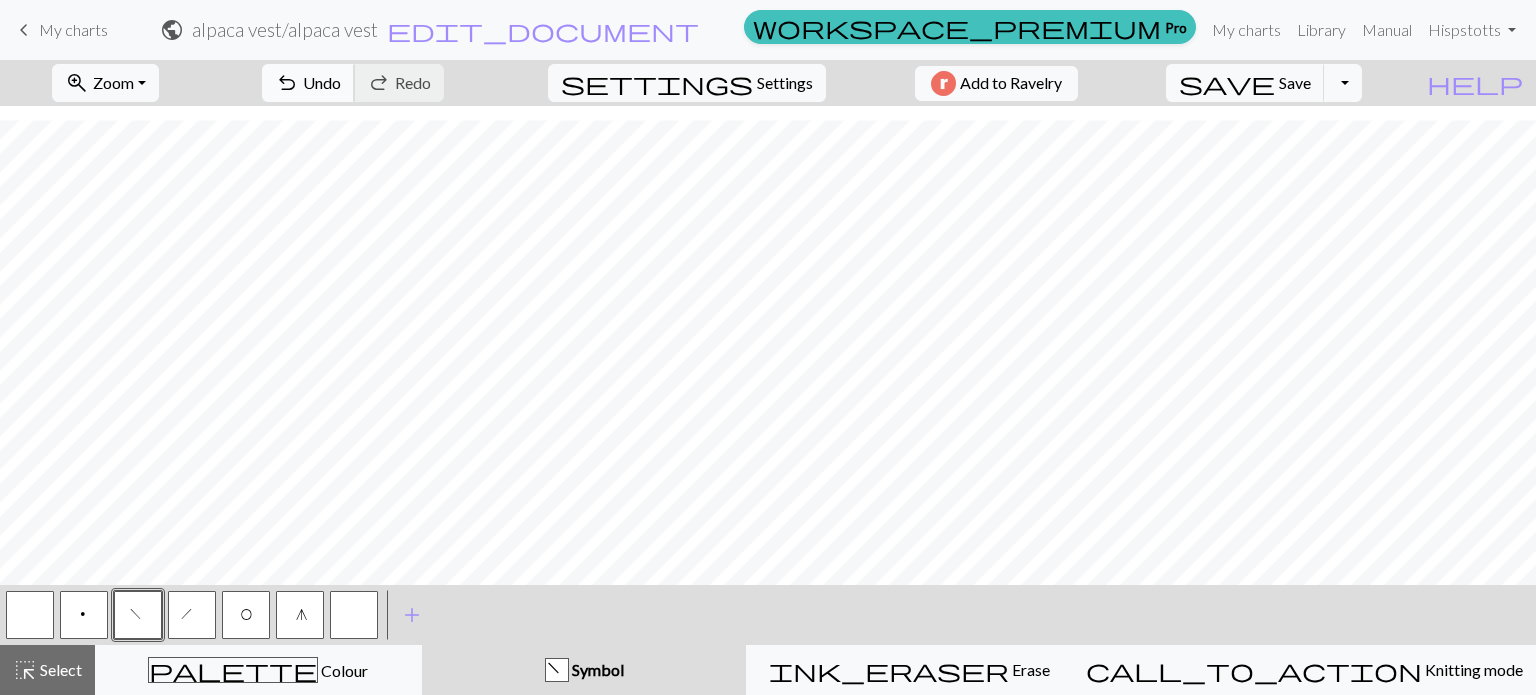 click on "Undo" at bounding box center [322, 82] 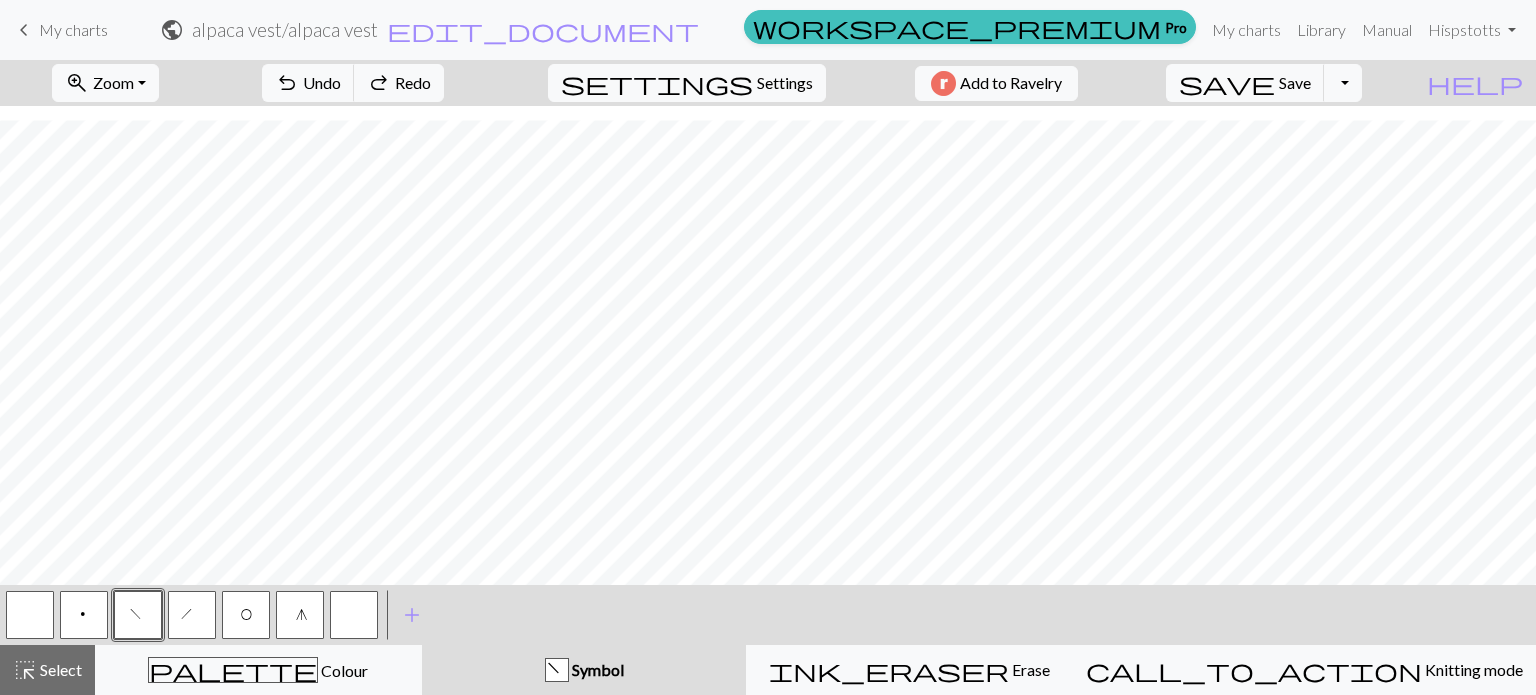 click on "O" at bounding box center (246, 615) 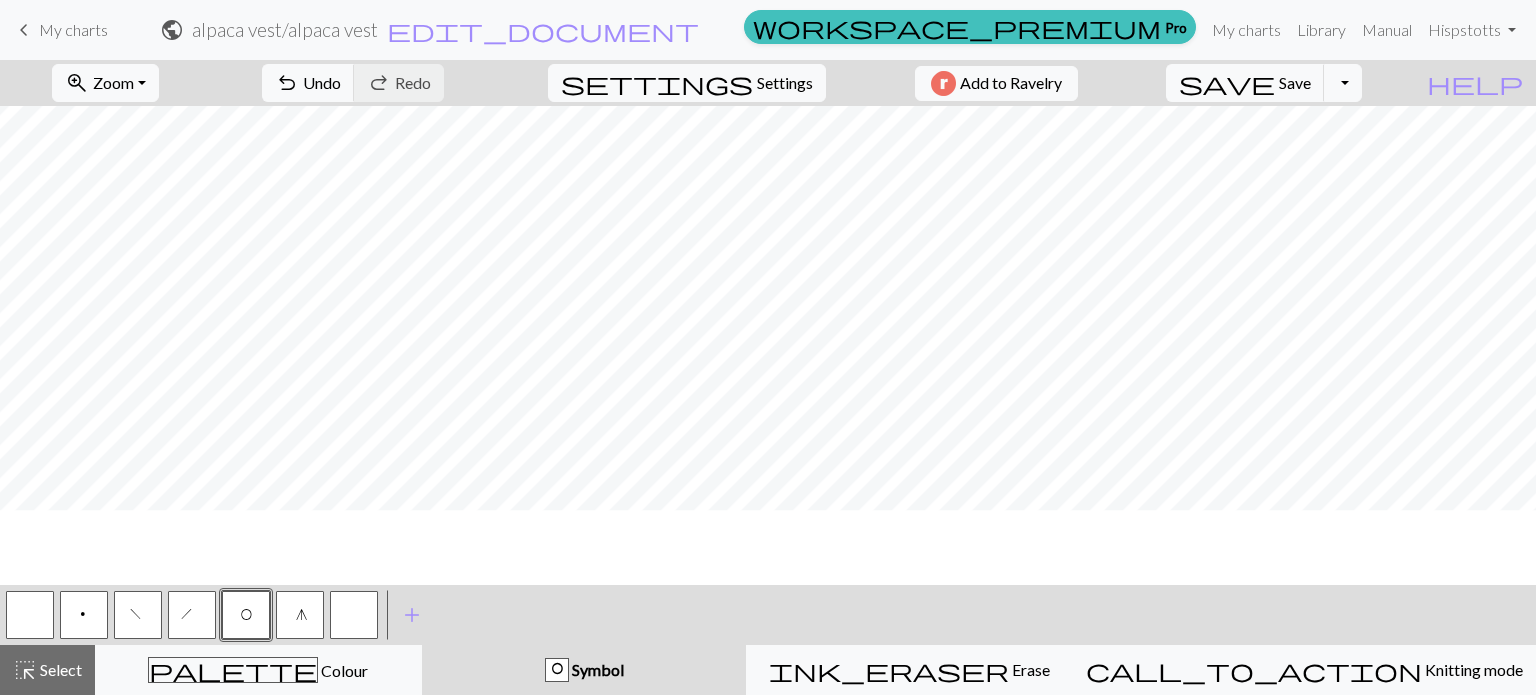 scroll, scrollTop: 0, scrollLeft: 0, axis: both 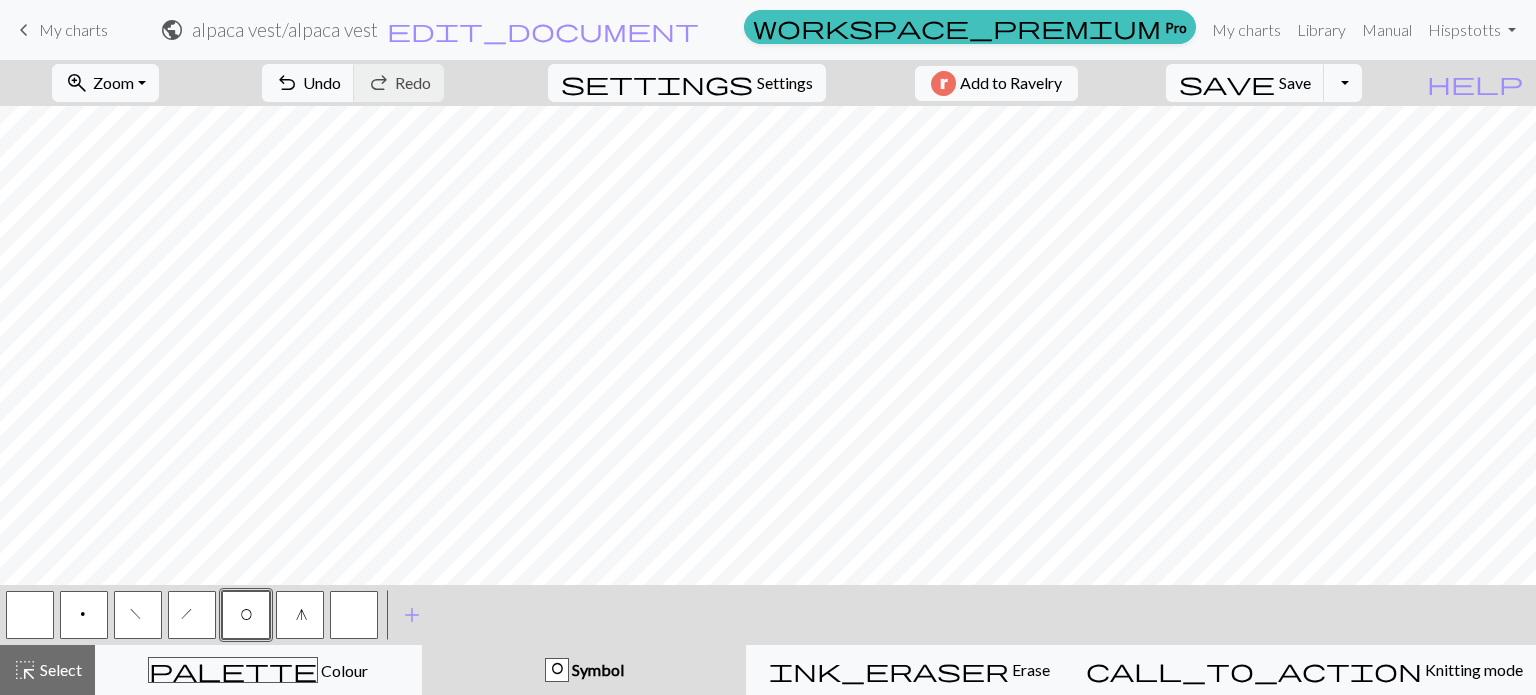 click on "p" at bounding box center (84, 617) 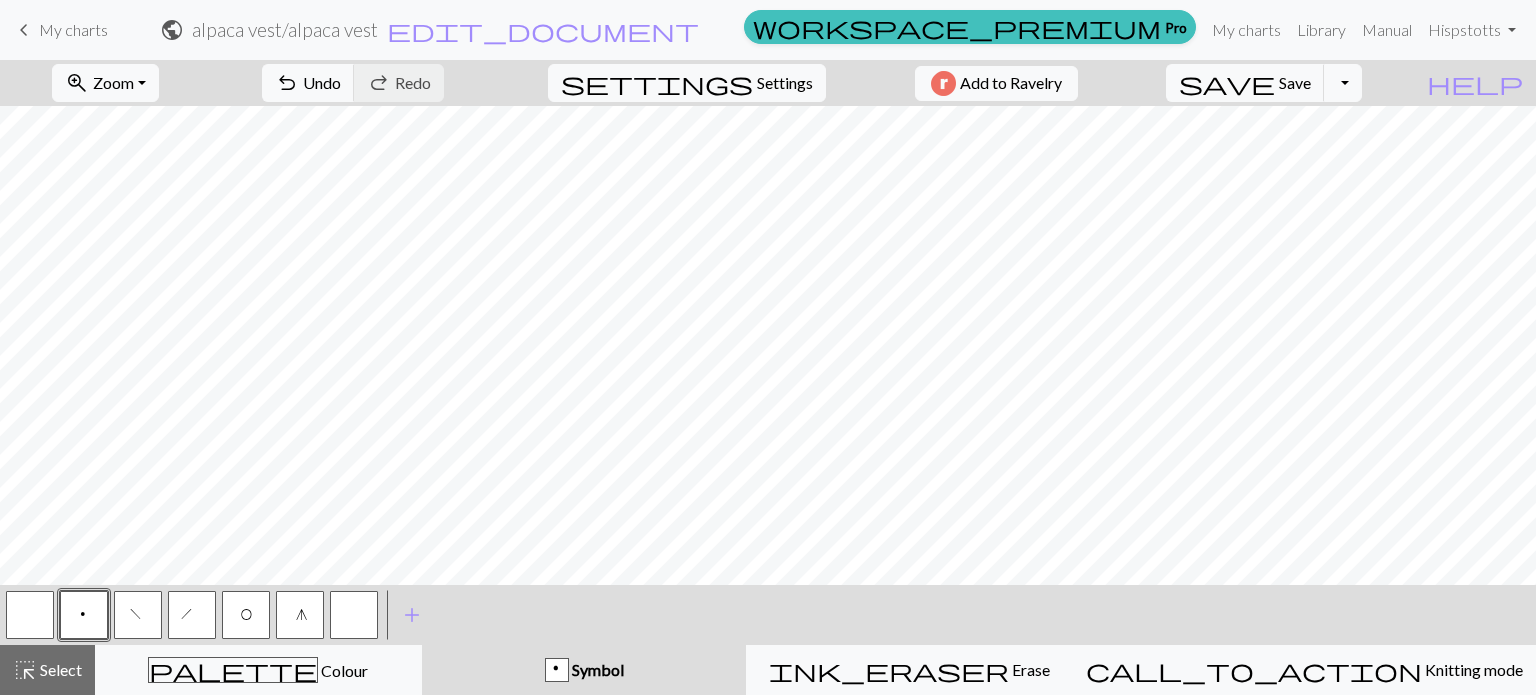 scroll, scrollTop: 125, scrollLeft: 0, axis: vertical 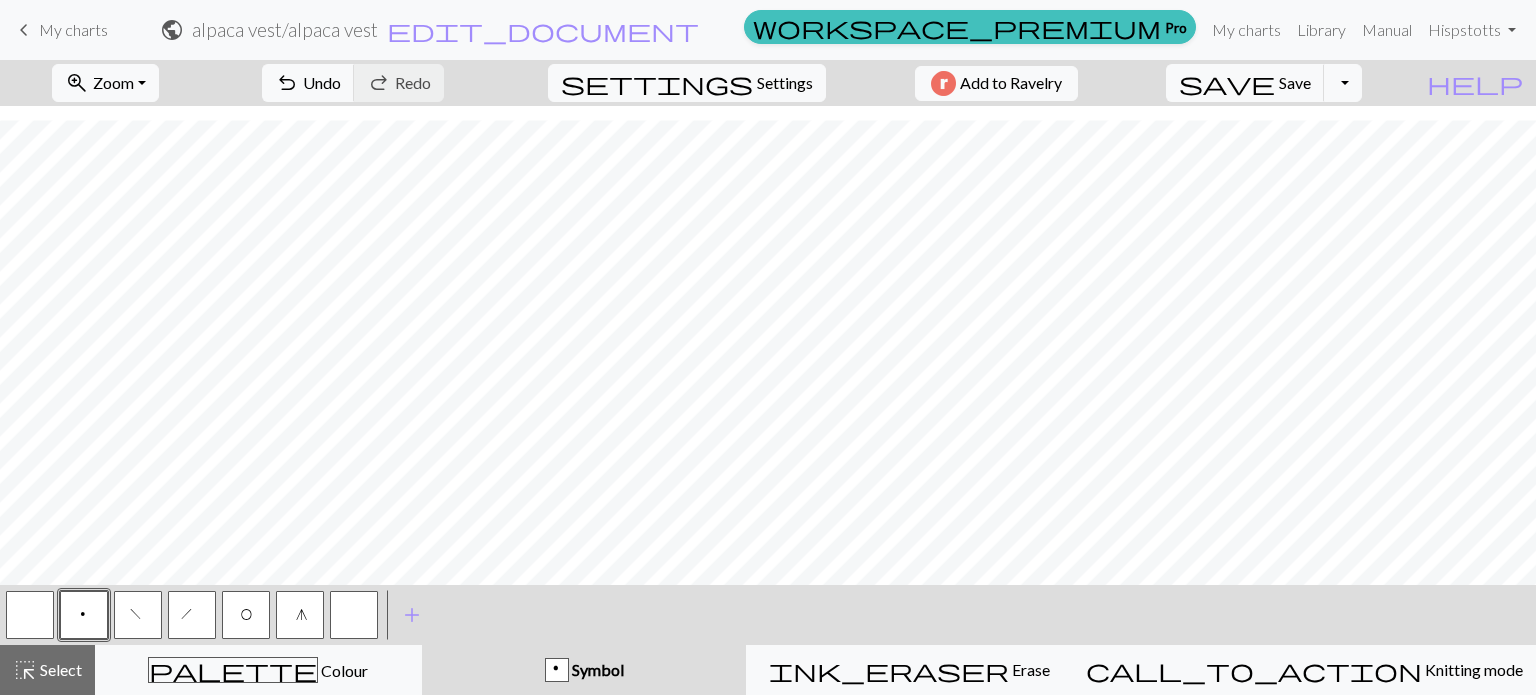 click on "O" at bounding box center [246, 617] 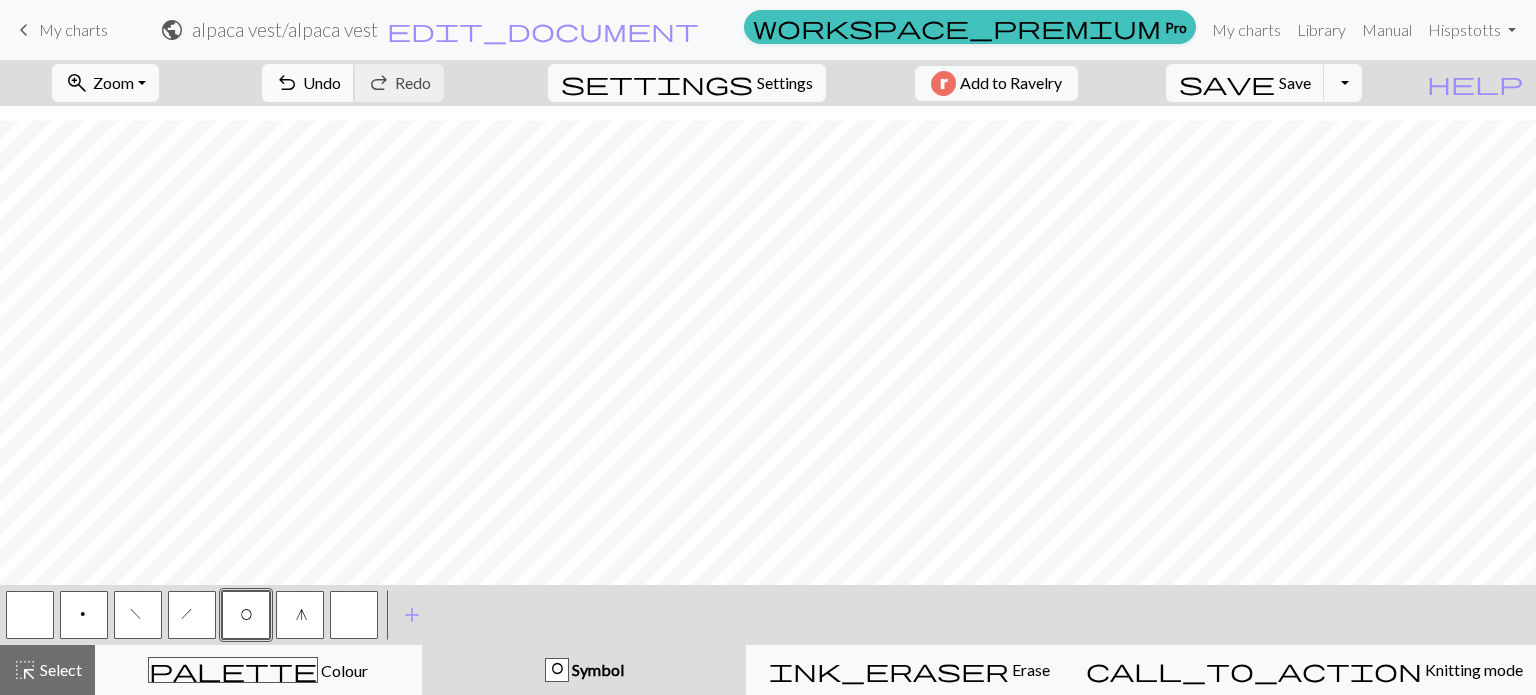 click on "Undo" at bounding box center (322, 82) 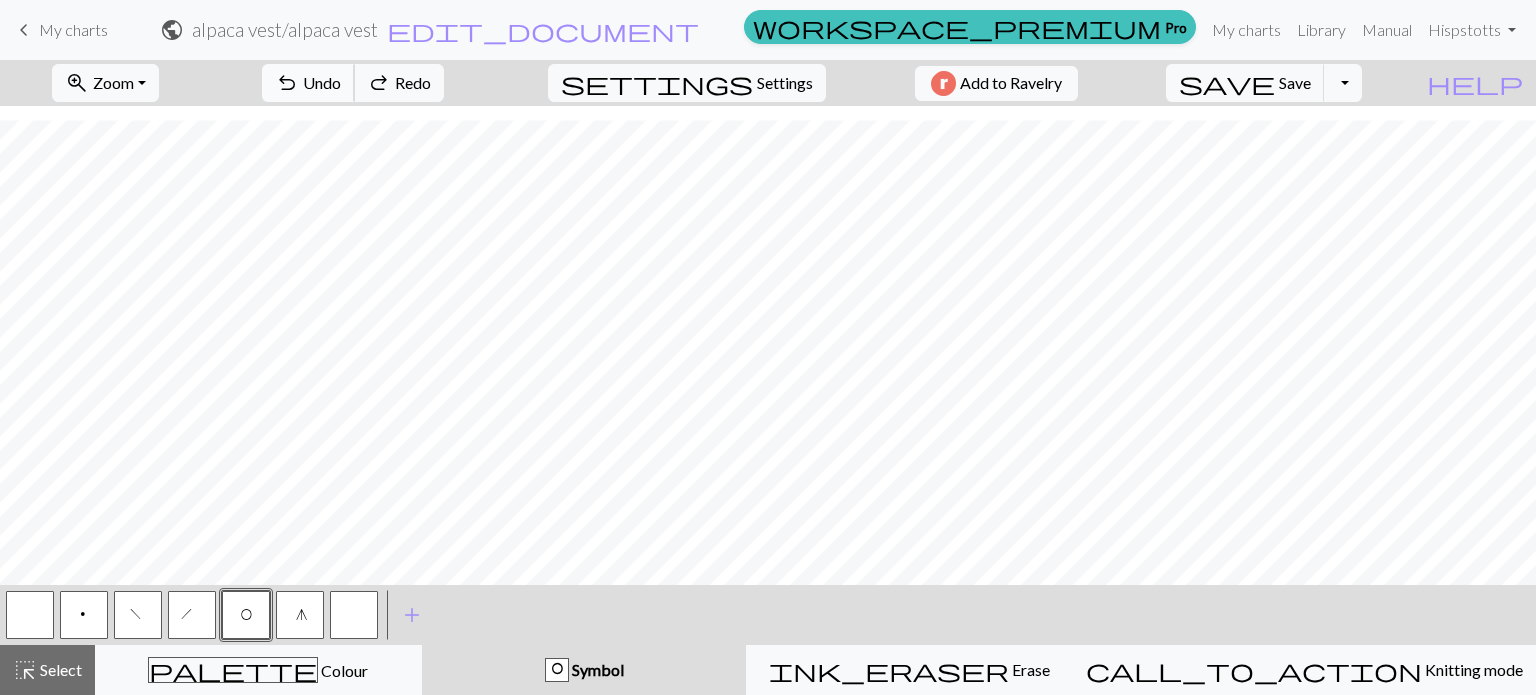 click on "Undo" at bounding box center (322, 82) 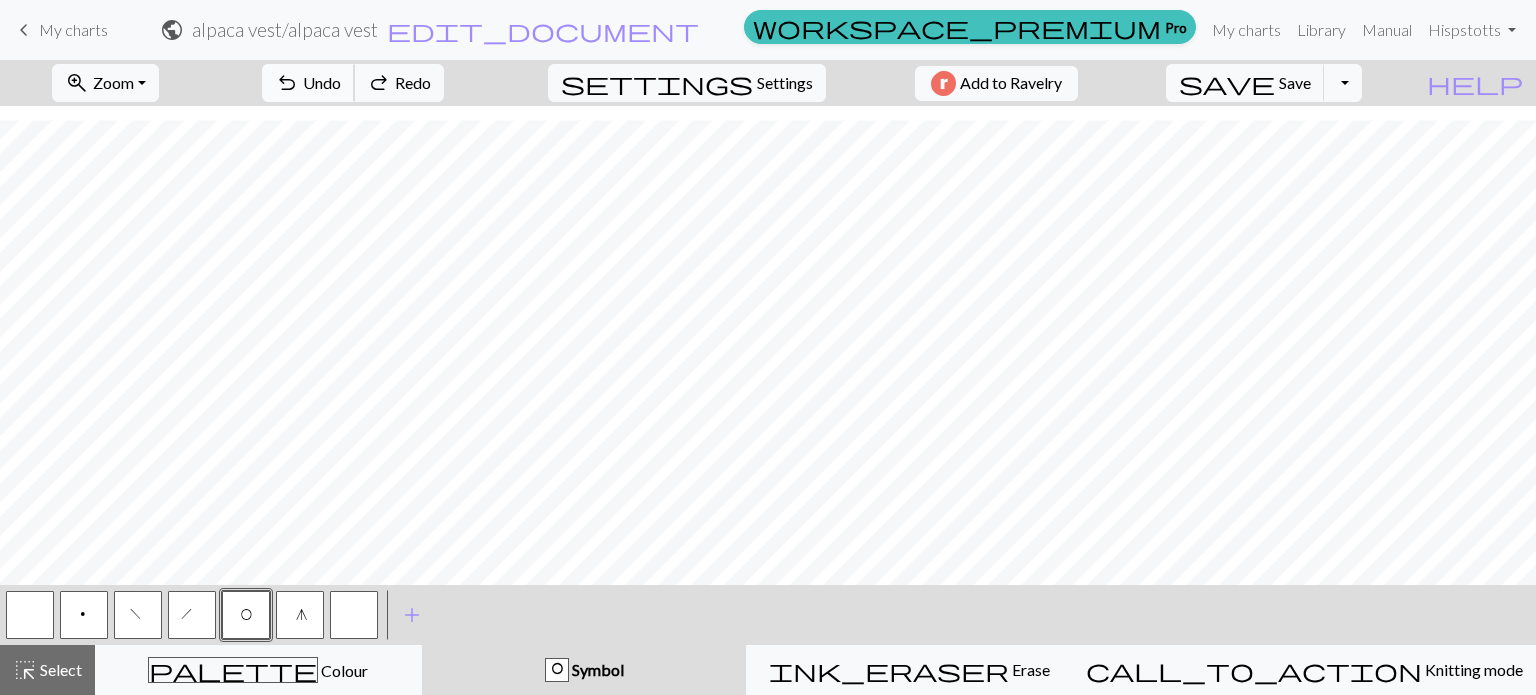 click on "Undo" at bounding box center (322, 82) 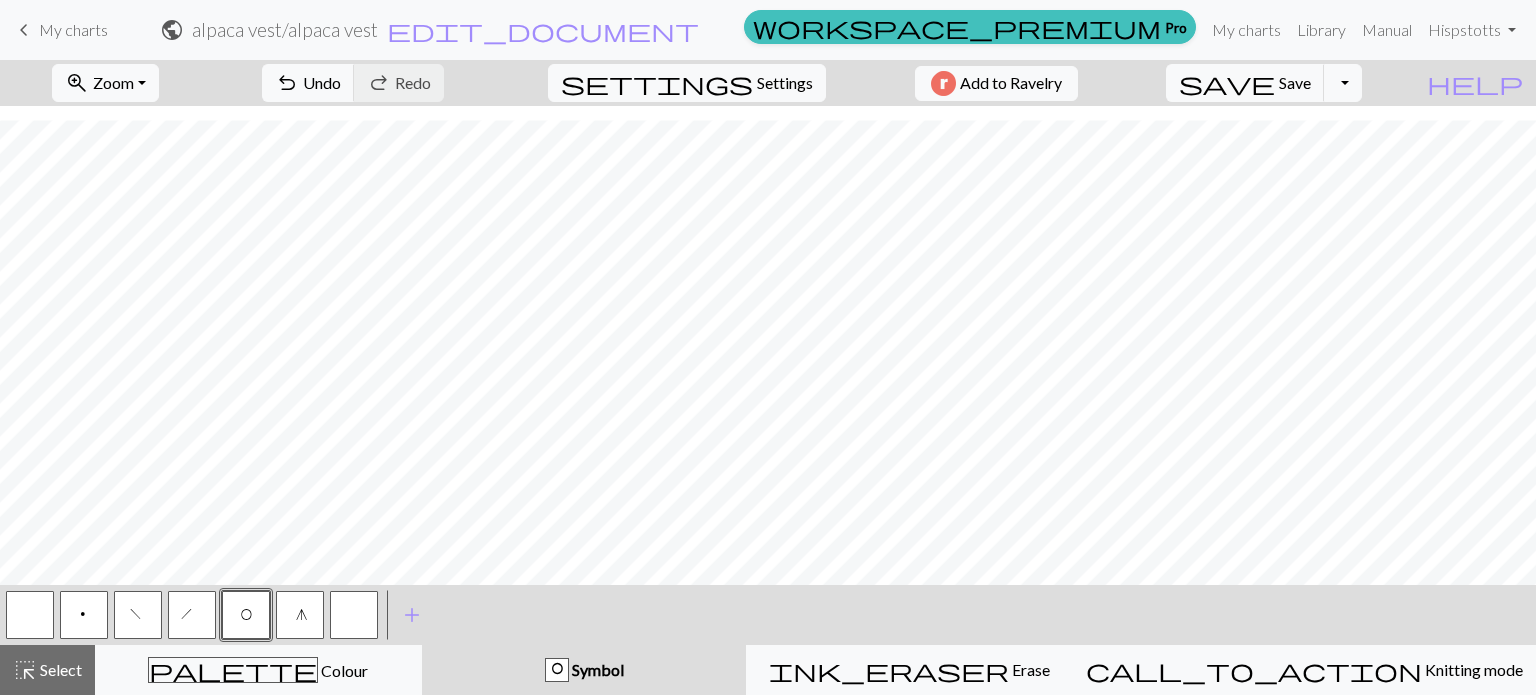 scroll, scrollTop: 125, scrollLeft: 0, axis: vertical 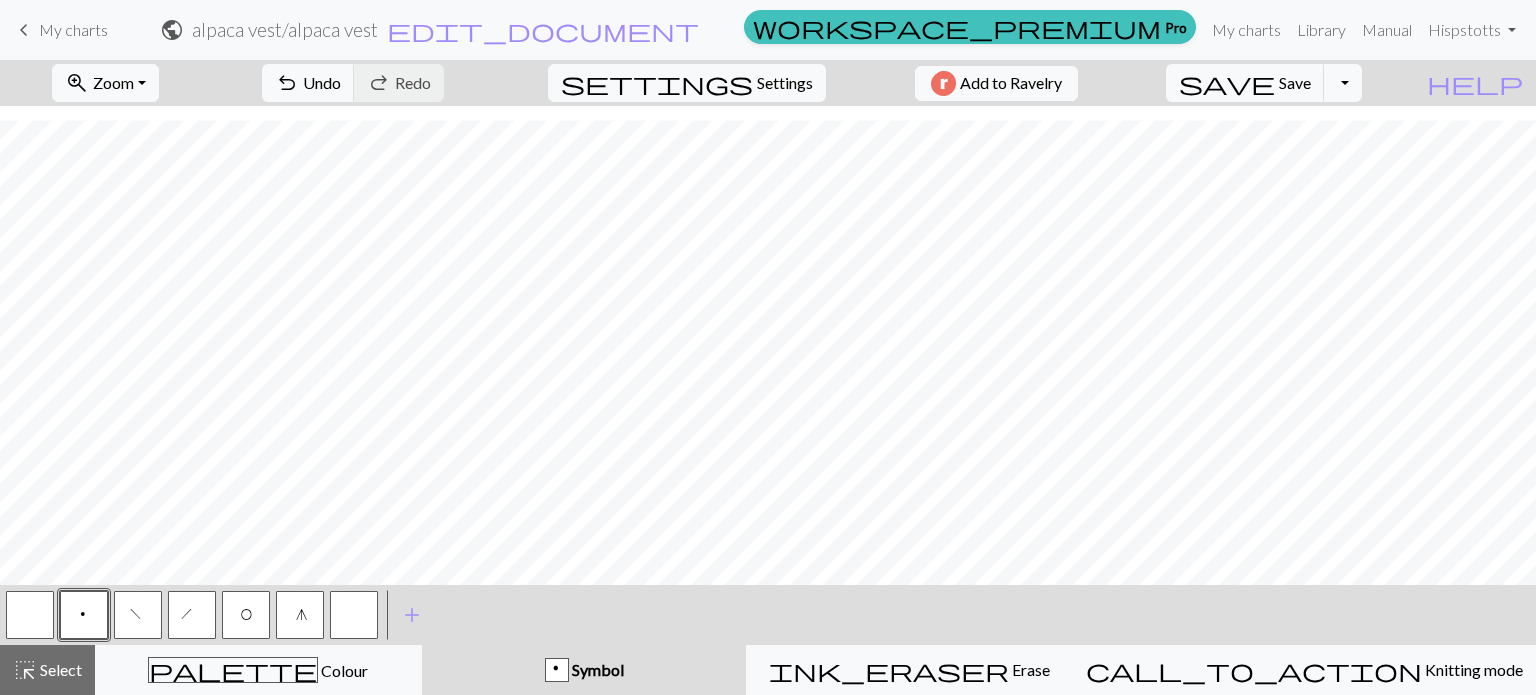 click on "O" at bounding box center [246, 617] 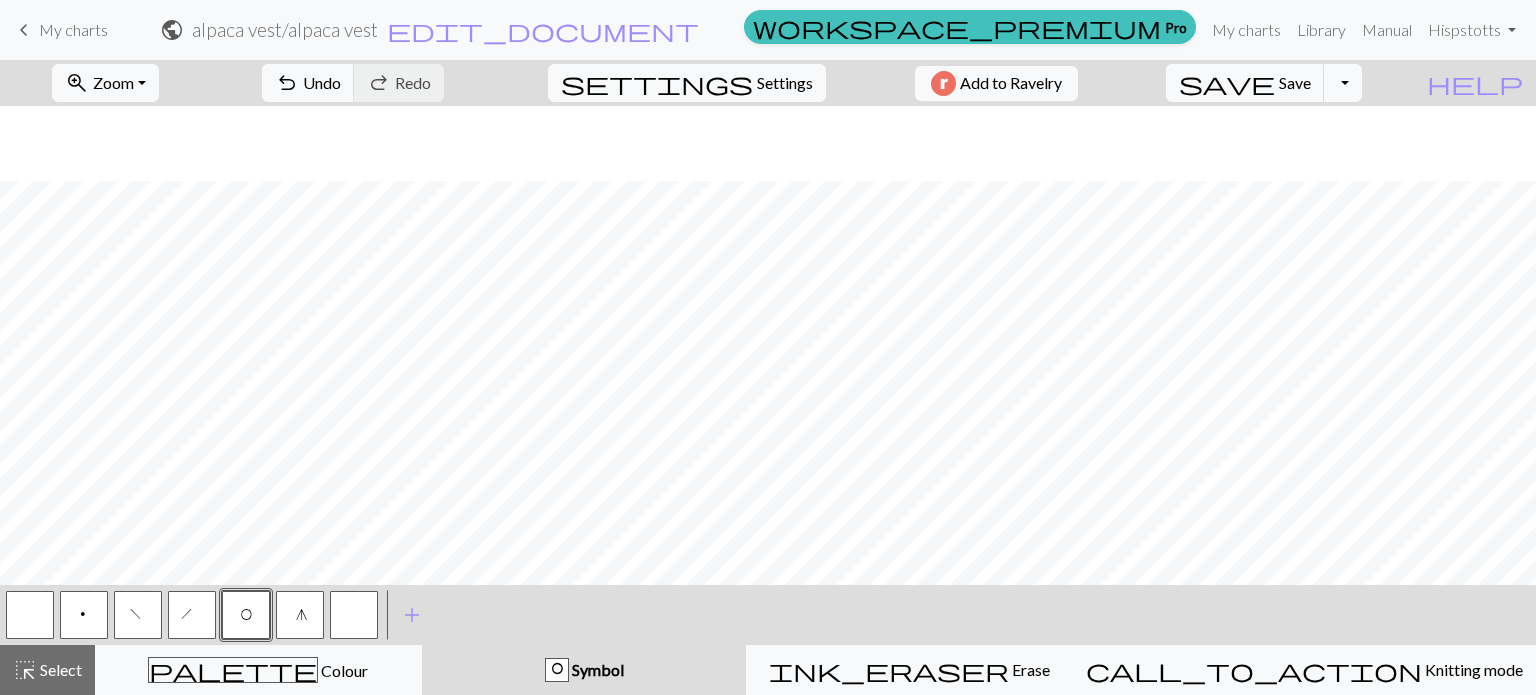 scroll, scrollTop: 125, scrollLeft: 0, axis: vertical 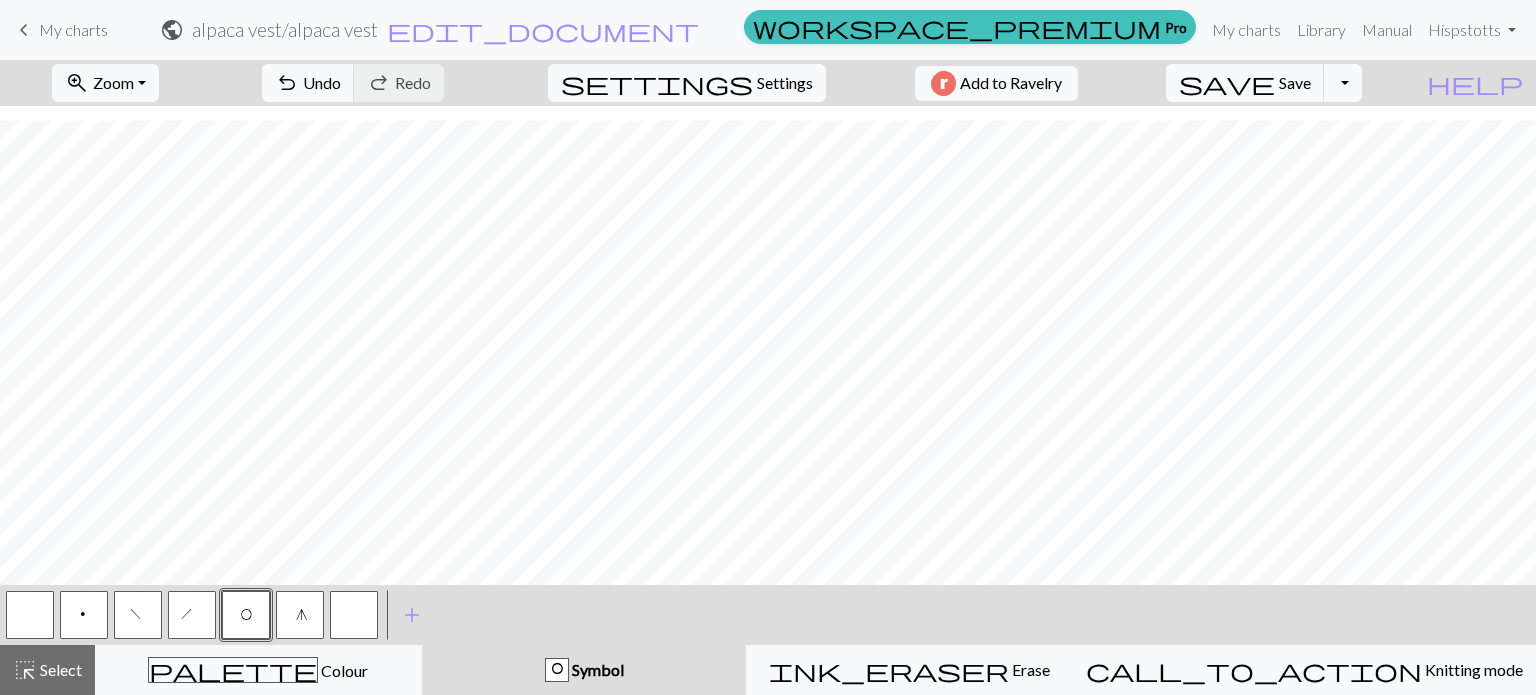 click on "f" at bounding box center [138, 617] 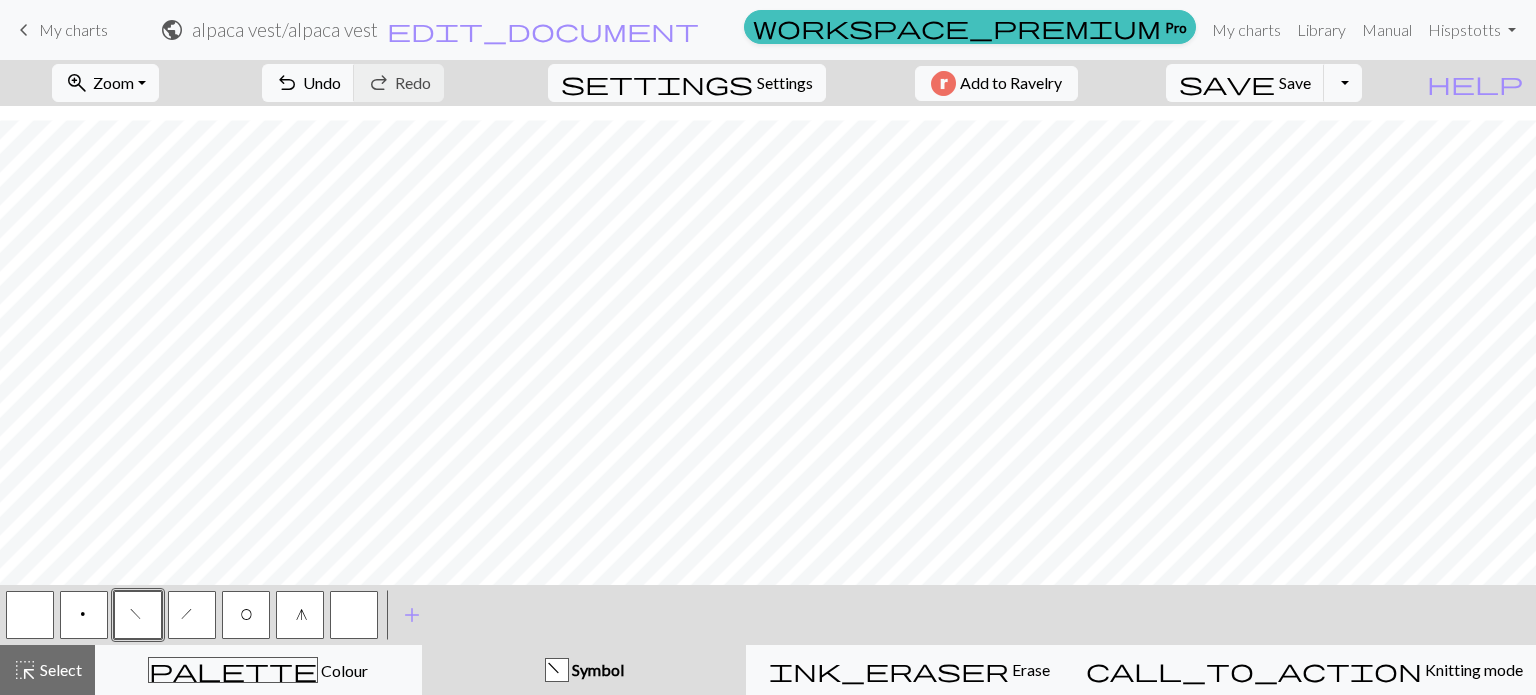 click on "O" at bounding box center (246, 617) 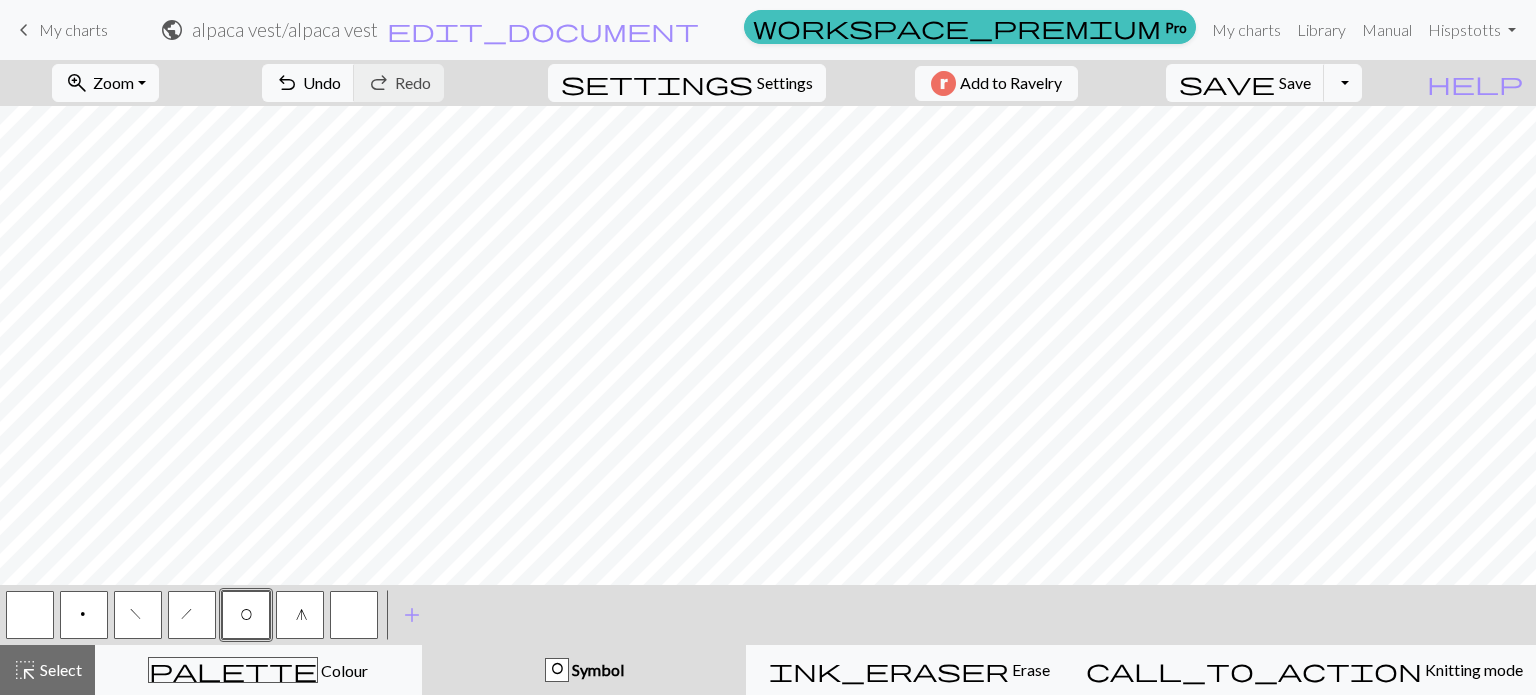scroll, scrollTop: 125, scrollLeft: 0, axis: vertical 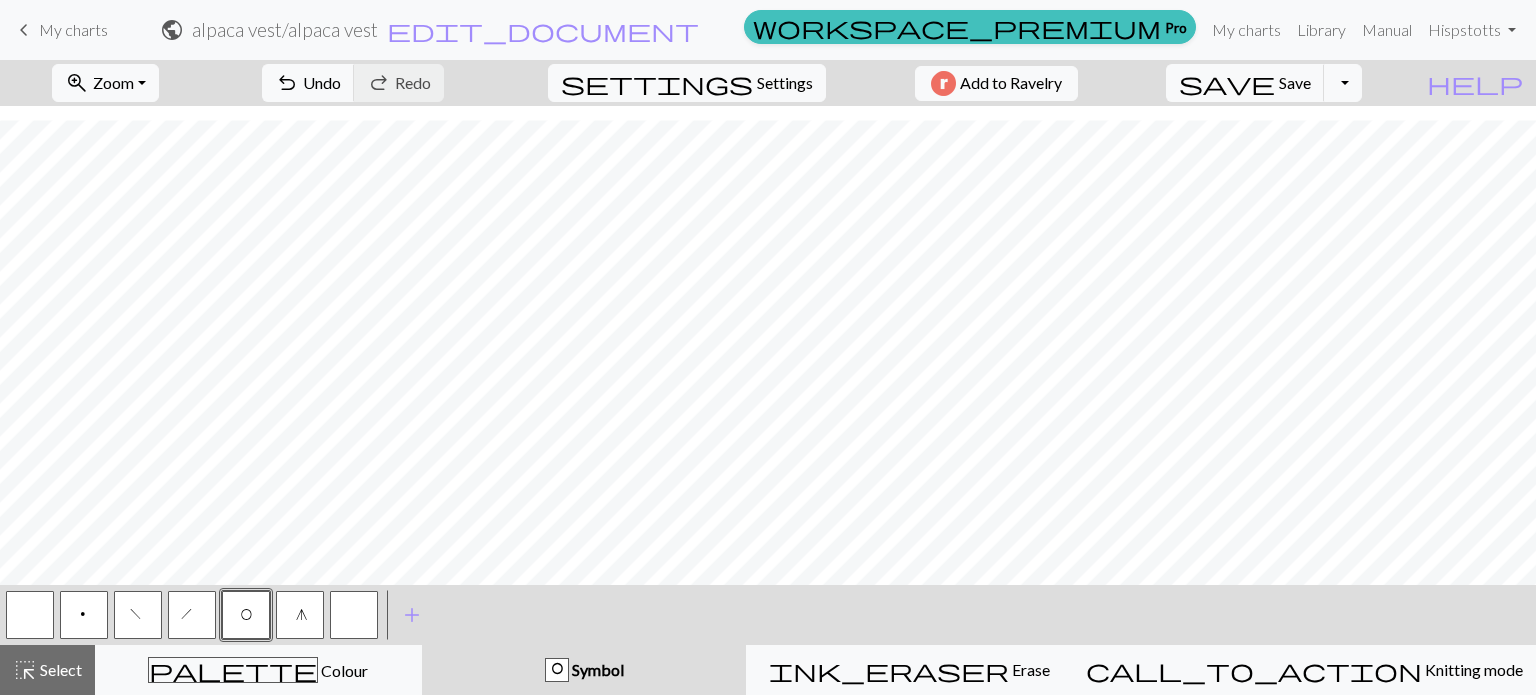 click at bounding box center [354, 615] 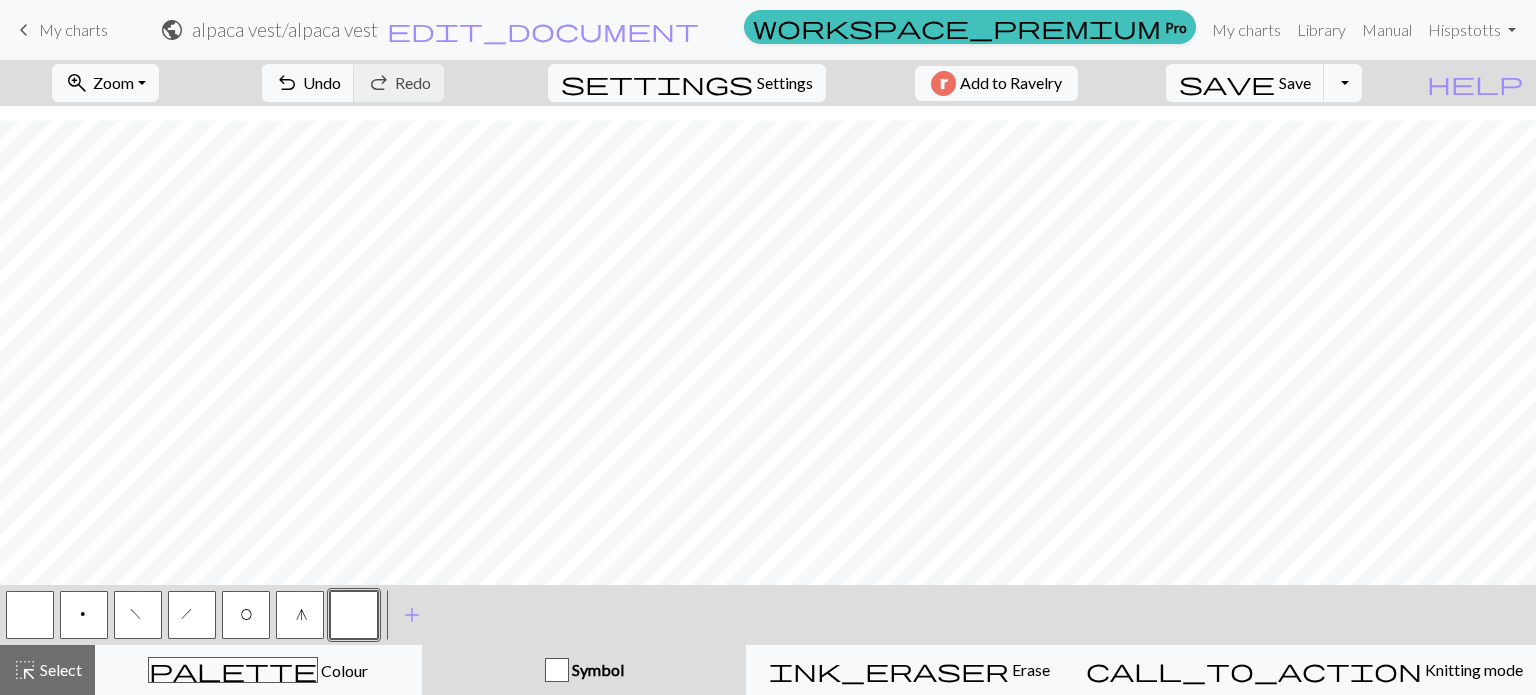 click on "O" at bounding box center [246, 615] 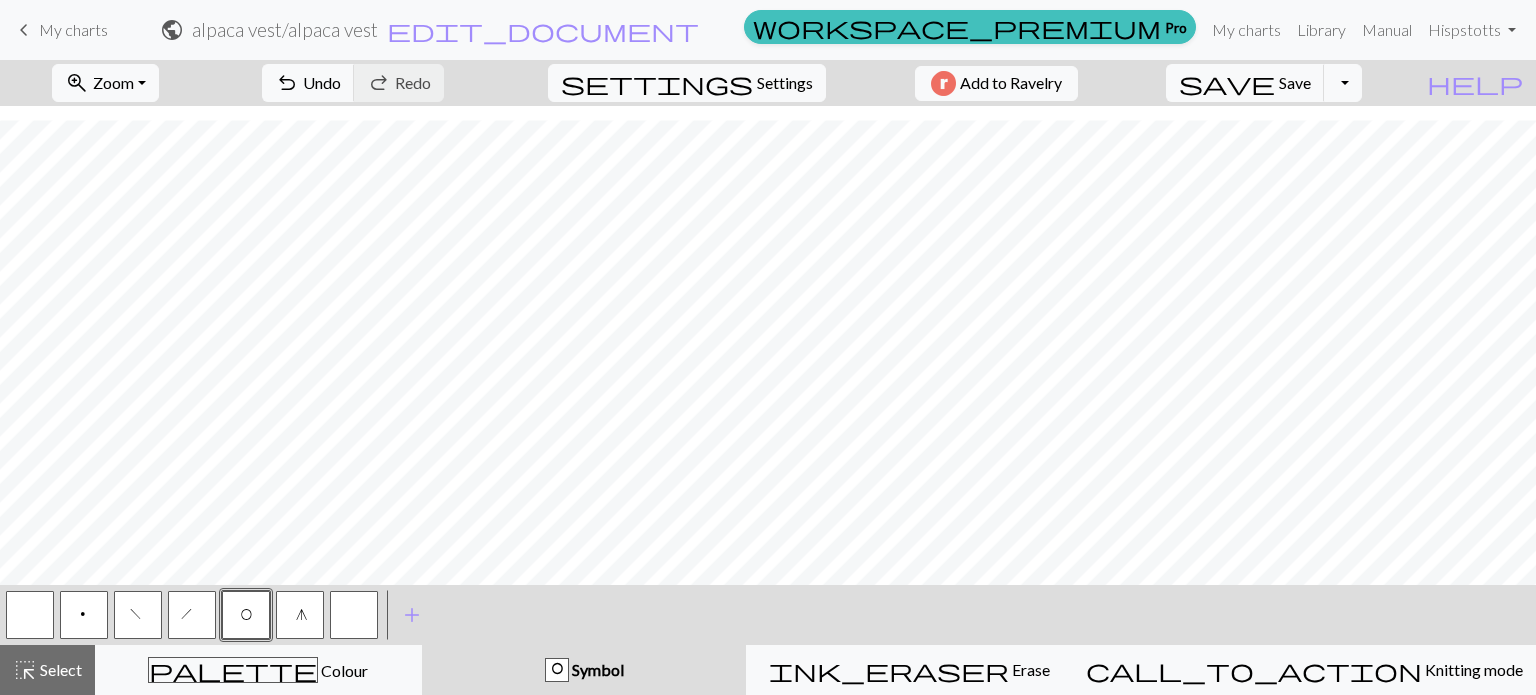 click on "h" at bounding box center (192, 615) 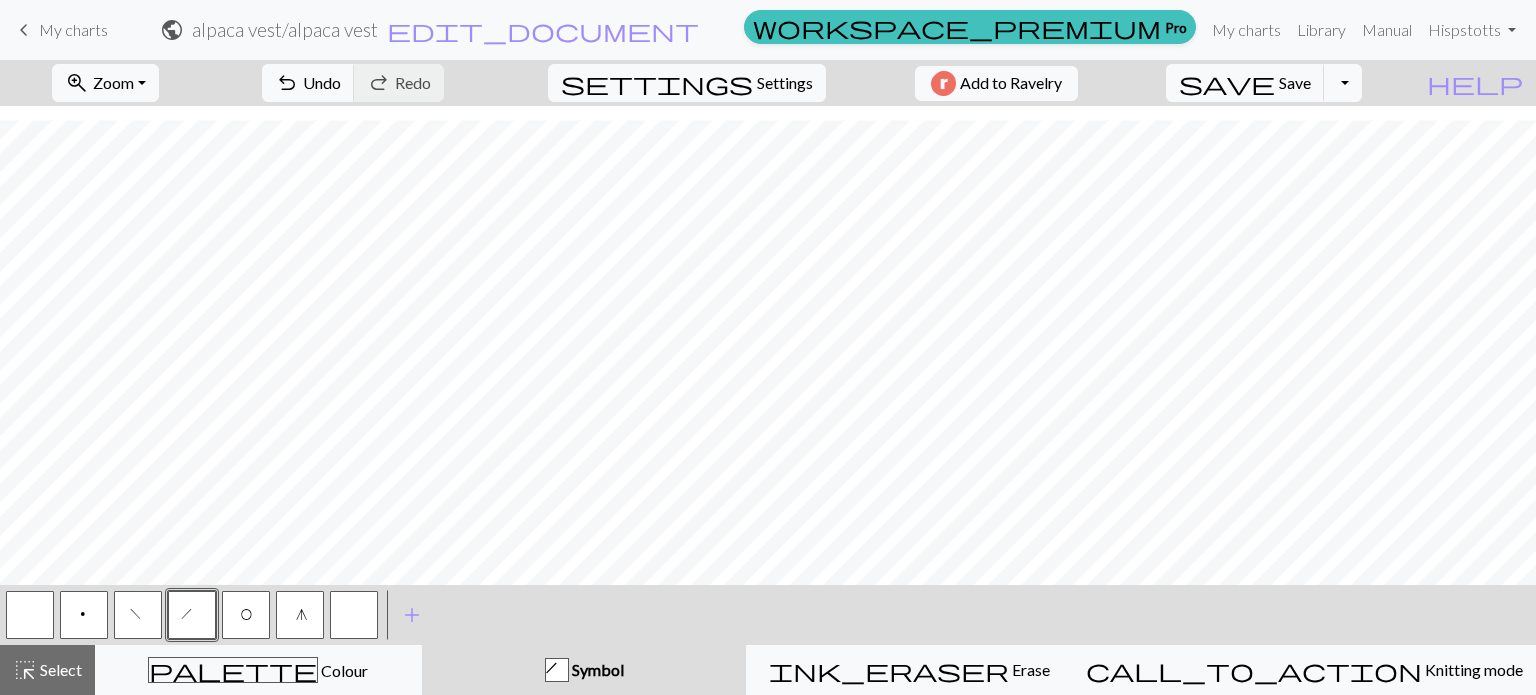 click on "O" at bounding box center (246, 615) 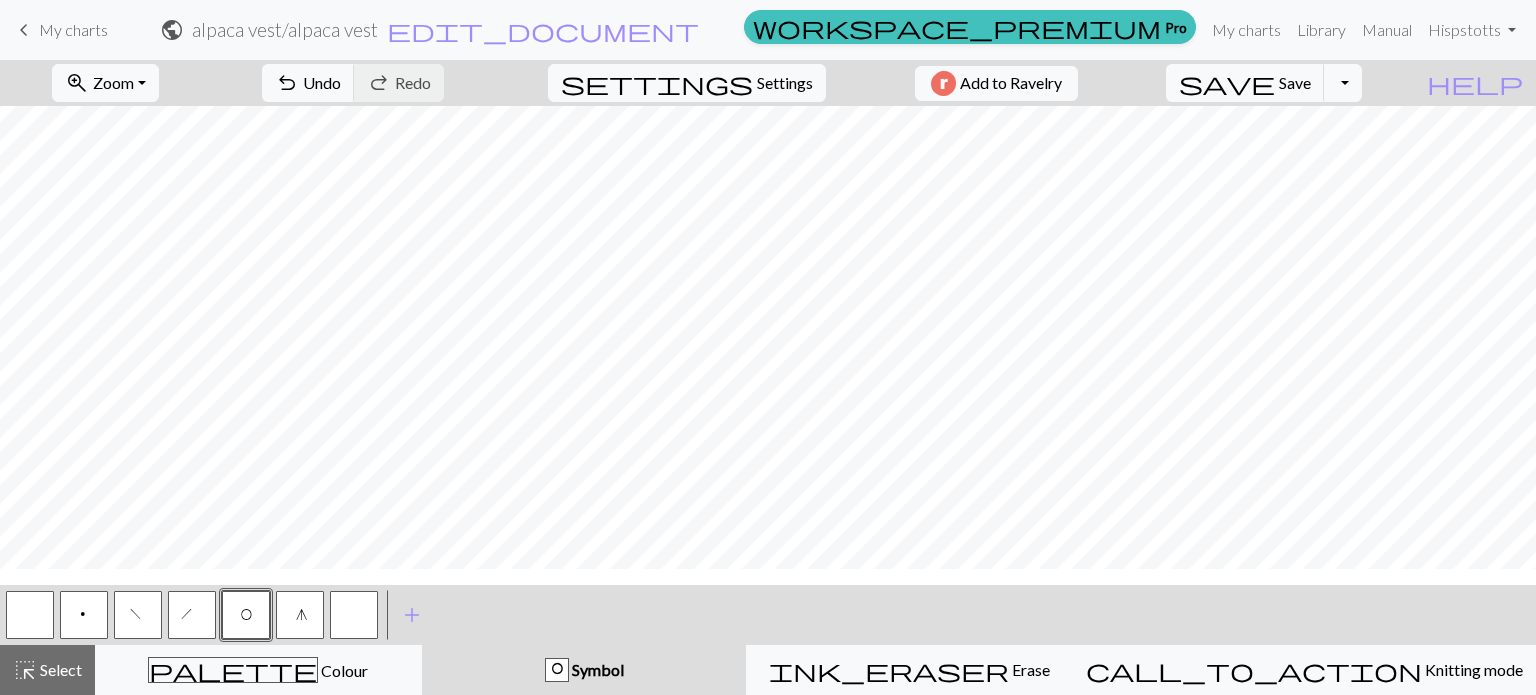 scroll, scrollTop: 0, scrollLeft: 0, axis: both 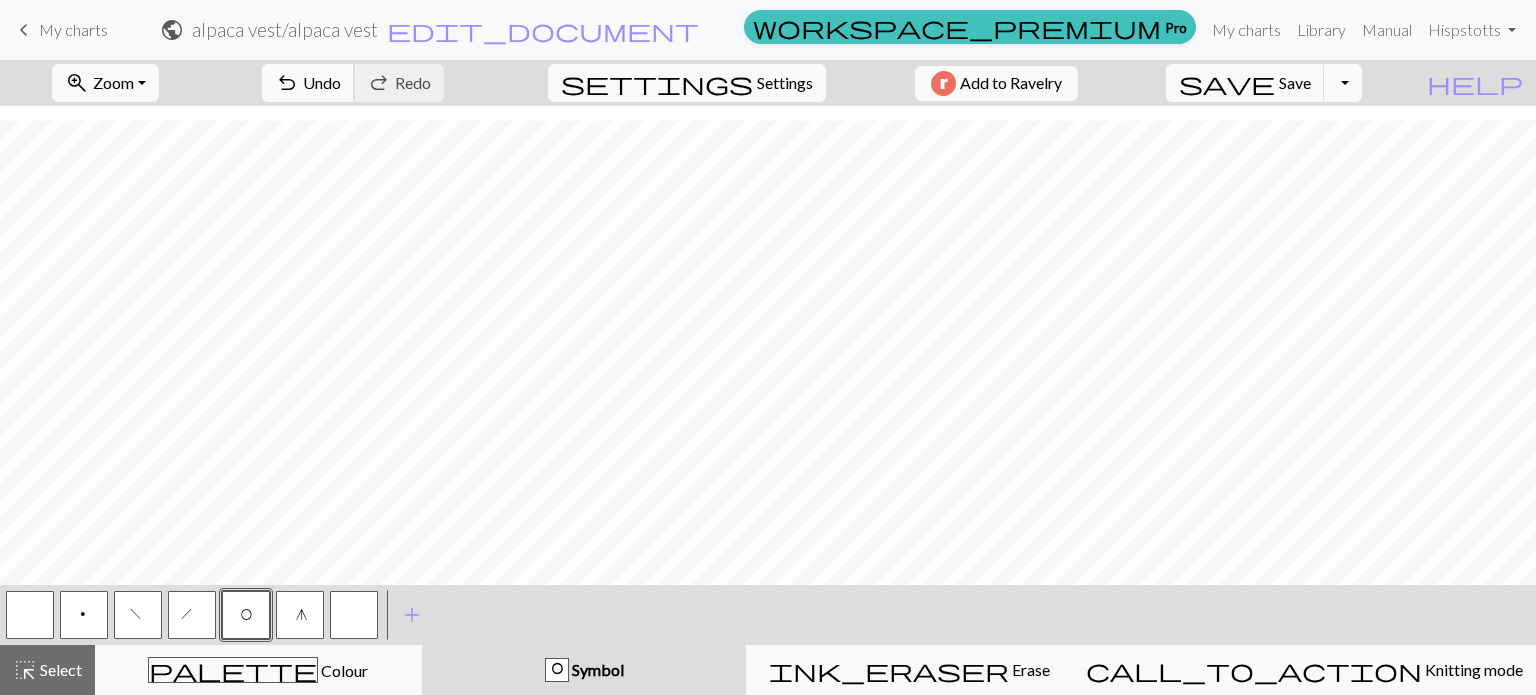 click on "undo Undo Undo" at bounding box center (308, 83) 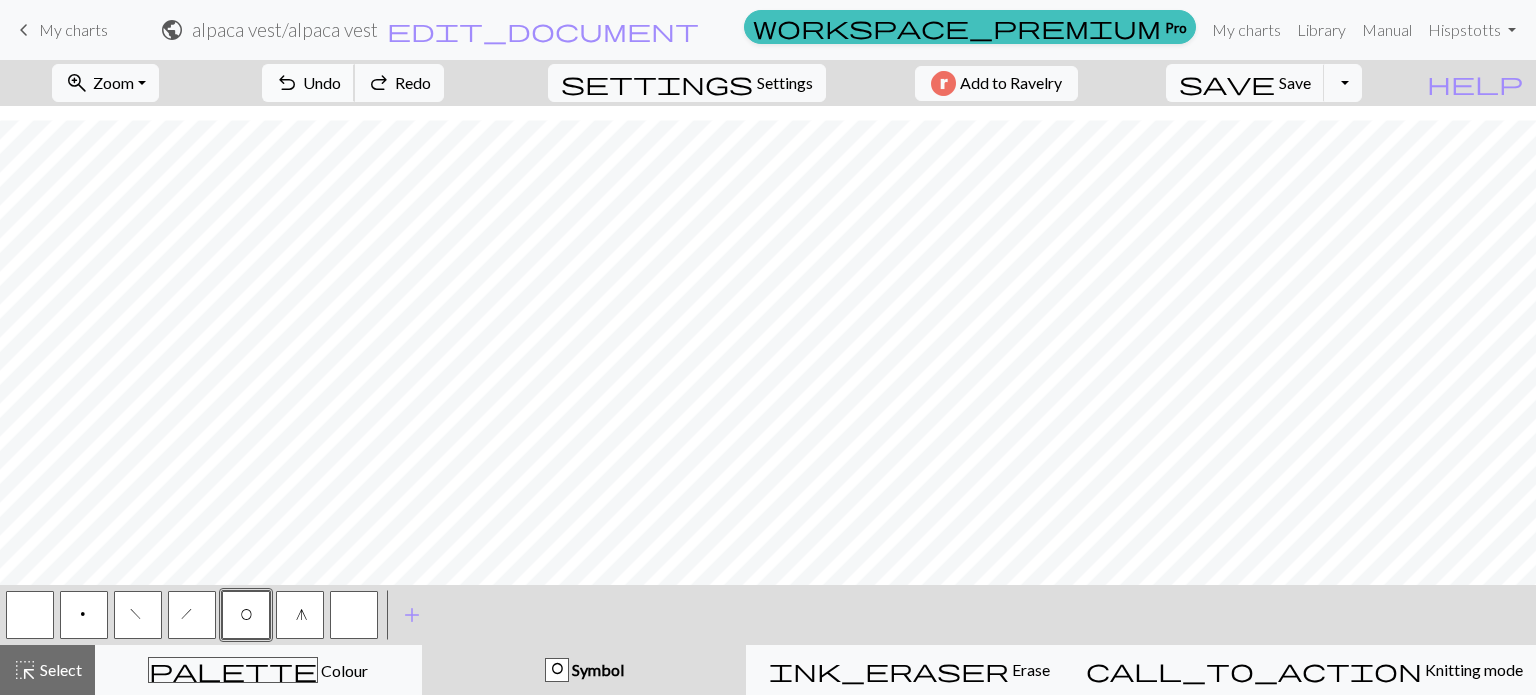 click on "undo Undo Undo" at bounding box center [308, 83] 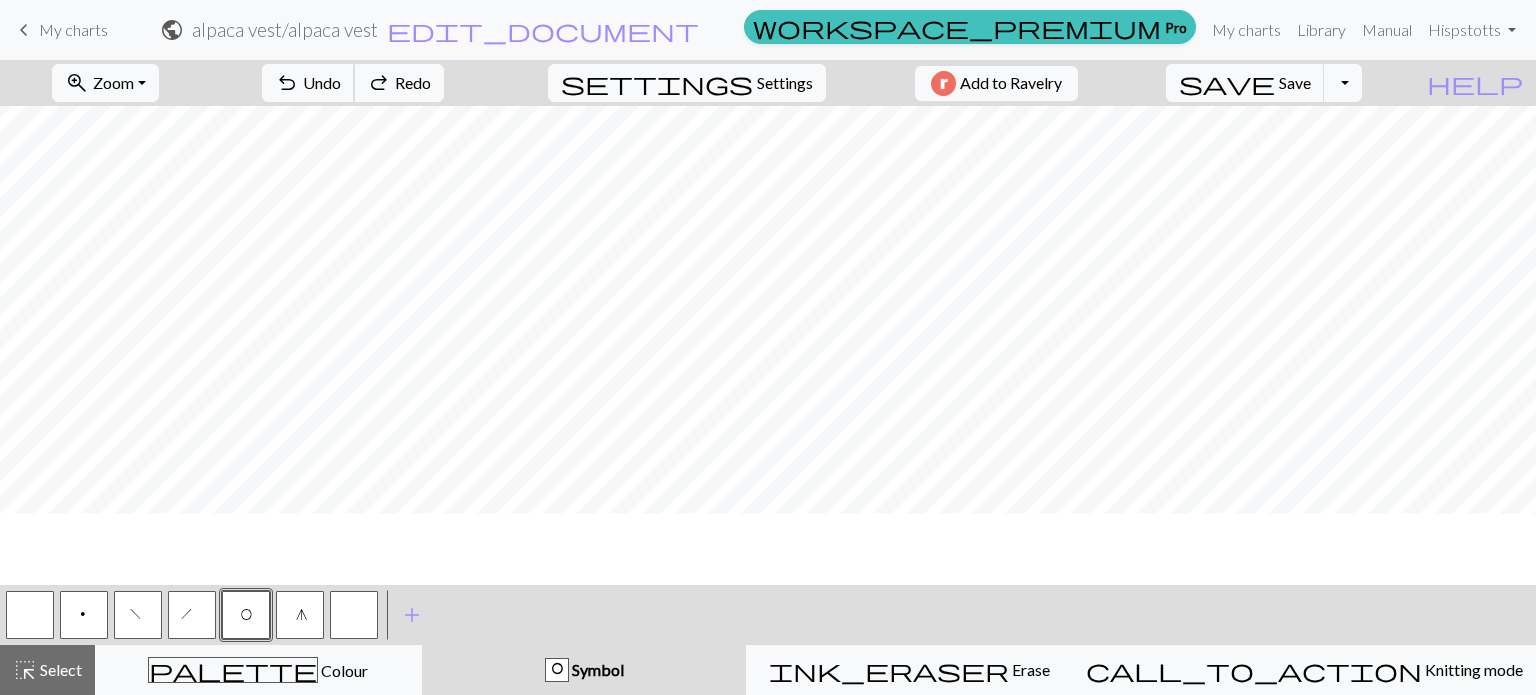 scroll, scrollTop: 0, scrollLeft: 0, axis: both 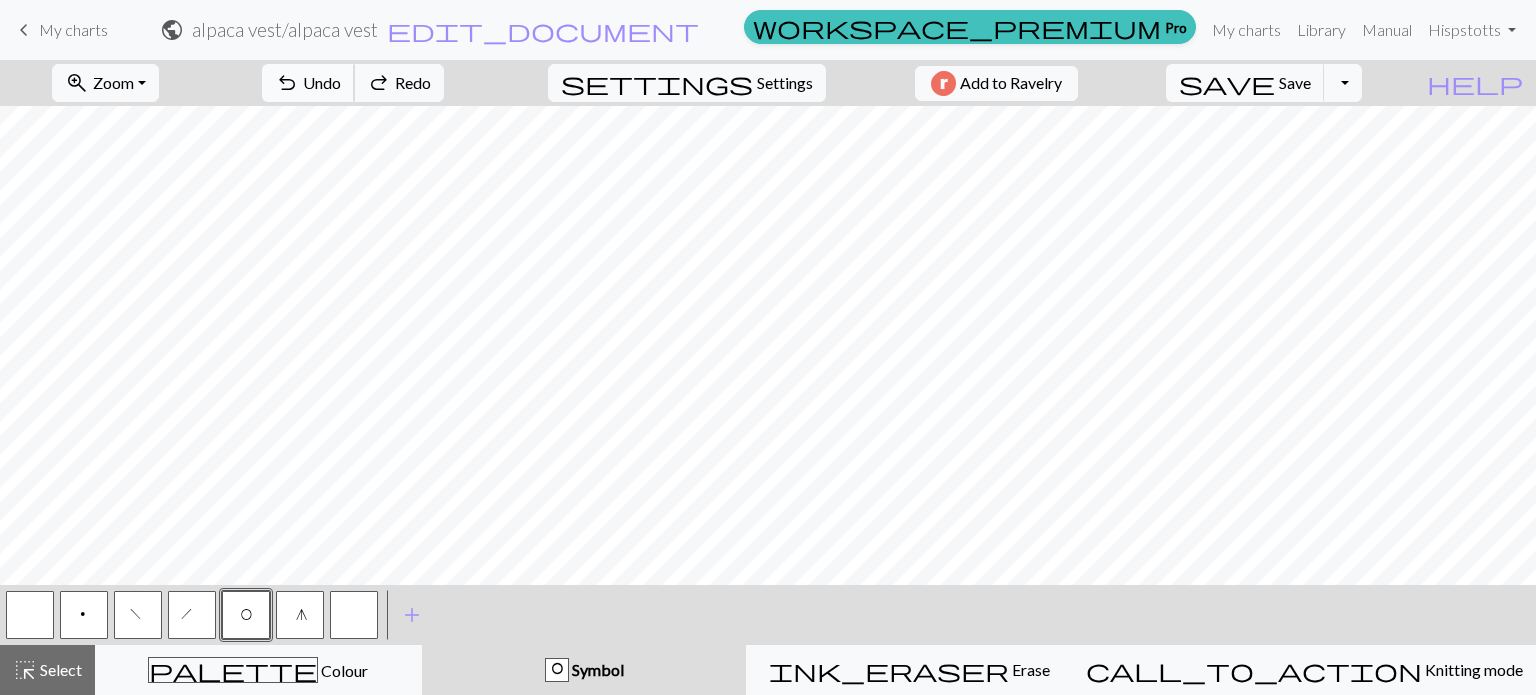 click on "Undo" at bounding box center [322, 82] 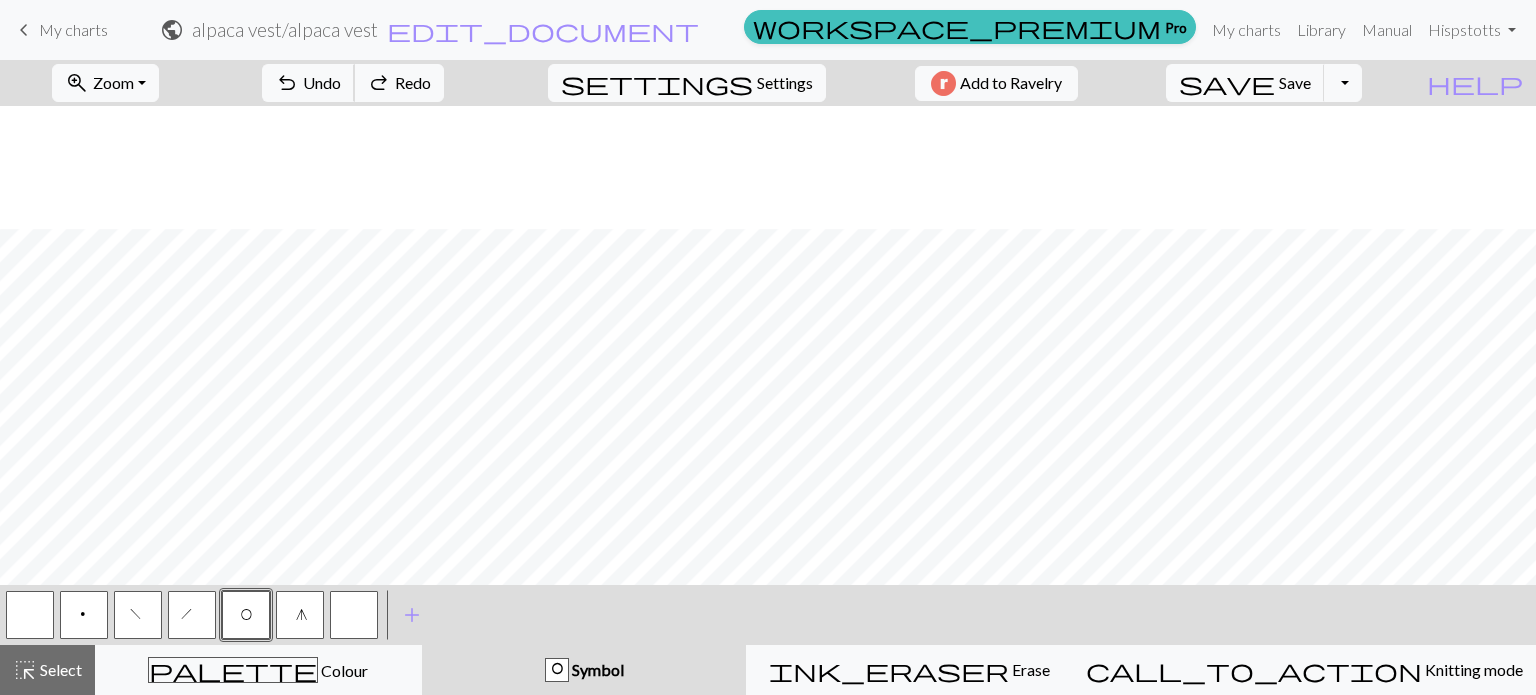 scroll, scrollTop: 125, scrollLeft: 0, axis: vertical 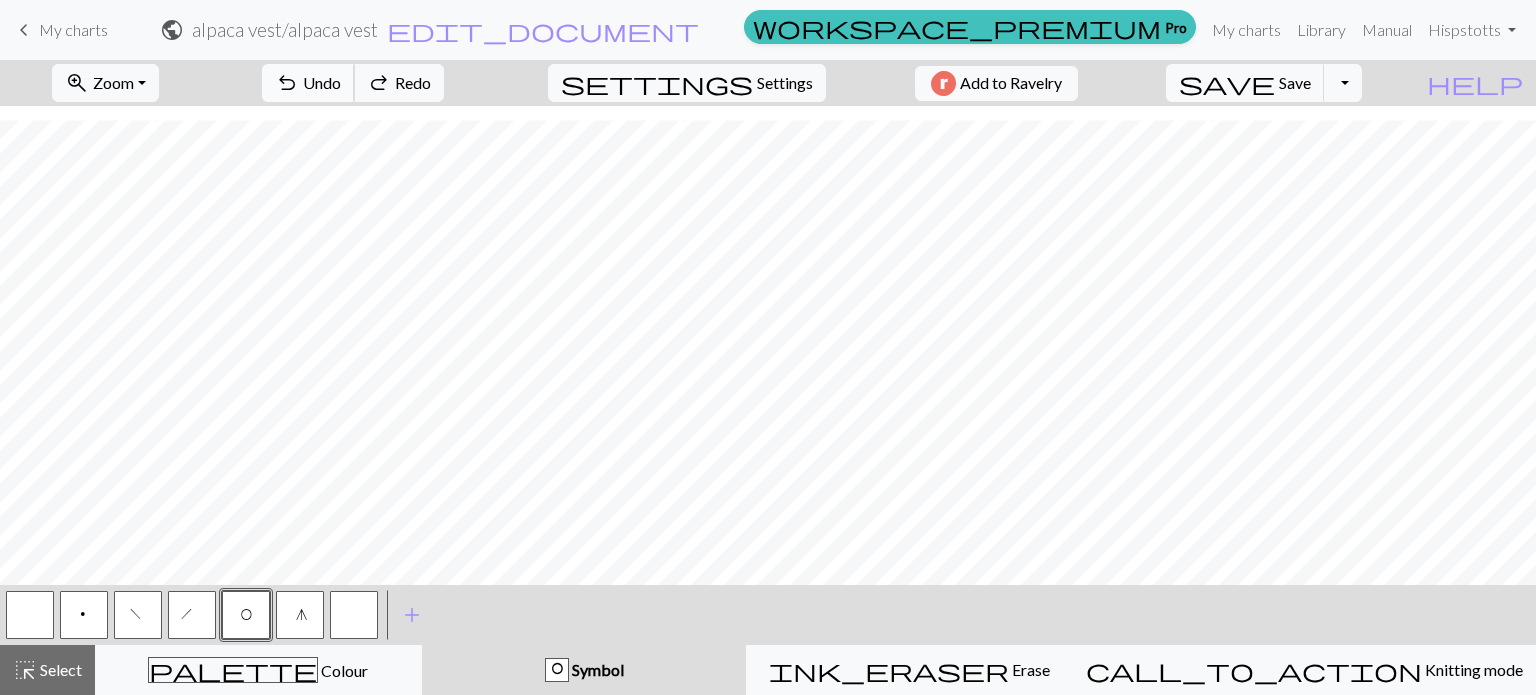 click on "Undo" at bounding box center (322, 82) 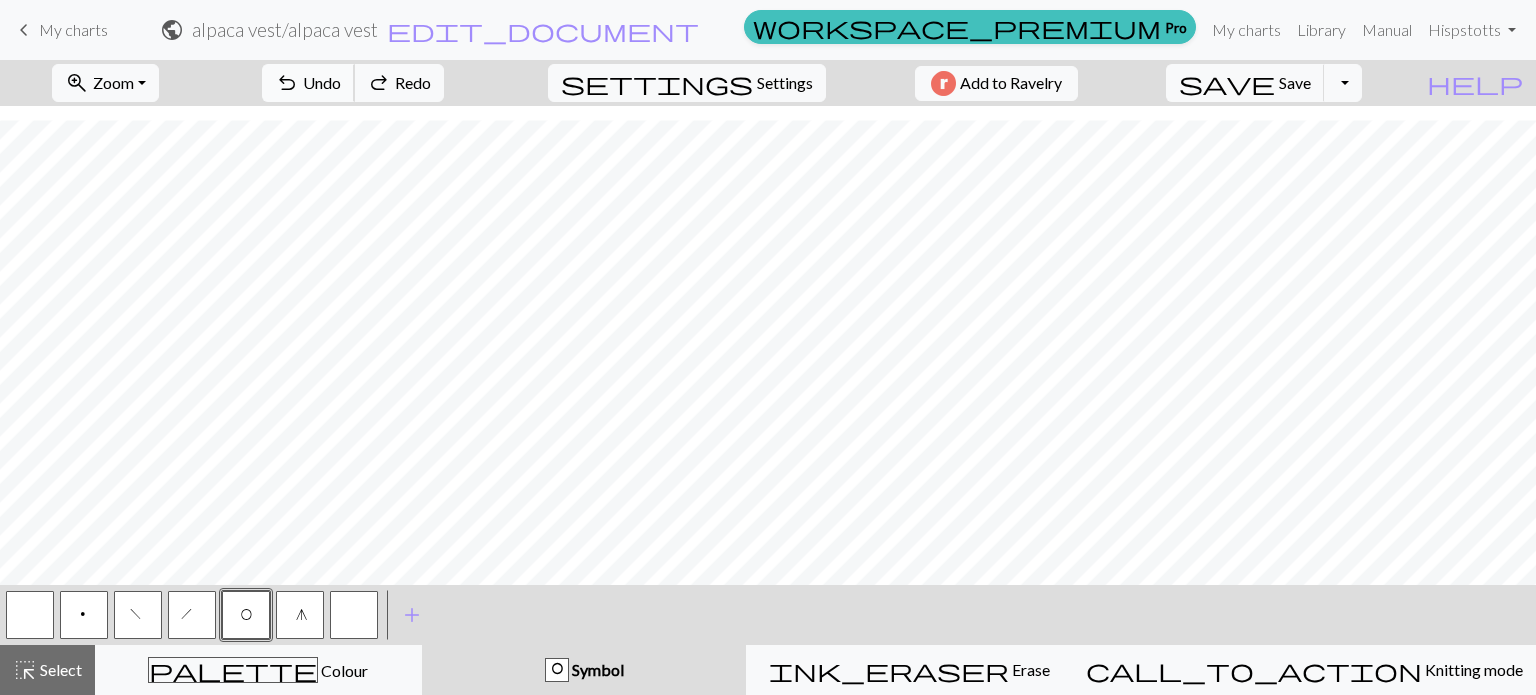 click on "Undo" at bounding box center (322, 82) 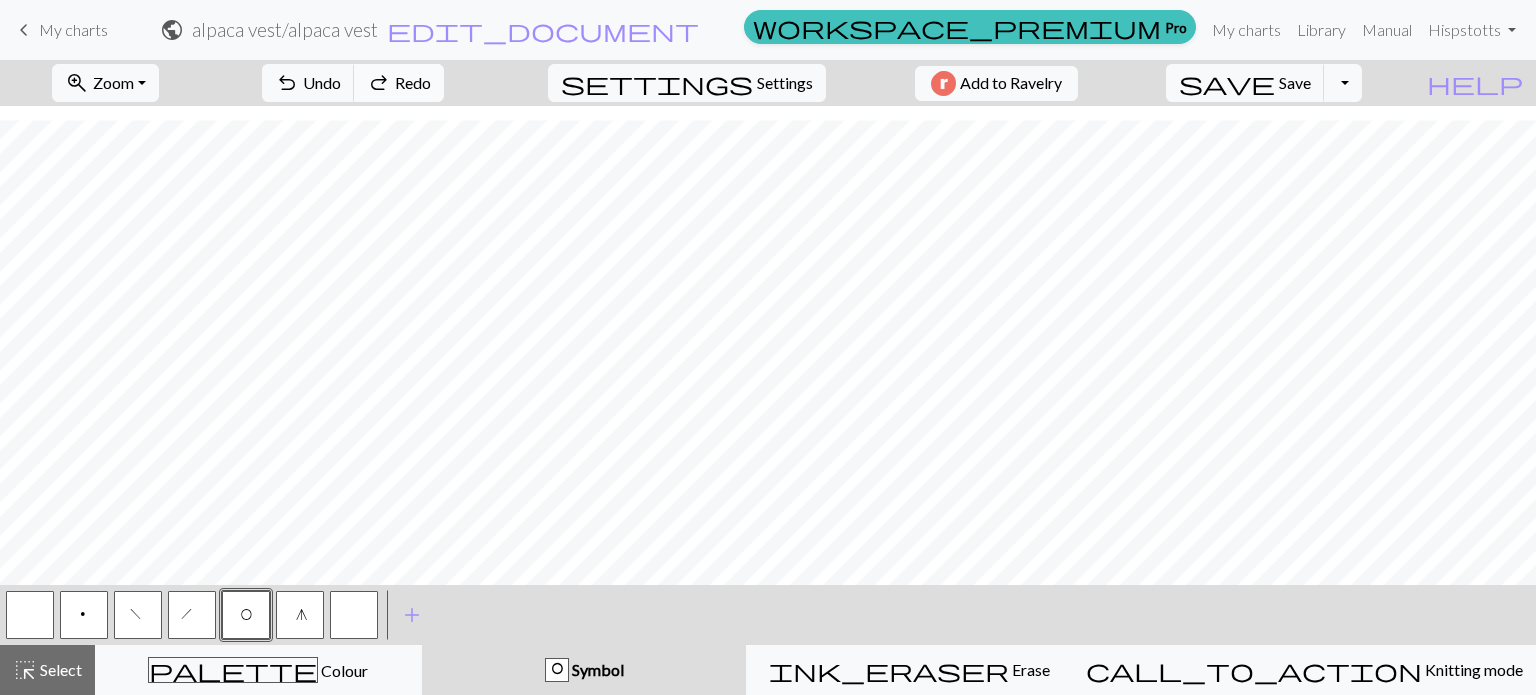 click on "Redo" at bounding box center [413, 82] 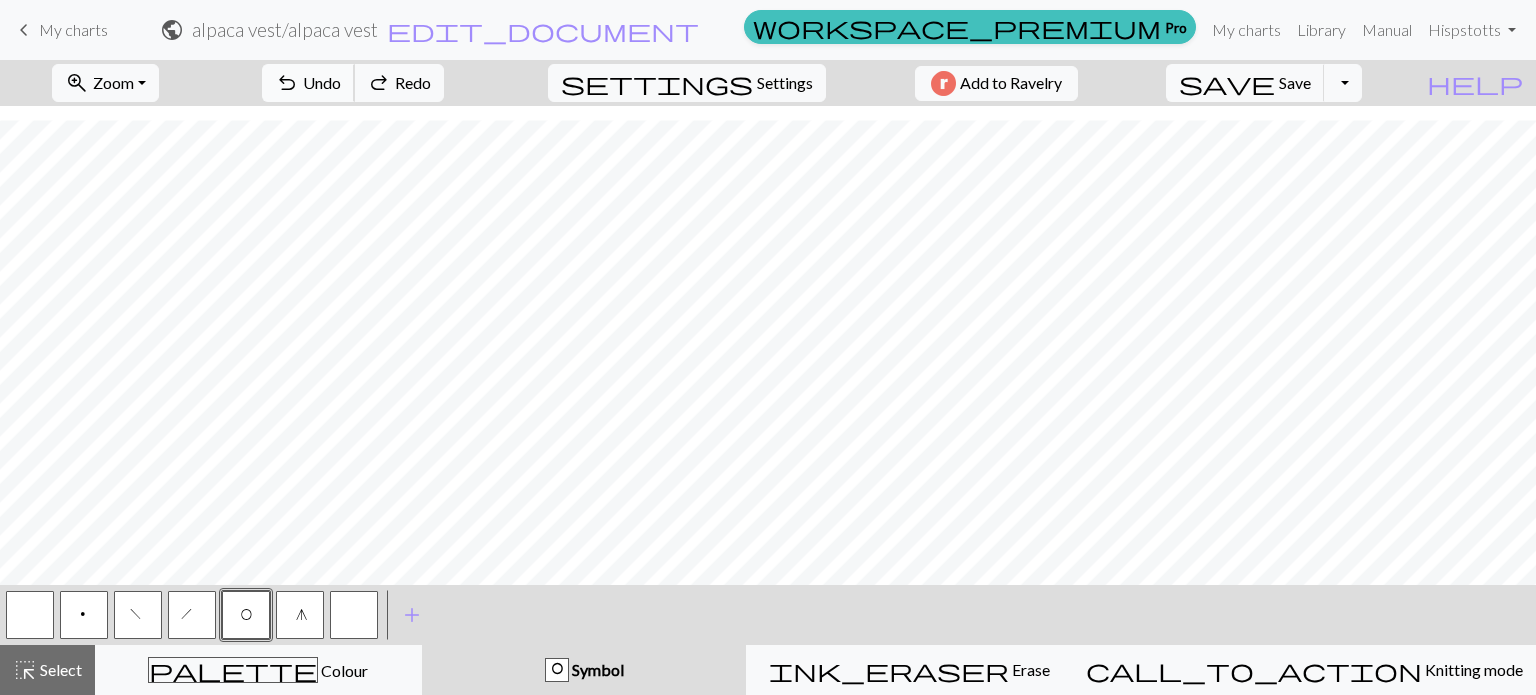 click on "Undo" at bounding box center (322, 82) 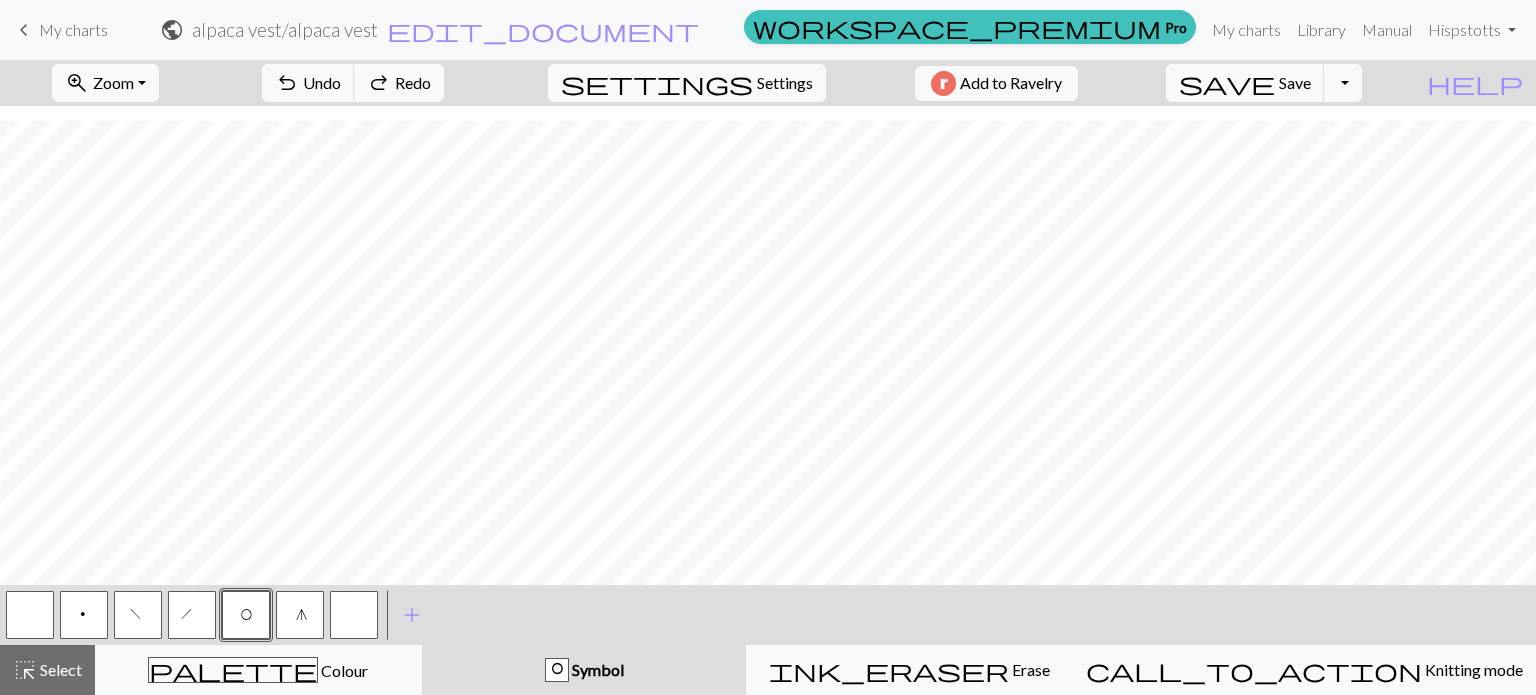 click at bounding box center (354, 615) 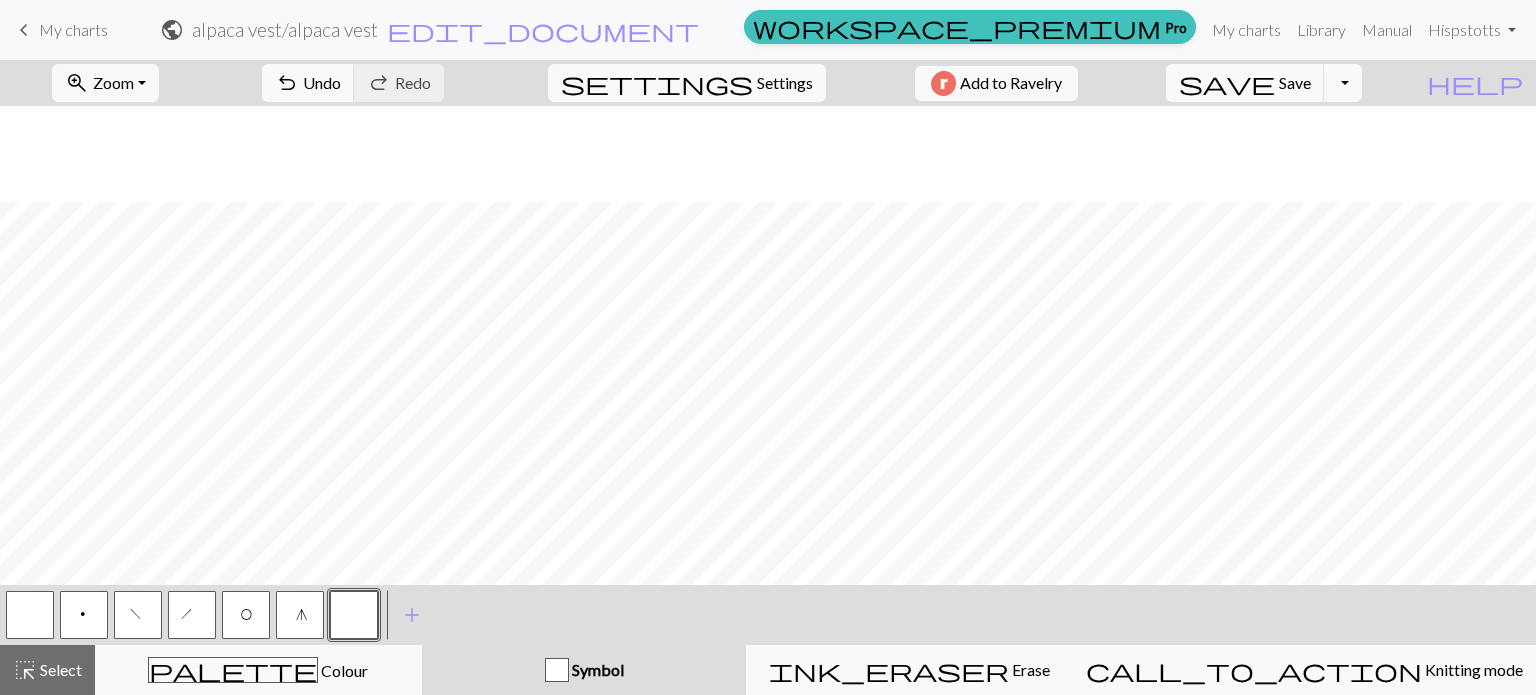 scroll, scrollTop: 125, scrollLeft: 0, axis: vertical 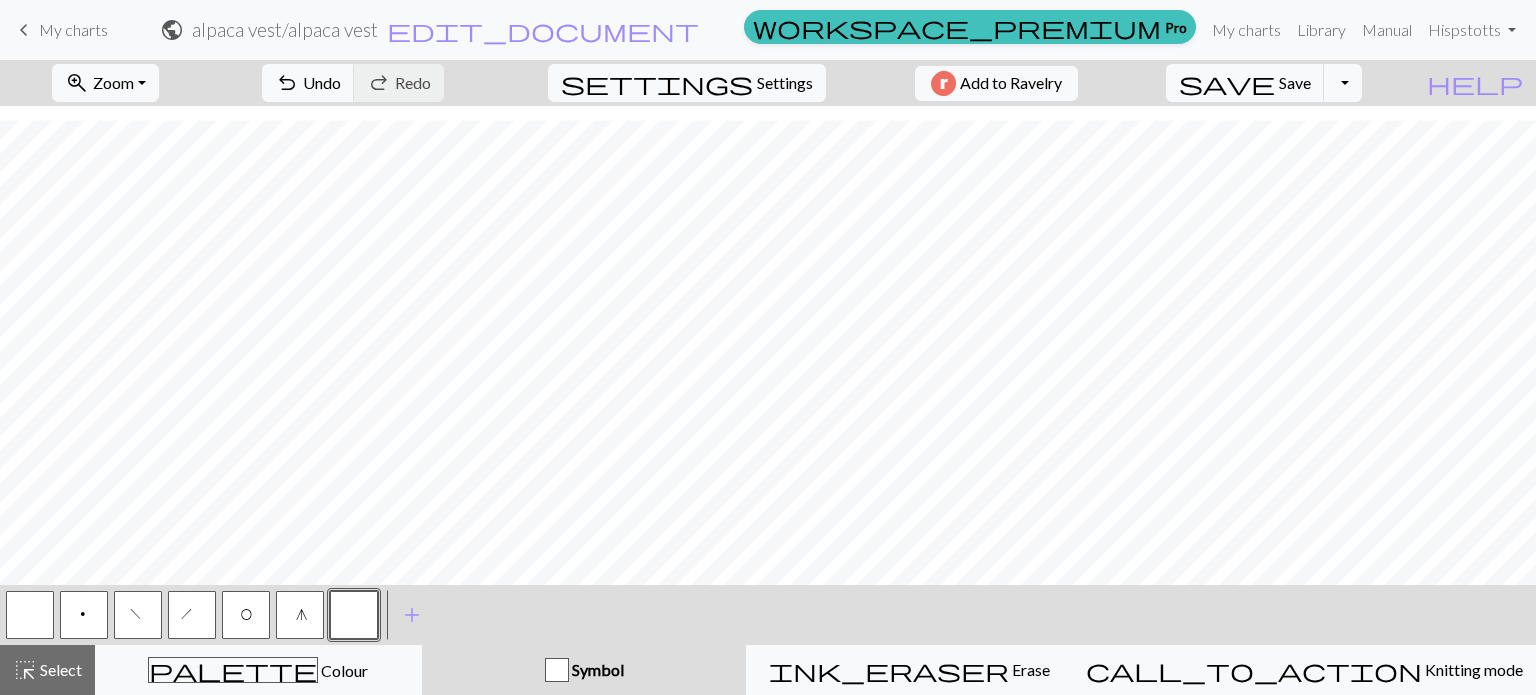 click on "O" at bounding box center [246, 615] 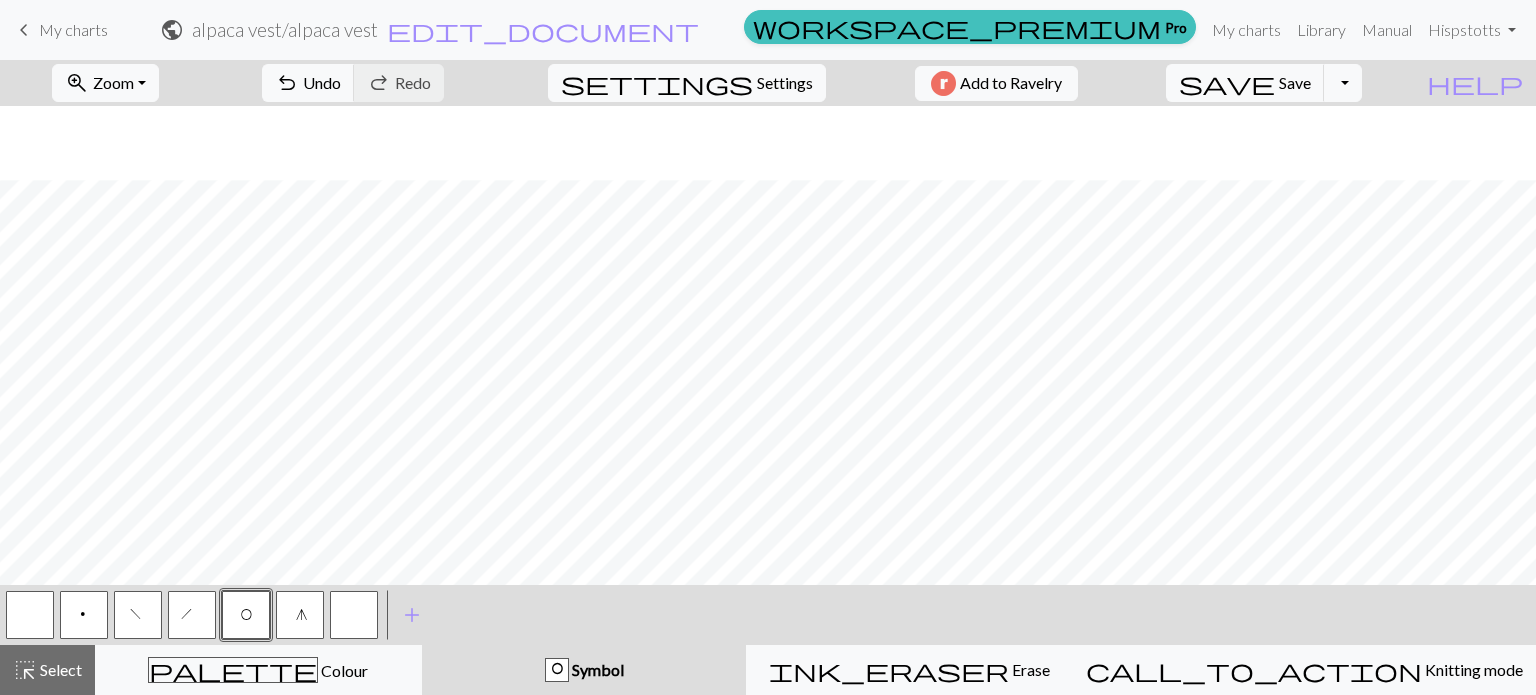 scroll, scrollTop: 125, scrollLeft: 0, axis: vertical 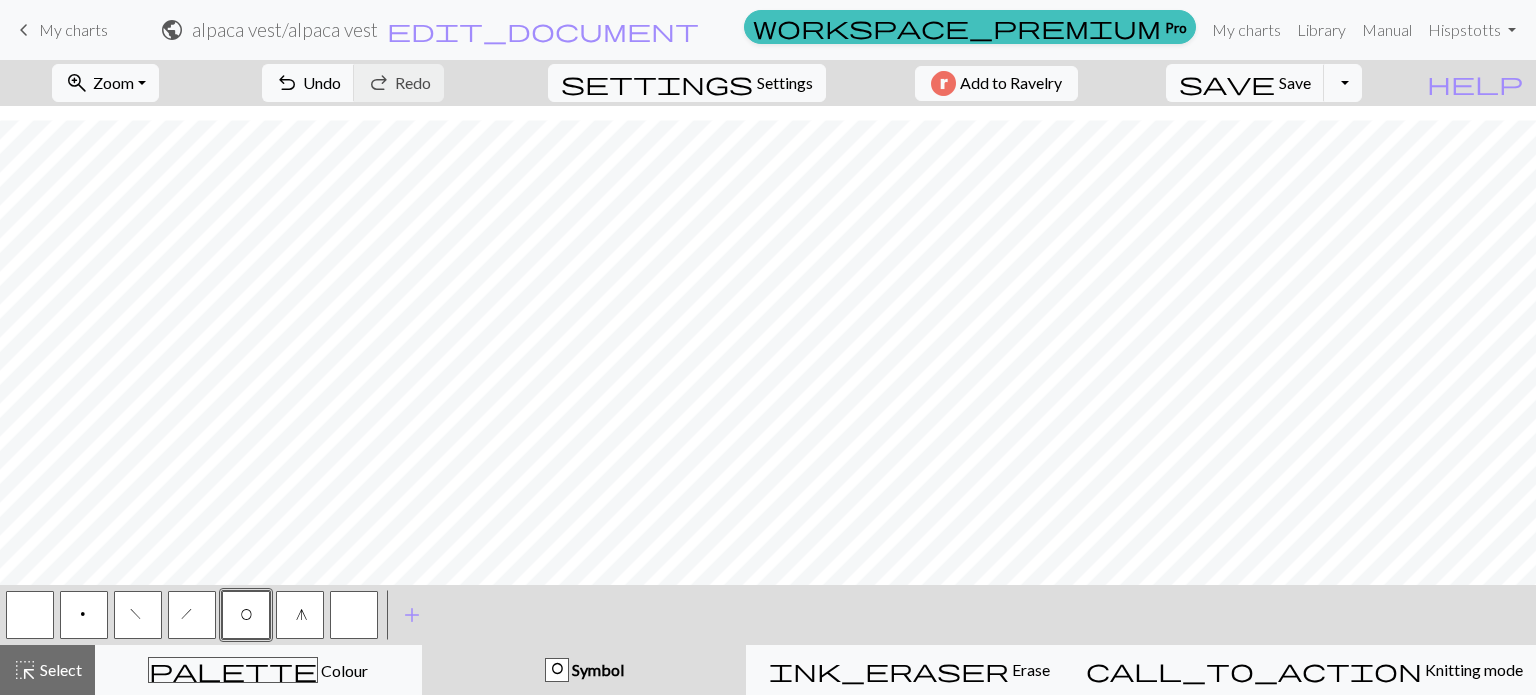 click at bounding box center (354, 615) 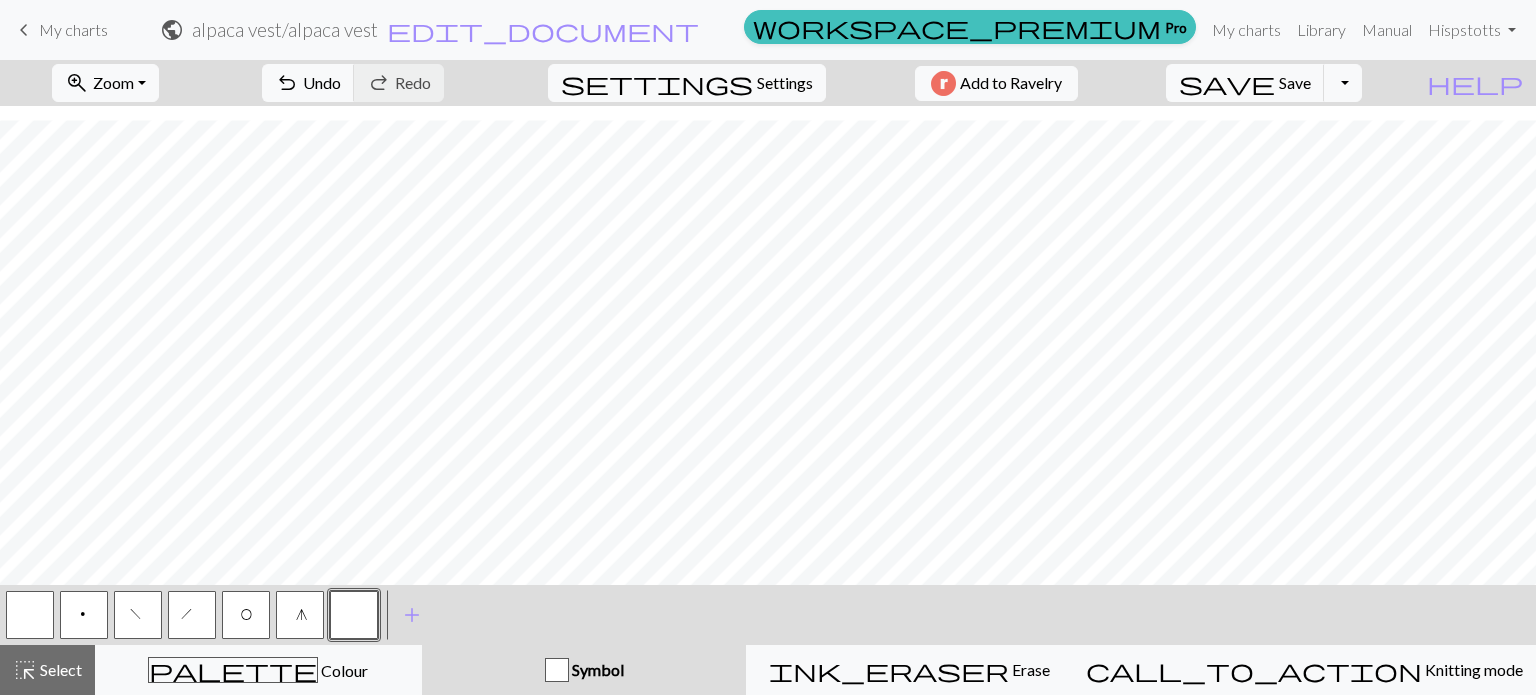 click on "p" at bounding box center (84, 617) 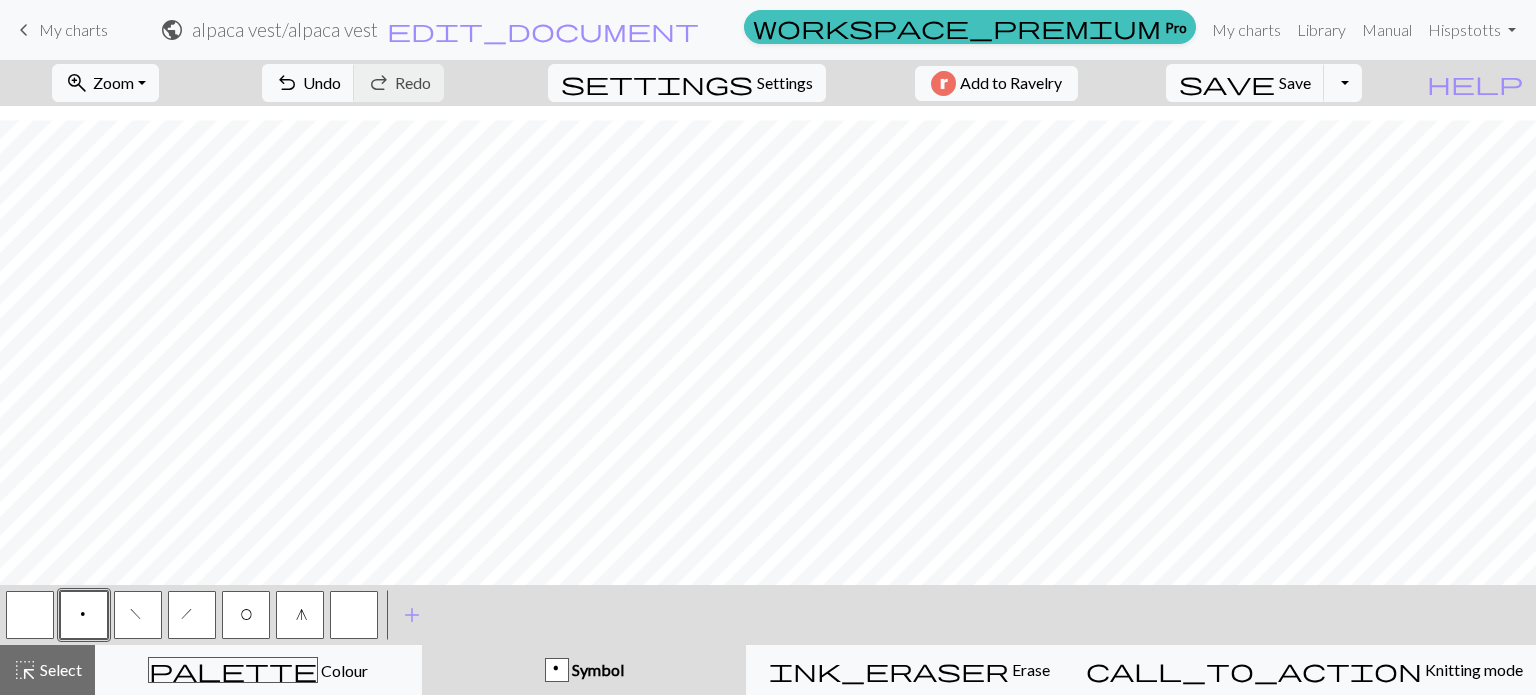 click on "O" at bounding box center [246, 617] 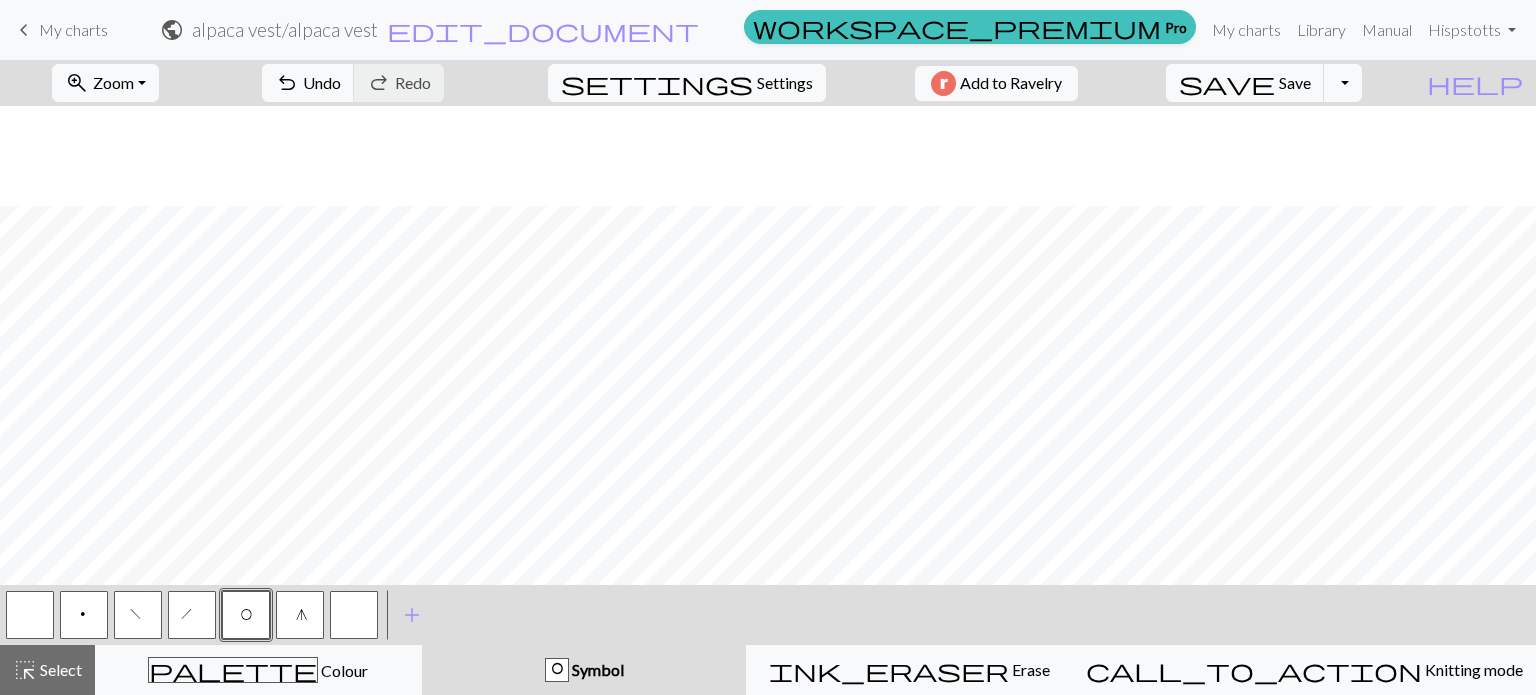 scroll, scrollTop: 125, scrollLeft: 0, axis: vertical 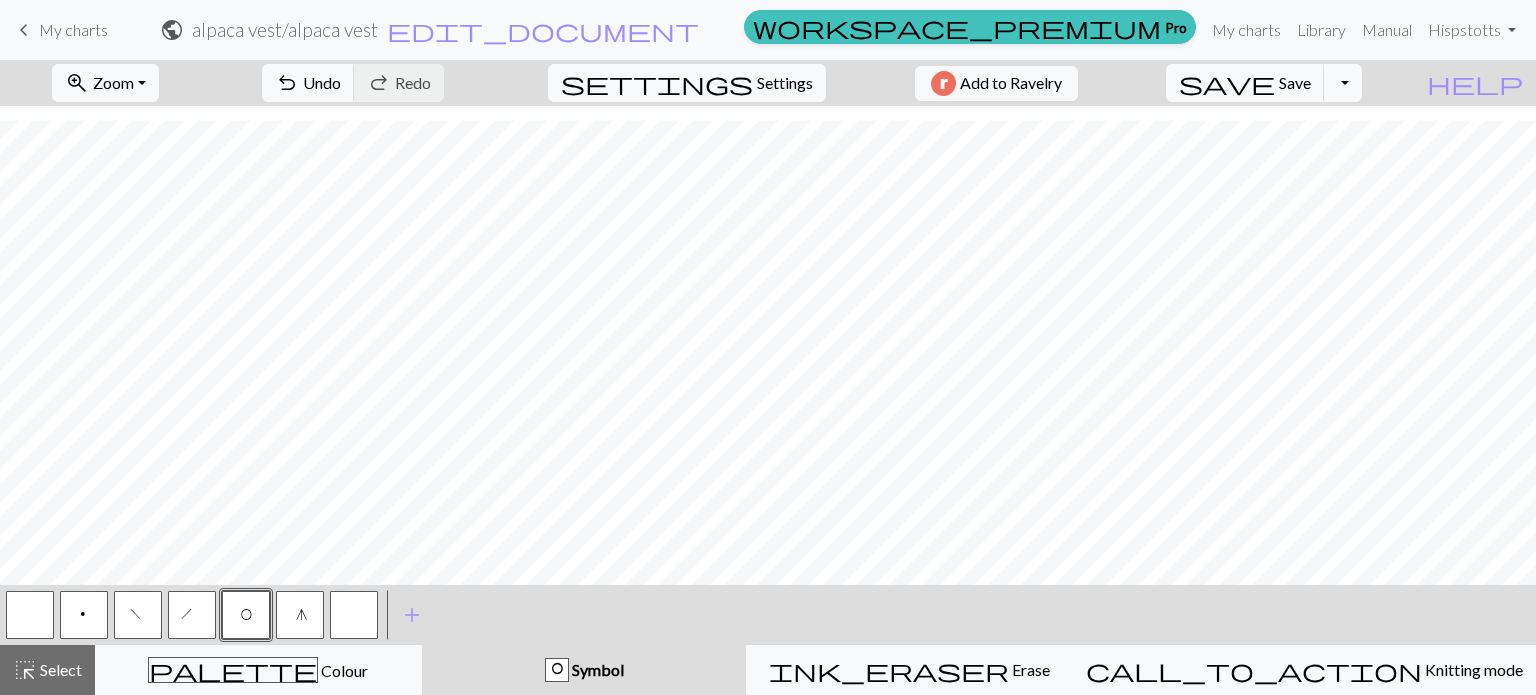 click on "h" at bounding box center [193, 617] 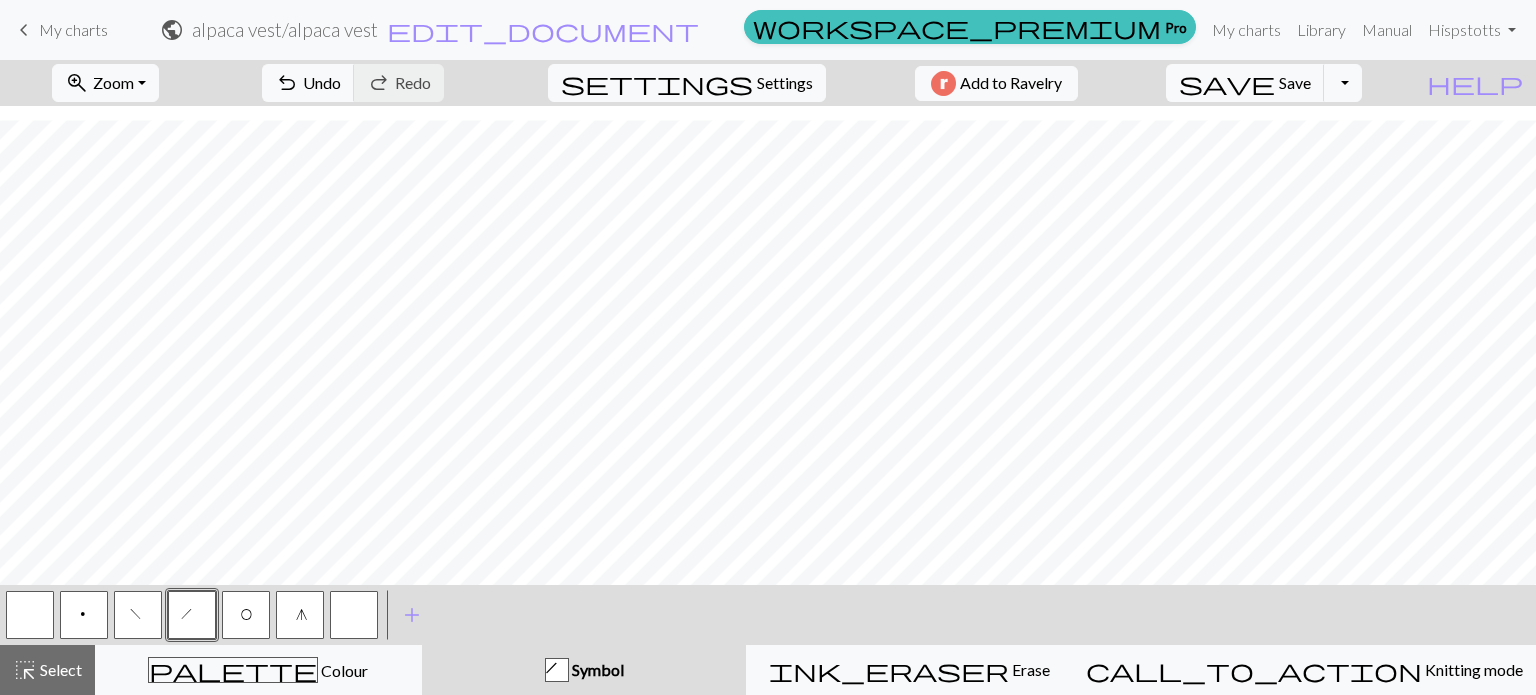click on "f" at bounding box center (138, 617) 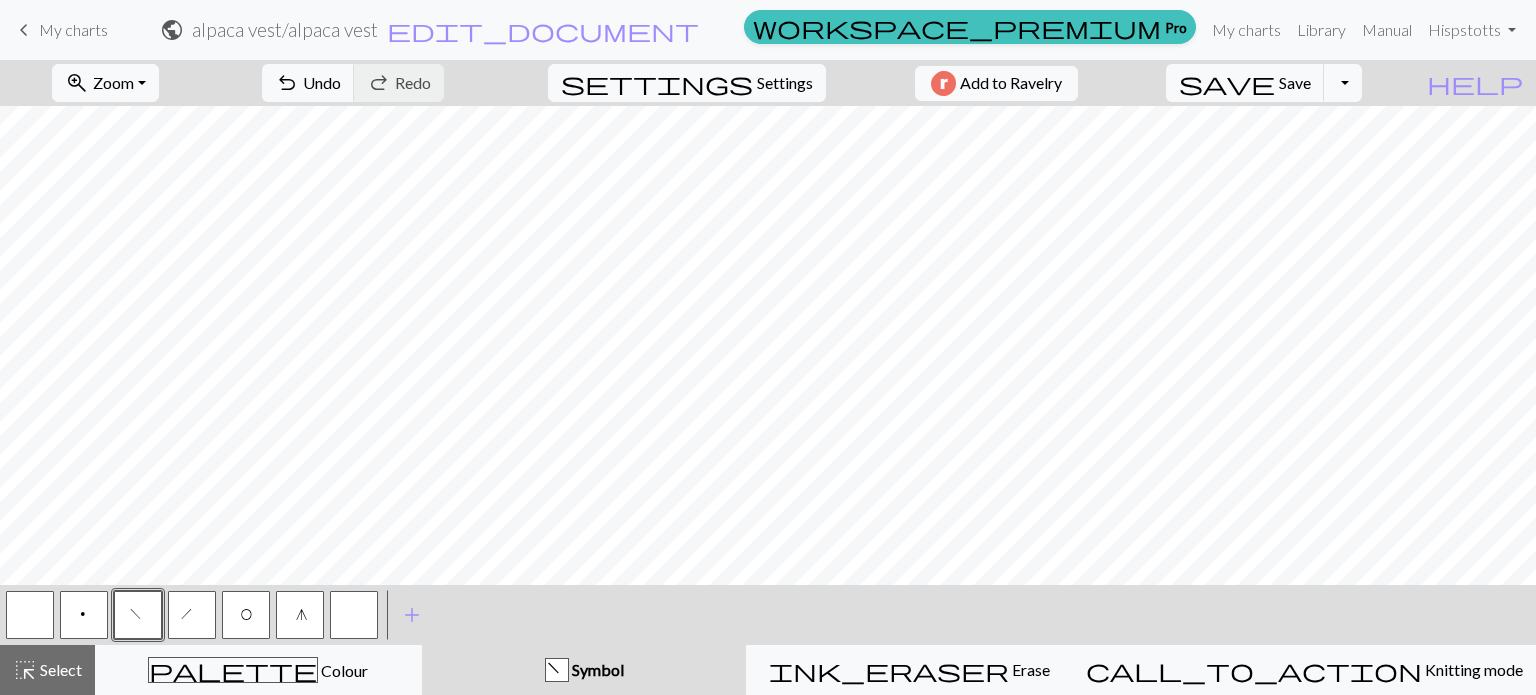 scroll, scrollTop: 125, scrollLeft: 0, axis: vertical 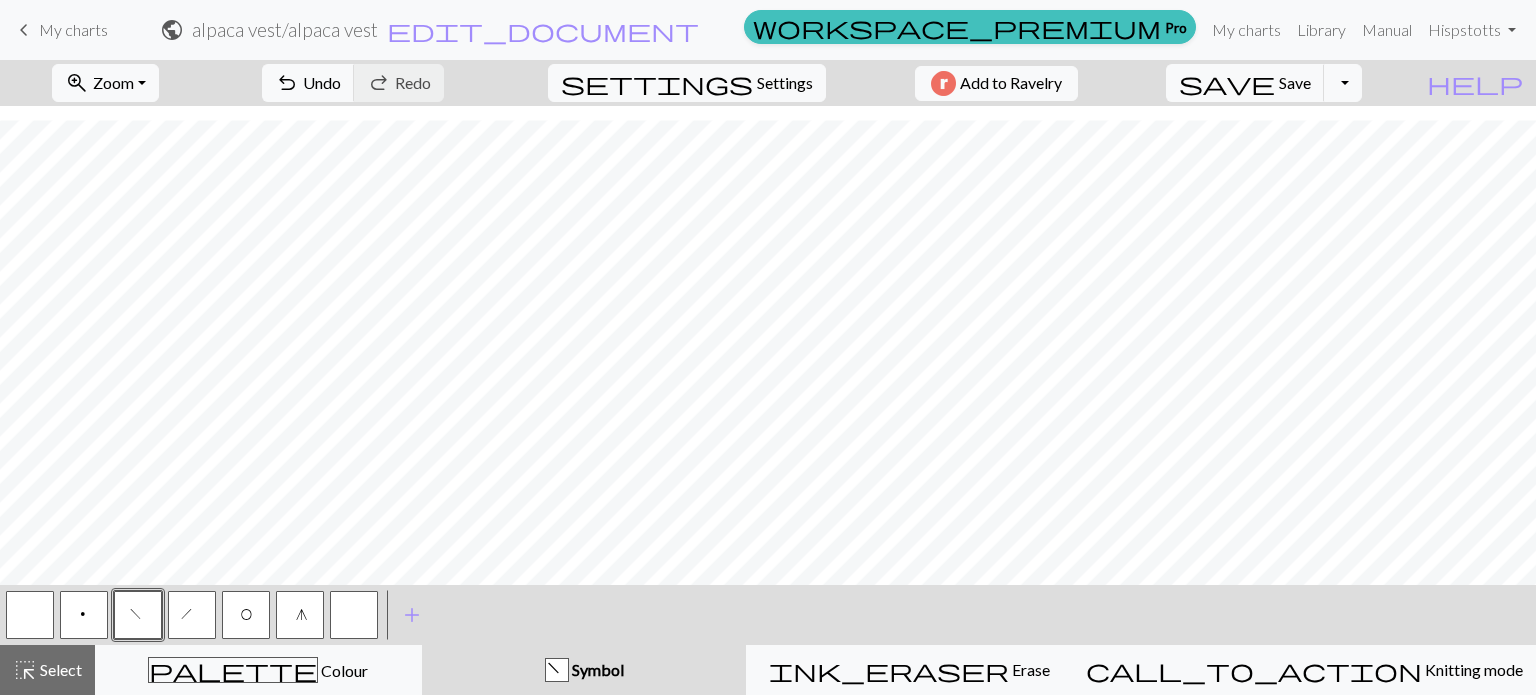 click on "h" at bounding box center [192, 615] 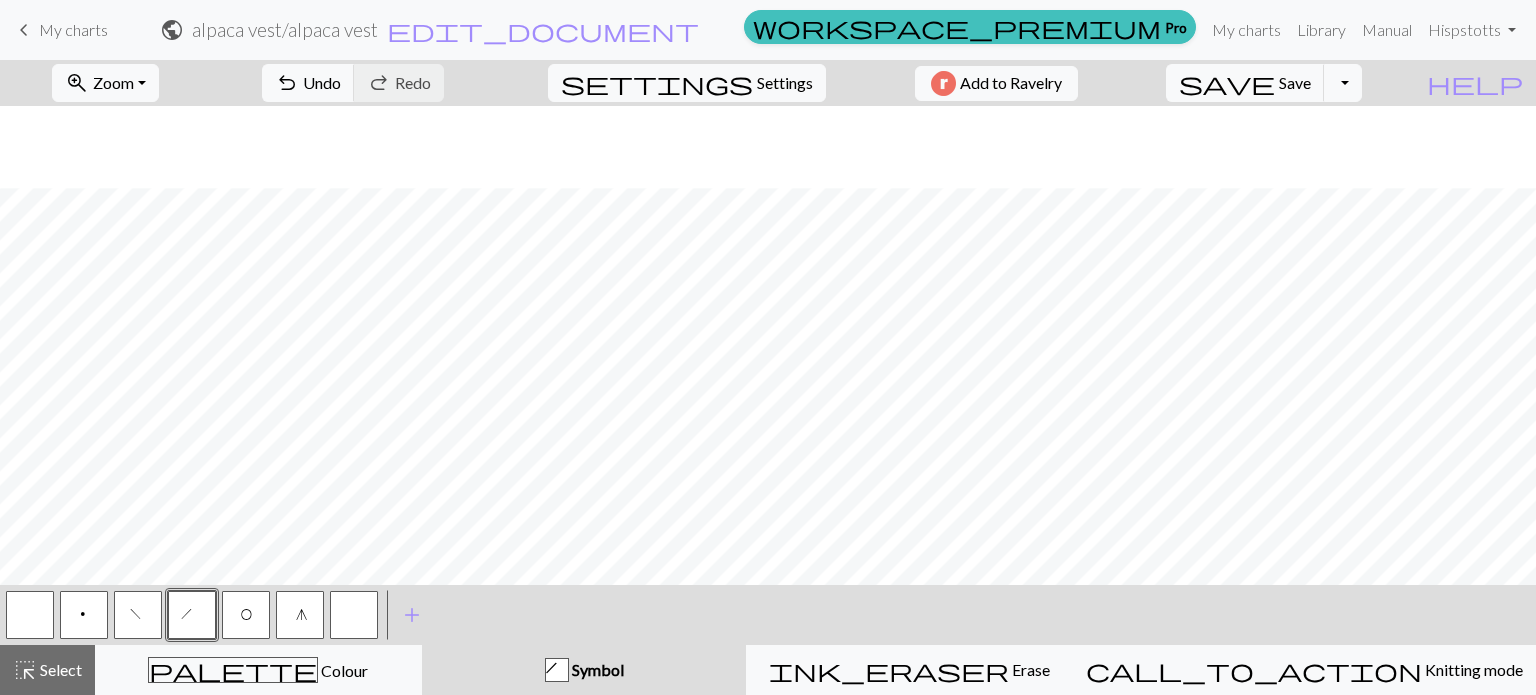 scroll, scrollTop: 125, scrollLeft: 0, axis: vertical 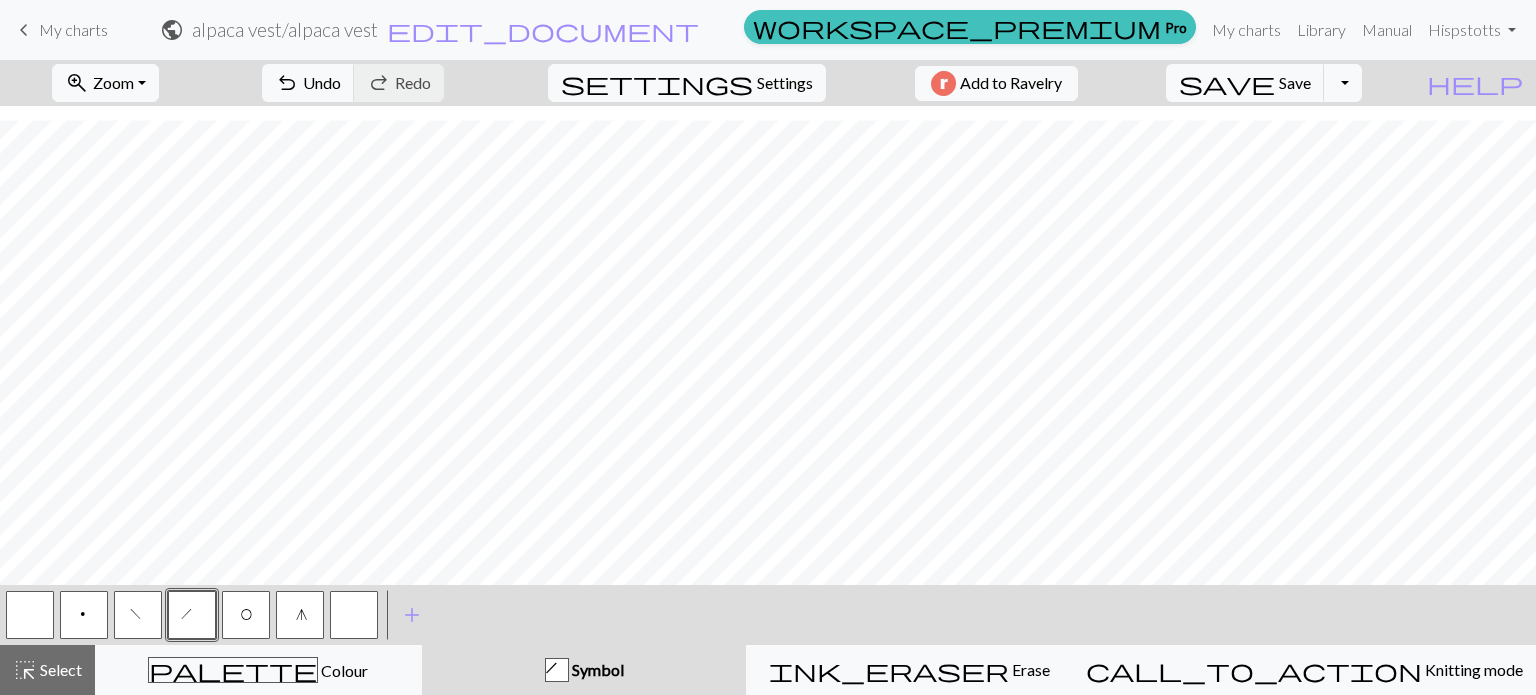 click on "f" at bounding box center [138, 615] 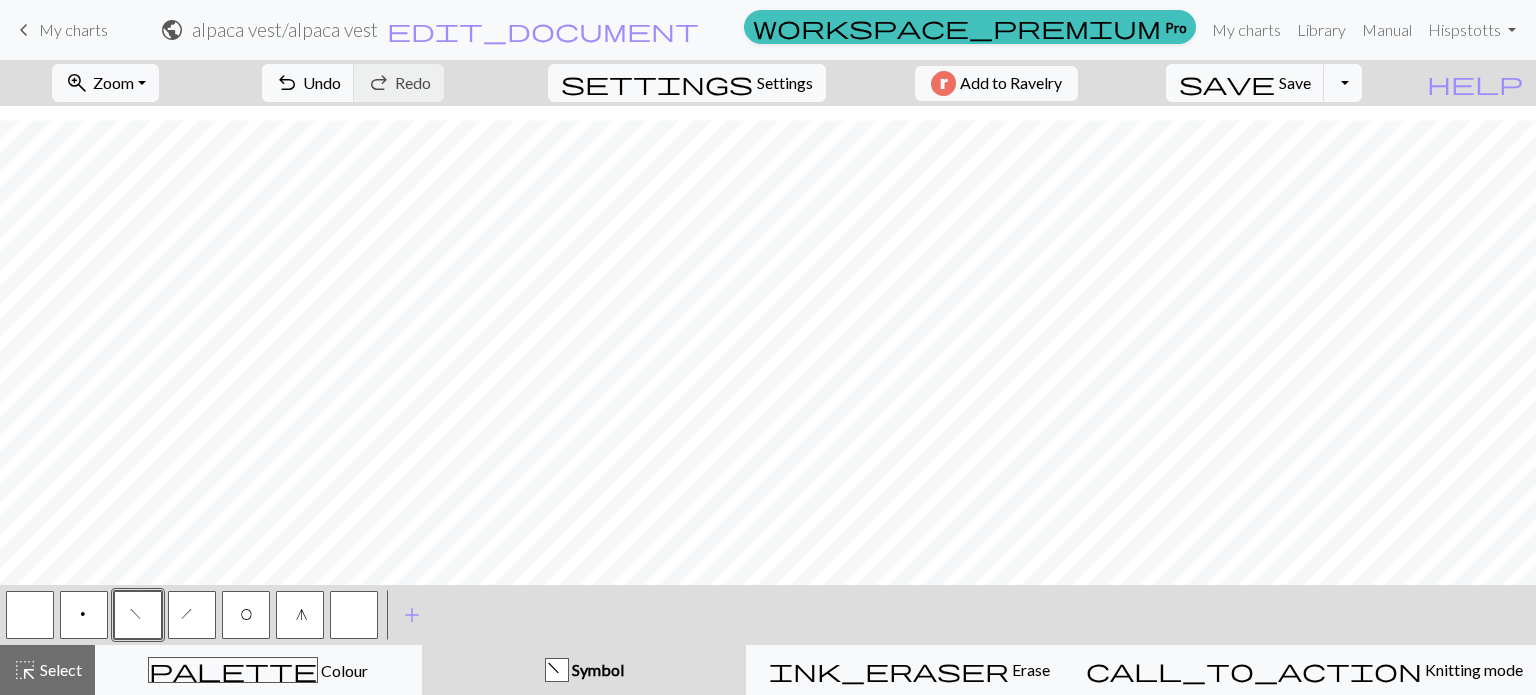 click on "h" at bounding box center (192, 615) 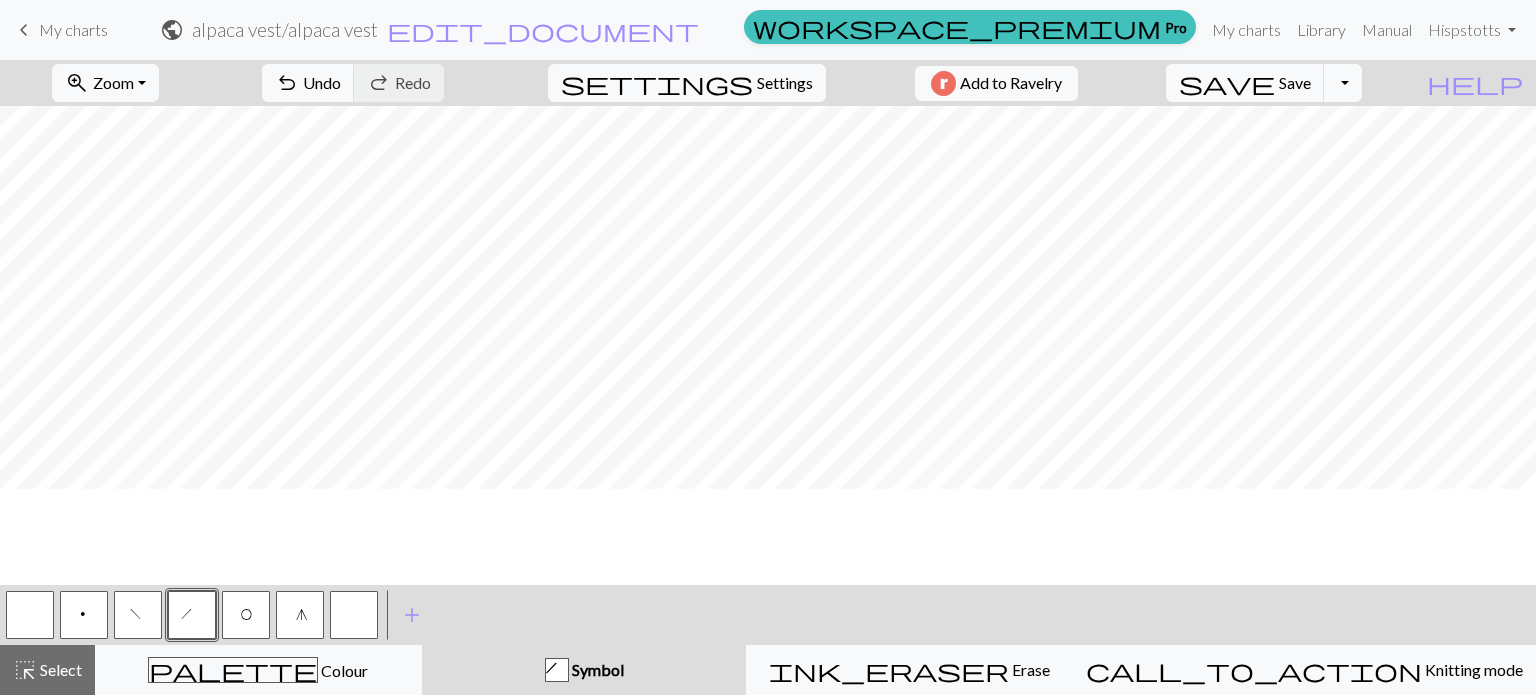 scroll, scrollTop: 0, scrollLeft: 0, axis: both 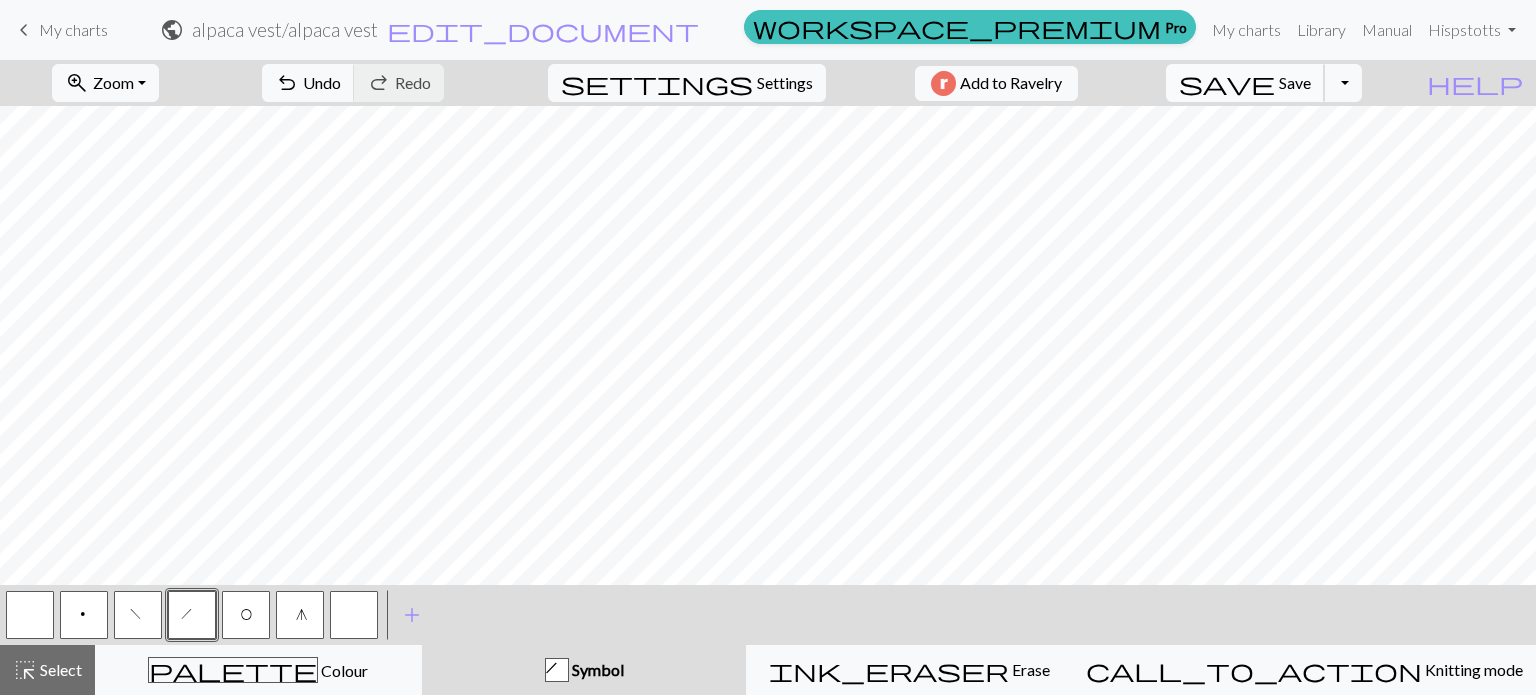click on "save Save Save" at bounding box center (1245, 83) 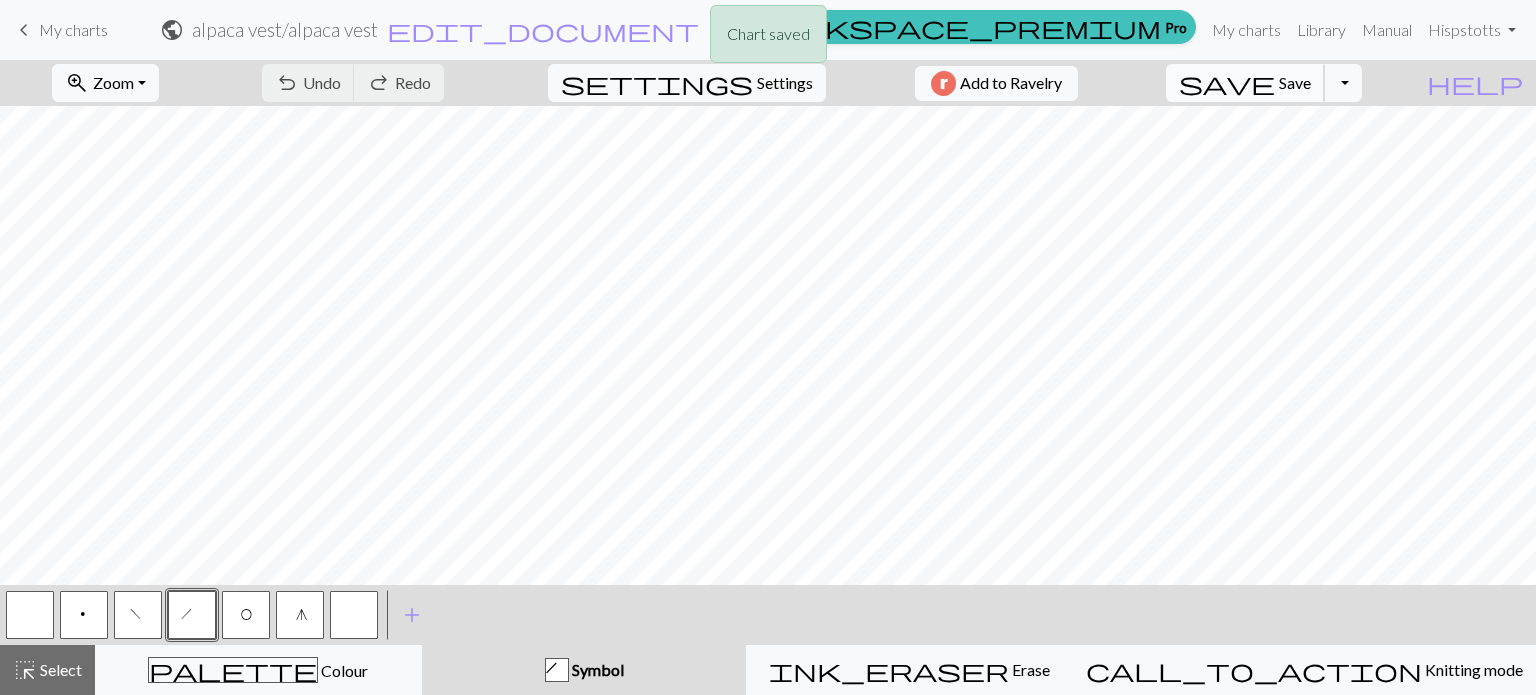 click on "save Save Save" at bounding box center (1245, 83) 